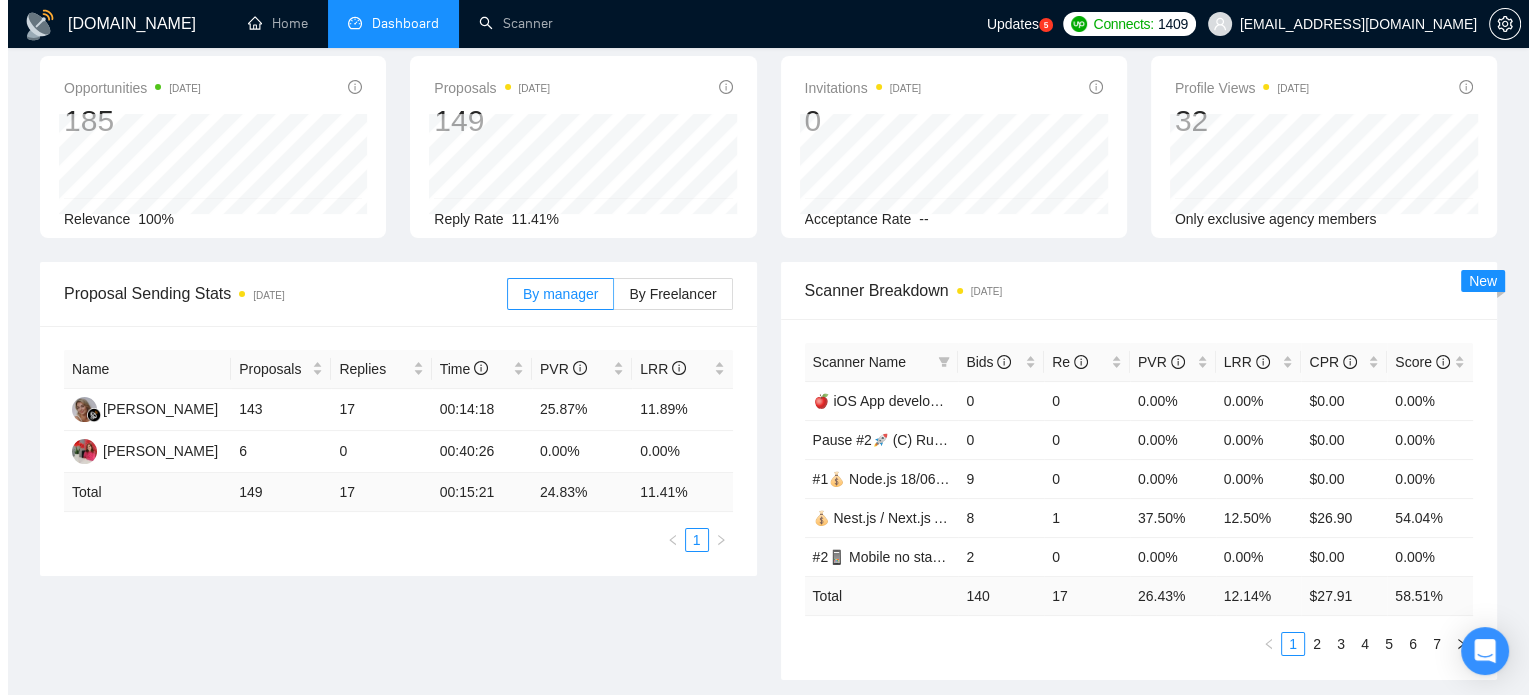 scroll, scrollTop: 0, scrollLeft: 0, axis: both 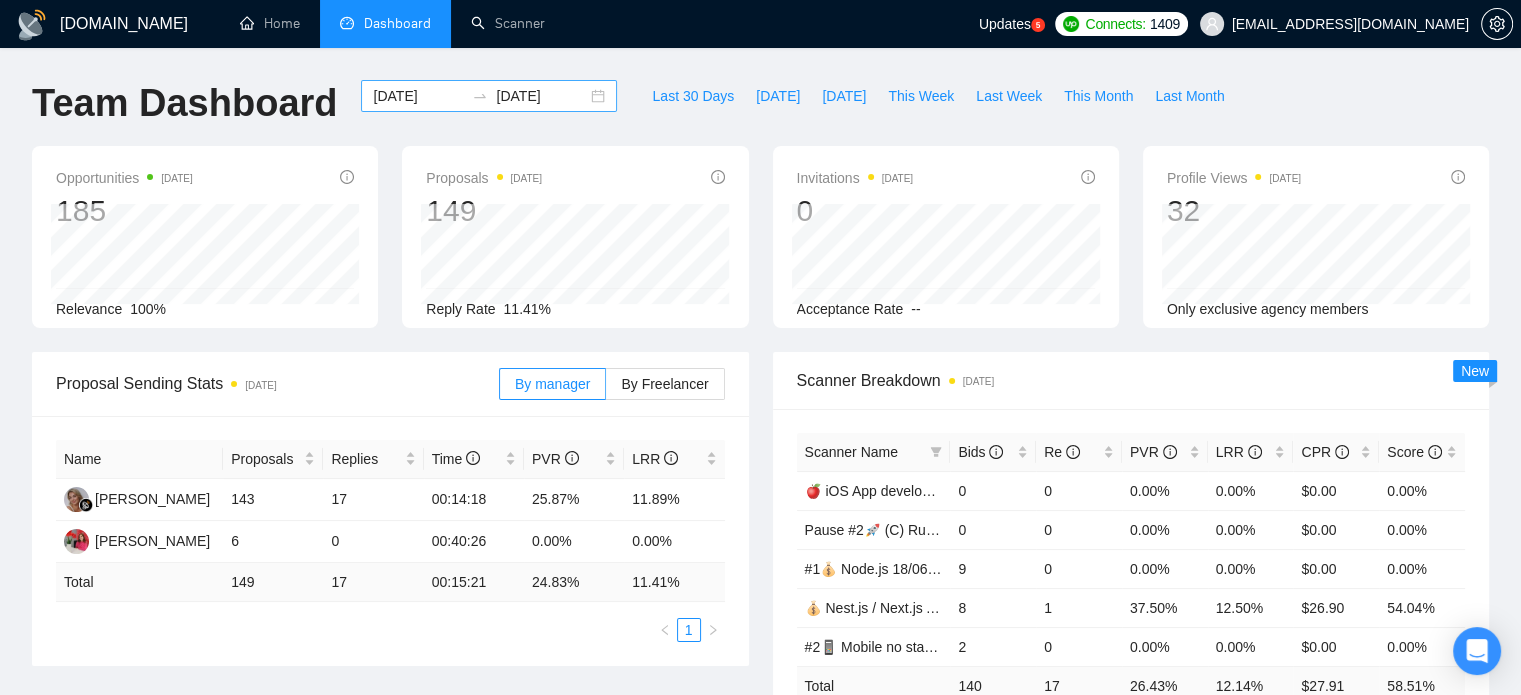 click on "2025-06-16" at bounding box center [418, 96] 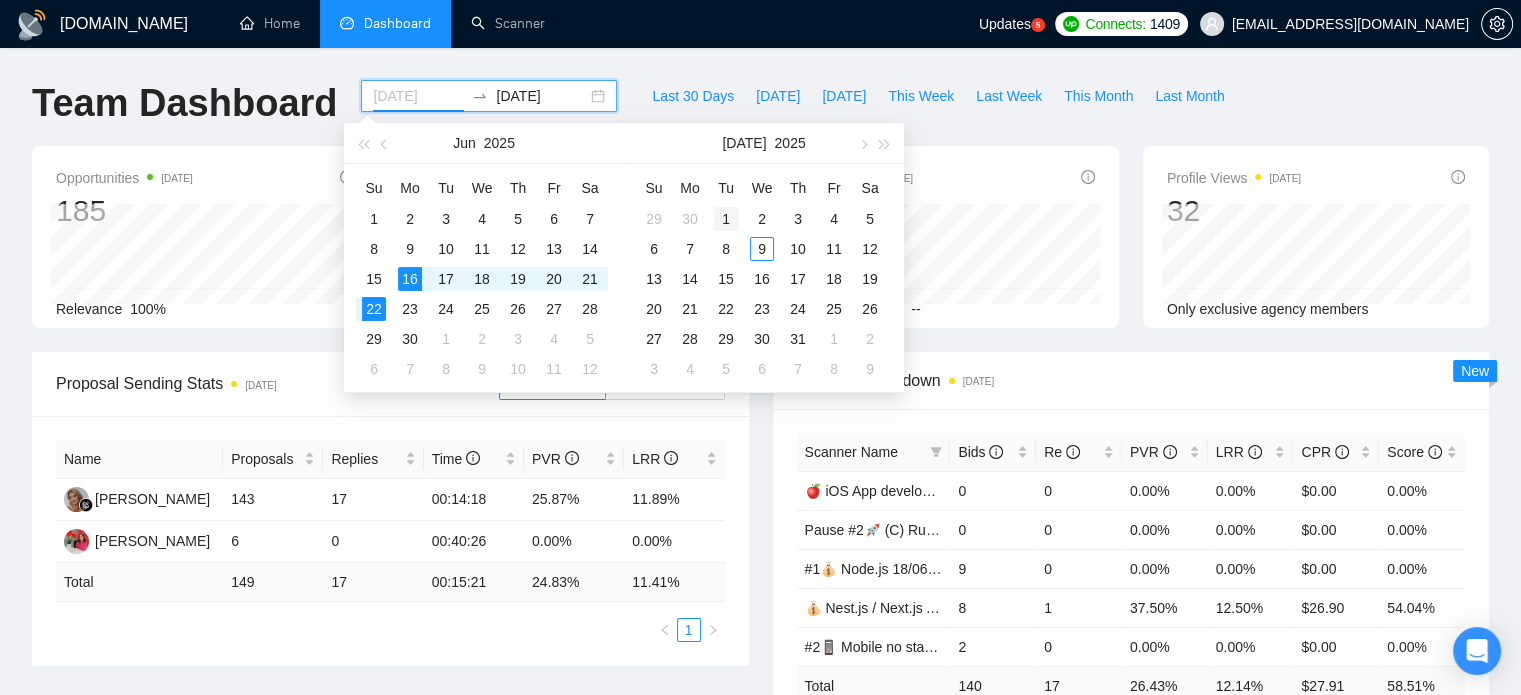 type on "[DATE]" 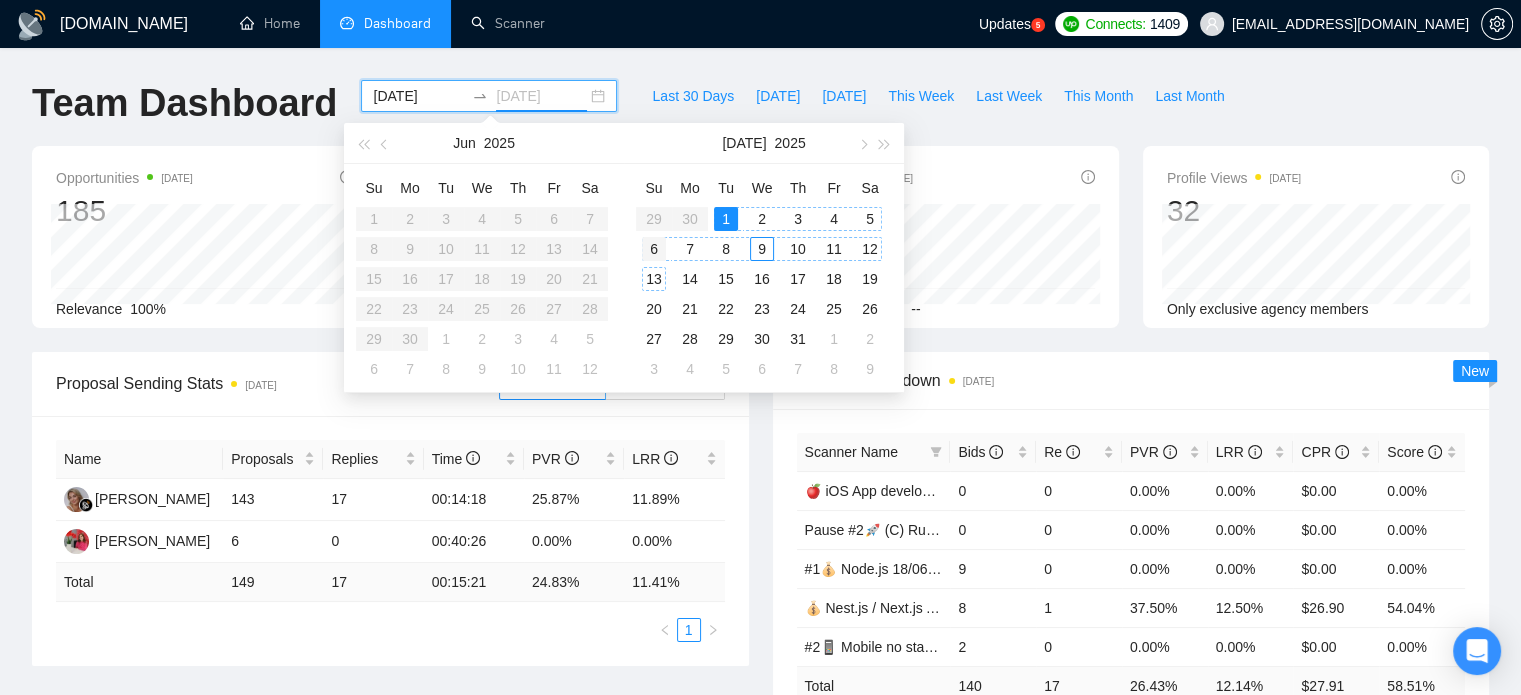 type on "[DATE]" 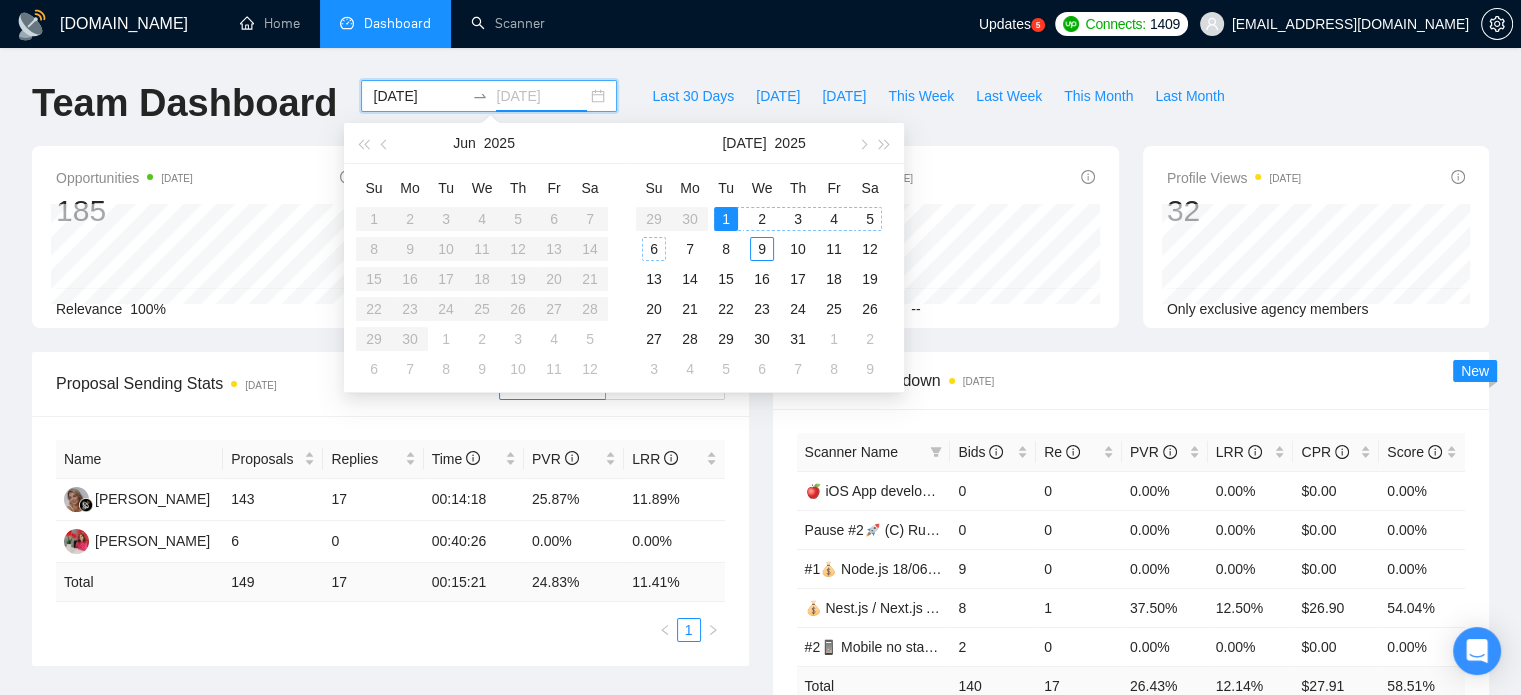 click on "6" at bounding box center [654, 249] 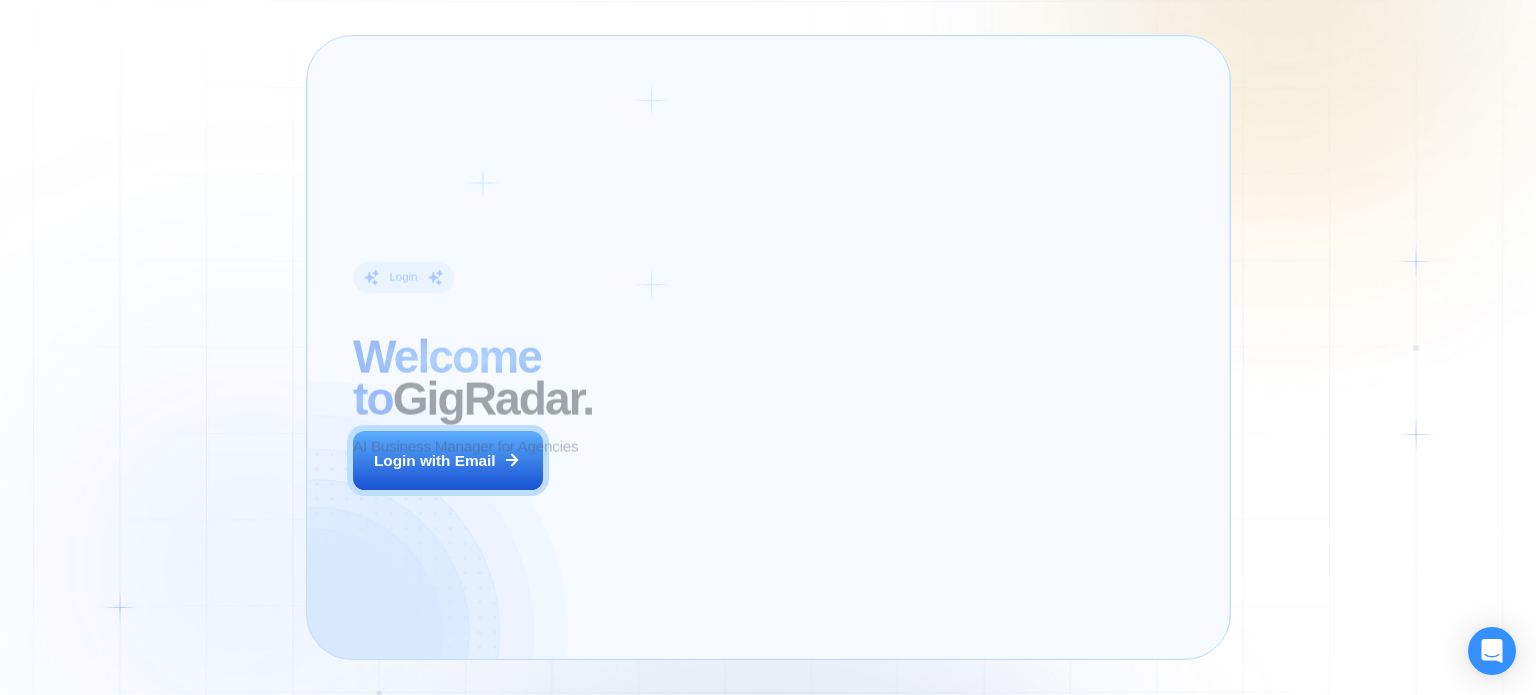 scroll, scrollTop: 0, scrollLeft: 0, axis: both 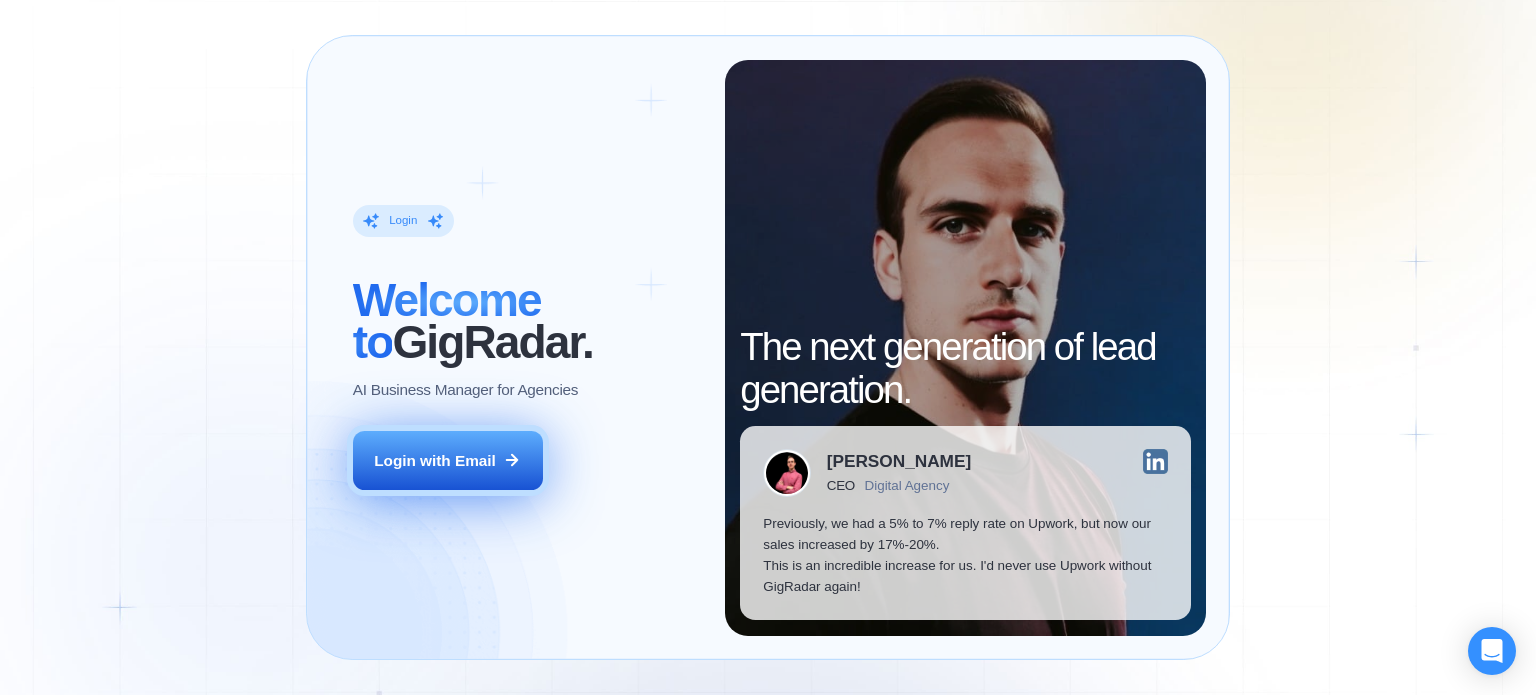 click on "Login with Email" at bounding box center [435, 460] 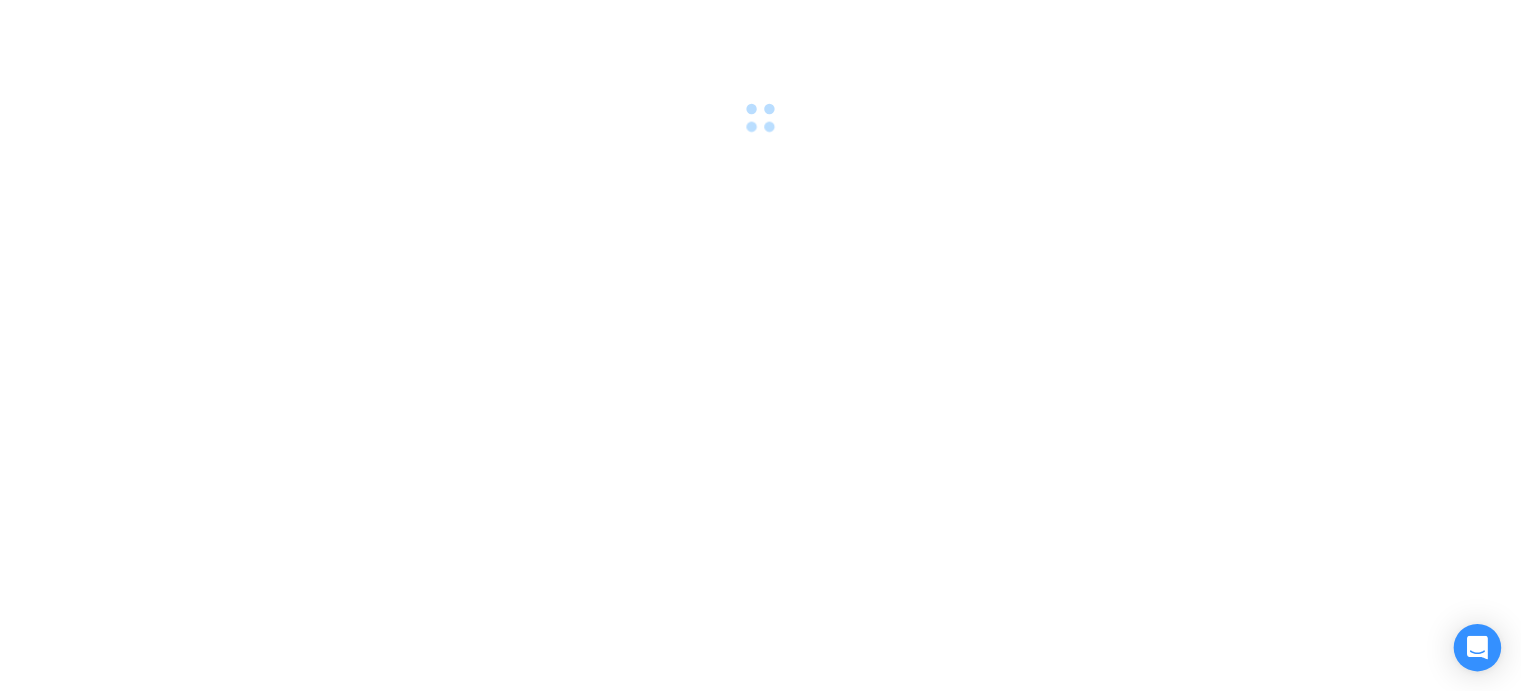 scroll, scrollTop: 0, scrollLeft: 0, axis: both 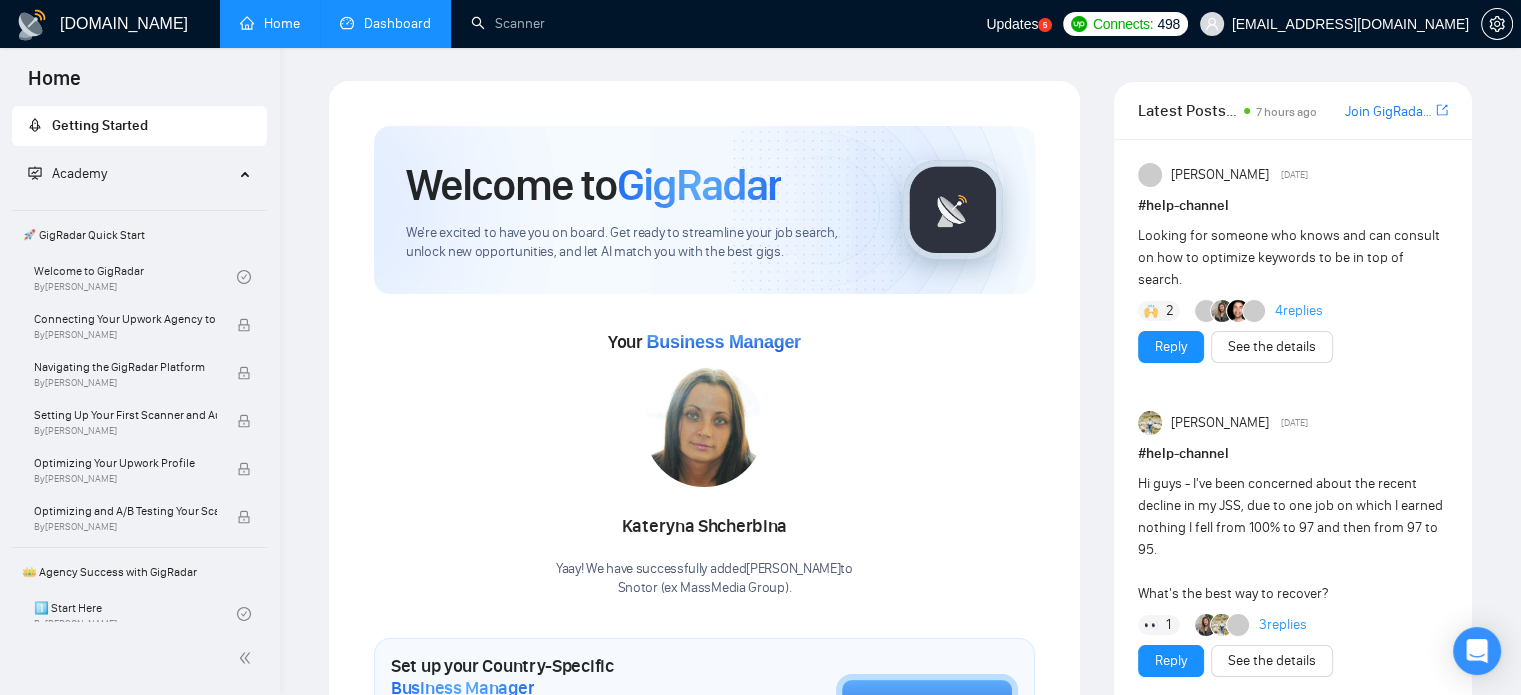 click on "Dashboard" at bounding box center [385, 23] 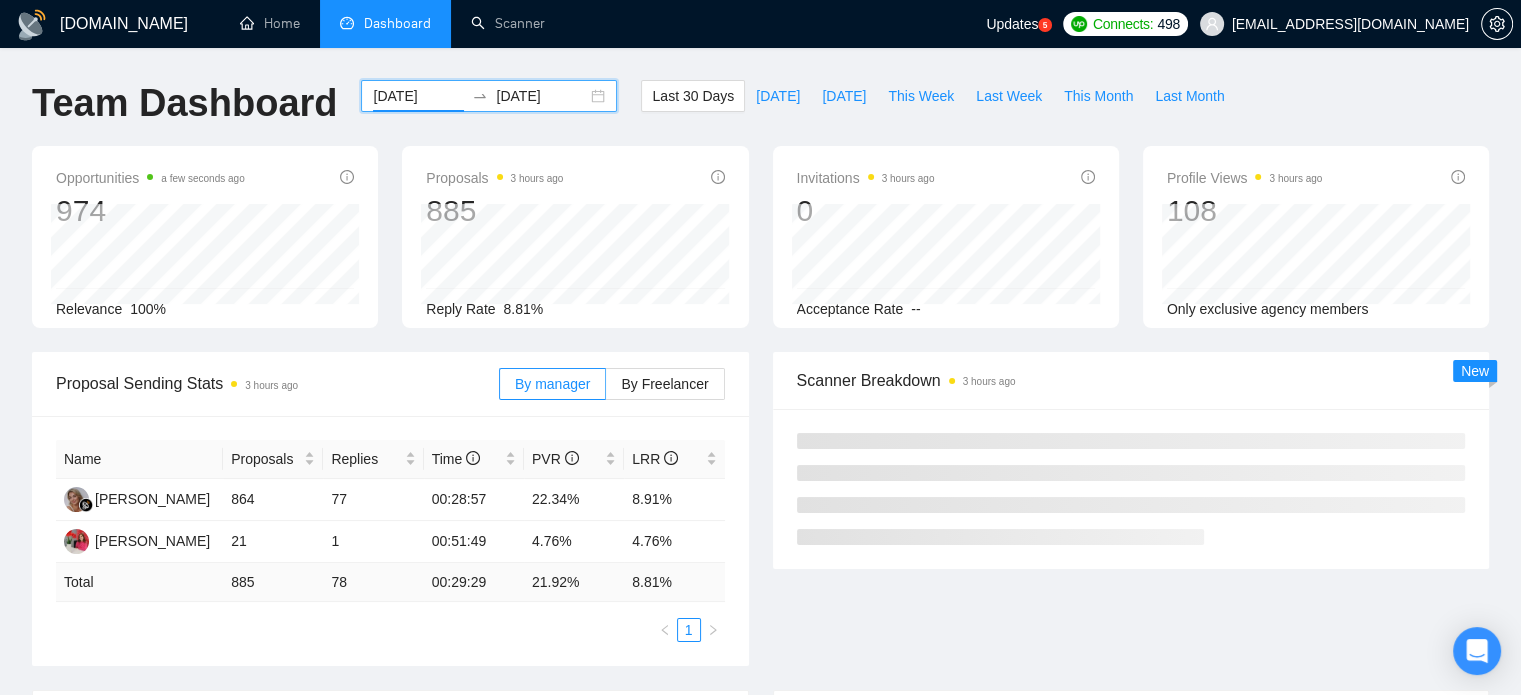 click on "[DATE]" at bounding box center (418, 96) 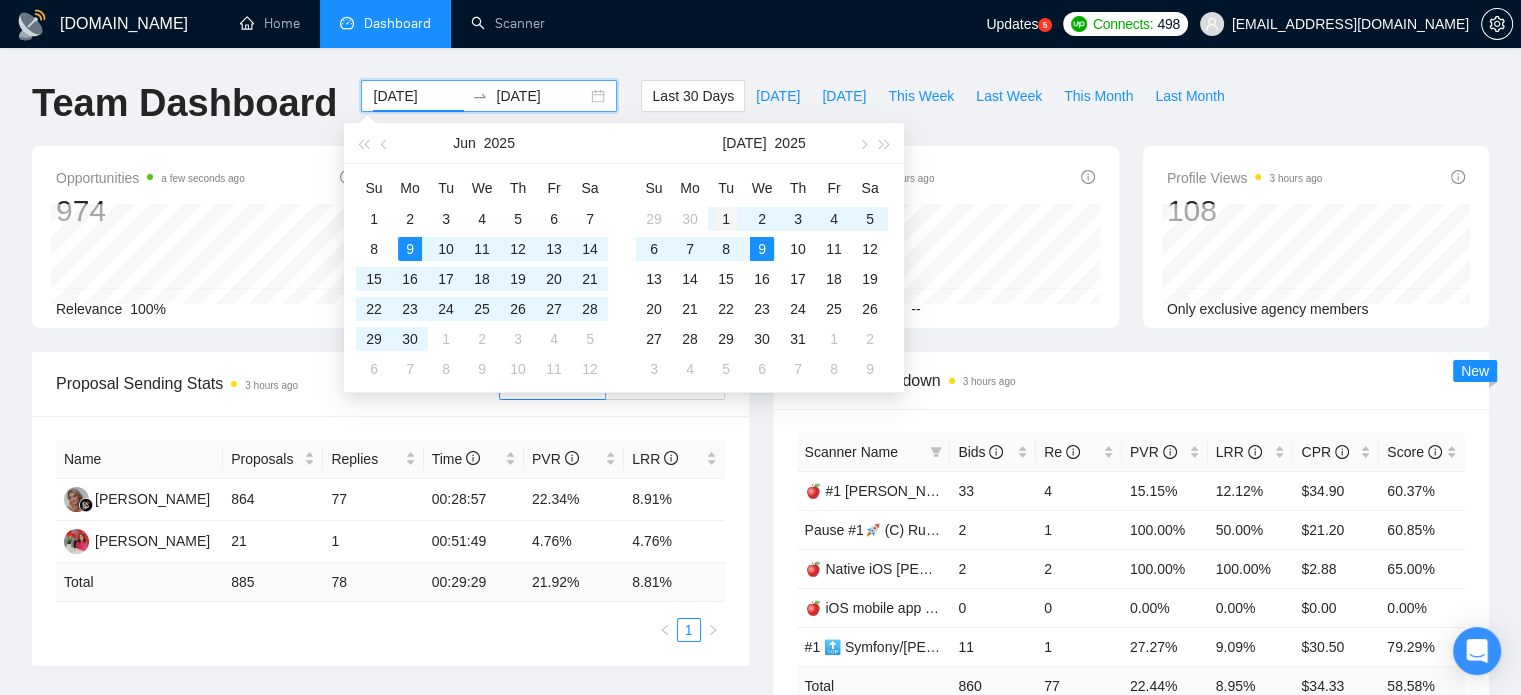 type on "[DATE]" 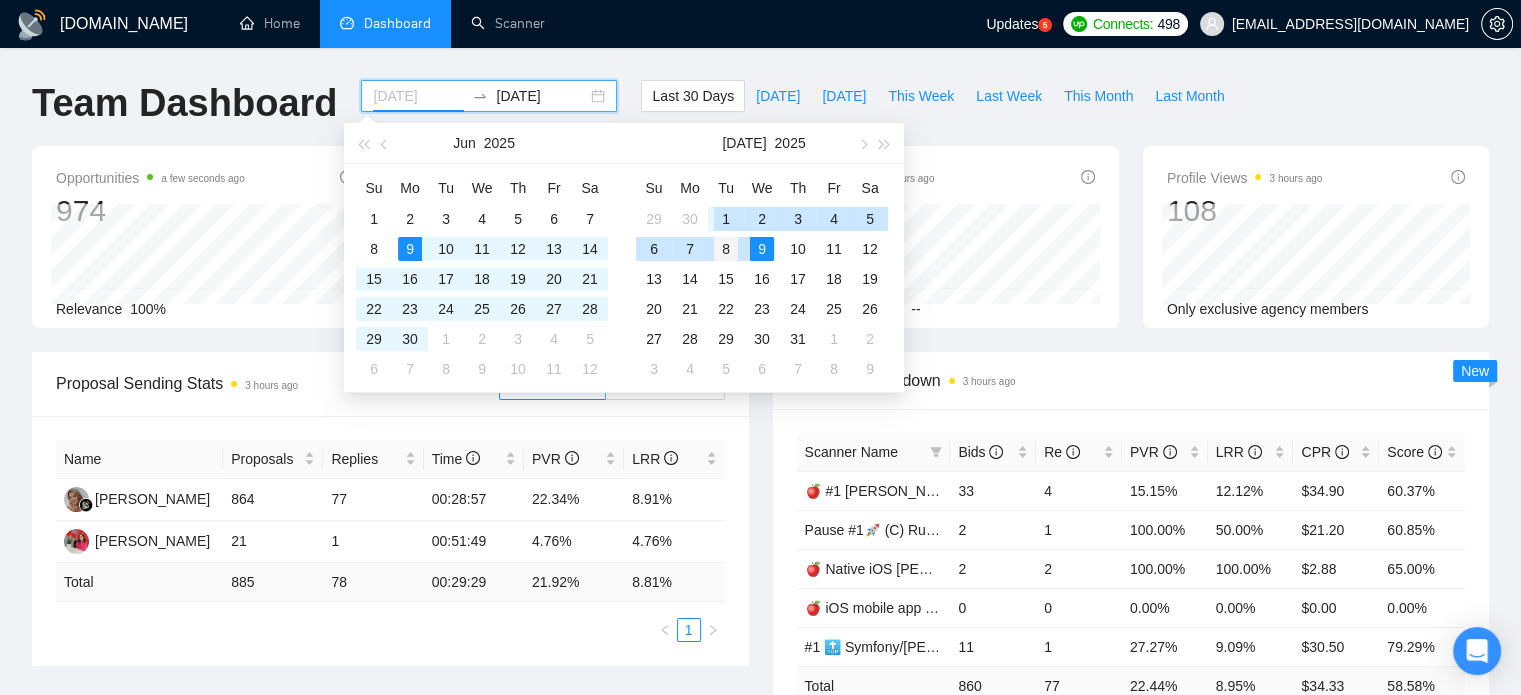 drag, startPoint x: 724, startPoint y: 220, endPoint x: 708, endPoint y: 234, distance: 21.260292 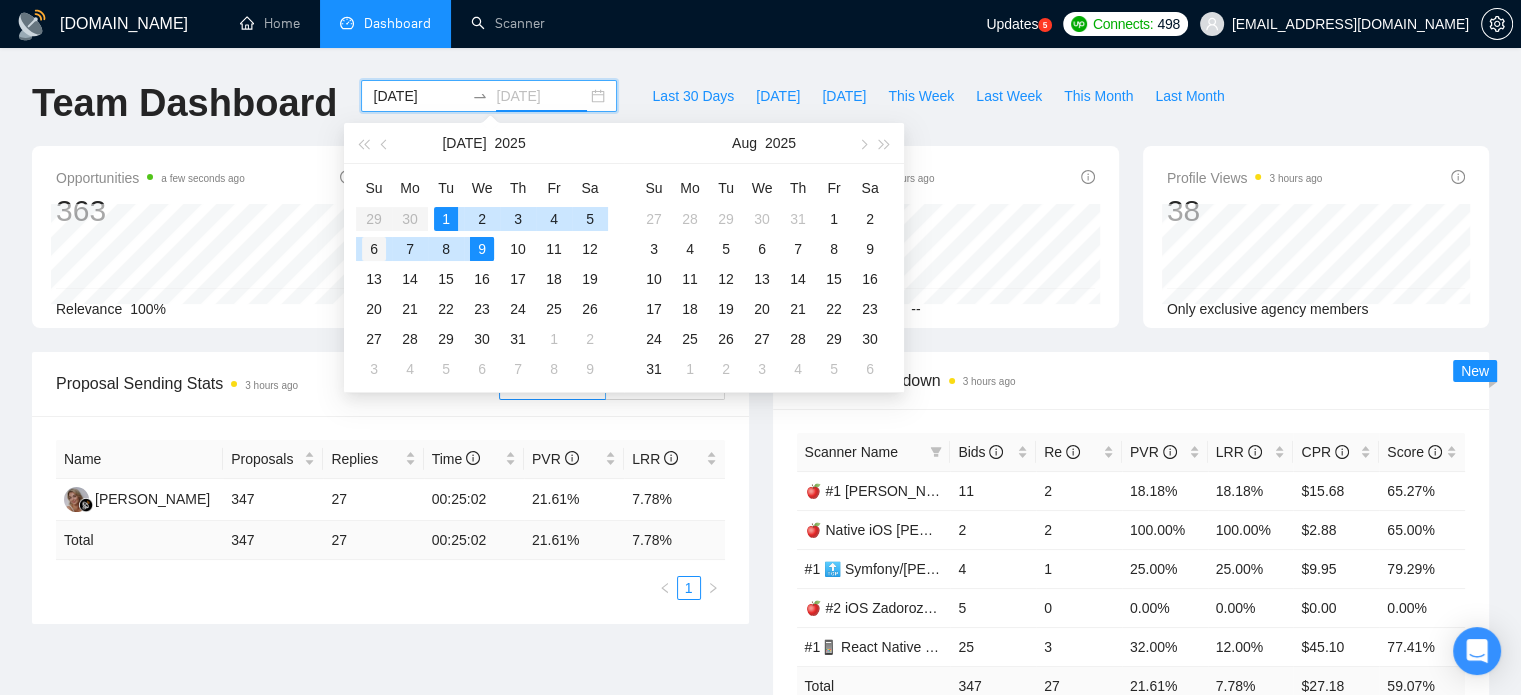 type on "[DATE]" 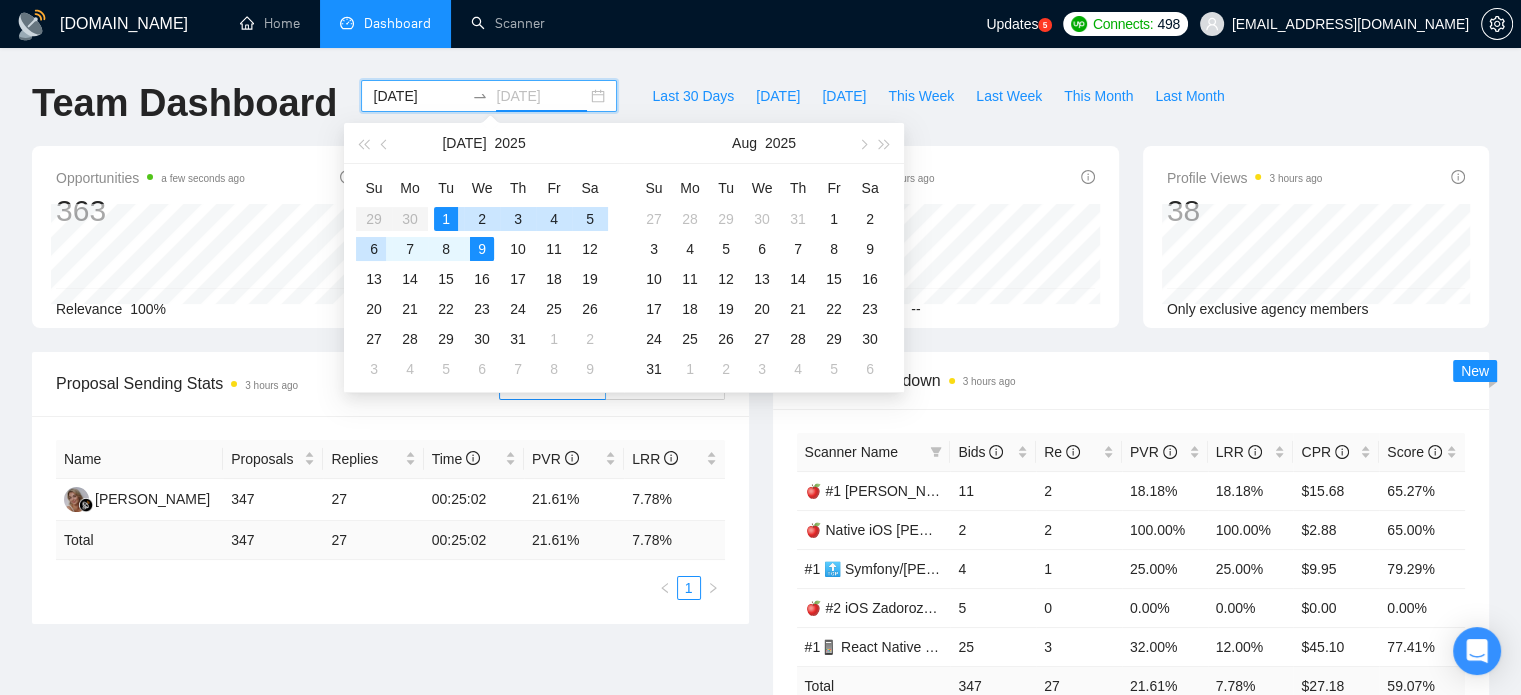 click on "6" at bounding box center [374, 249] 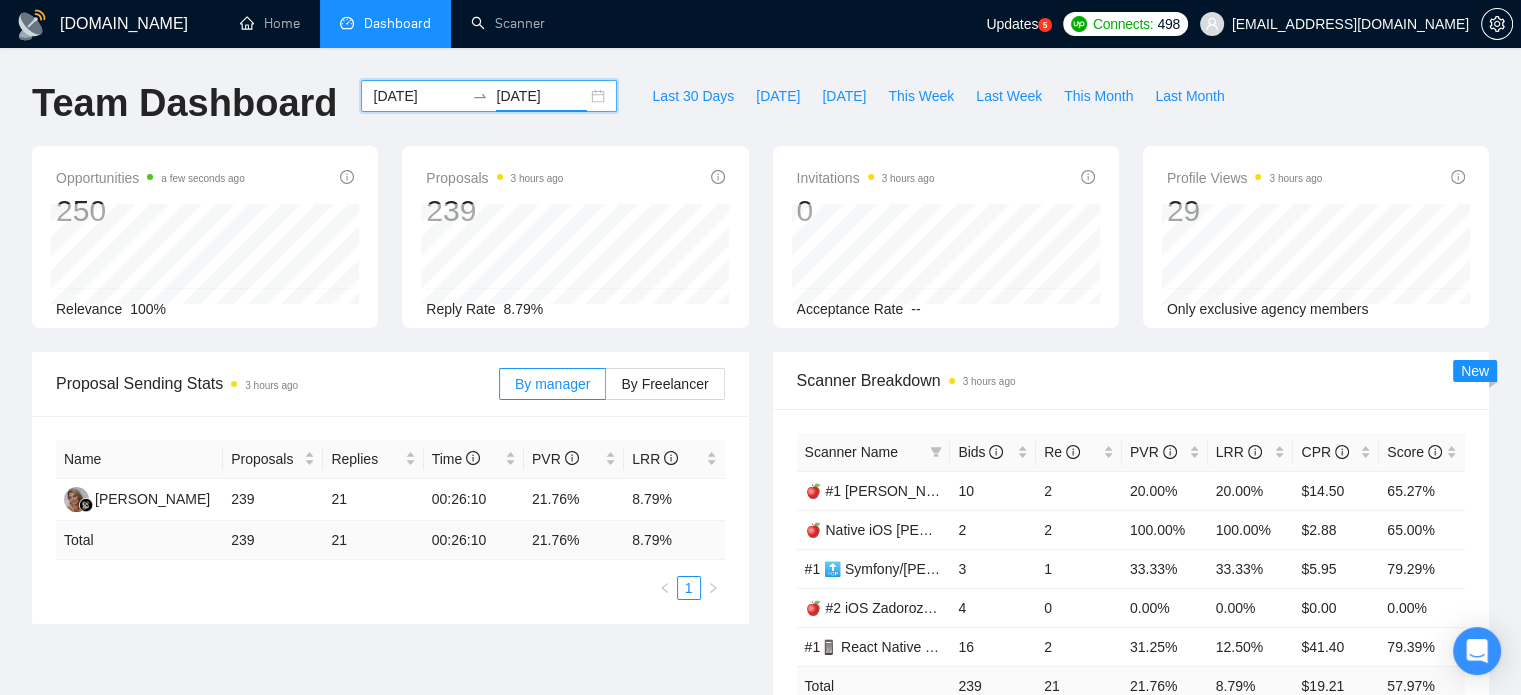 scroll, scrollTop: 500, scrollLeft: 0, axis: vertical 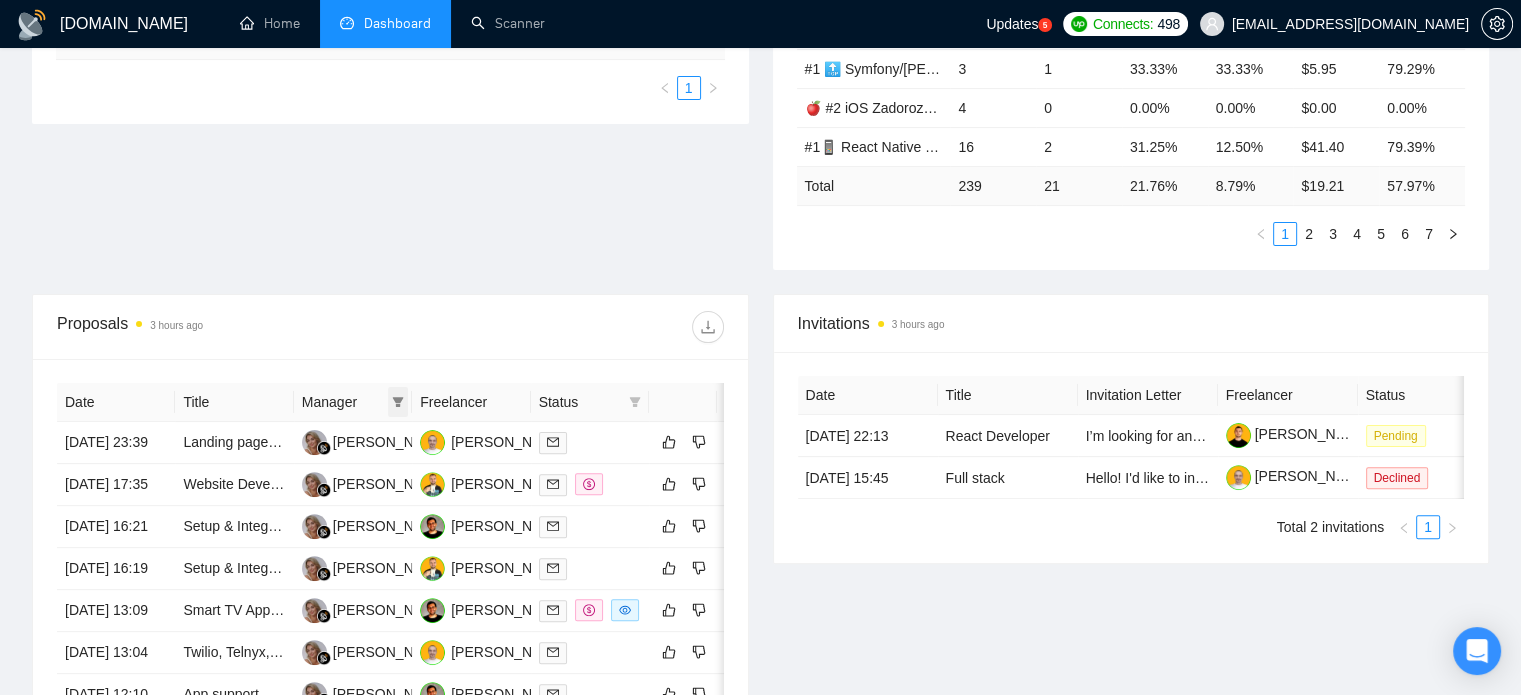 click at bounding box center [398, 402] 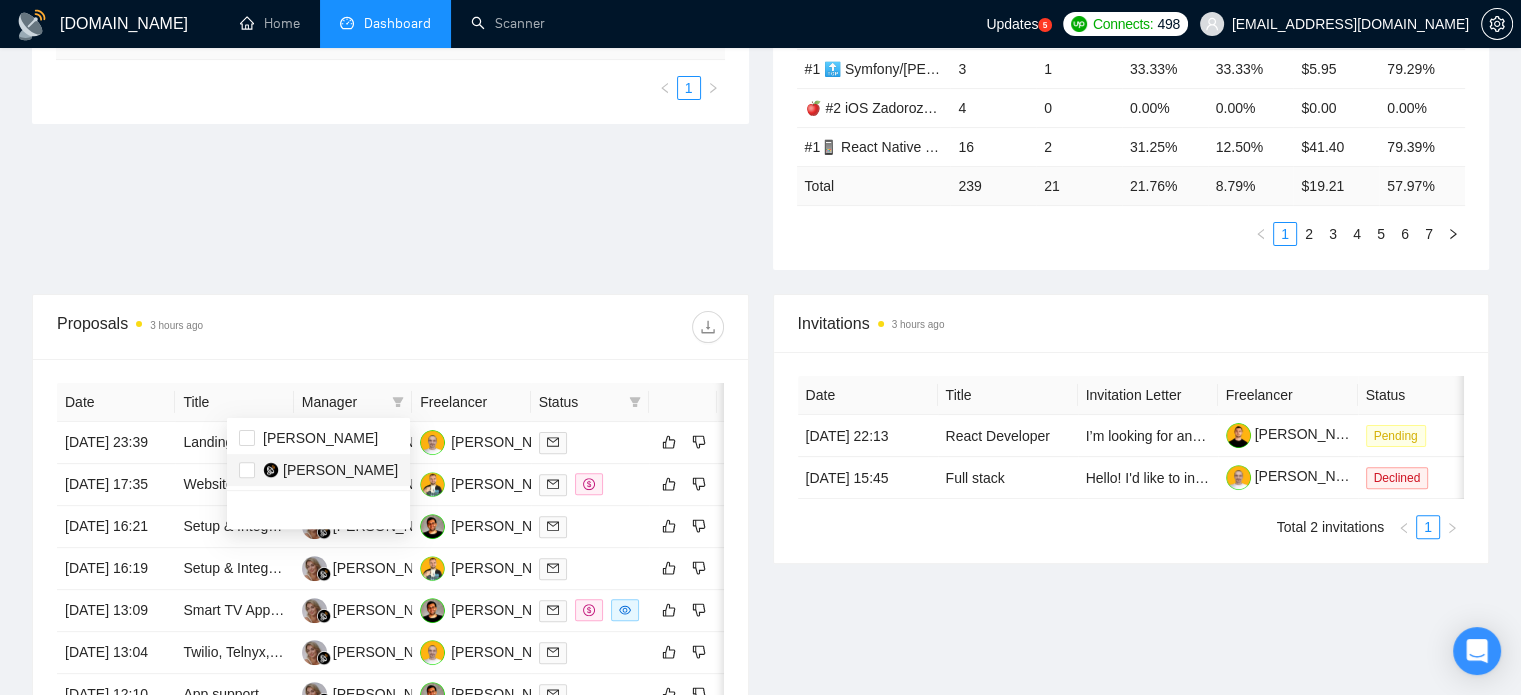 click on "[PERSON_NAME]" at bounding box center [340, 470] 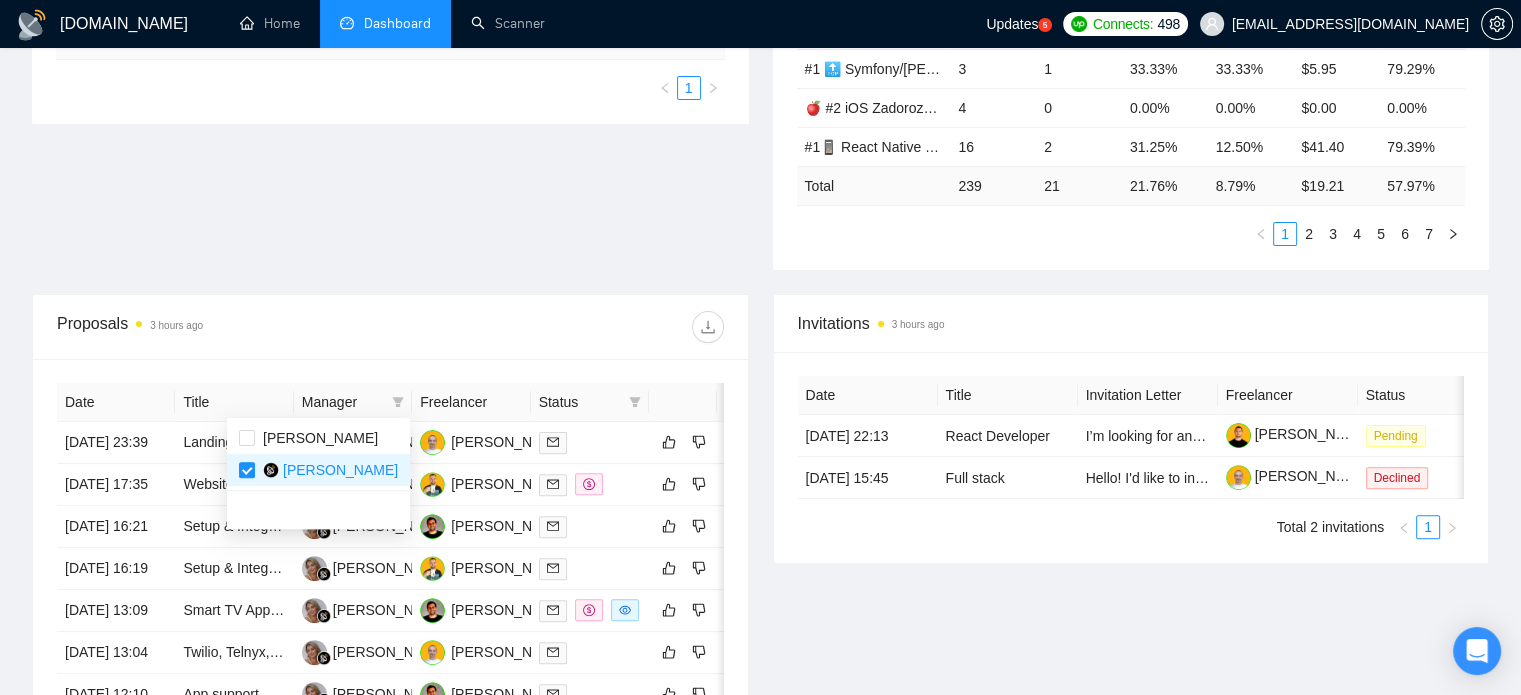 click on "Date Title Manager Freelancer Status               [DATE] 23:39 Landing page for home and Backtesting page. [PERSON_NAME] Artem Horevyi [DATE] 17:35 Website Development and Maintenance [PERSON_NAME] [PERSON_NAME] [DATE] 16:21 Setup & Integrations for Taxido App (Uber Clone) – Payment, SMS & WhatsApp API [PERSON_NAME] [PERSON_NAME] [DATE] 16:19 Setup & Integrations for Taxido App (Uber Clone) – Payment, SMS & WhatsApp API [PERSON_NAME] [PERSON_NAME] [DATE] 13:09 Smart TV App Development for Offline Media Playback (Tizen) [PERSON_NAME] [PERSON_NAME] [DATE] 13:04 Twilio, Telnyx, WhatsApp, SMS & AI Agent Integration [PERSON_NAME] Artem Horevyi [DATE] 12:10 App support [PERSON_NAME] [PERSON_NAME] [DATE] 10:14 GHL Expert Needed for Ongoing Work [PERSON_NAME] [PERSON_NAME] [DATE] 09:38 Technical Documentation Developer (Strapi + Docusaurus) [PERSON_NAME] Artem Horevyi [DATE] 06:23 [PERSON_NAME] [PERSON_NAME] 1" at bounding box center (390, 632) 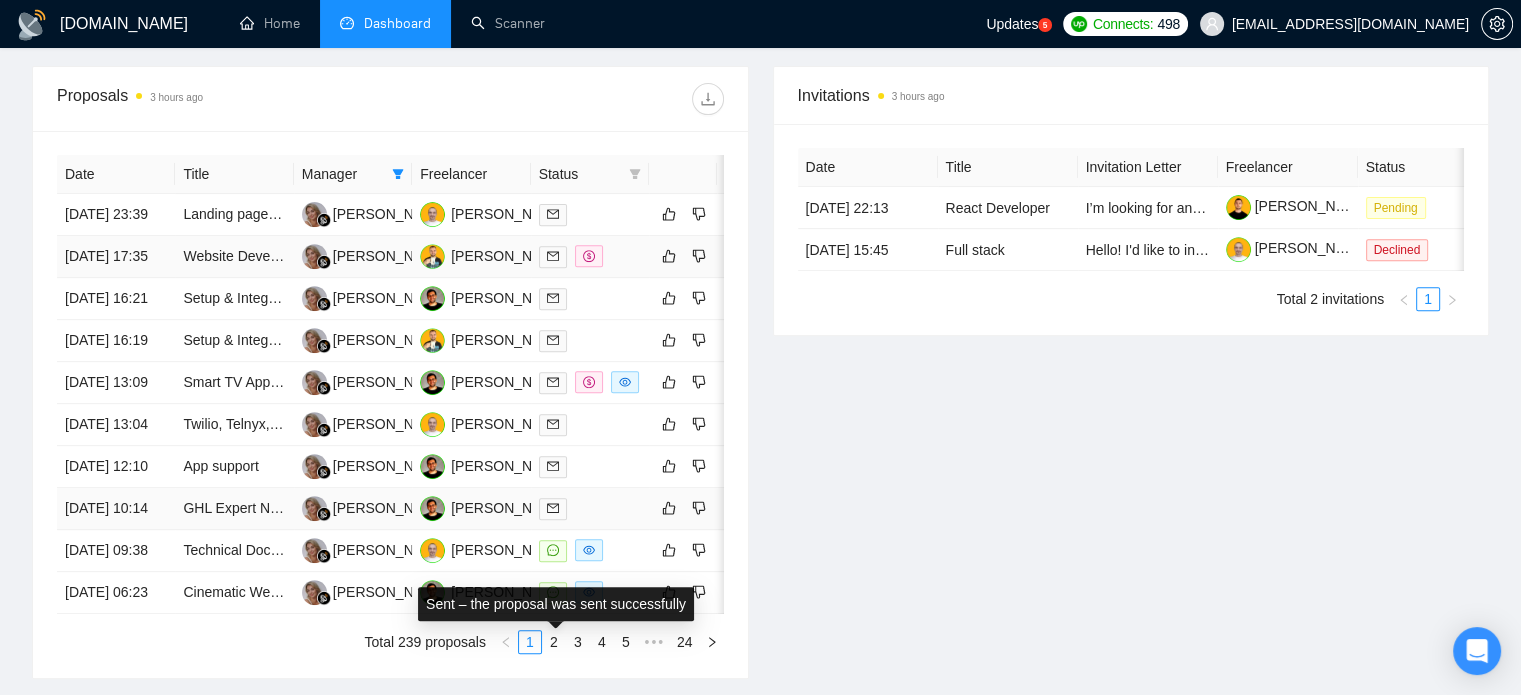 scroll, scrollTop: 700, scrollLeft: 0, axis: vertical 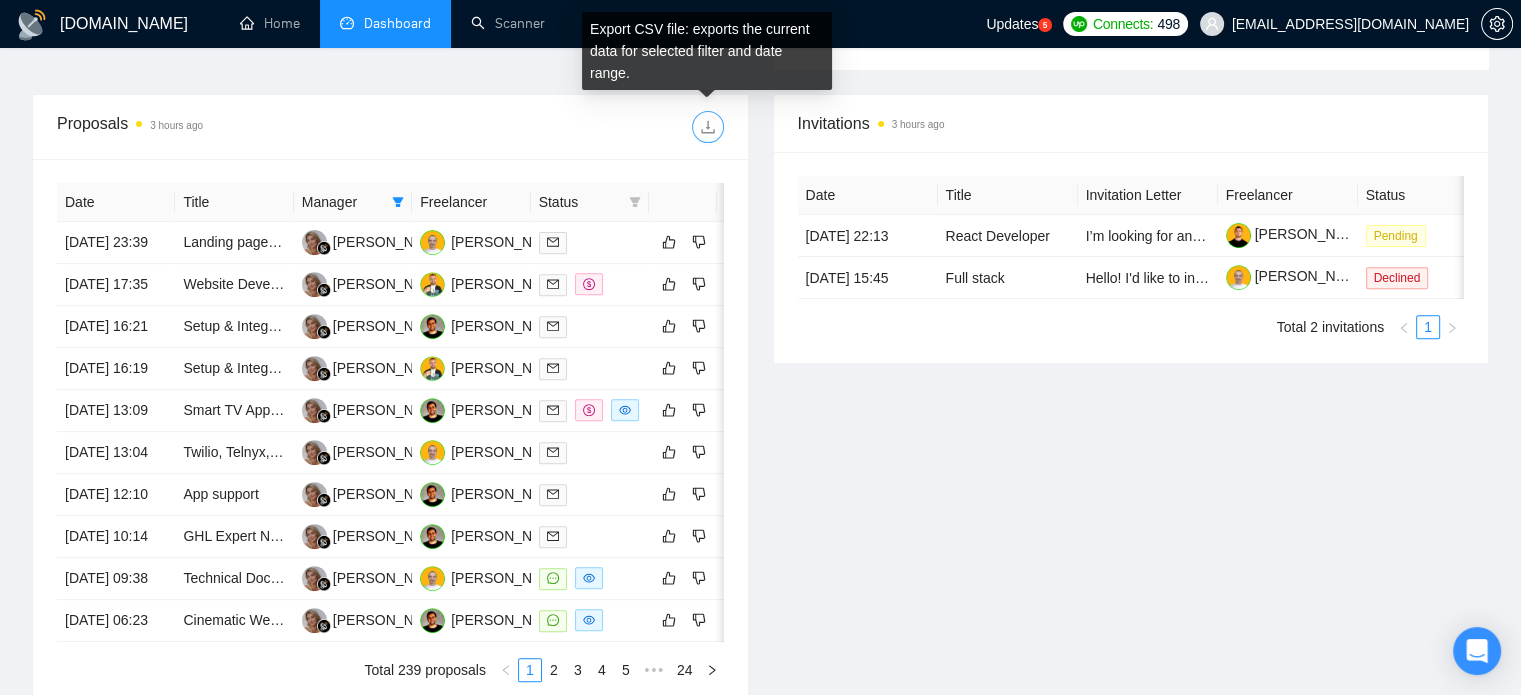 click at bounding box center [708, 127] 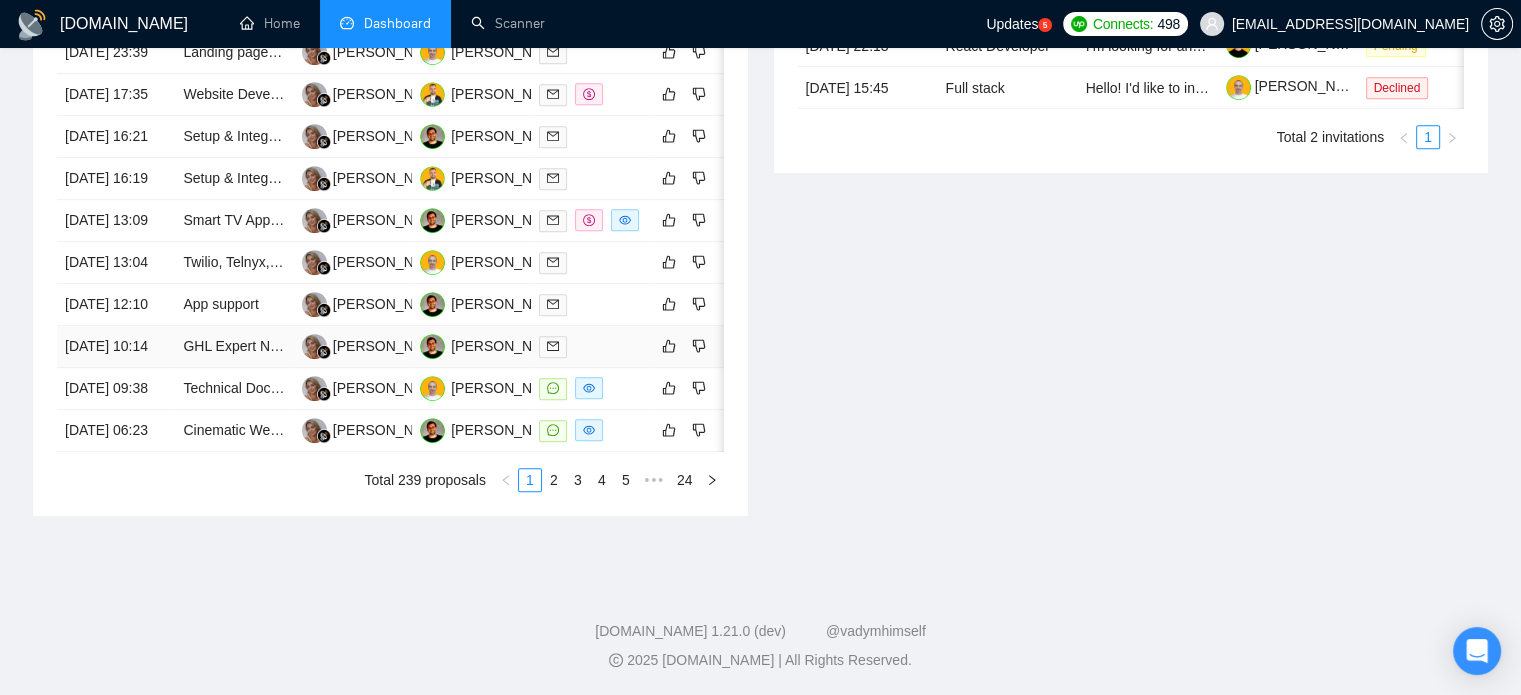 scroll, scrollTop: 1090, scrollLeft: 0, axis: vertical 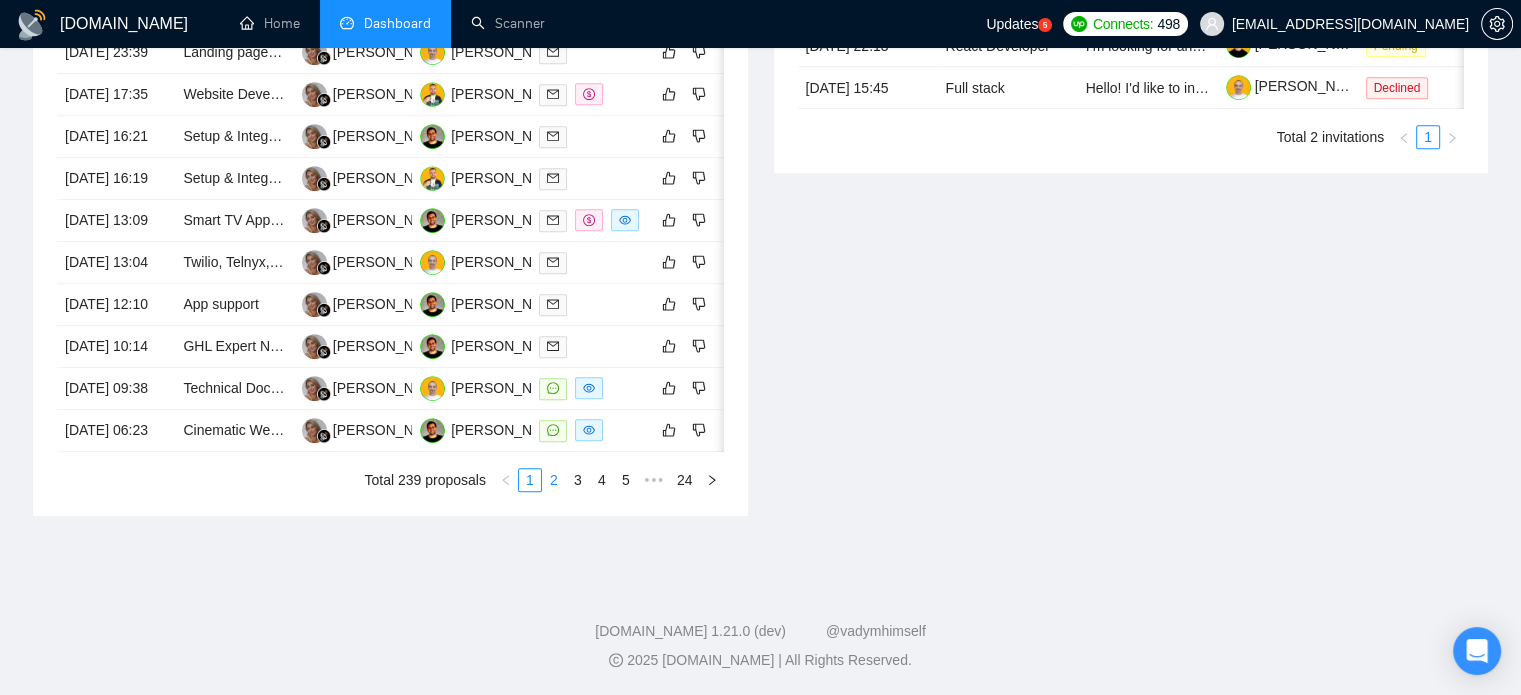click on "2" at bounding box center [554, 480] 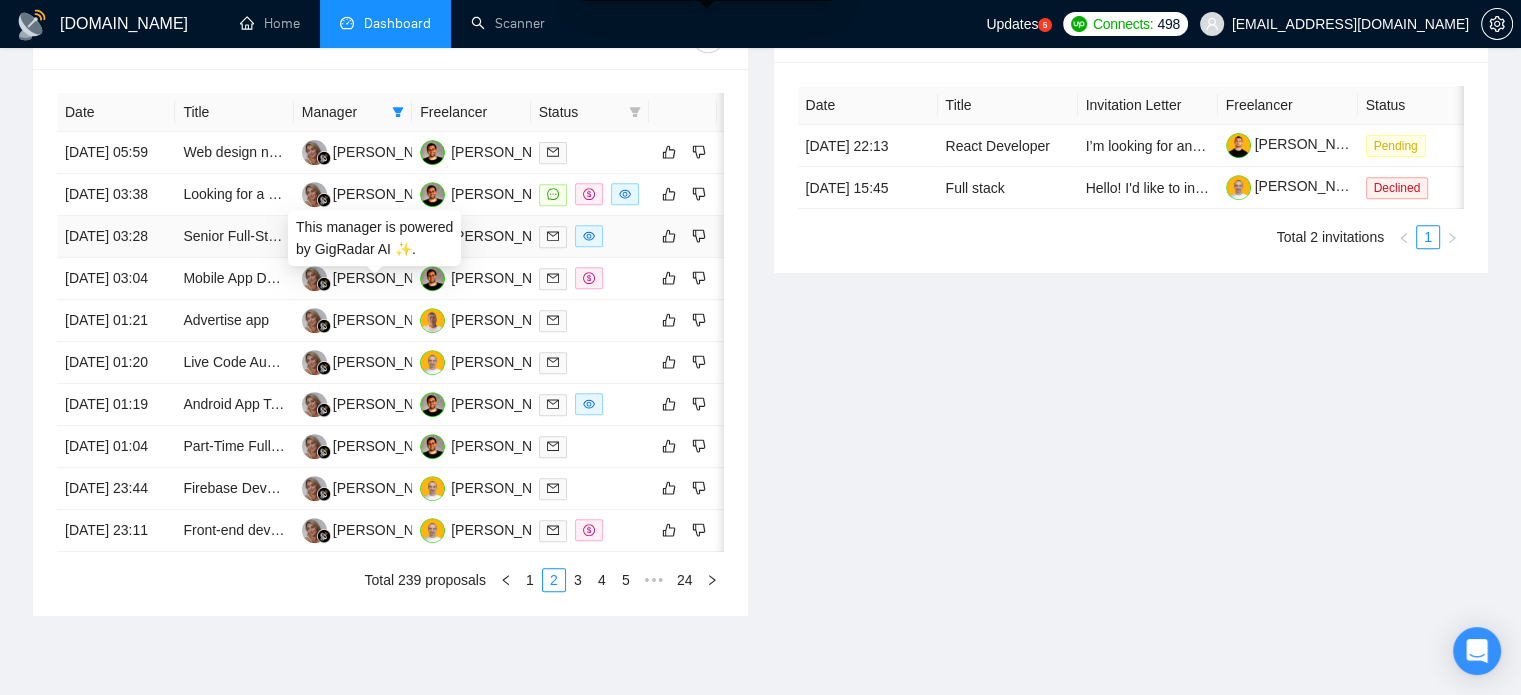 scroll, scrollTop: 890, scrollLeft: 0, axis: vertical 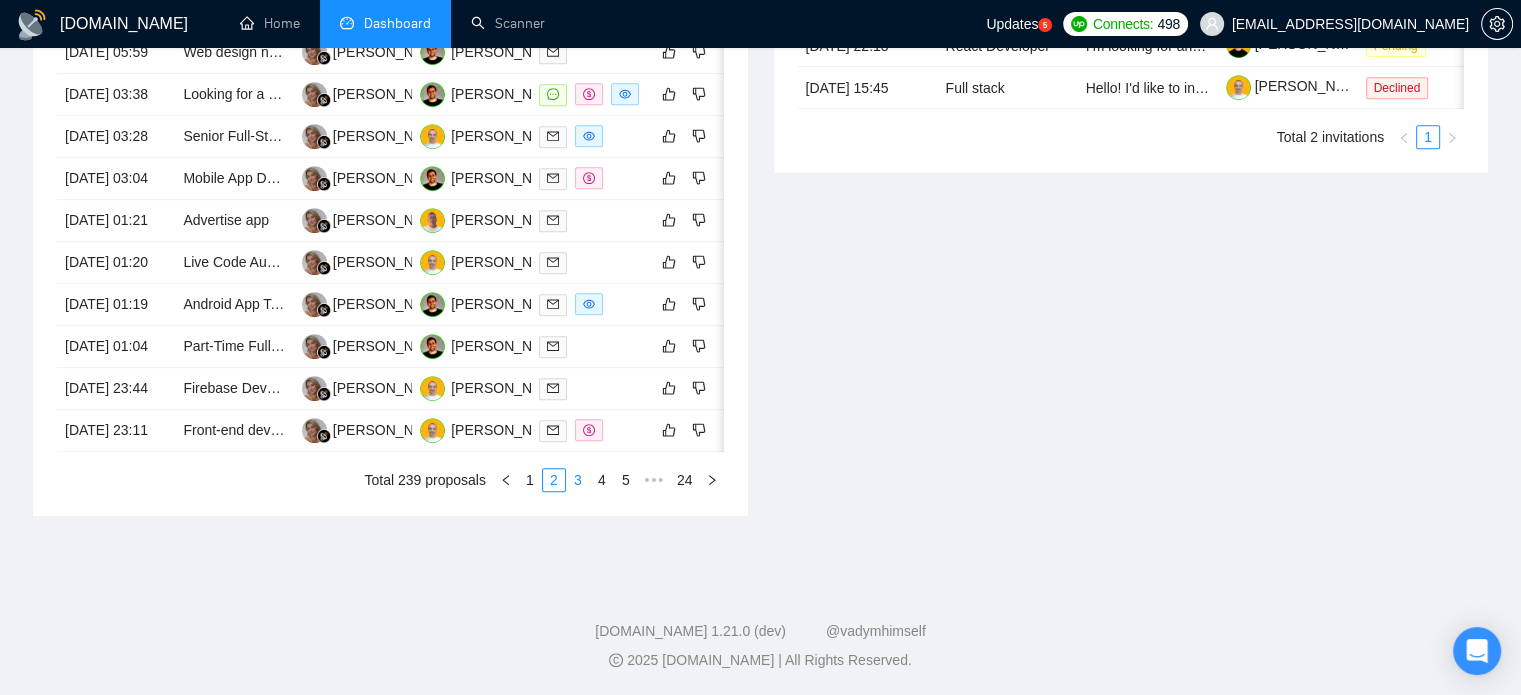 click on "3" at bounding box center (578, 480) 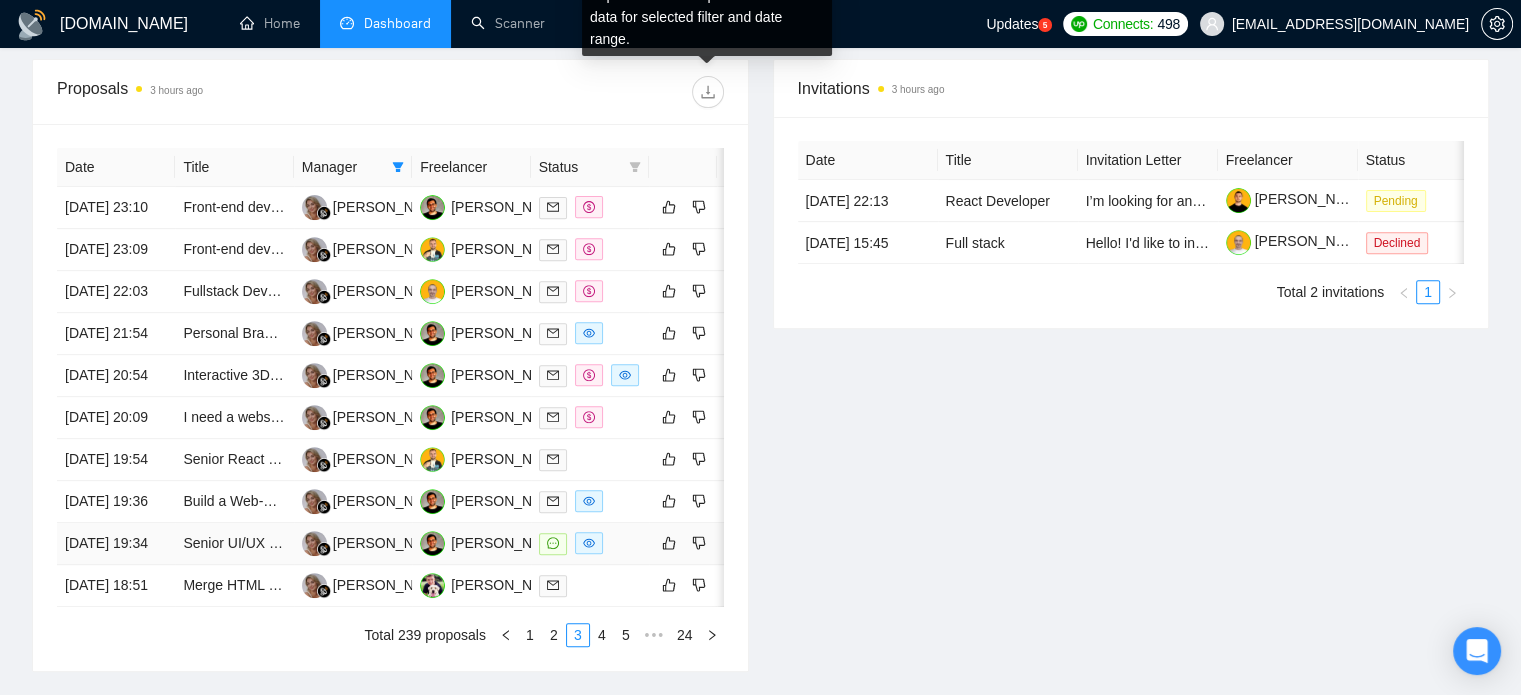 scroll, scrollTop: 690, scrollLeft: 0, axis: vertical 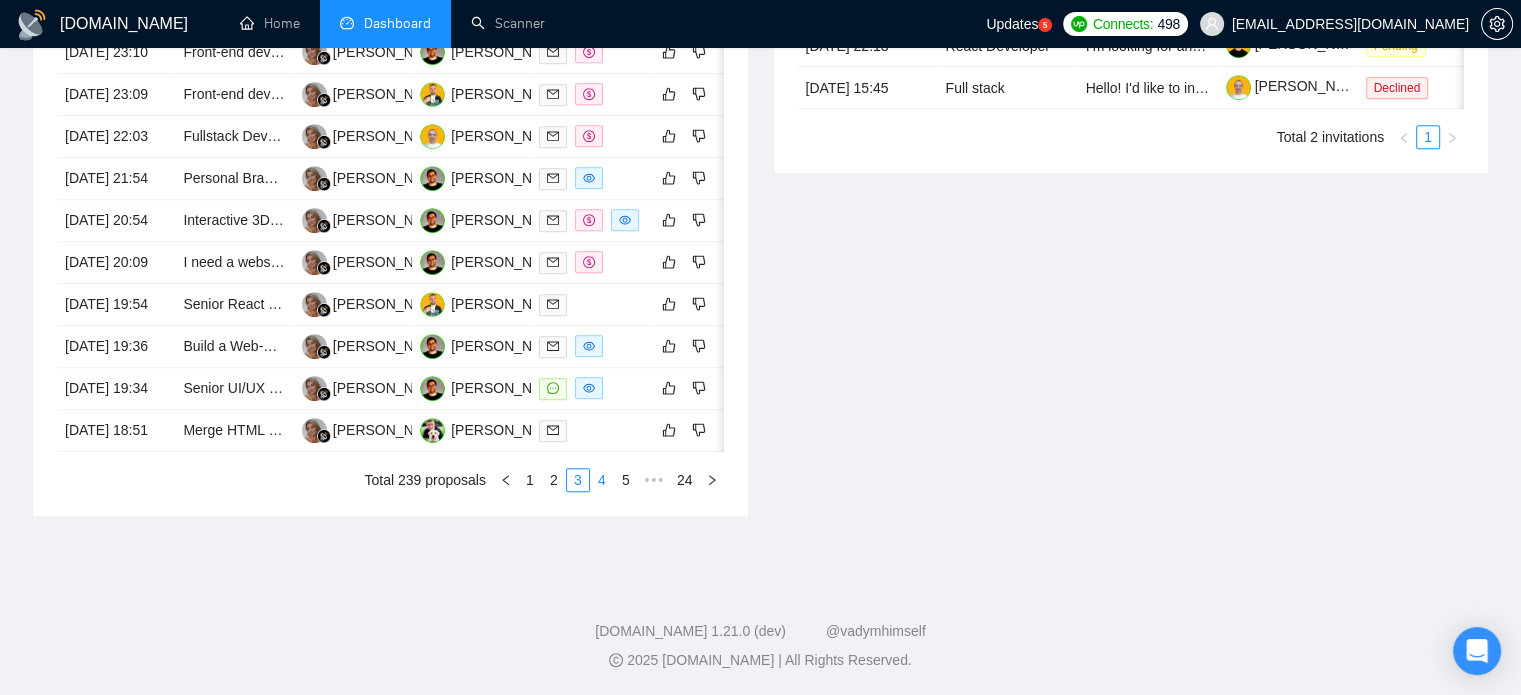 click on "4" at bounding box center (602, 480) 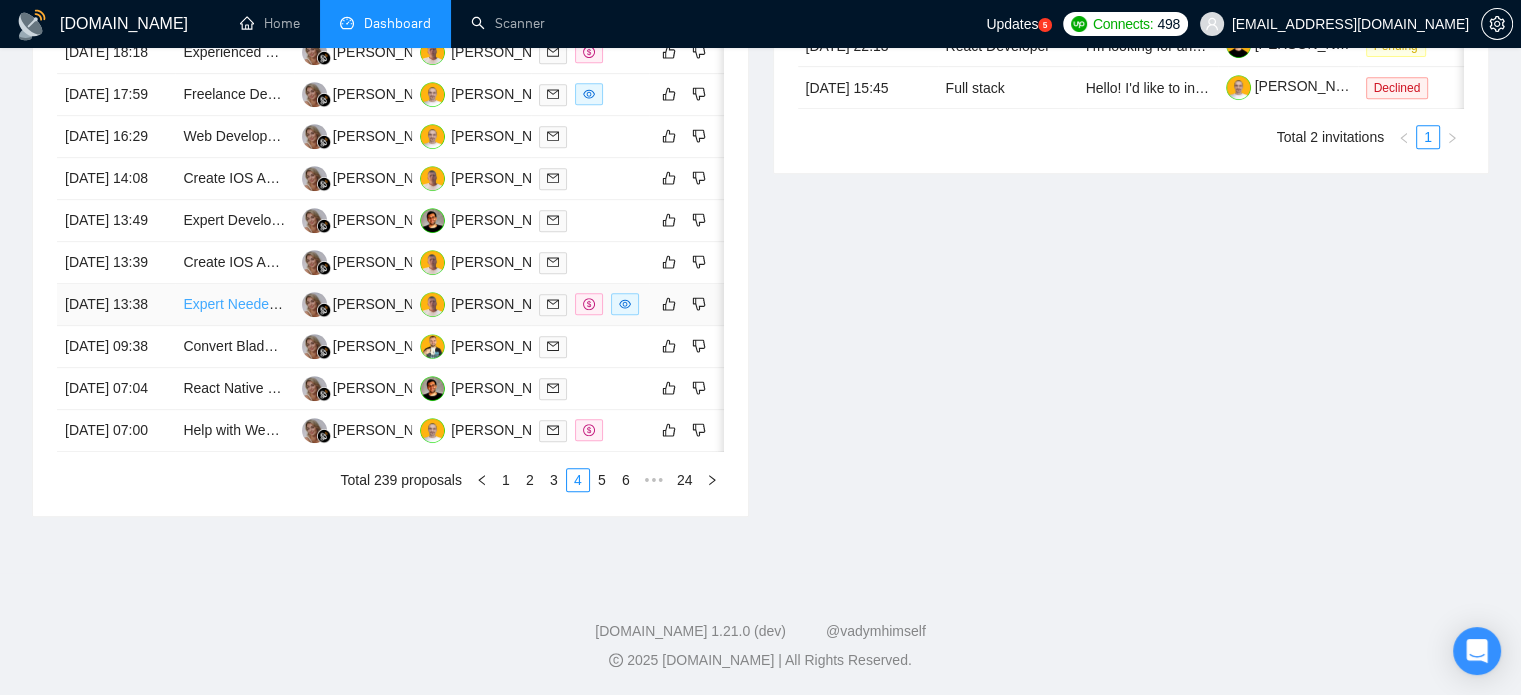 scroll, scrollTop: 790, scrollLeft: 0, axis: vertical 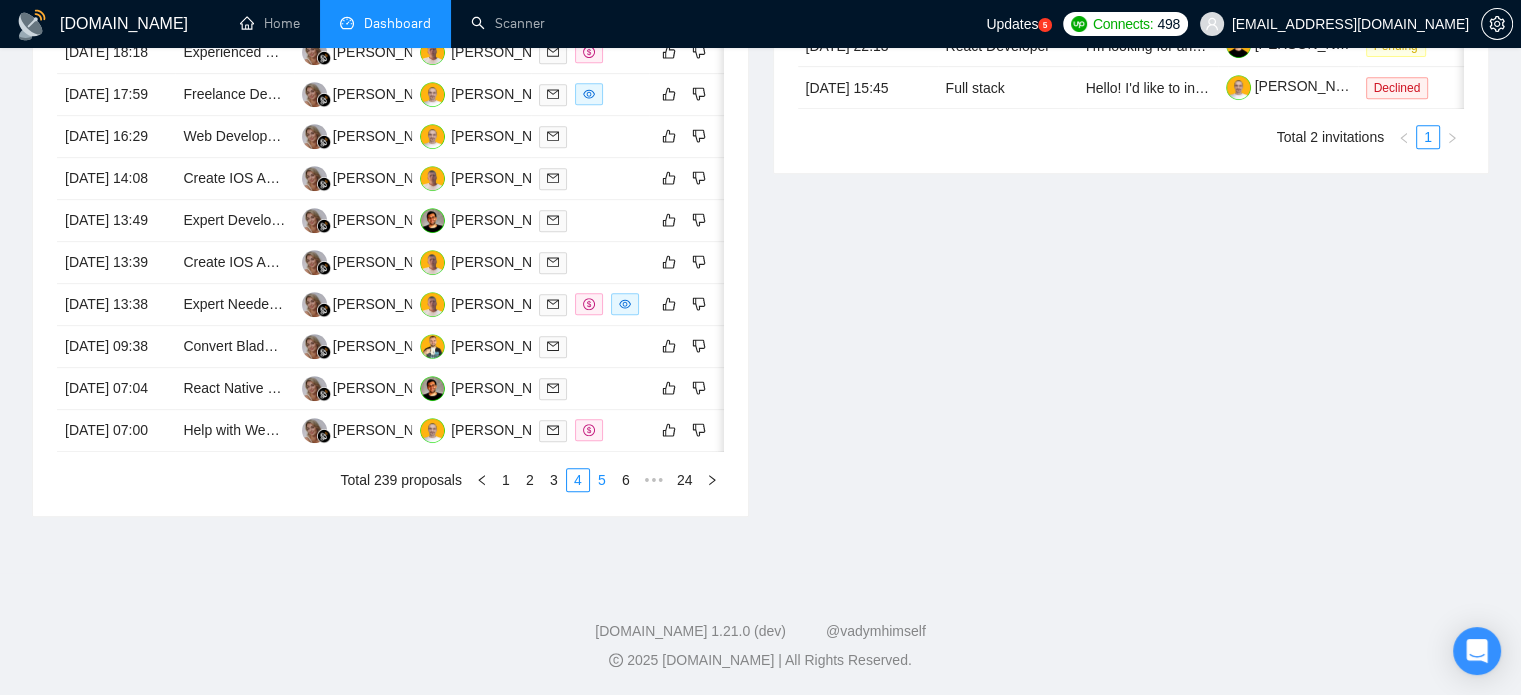 click on "5" at bounding box center [602, 480] 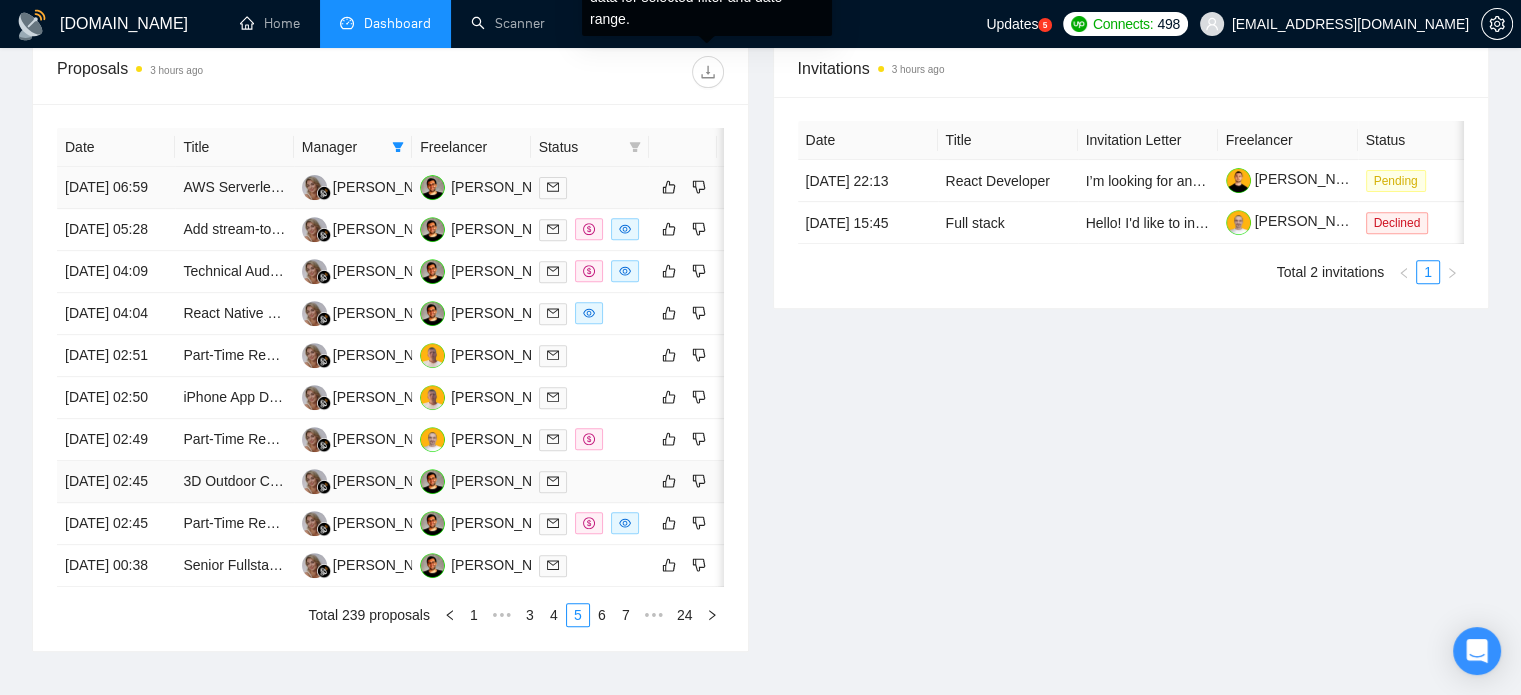 scroll, scrollTop: 790, scrollLeft: 0, axis: vertical 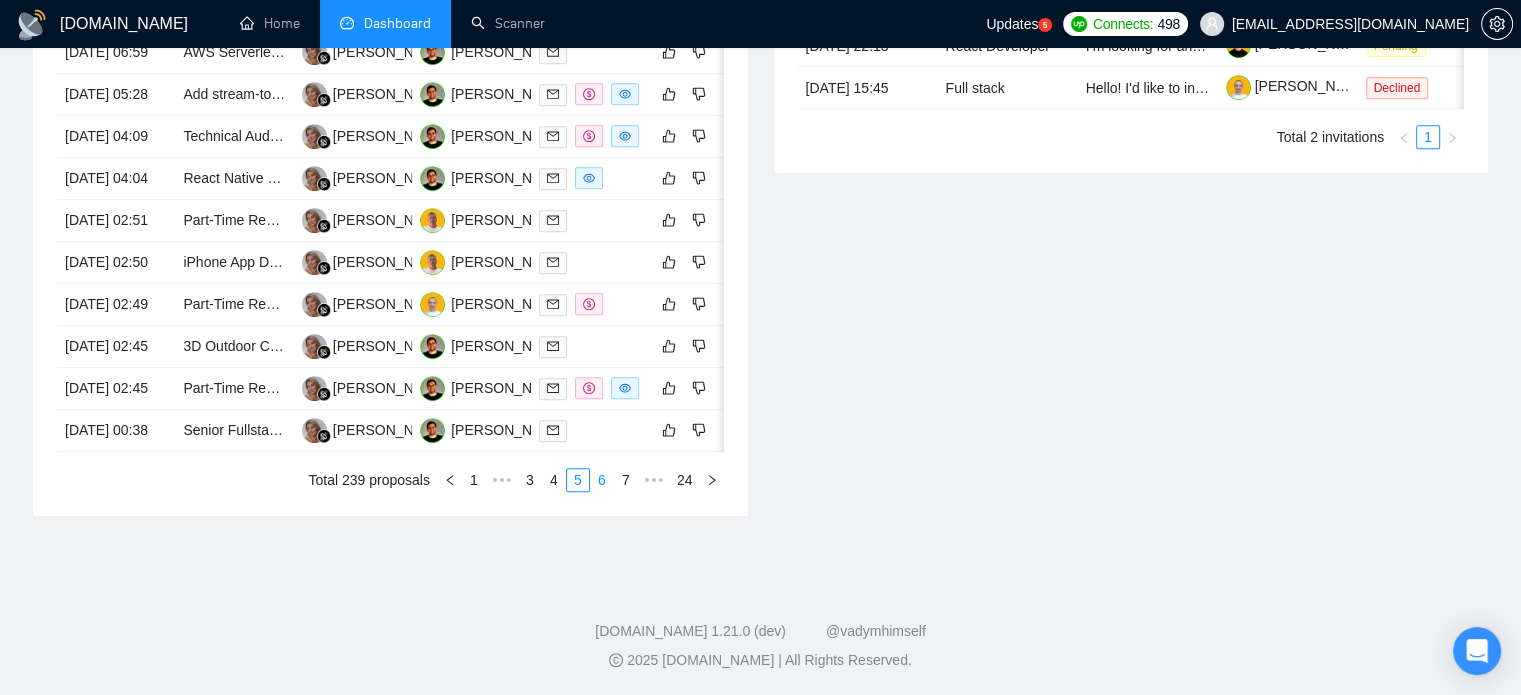 click on "6" at bounding box center [602, 480] 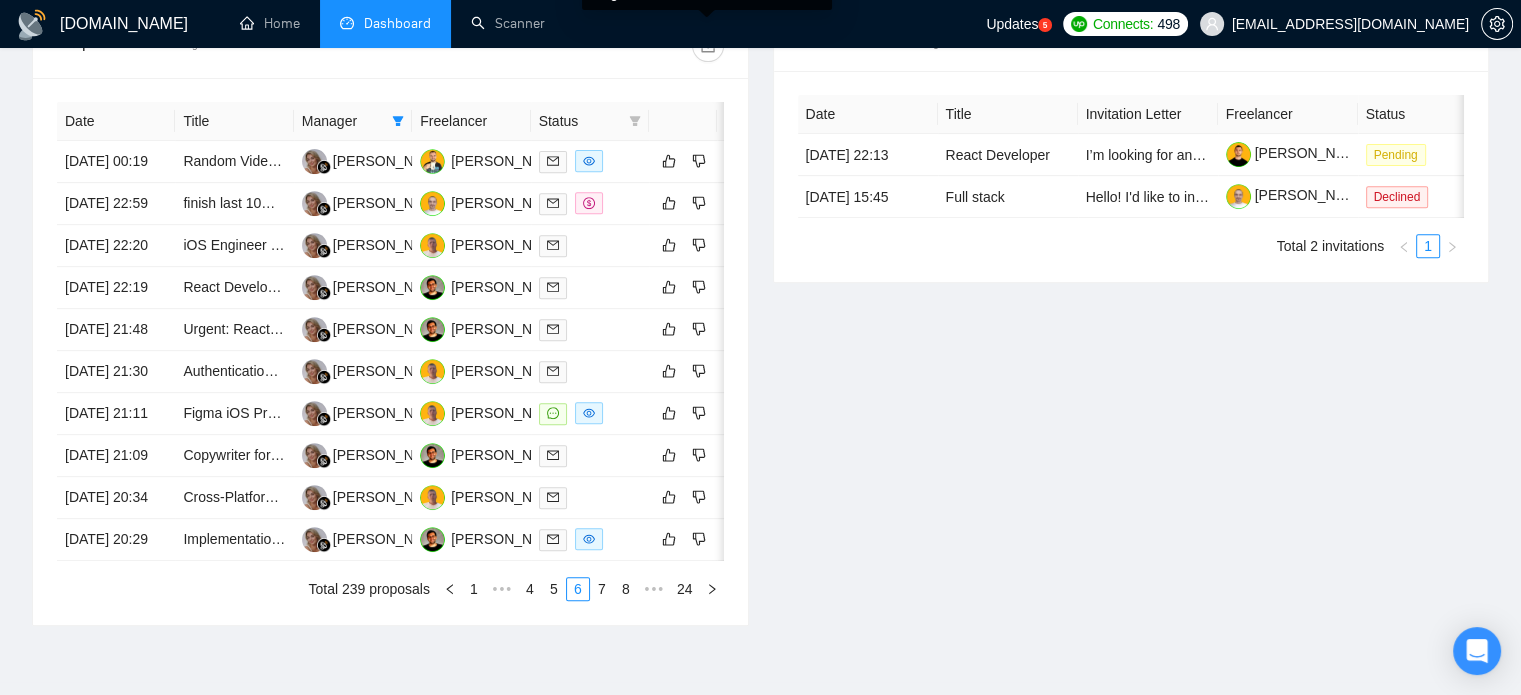 scroll, scrollTop: 790, scrollLeft: 0, axis: vertical 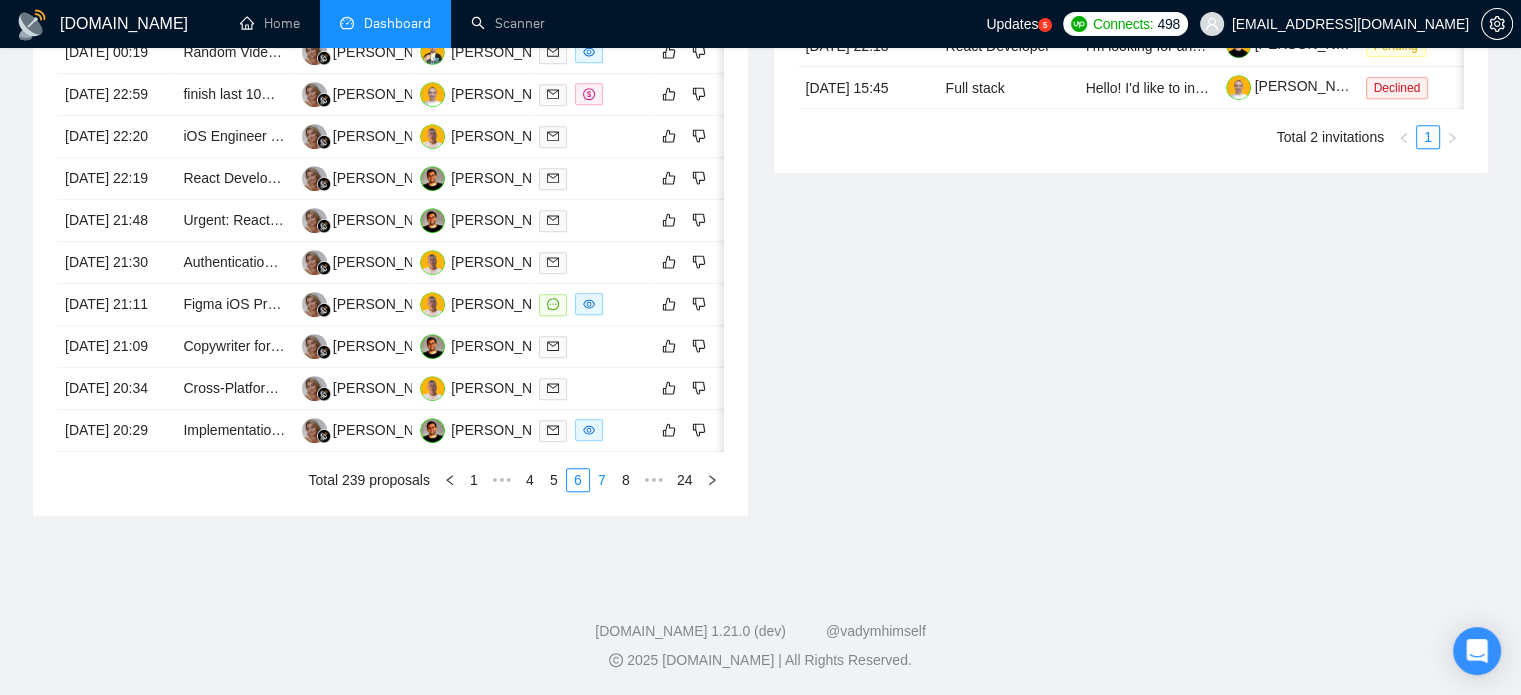 click on "7" at bounding box center [602, 480] 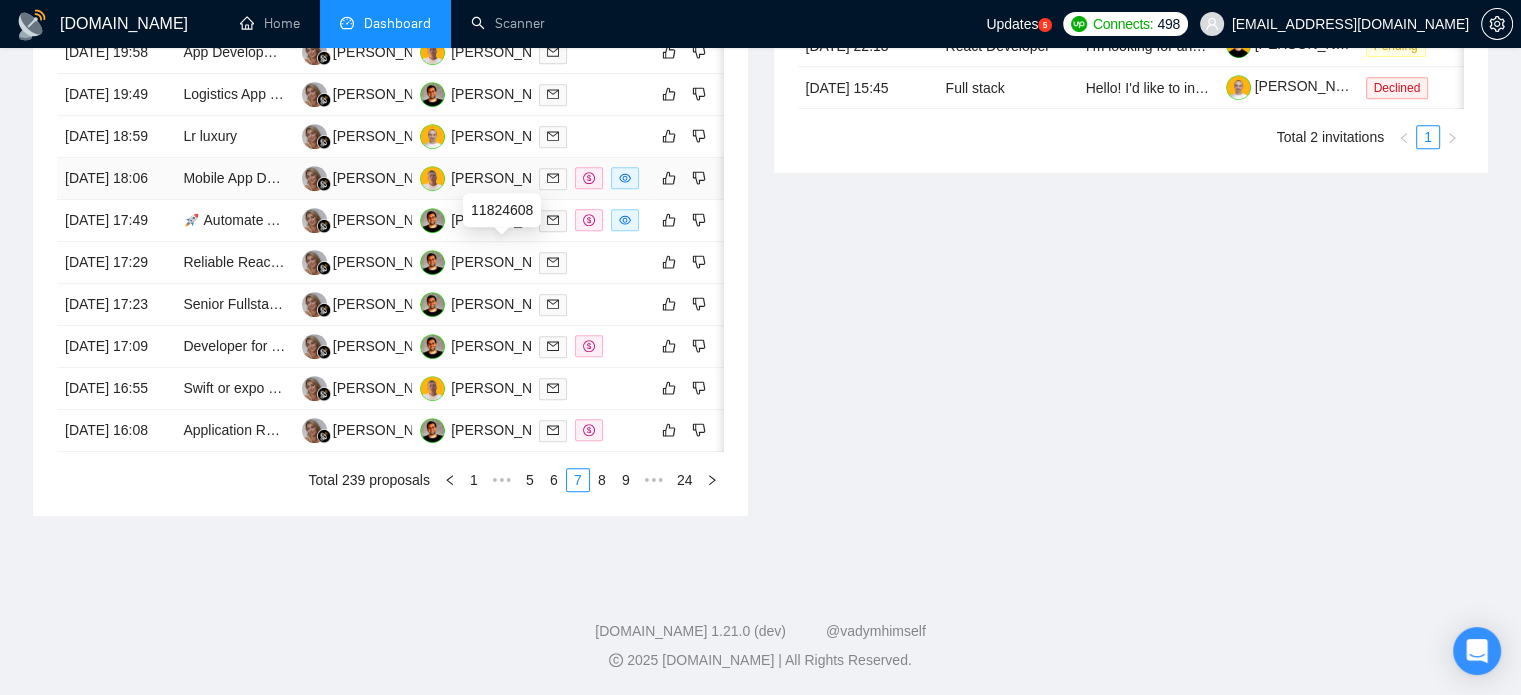 scroll, scrollTop: 990, scrollLeft: 0, axis: vertical 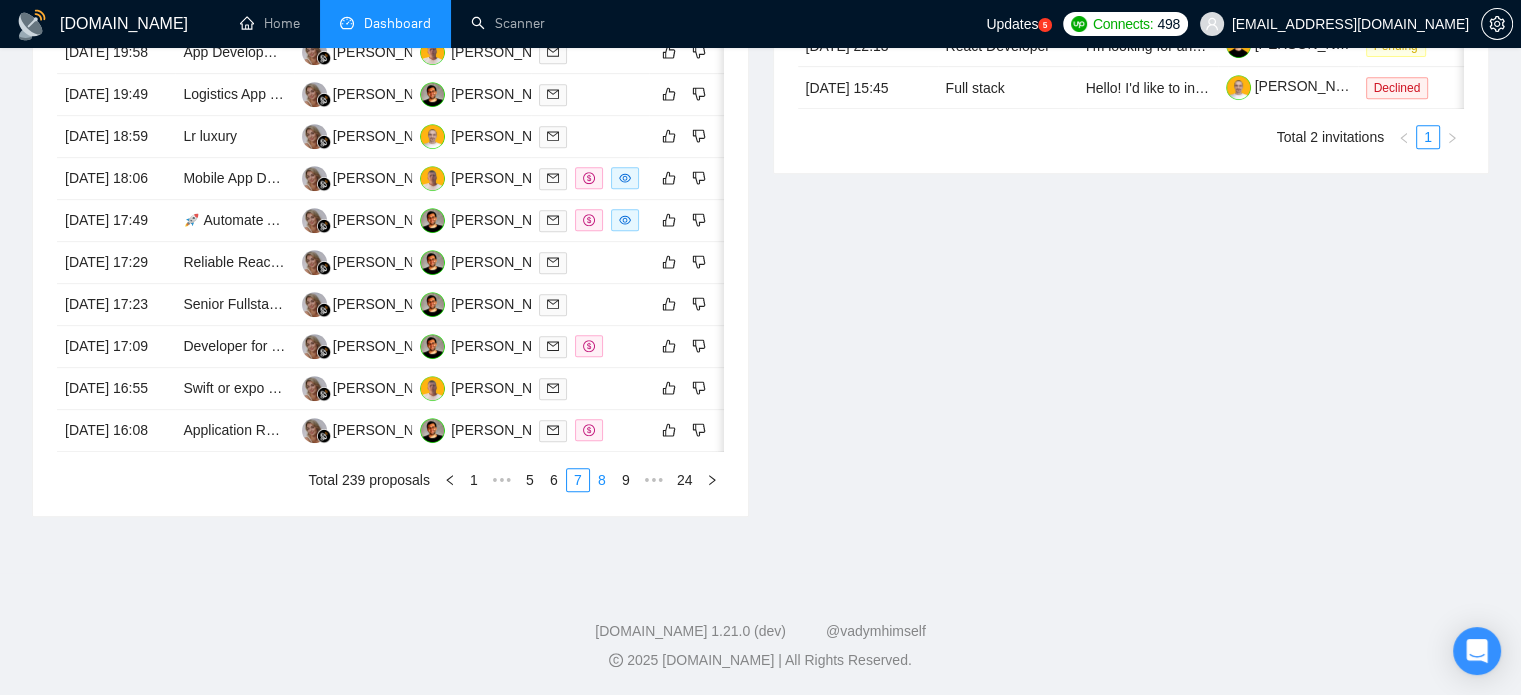 click on "8" at bounding box center (602, 480) 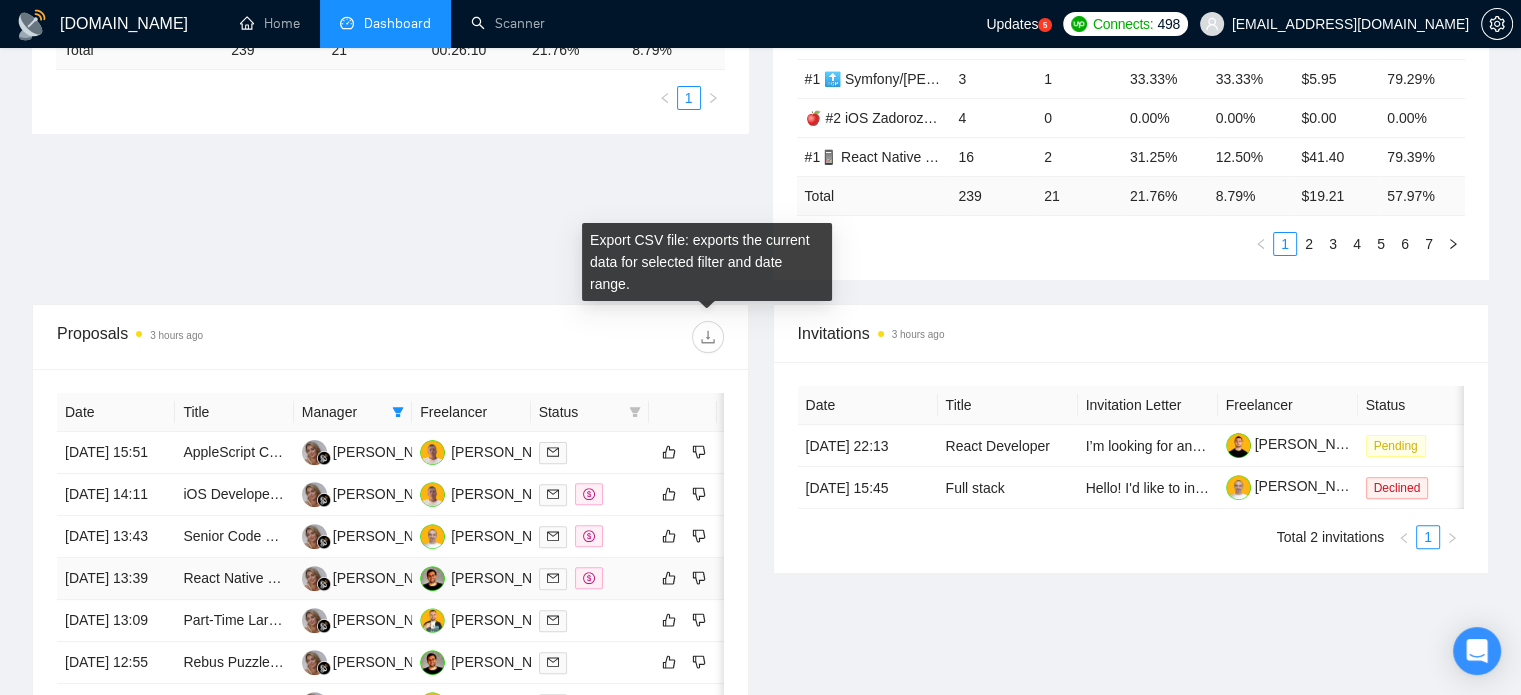 scroll, scrollTop: 790, scrollLeft: 0, axis: vertical 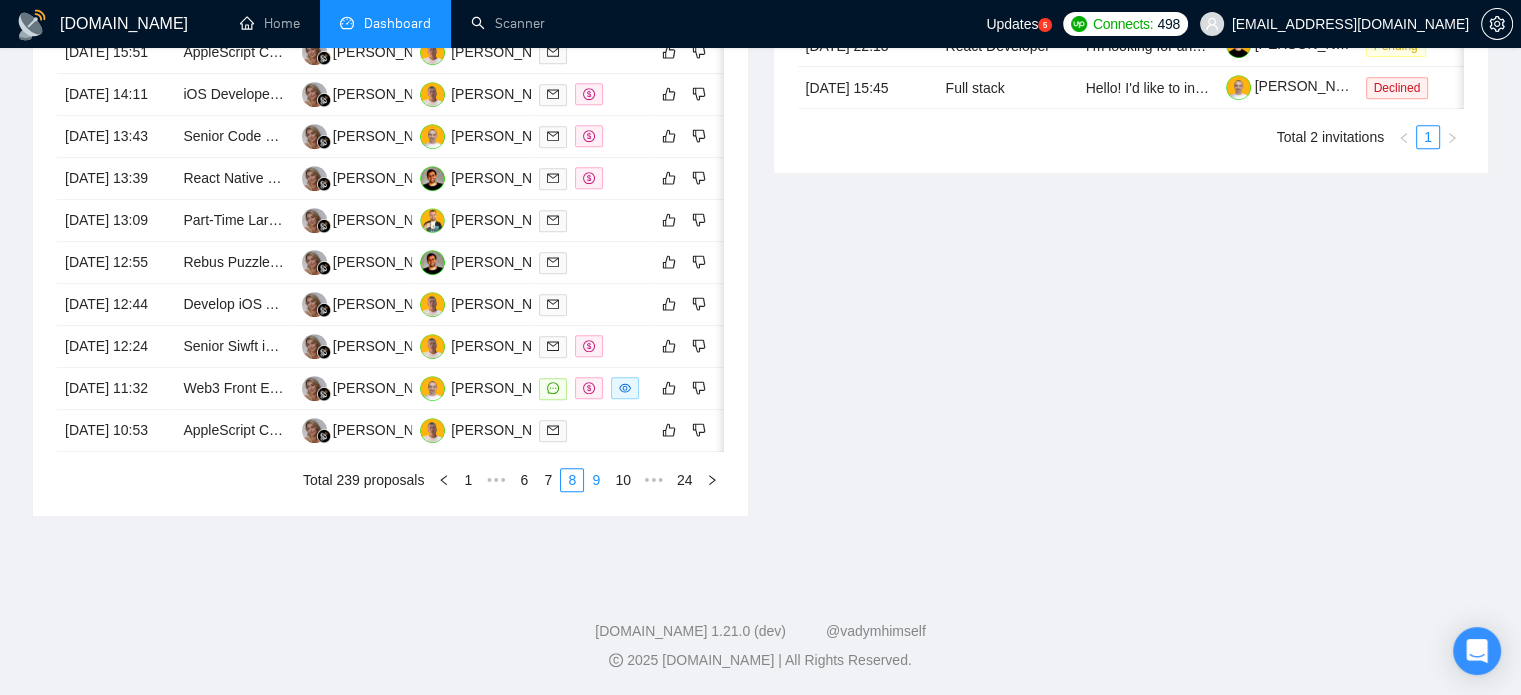 click on "9" at bounding box center [596, 480] 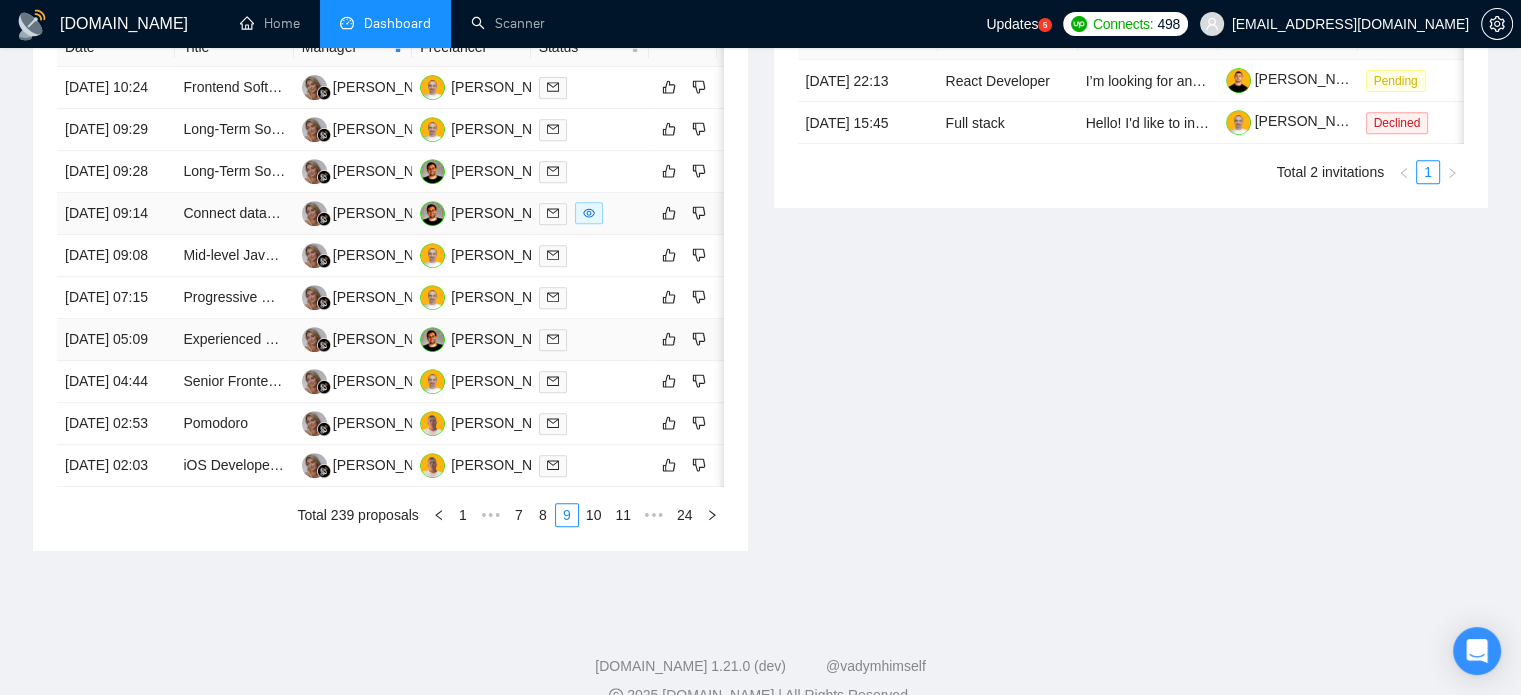 scroll, scrollTop: 890, scrollLeft: 0, axis: vertical 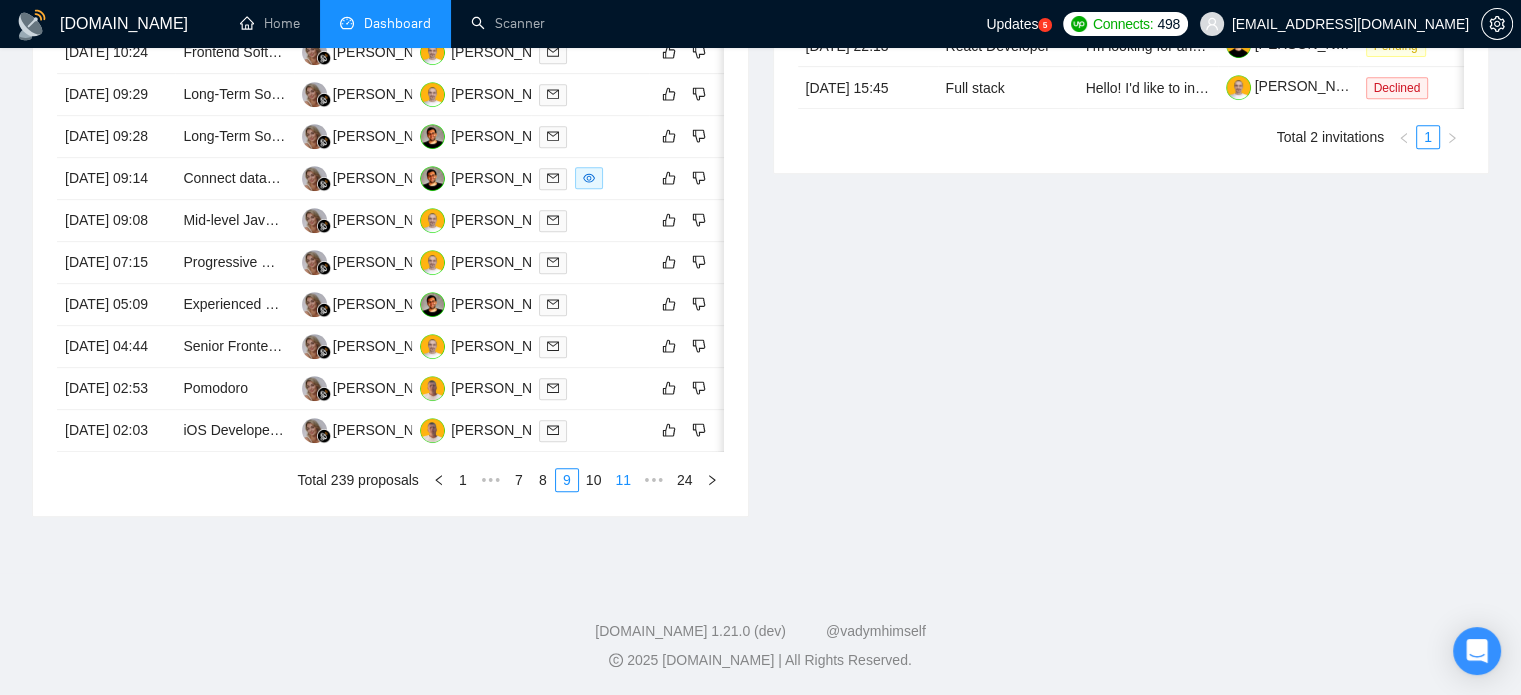 click on "10" at bounding box center (594, 480) 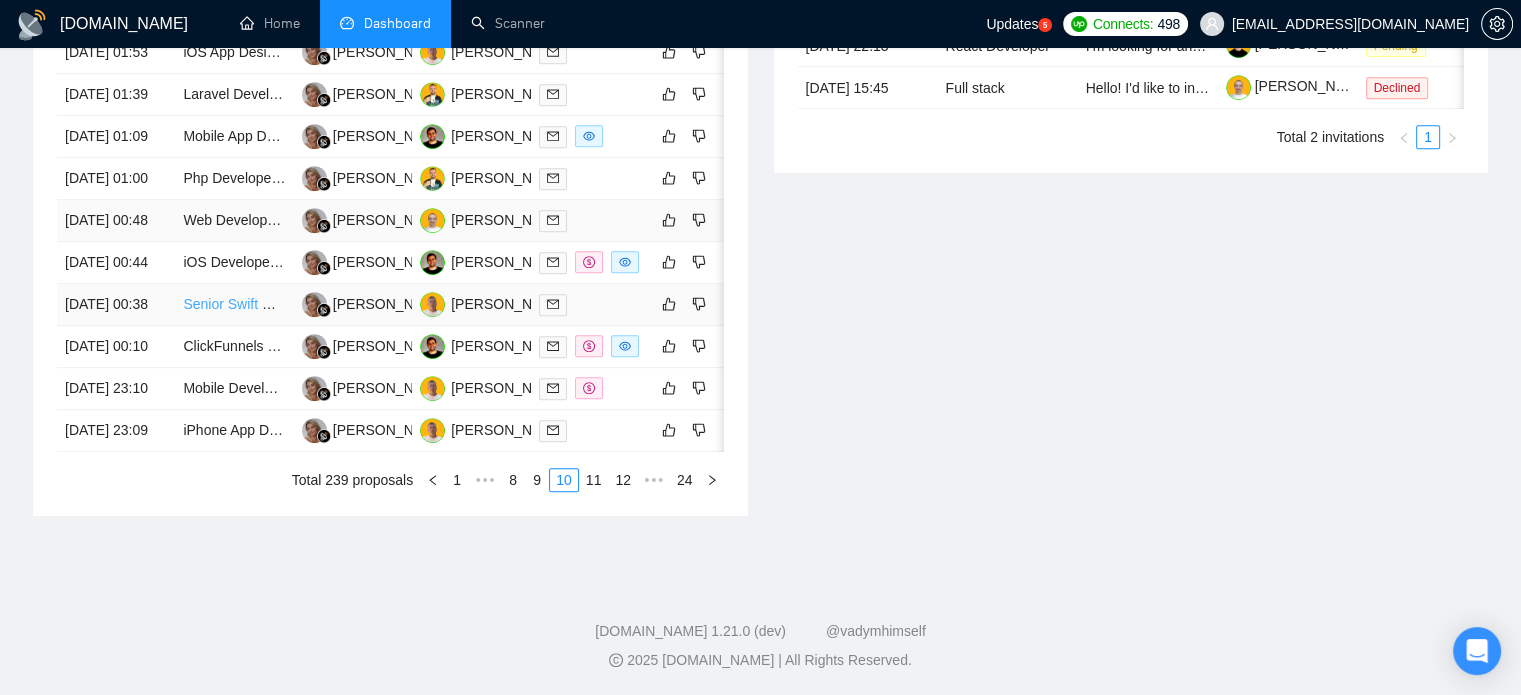 scroll, scrollTop: 790, scrollLeft: 0, axis: vertical 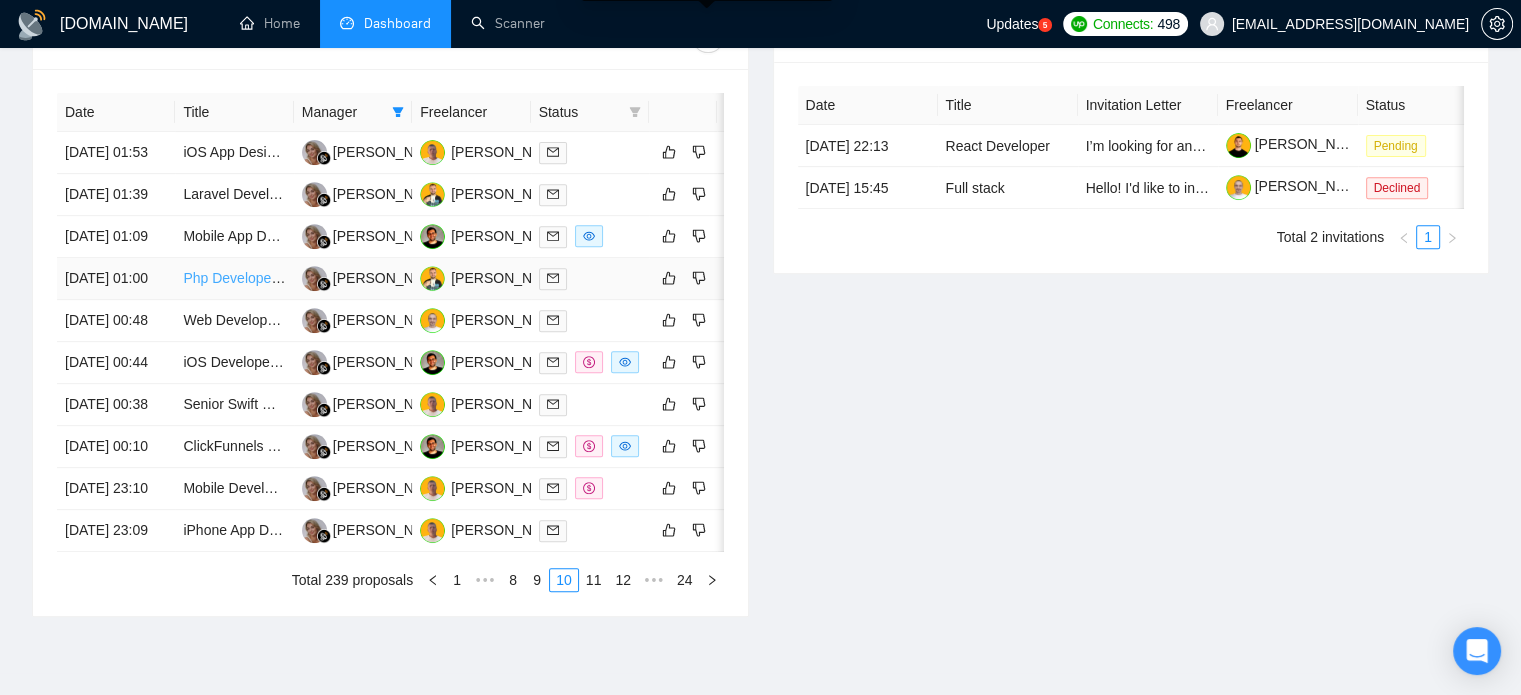 click on "Php Developer for our Software" at bounding box center (281, 278) 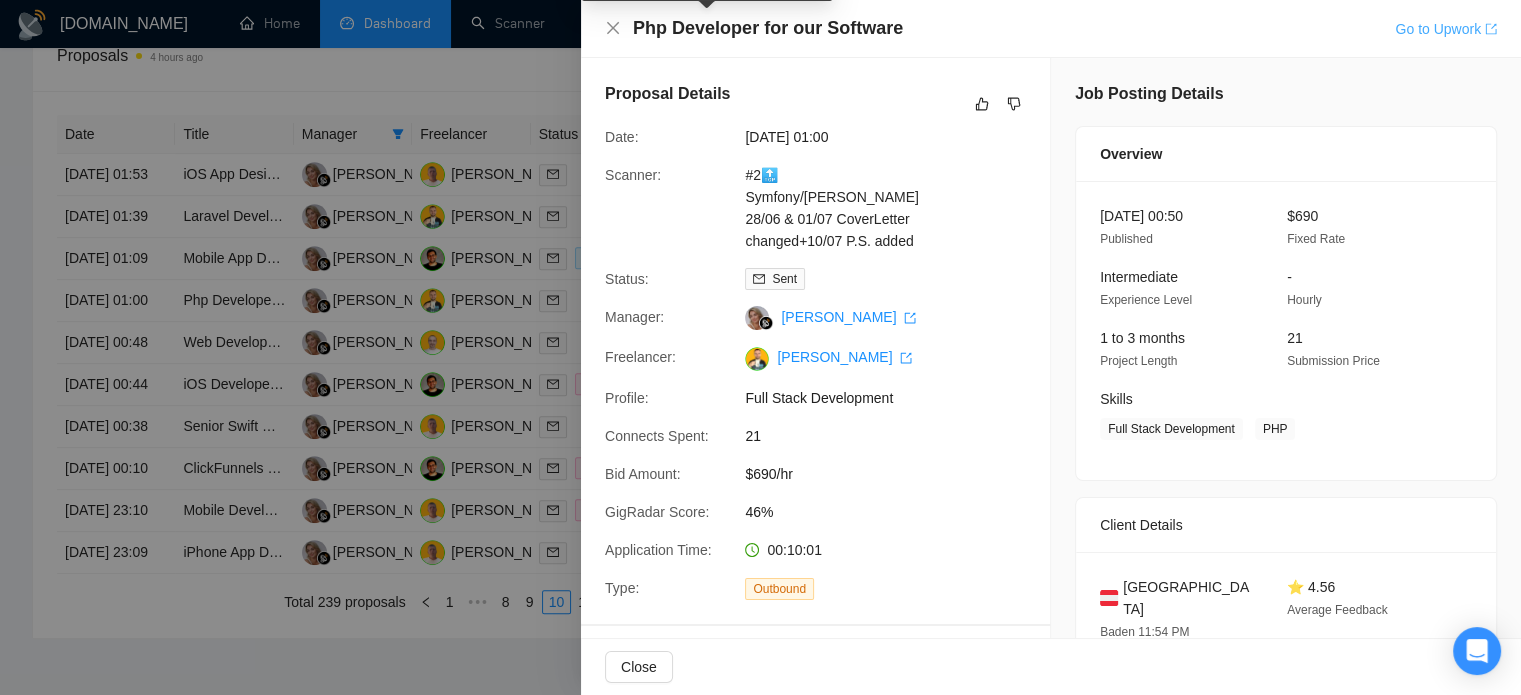 click on "Go to Upwork" at bounding box center [1446, 29] 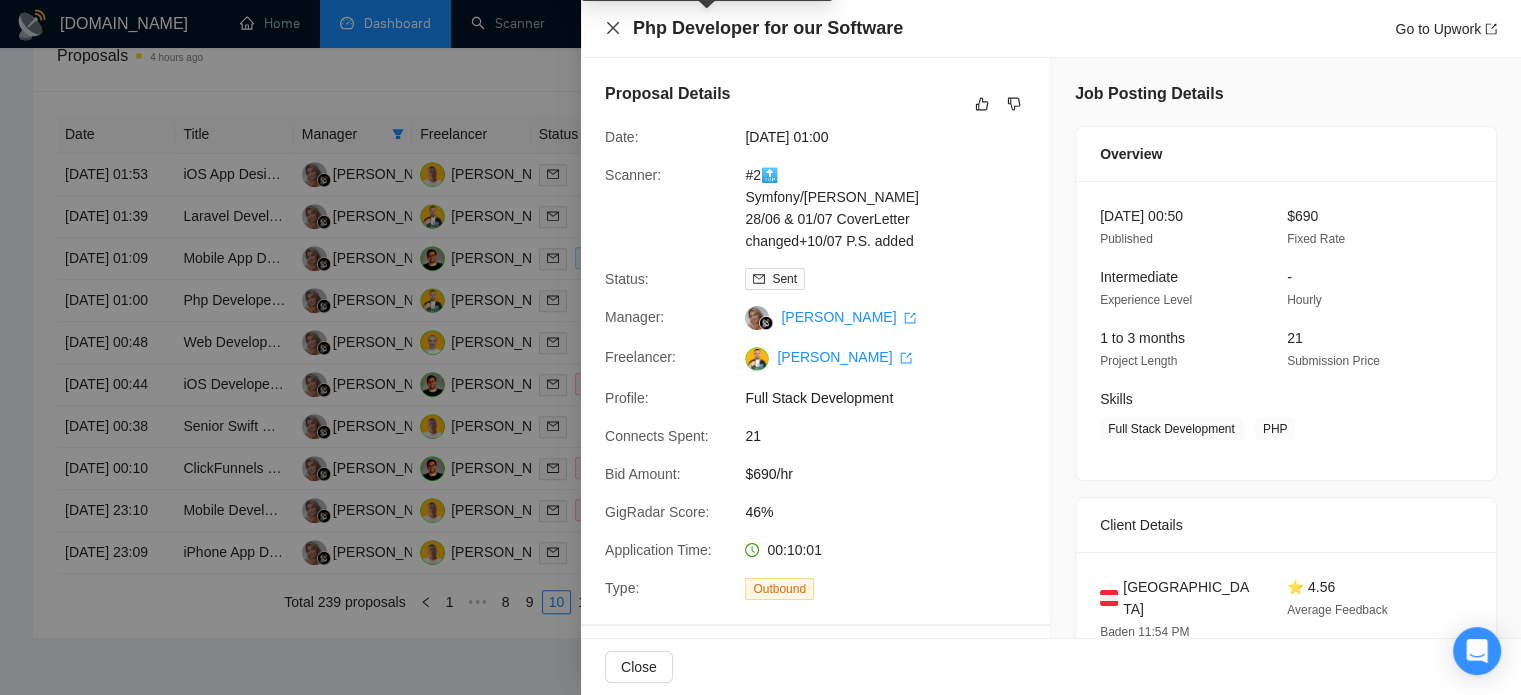 click 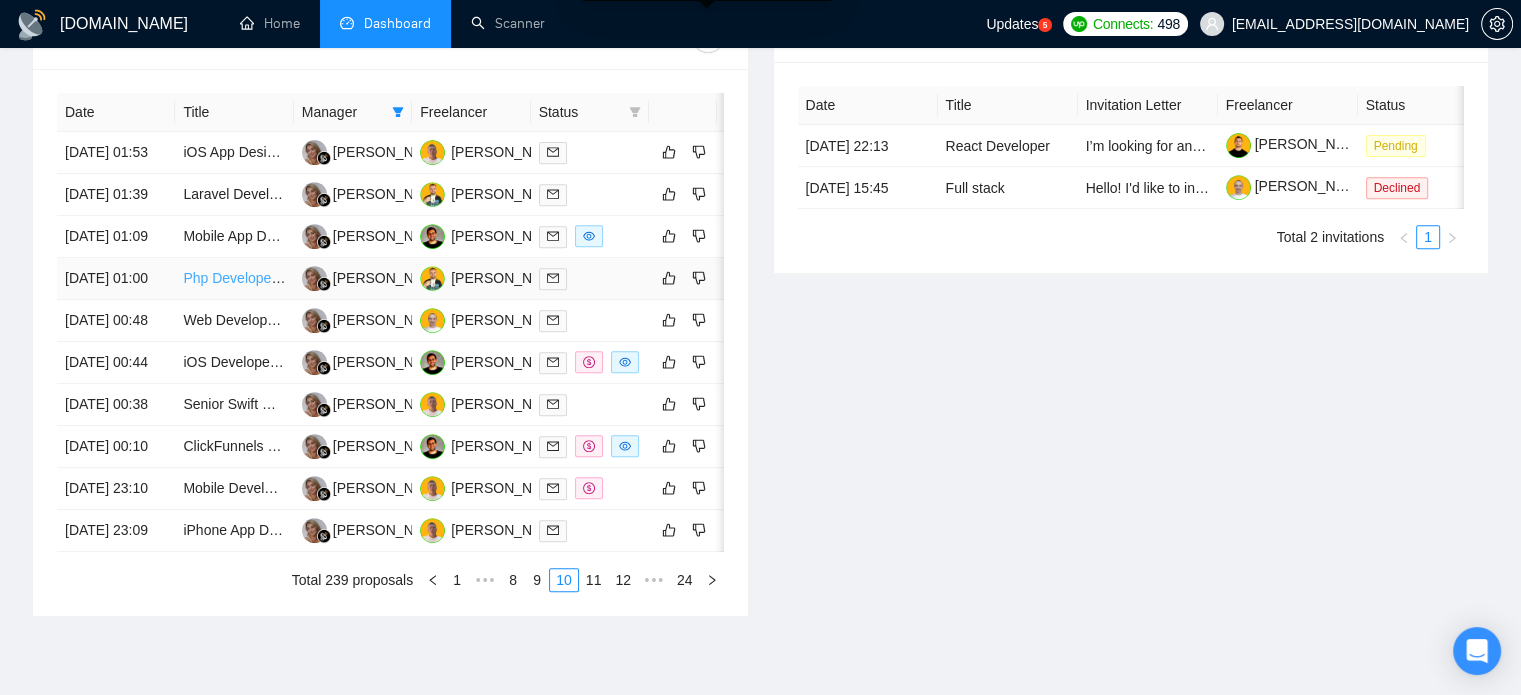 click on "Php Developer for our Software" at bounding box center [281, 278] 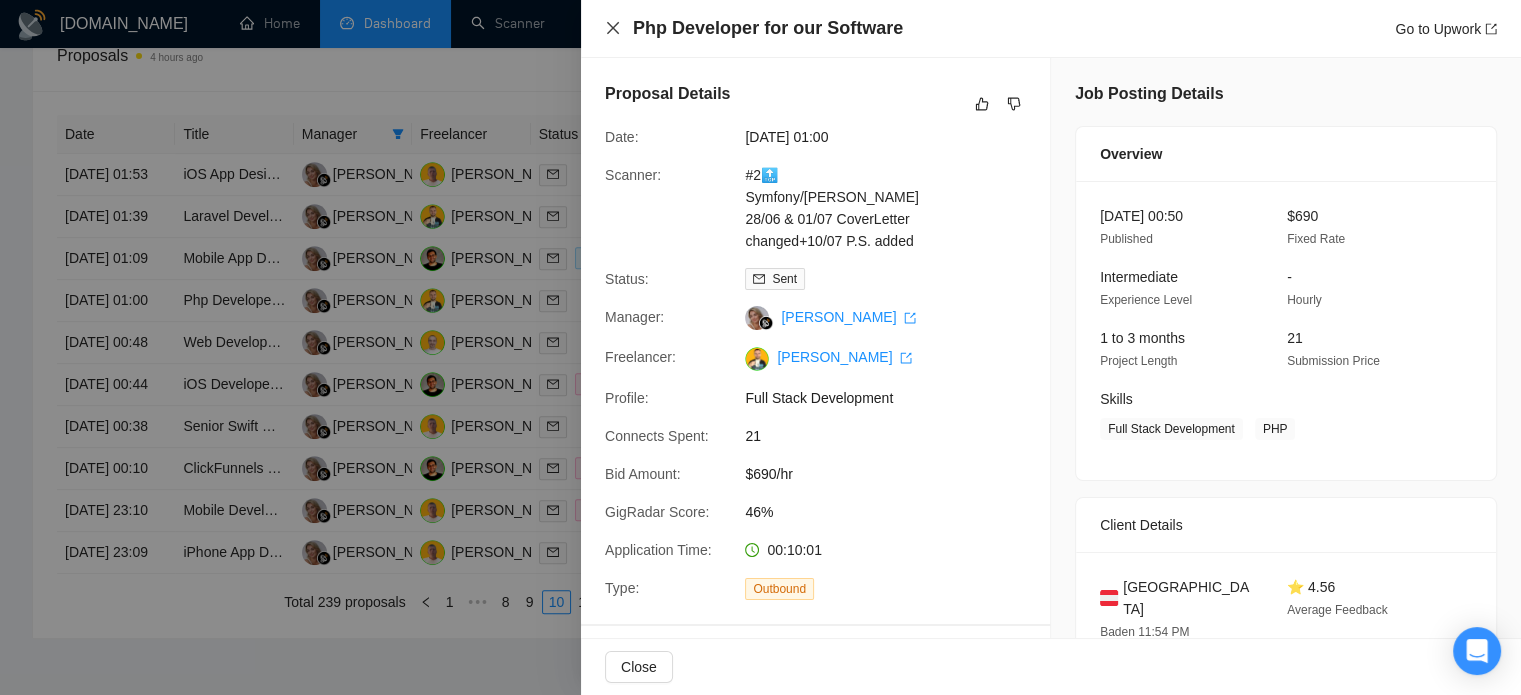 click 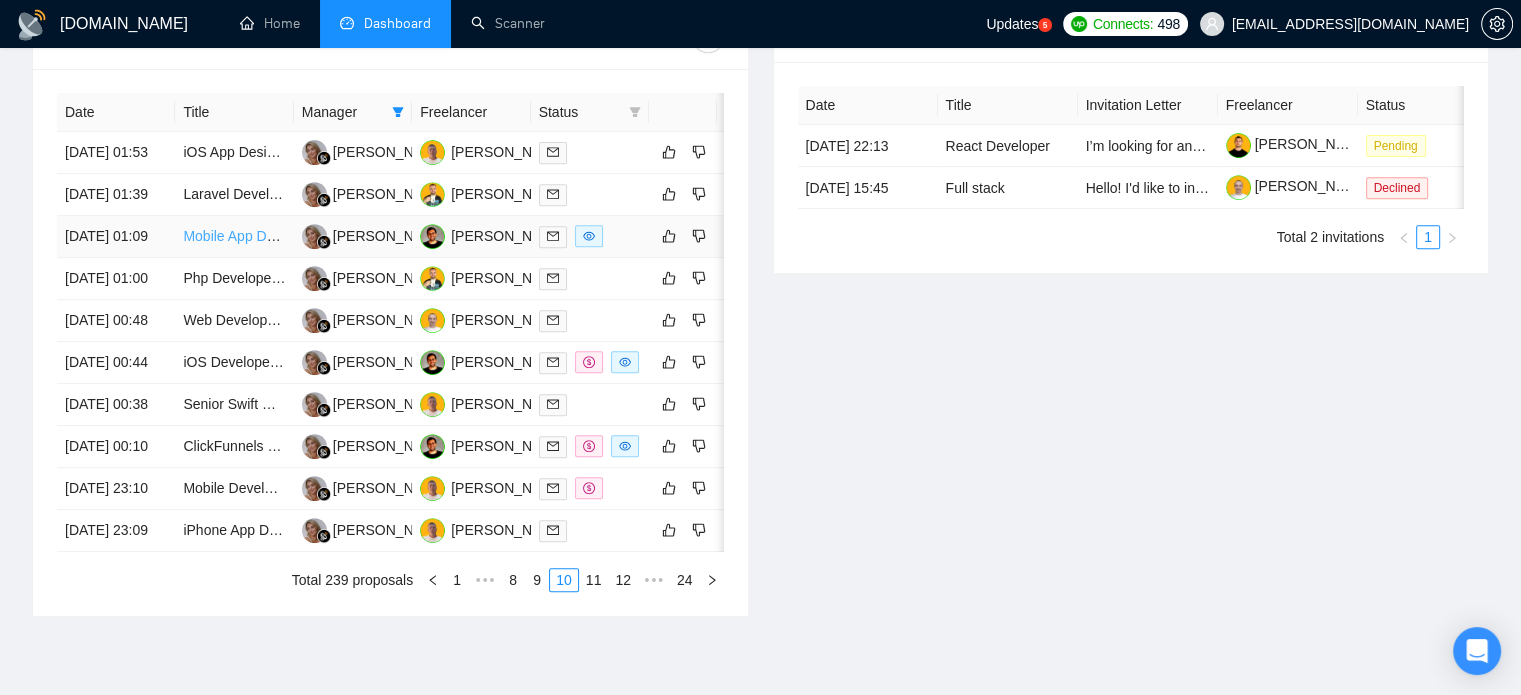 click on "Mobile App Developer Needed to Build MVP for Cross-Platform App (Android & iOS)" at bounding box center (444, 236) 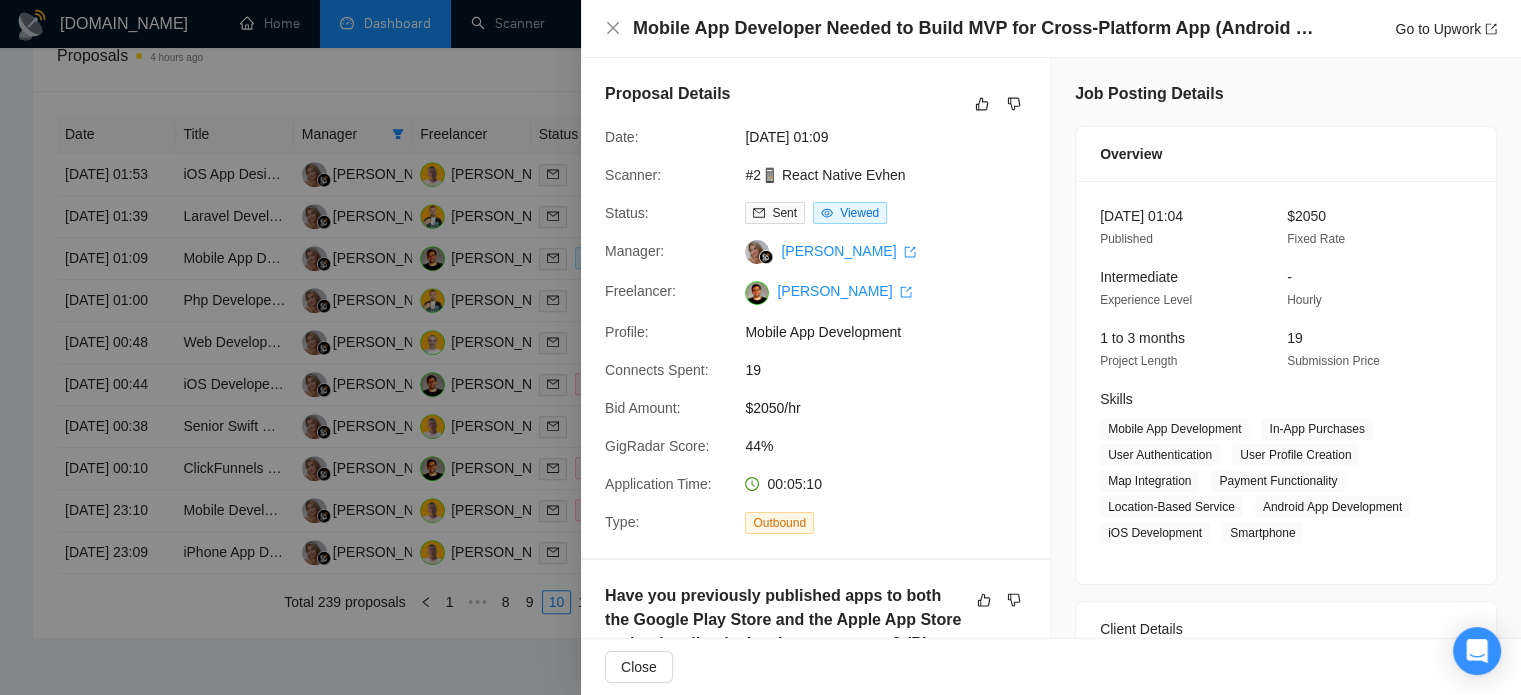 click on "Mobile App Developer Needed to Build MVP for Cross-Platform App (Android & iOS) Go to Upwork" at bounding box center (1051, 28) 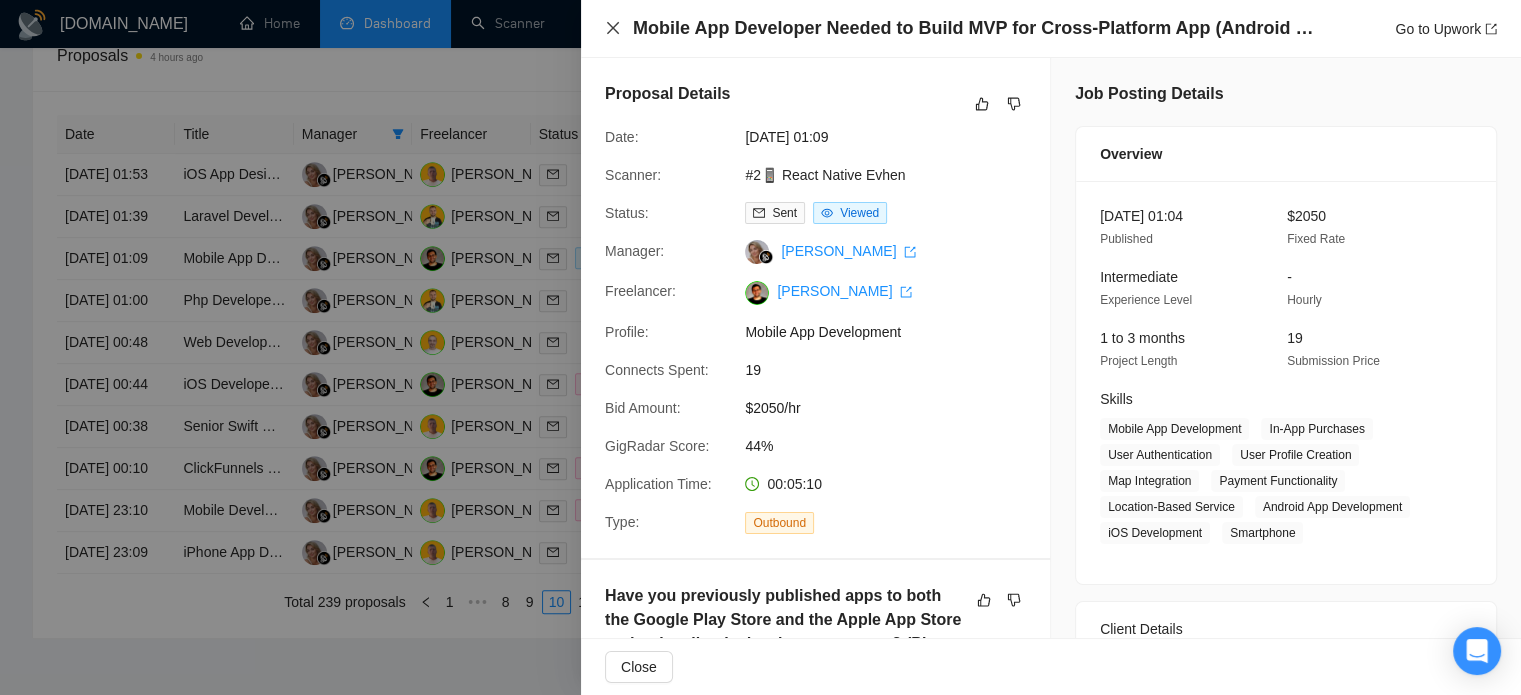 click 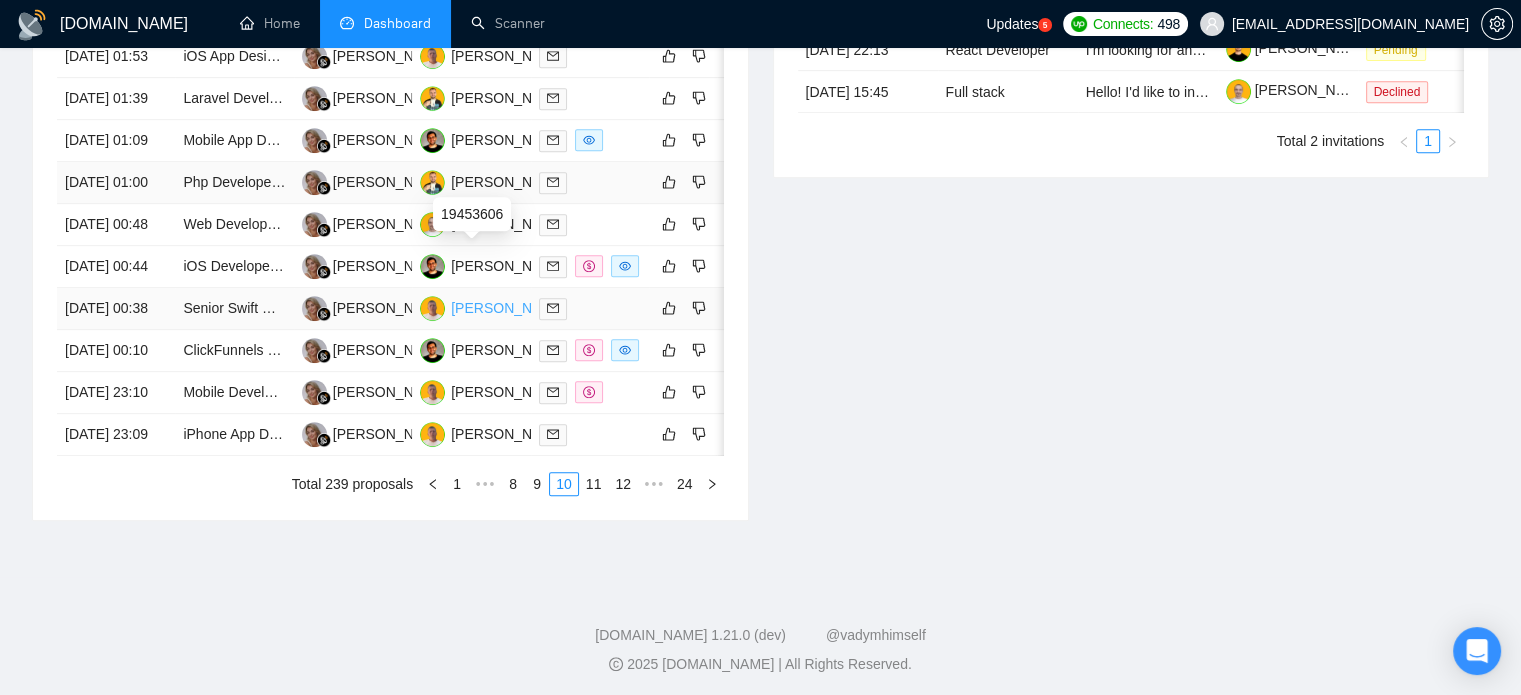 scroll, scrollTop: 990, scrollLeft: 0, axis: vertical 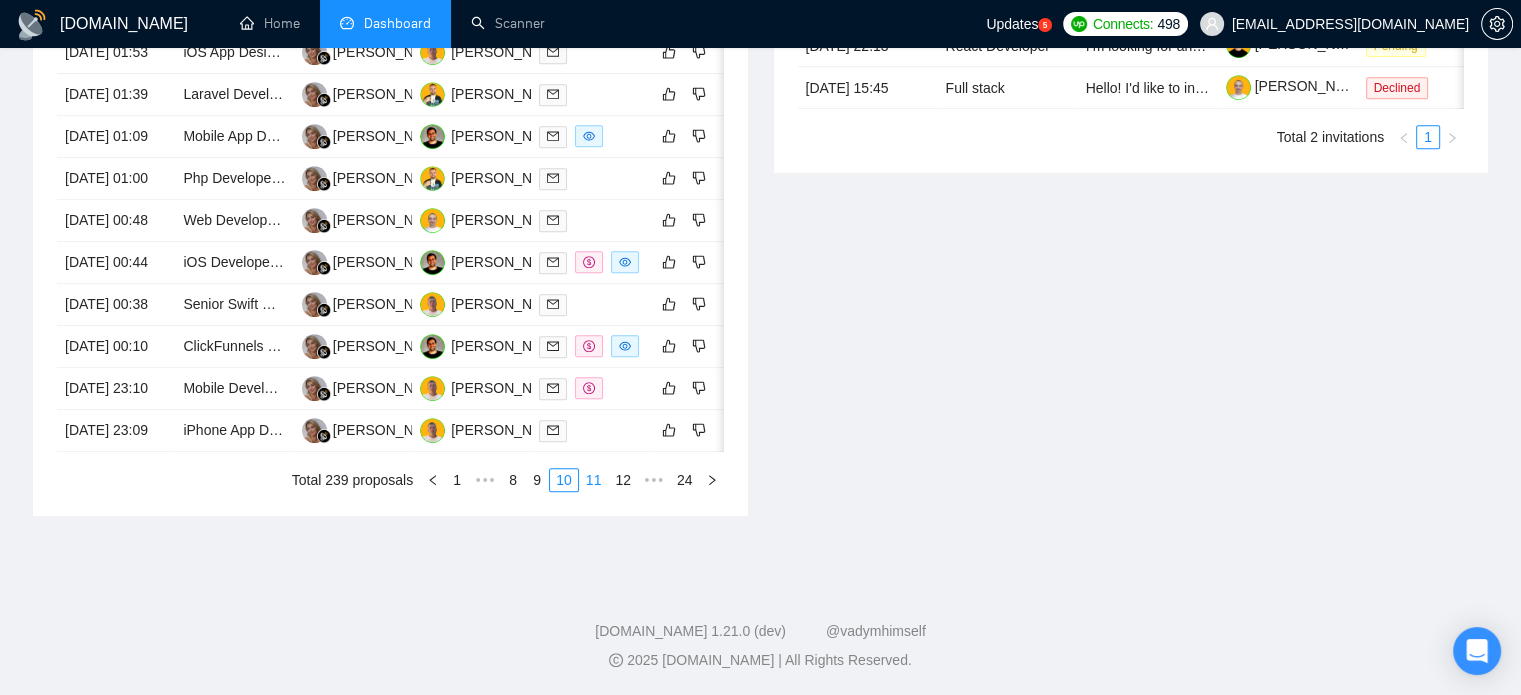 click on "11" at bounding box center (594, 480) 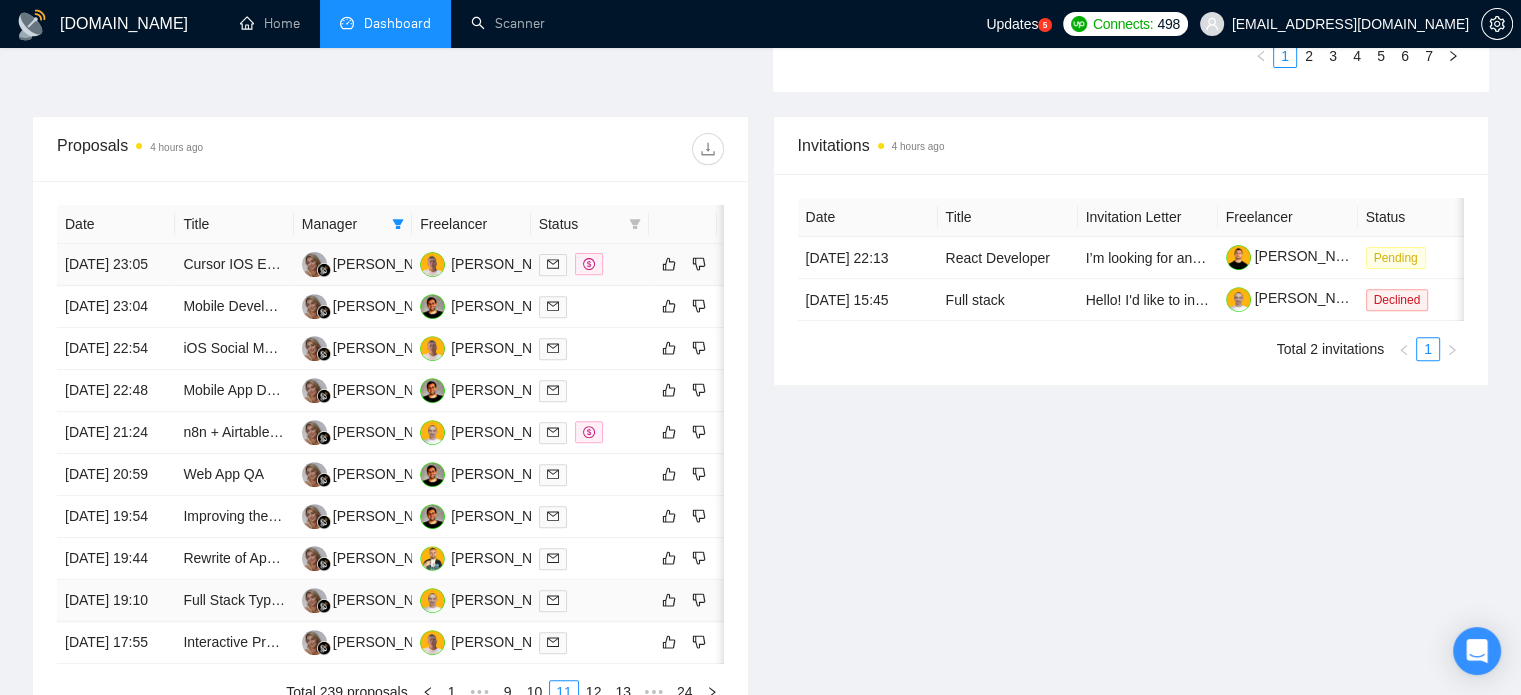 scroll, scrollTop: 690, scrollLeft: 0, axis: vertical 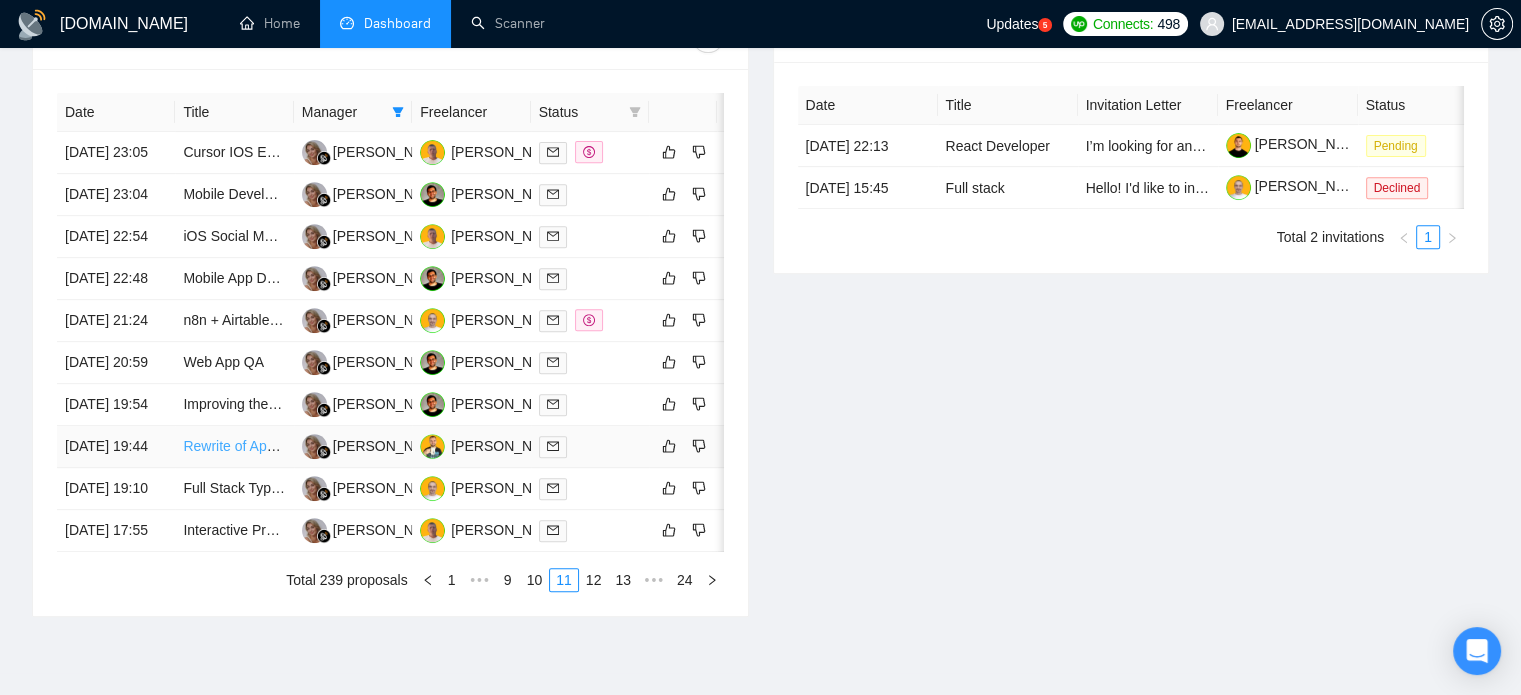 click on "Rewrite of Application in [GEOGRAPHIC_DATA]" at bounding box center [332, 446] 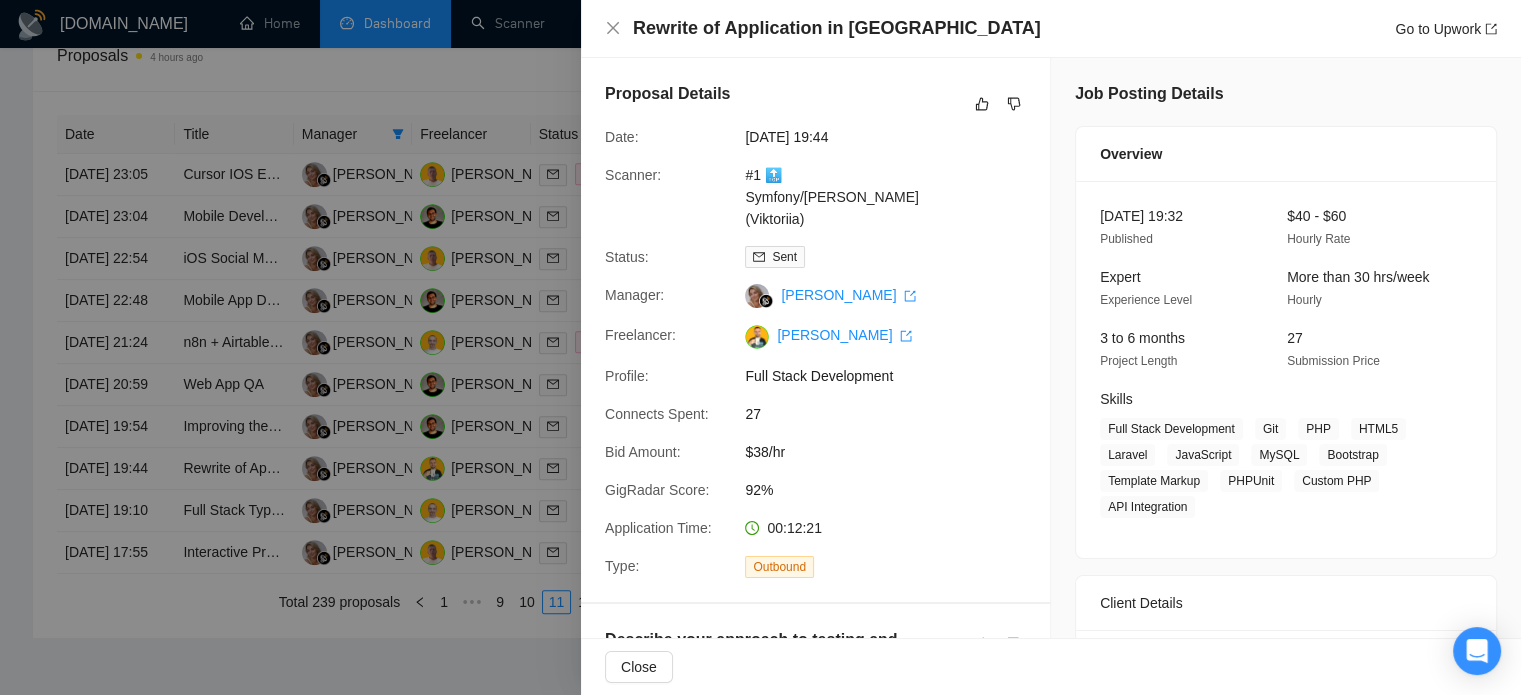click on "Rewrite of Application in [GEOGRAPHIC_DATA] Go to Upwork" at bounding box center (1051, 28) 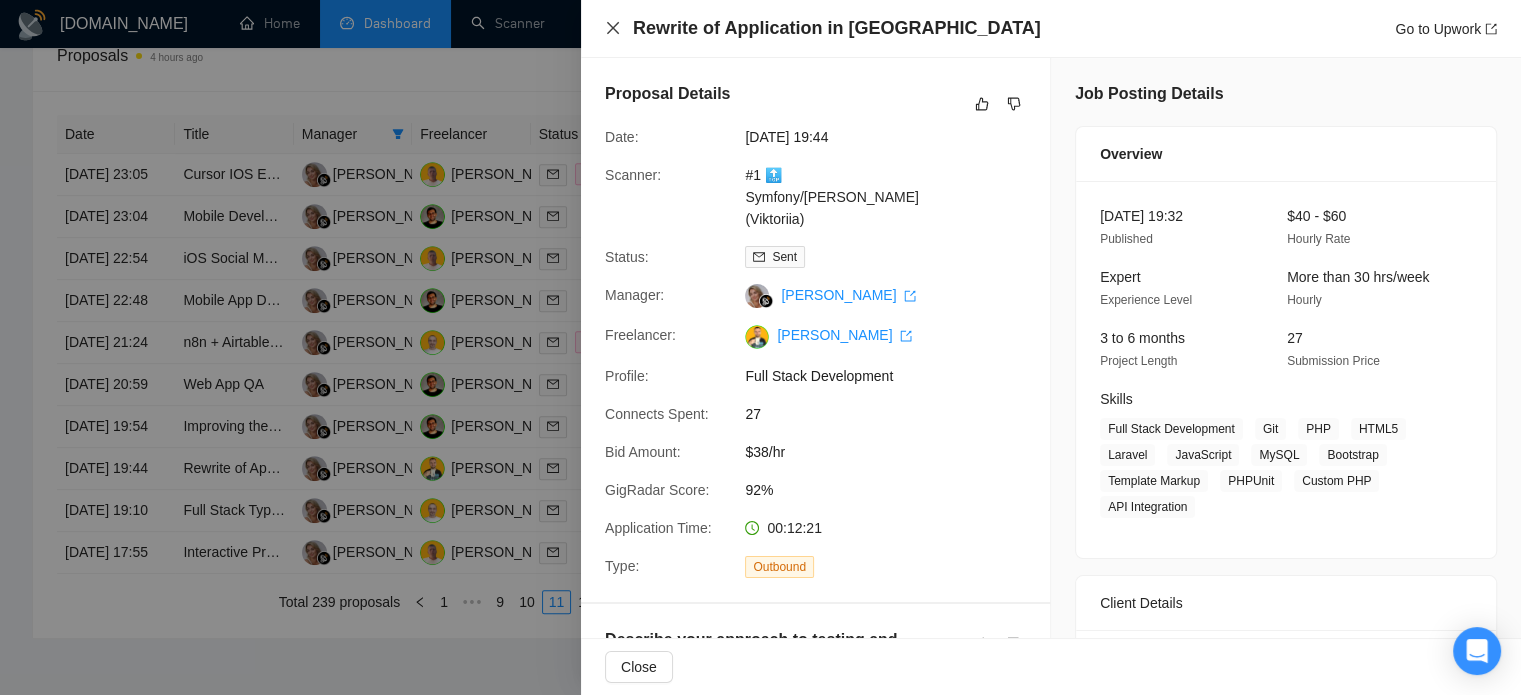 click on "Rewrite of Application in [GEOGRAPHIC_DATA] Go to Upwork" at bounding box center [1051, 29] 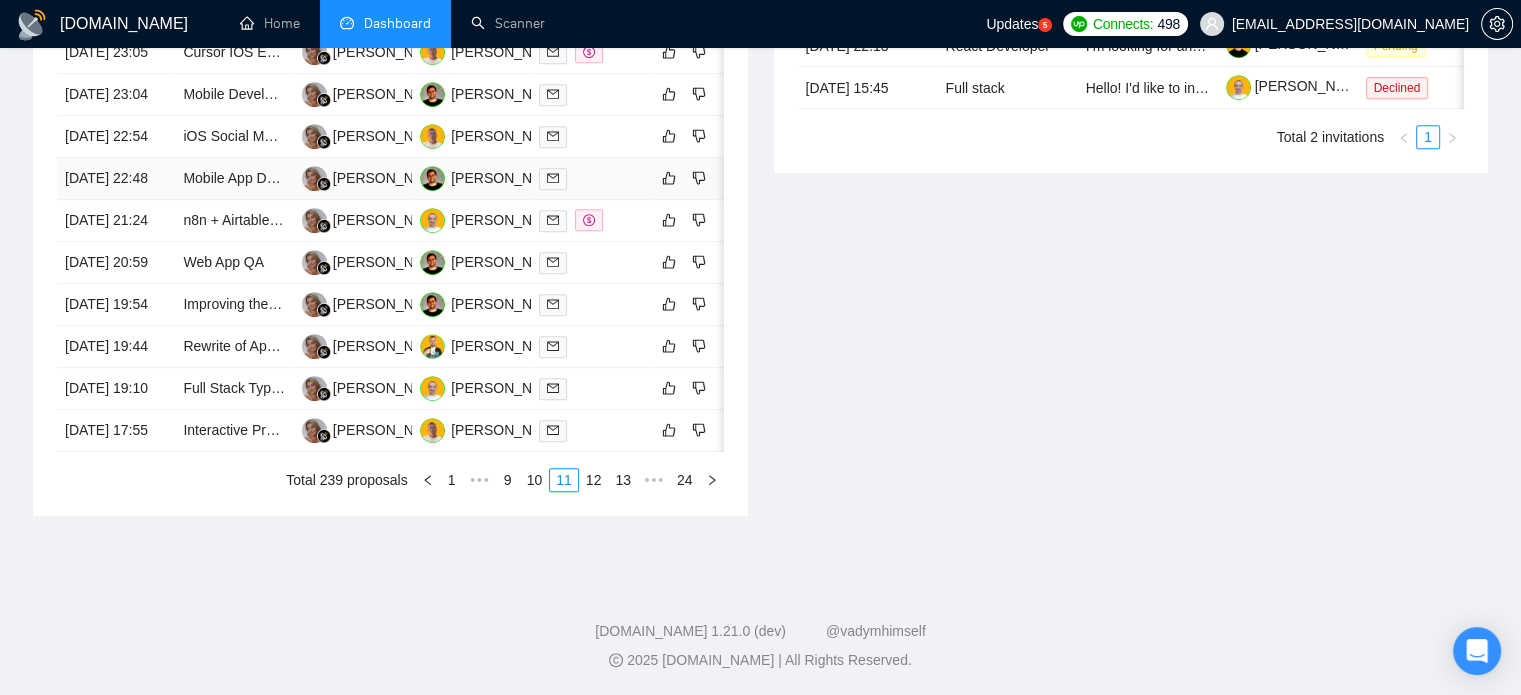 scroll, scrollTop: 1090, scrollLeft: 0, axis: vertical 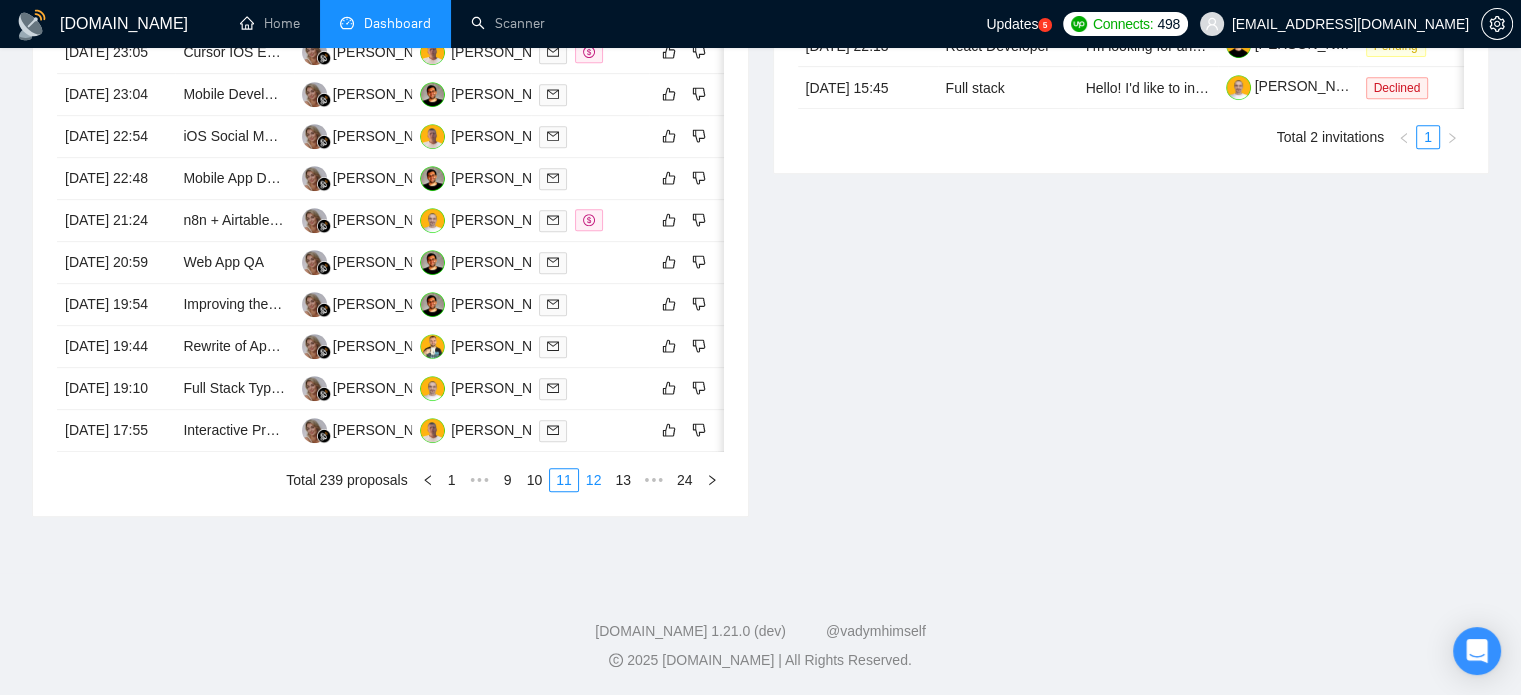 click on "12" at bounding box center (594, 480) 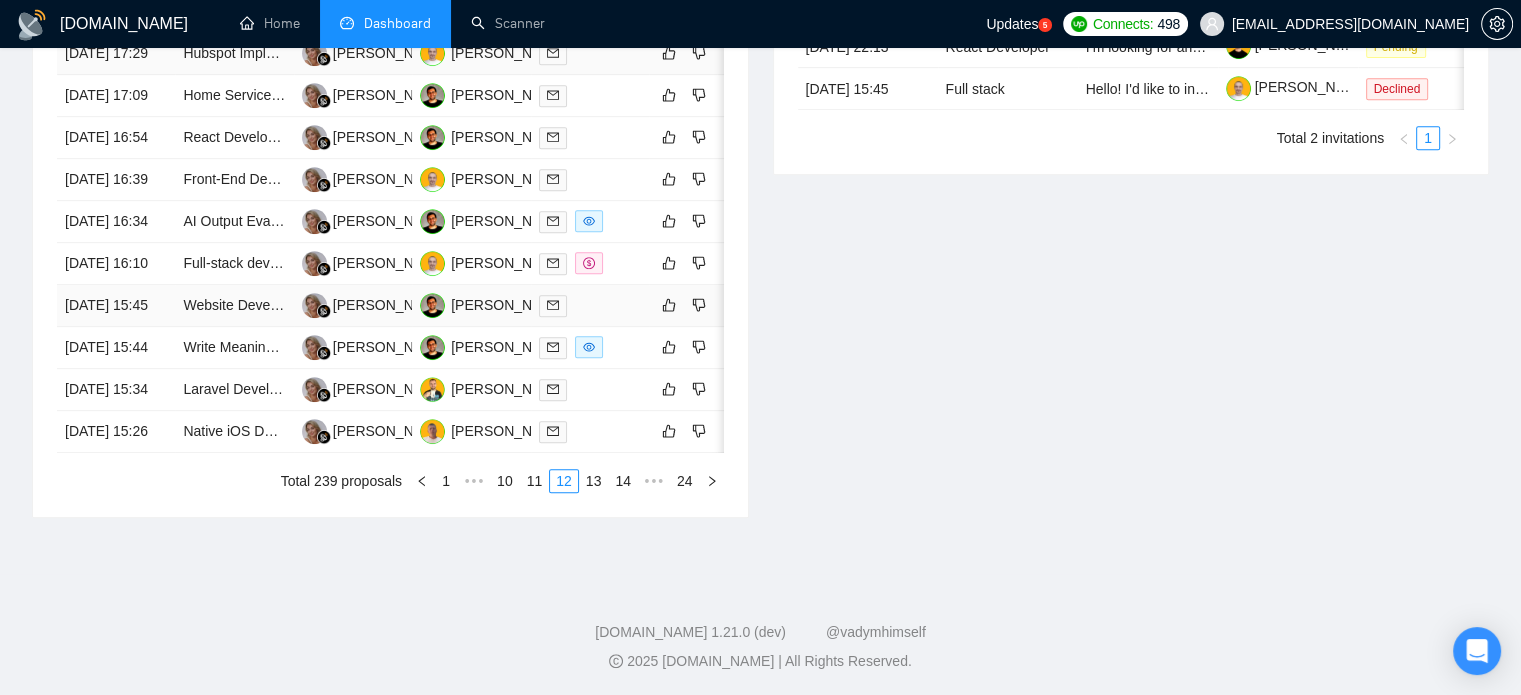 scroll, scrollTop: 890, scrollLeft: 0, axis: vertical 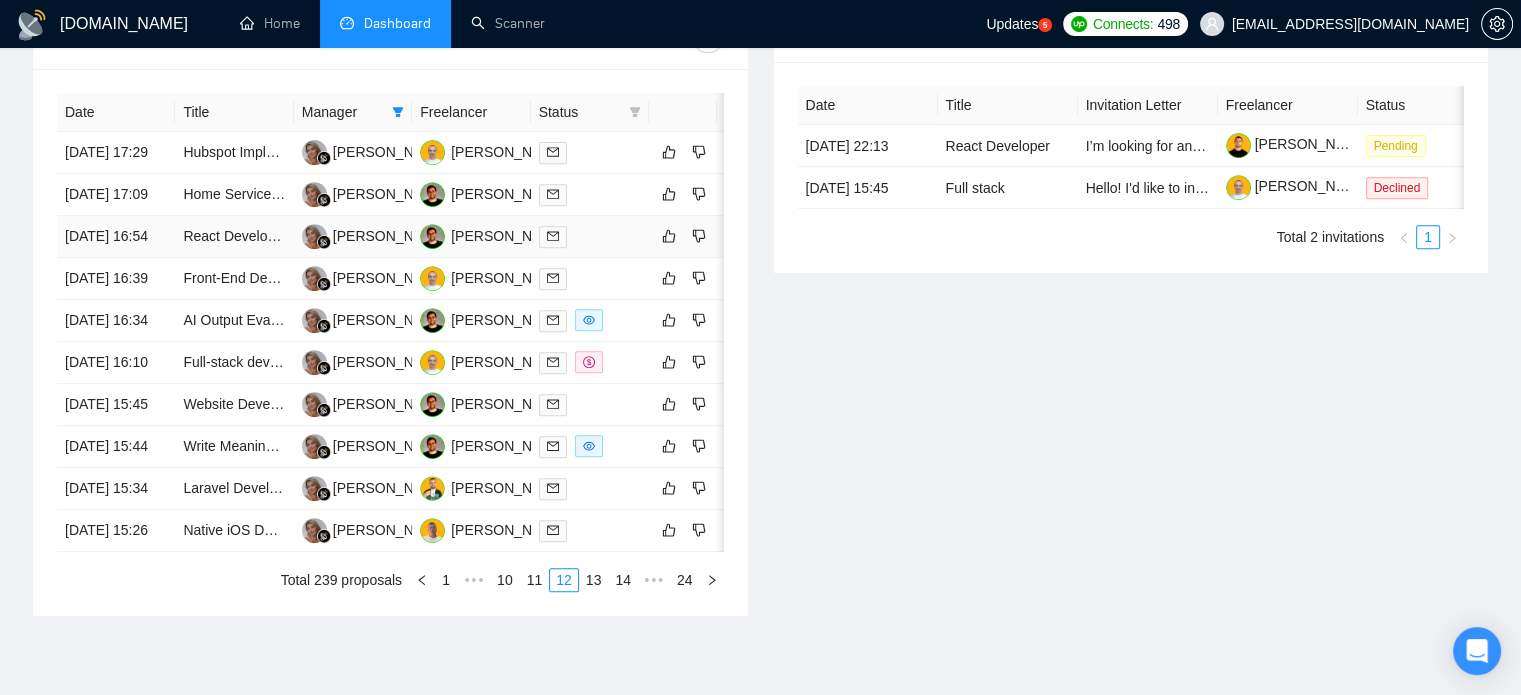 click on "React Developer for UI Iteration and Bug Fixing" at bounding box center (234, 237) 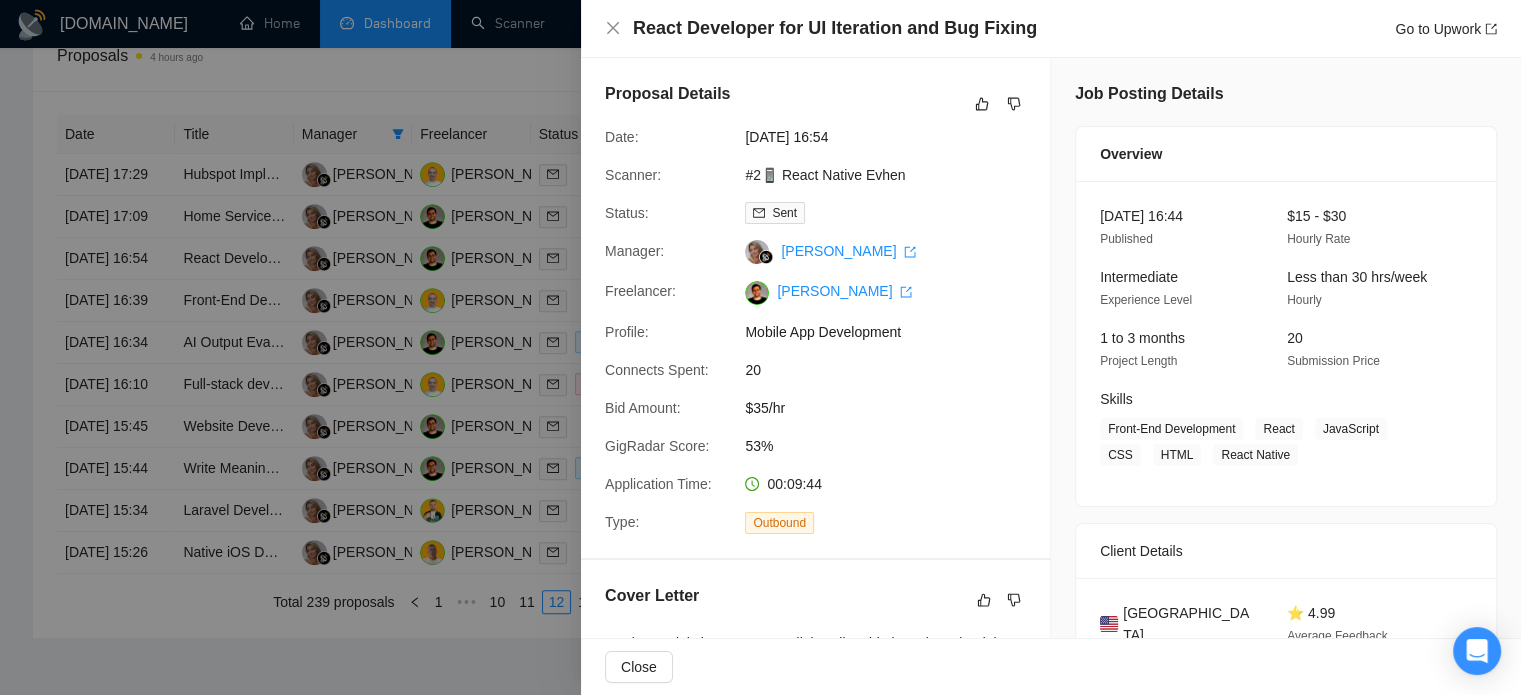 click on "React Developer for UI Iteration and Bug Fixing Go to Upwork" at bounding box center (1051, 28) 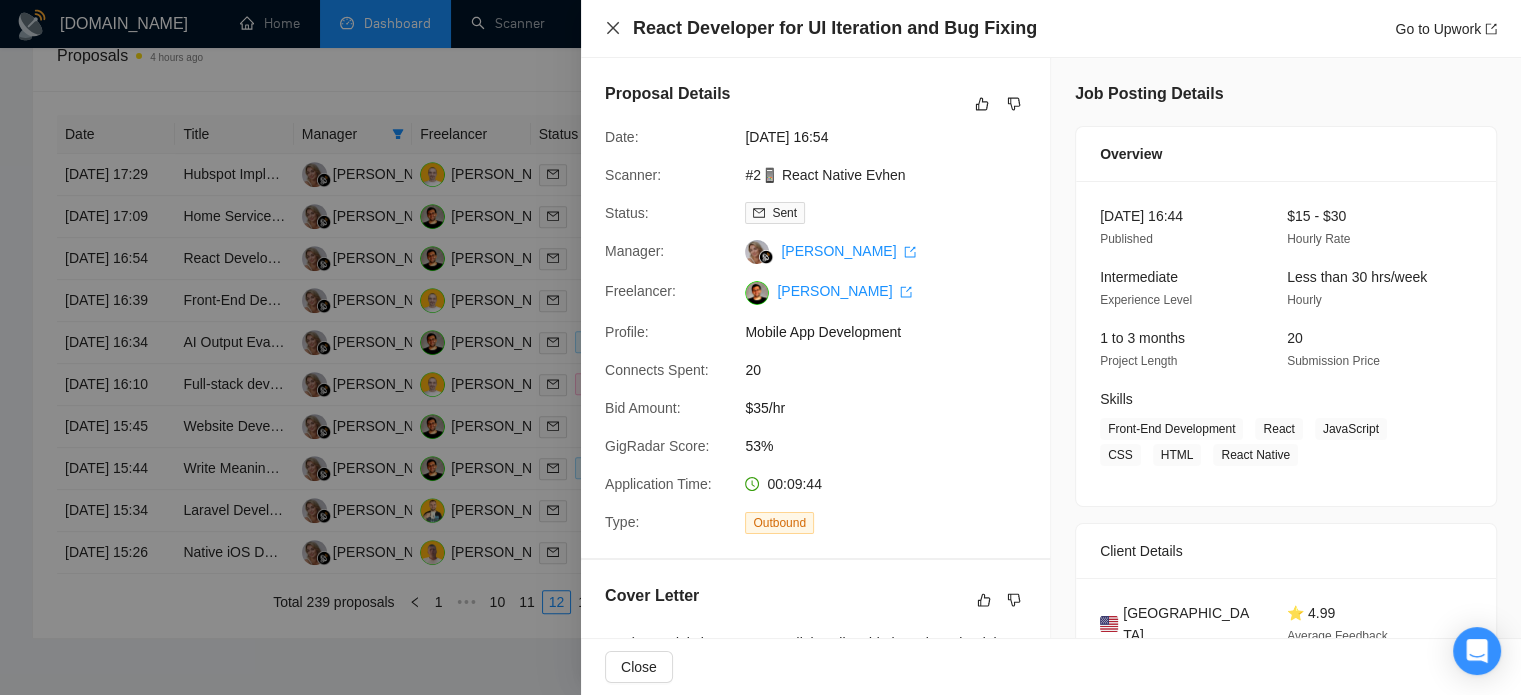 click 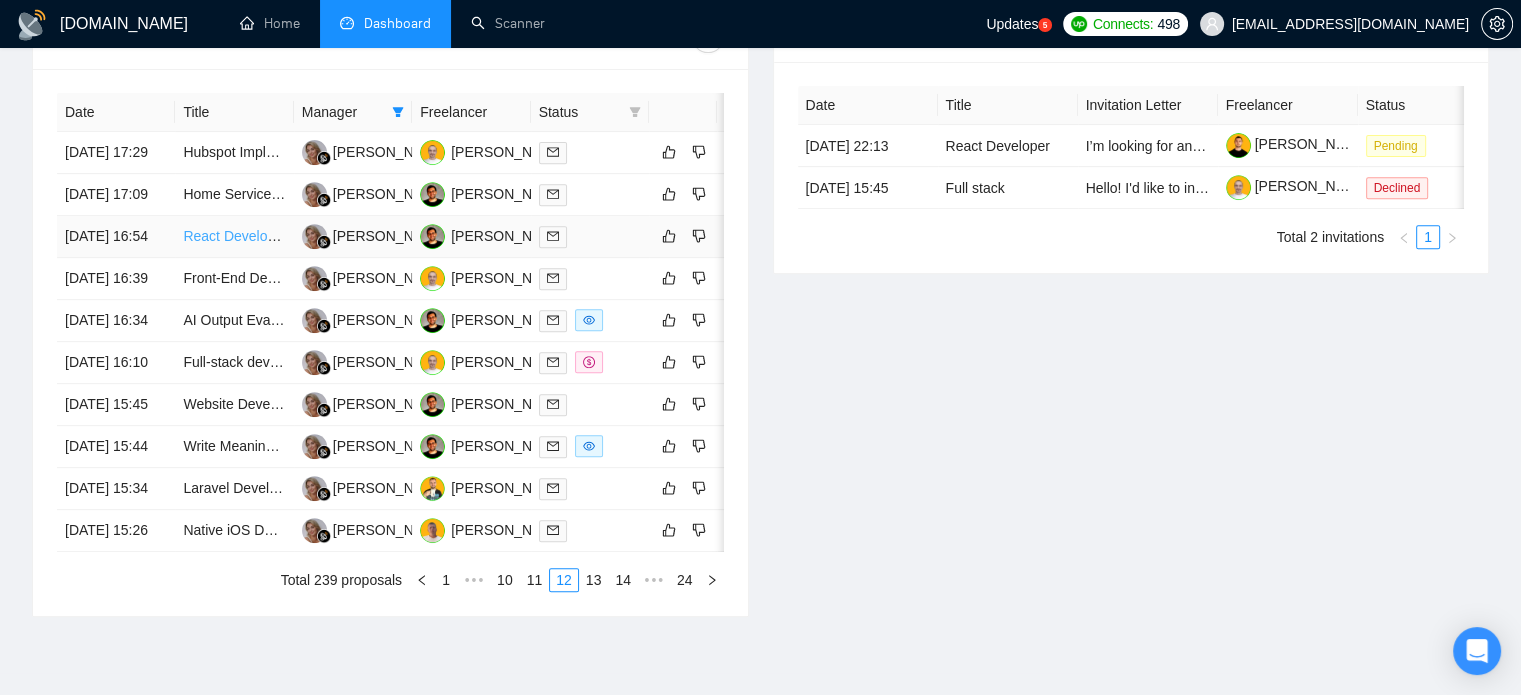 click on "React Developer for UI Iteration and Bug Fixing" at bounding box center [330, 236] 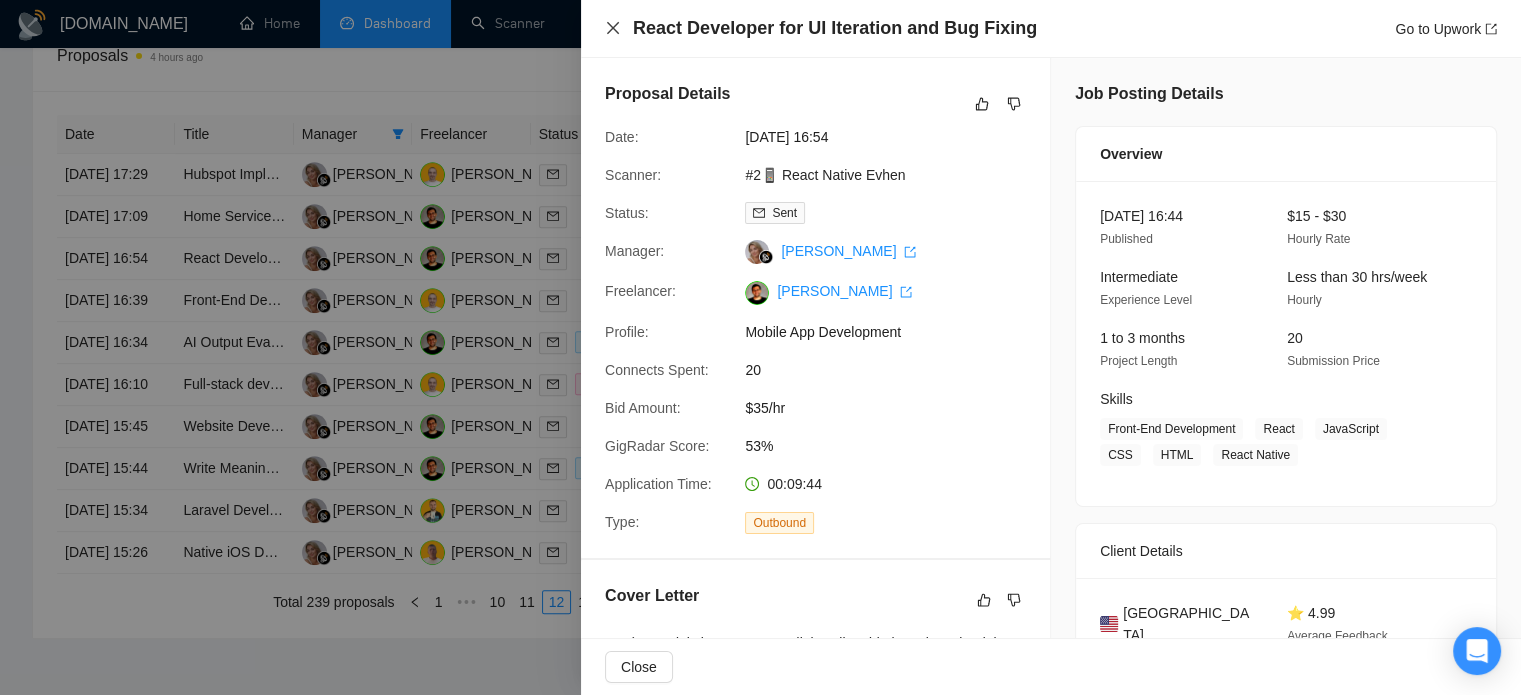 click 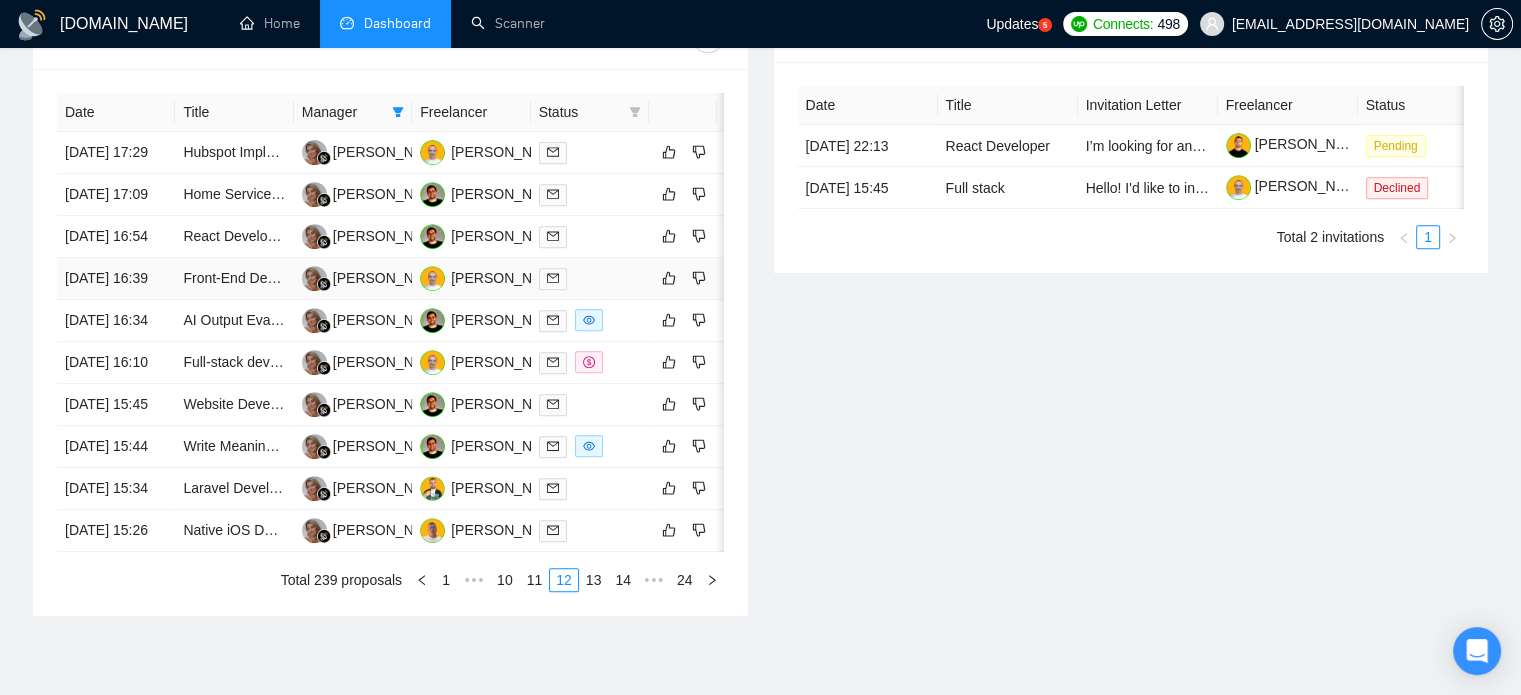 scroll, scrollTop: 890, scrollLeft: 0, axis: vertical 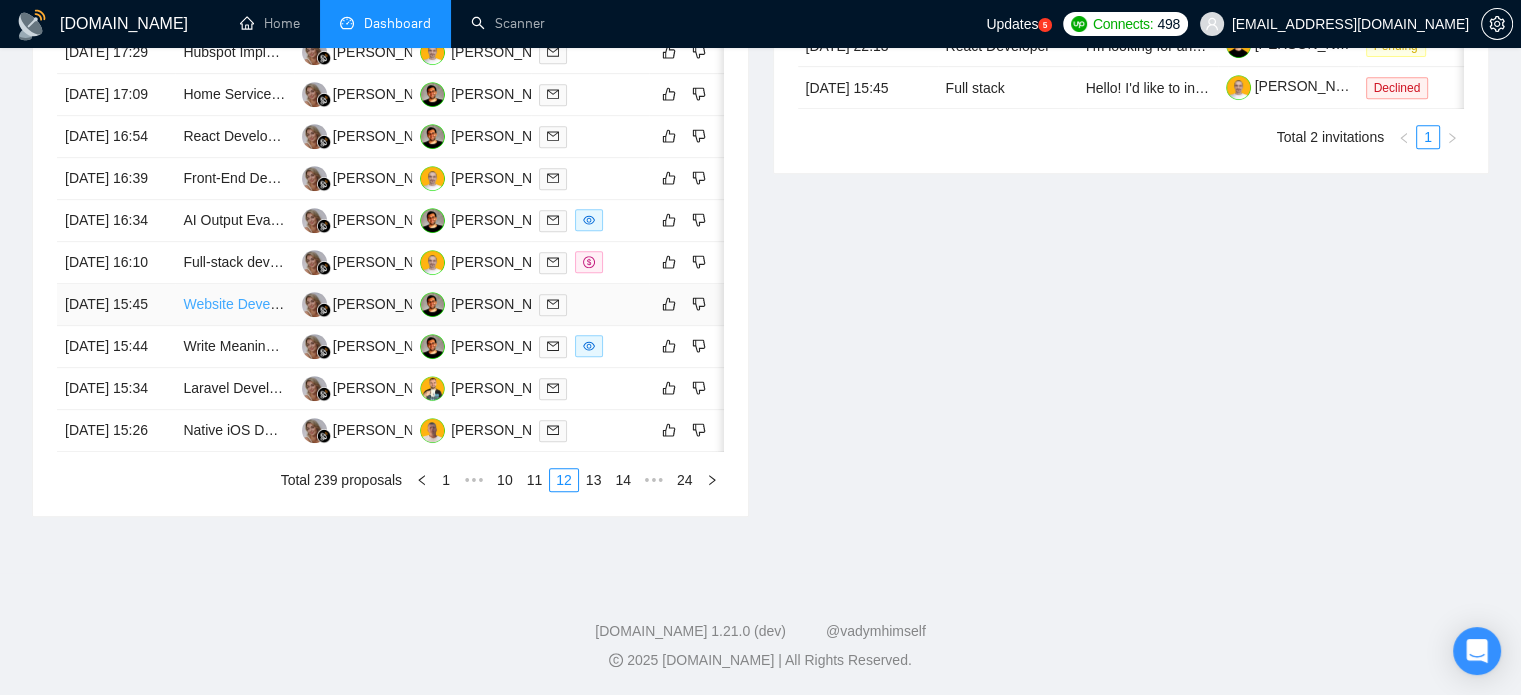 click on "Website Developer" at bounding box center (242, 304) 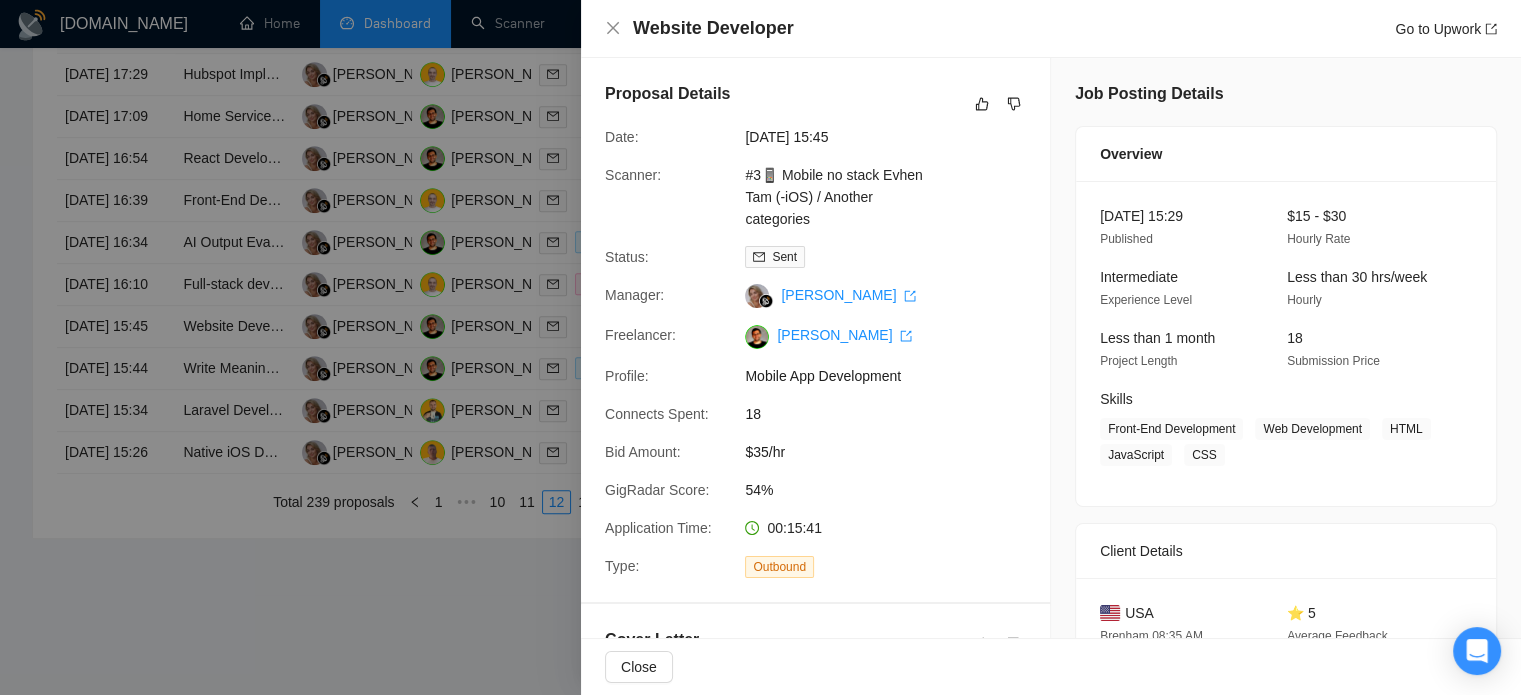 click on "Website Developer Go to Upwork" at bounding box center (1051, 29) 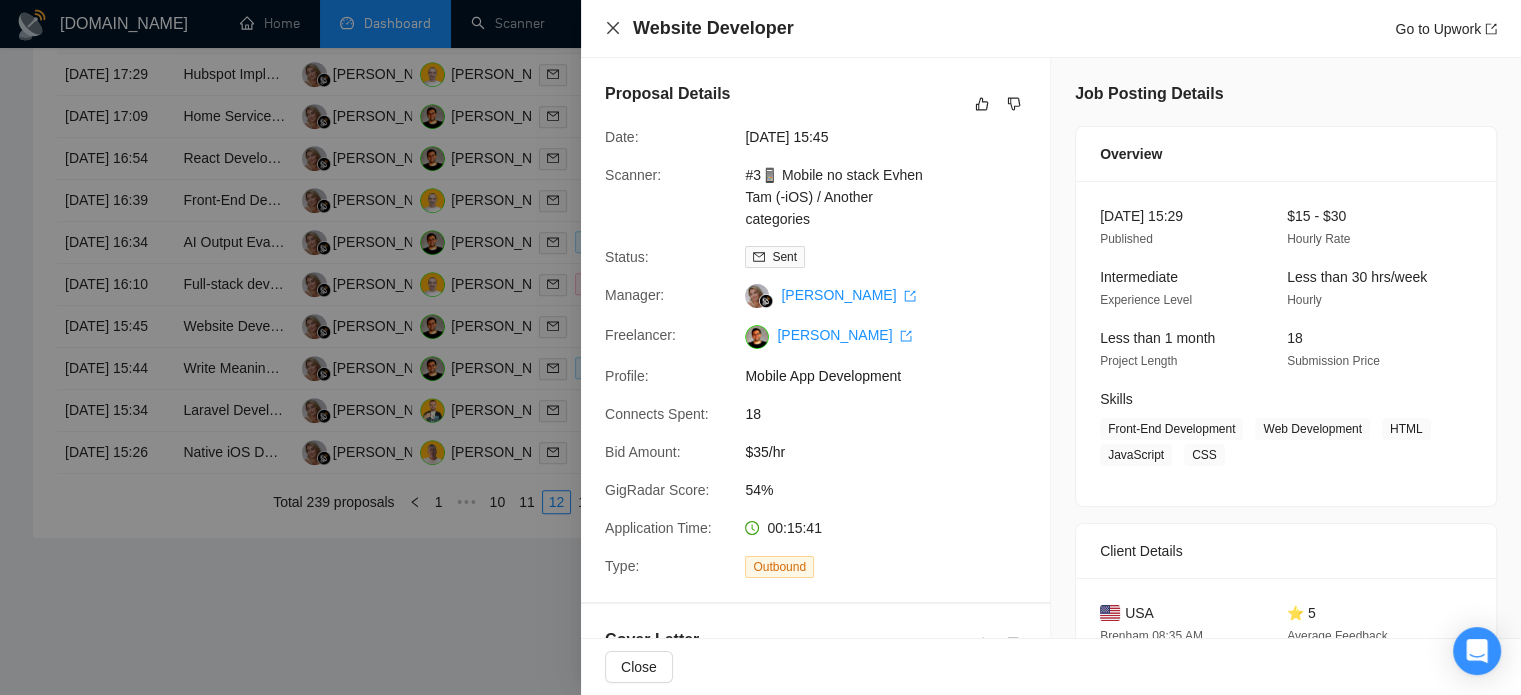 click 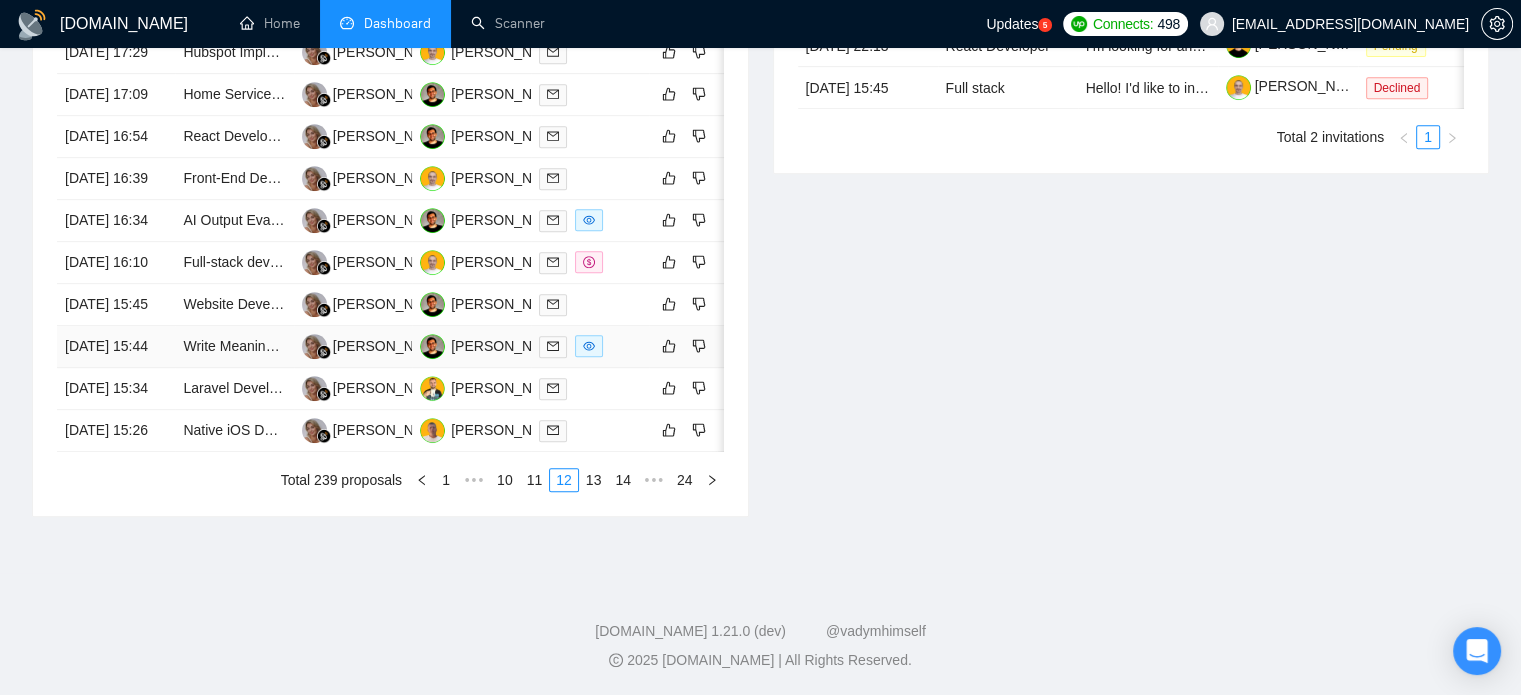click on "Write Meaningful [DEMOGRAPHIC_DATA] Books – [DEMOGRAPHIC_DATA] & [DEMOGRAPHIC_DATA]-Based | For Our Growing [DEMOGRAPHIC_DATA] App" at bounding box center [234, 347] 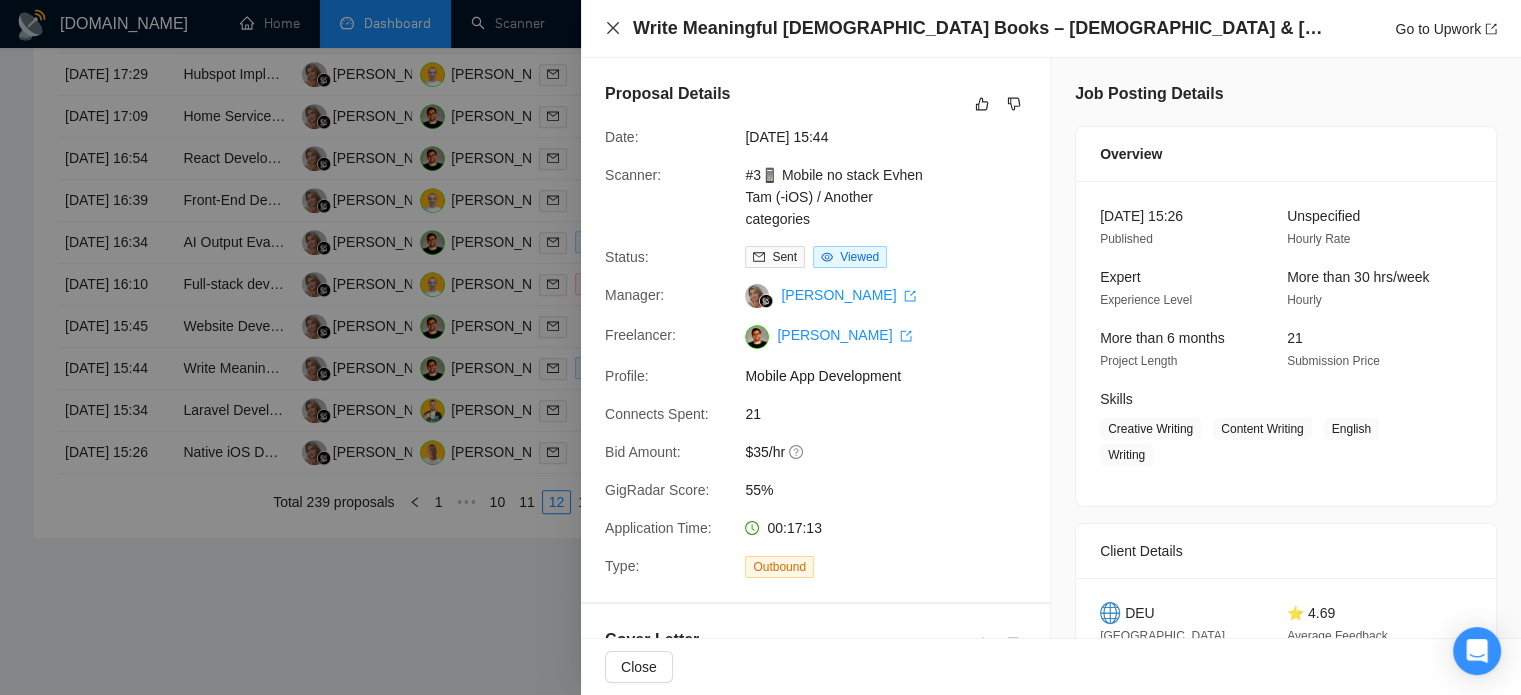 click 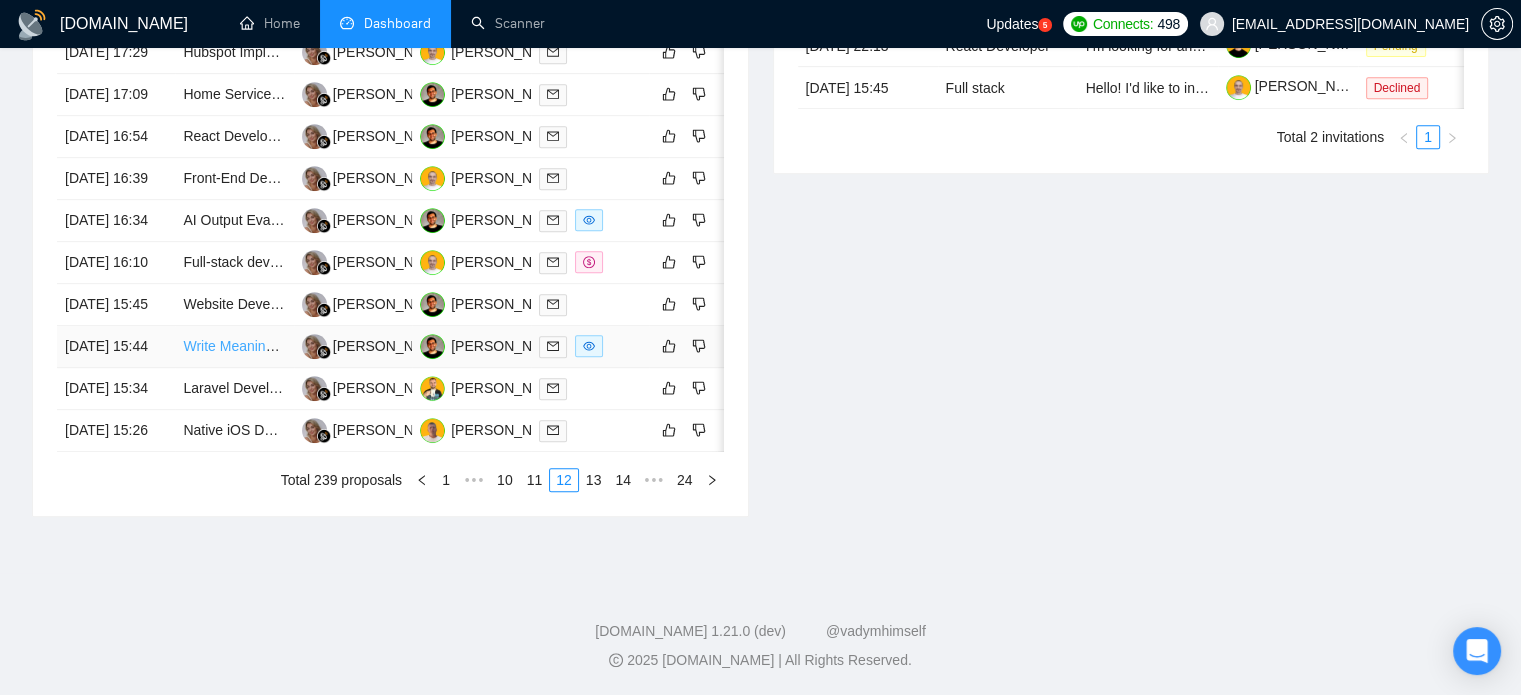 click on "Write Meaningful [DEMOGRAPHIC_DATA] Books – [DEMOGRAPHIC_DATA] & [DEMOGRAPHIC_DATA]-Based | For Our Growing [DEMOGRAPHIC_DATA] App" at bounding box center (684, 346) 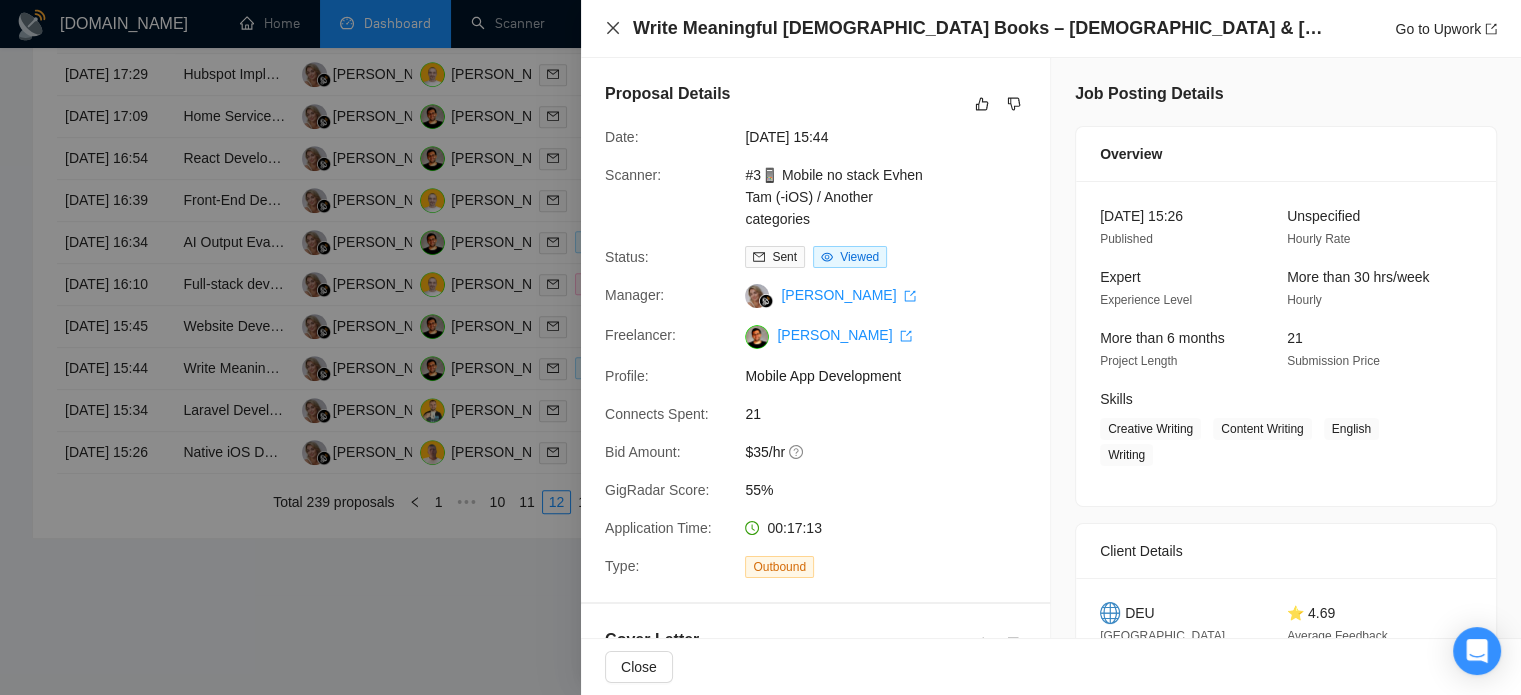 click 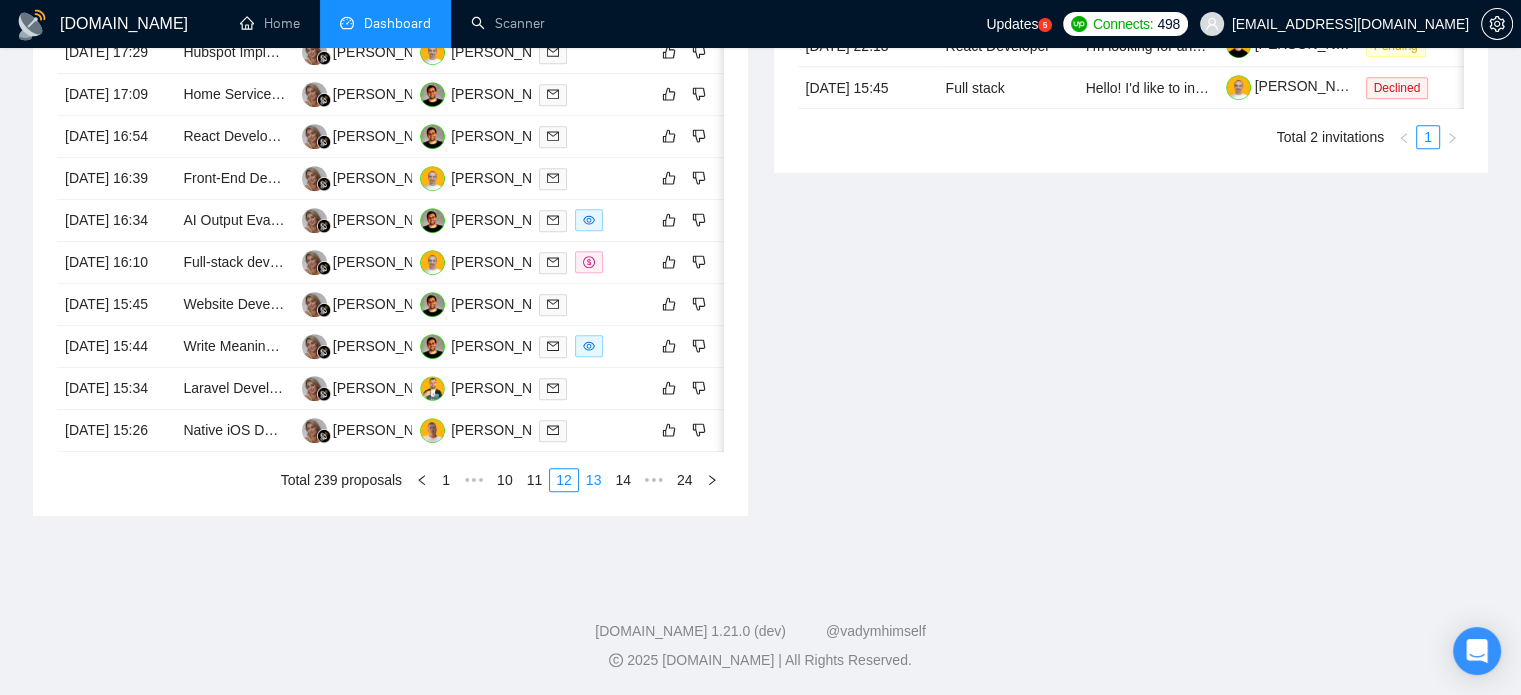 click on "13" at bounding box center [594, 480] 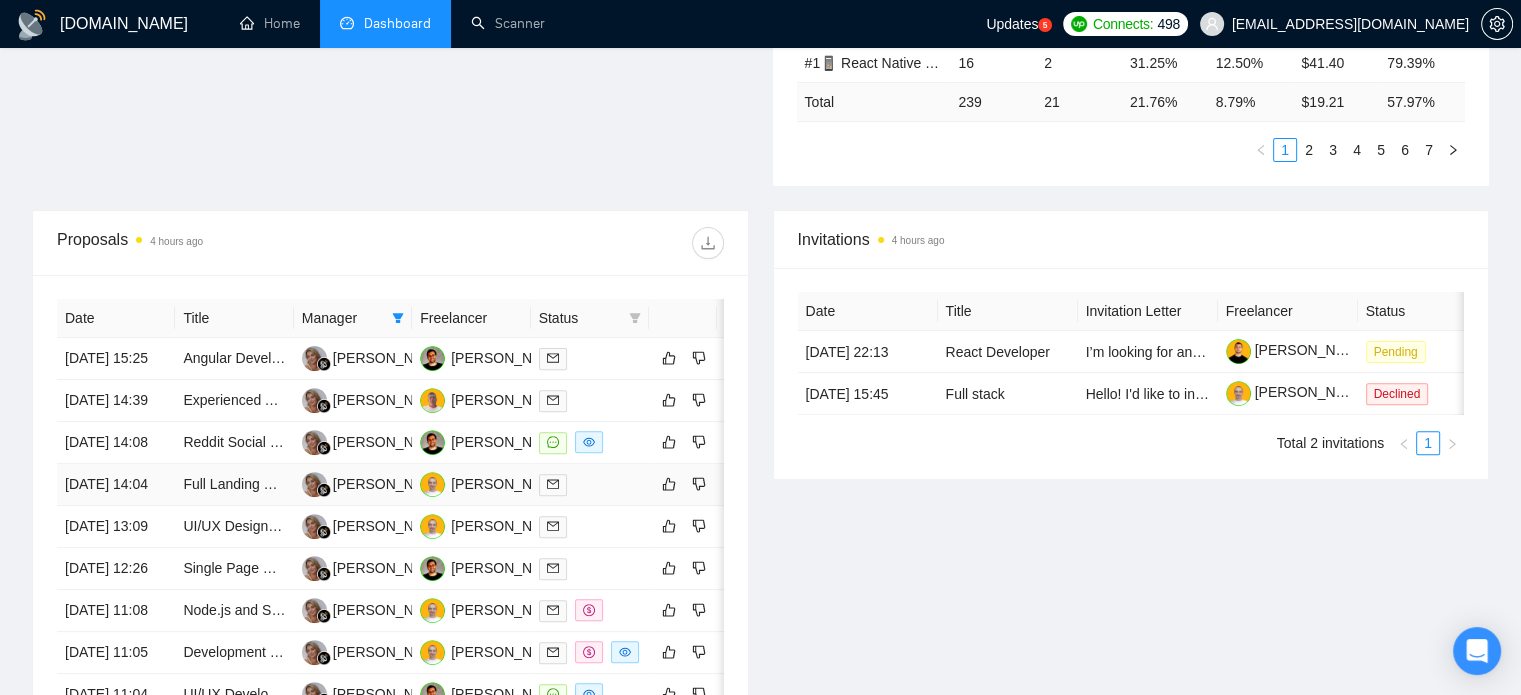 scroll, scrollTop: 690, scrollLeft: 0, axis: vertical 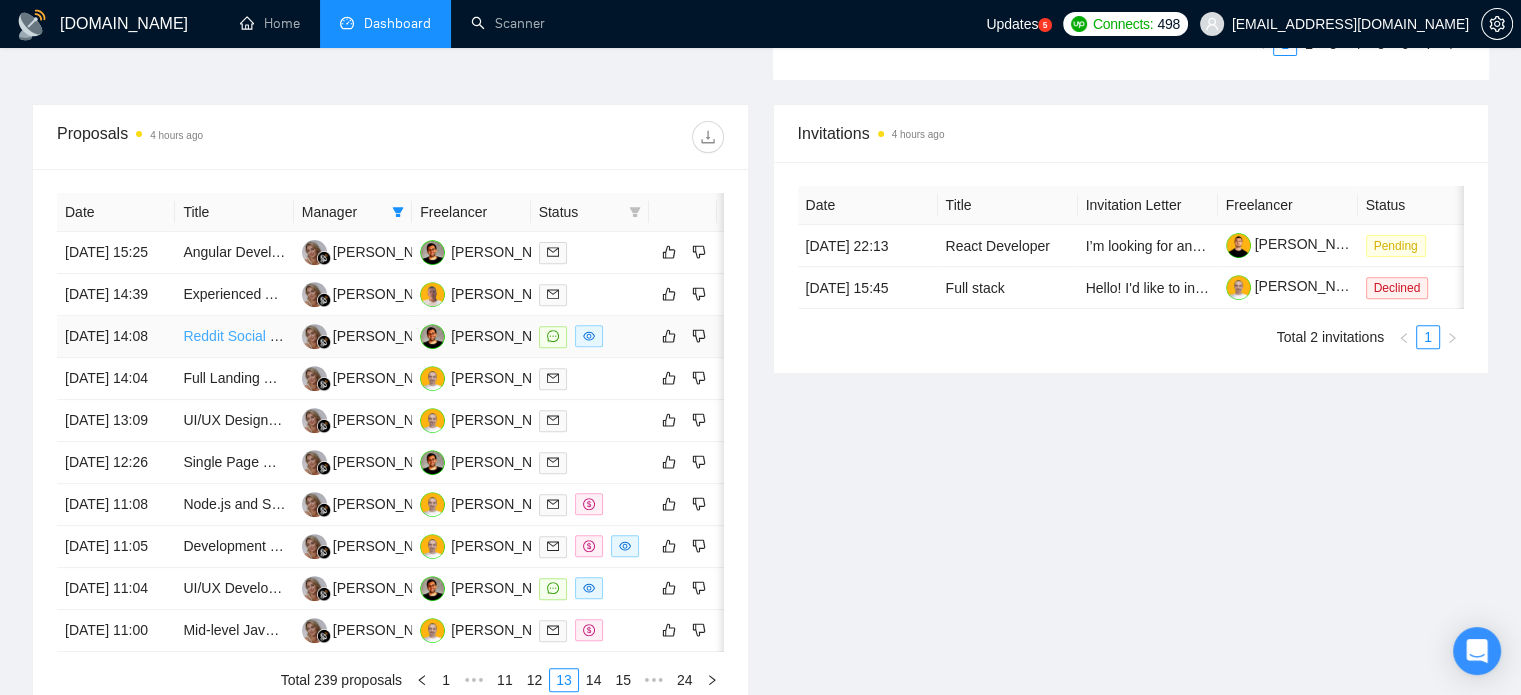 click on "Reddit Social Media Manager" at bounding box center [275, 336] 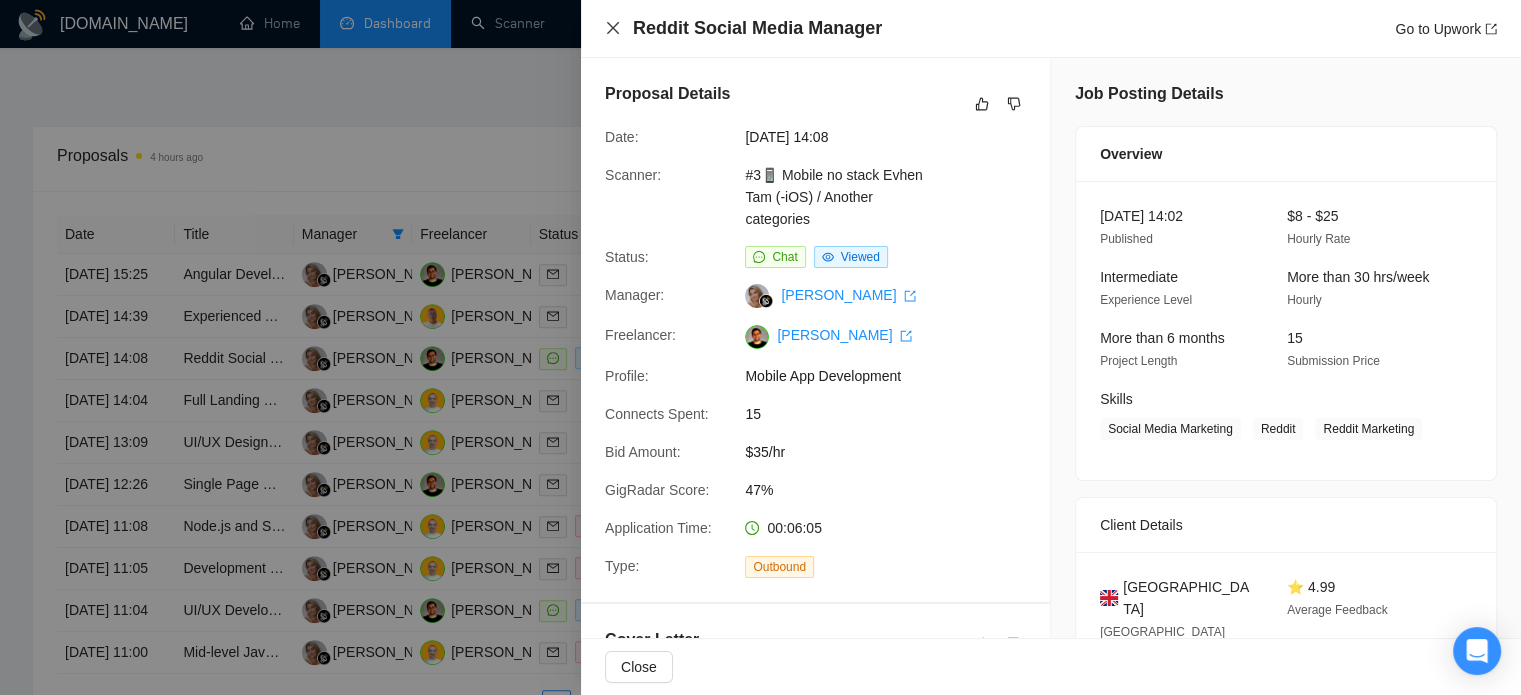 click 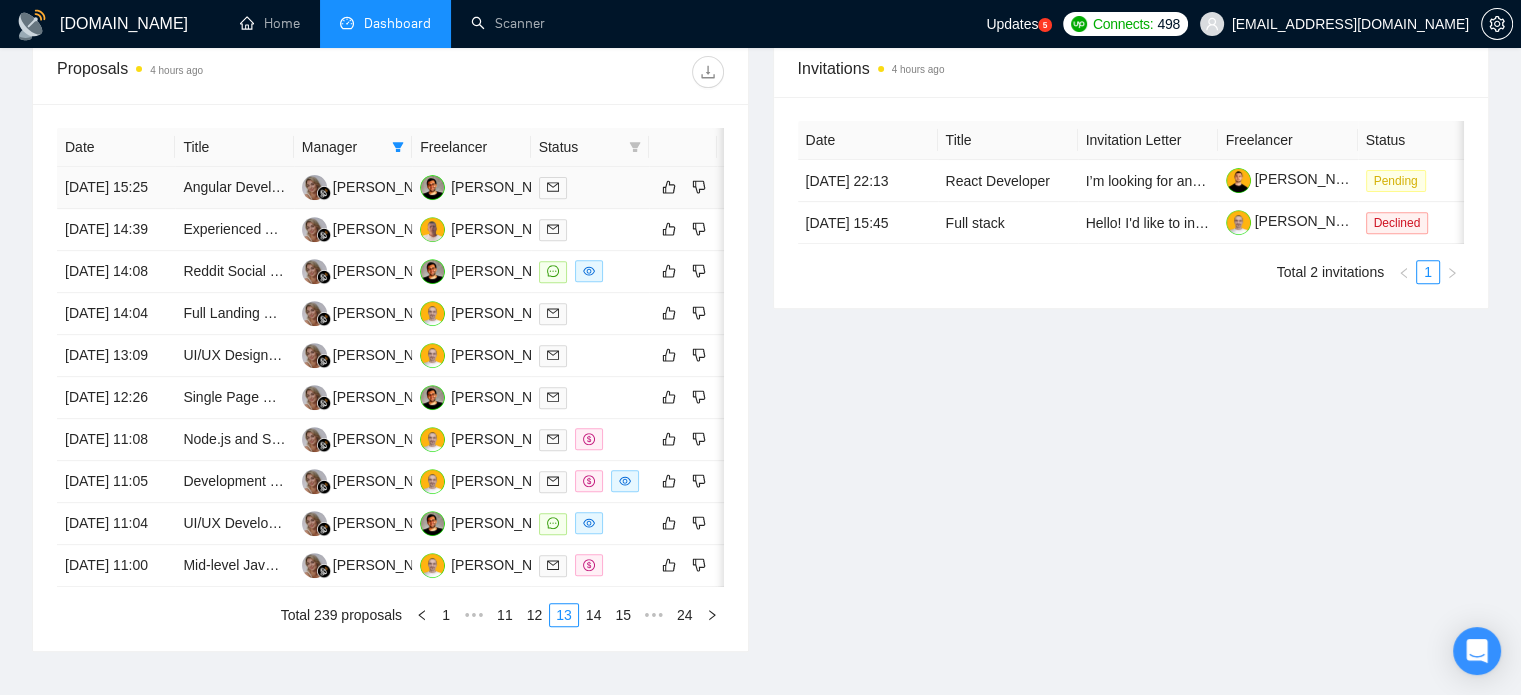 scroll, scrollTop: 790, scrollLeft: 0, axis: vertical 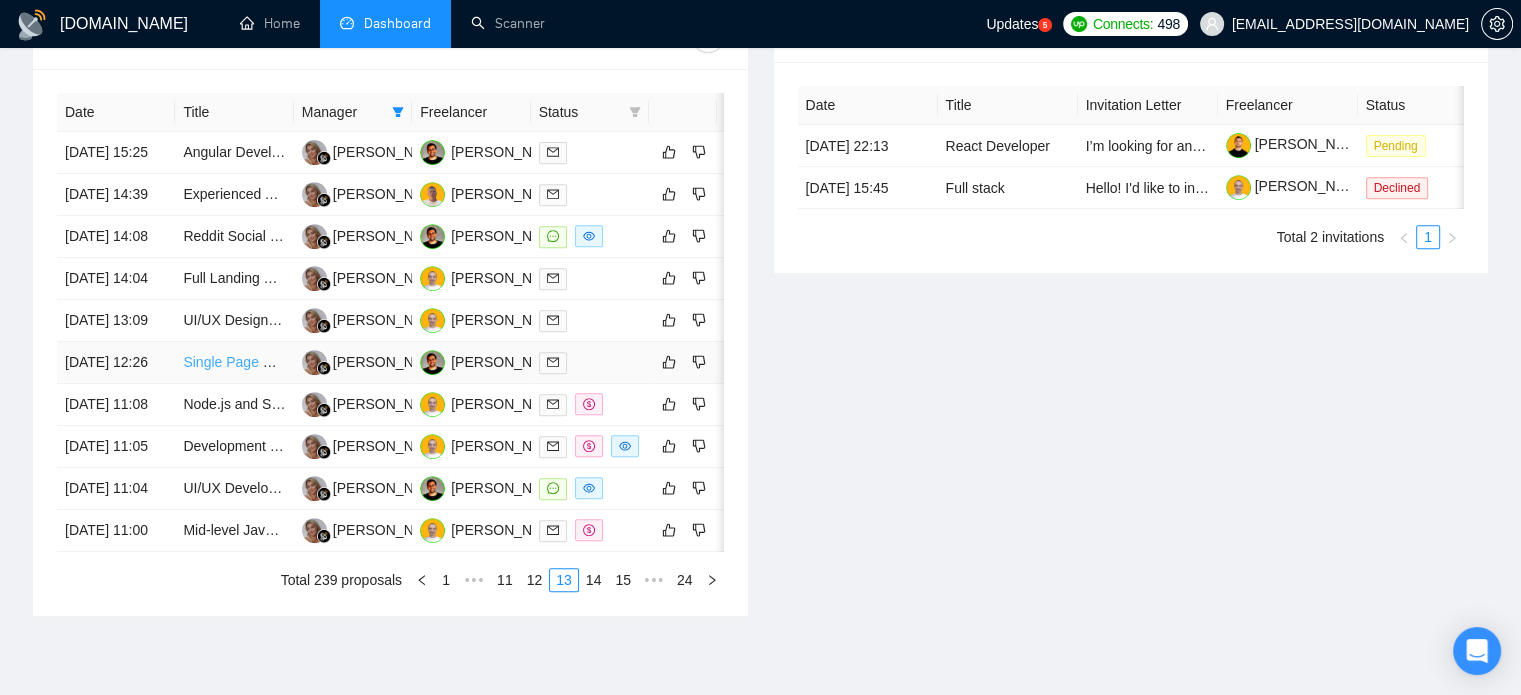 click on "Single Page Website Development with SEO Optimization on GHL" at bounding box center [389, 362] 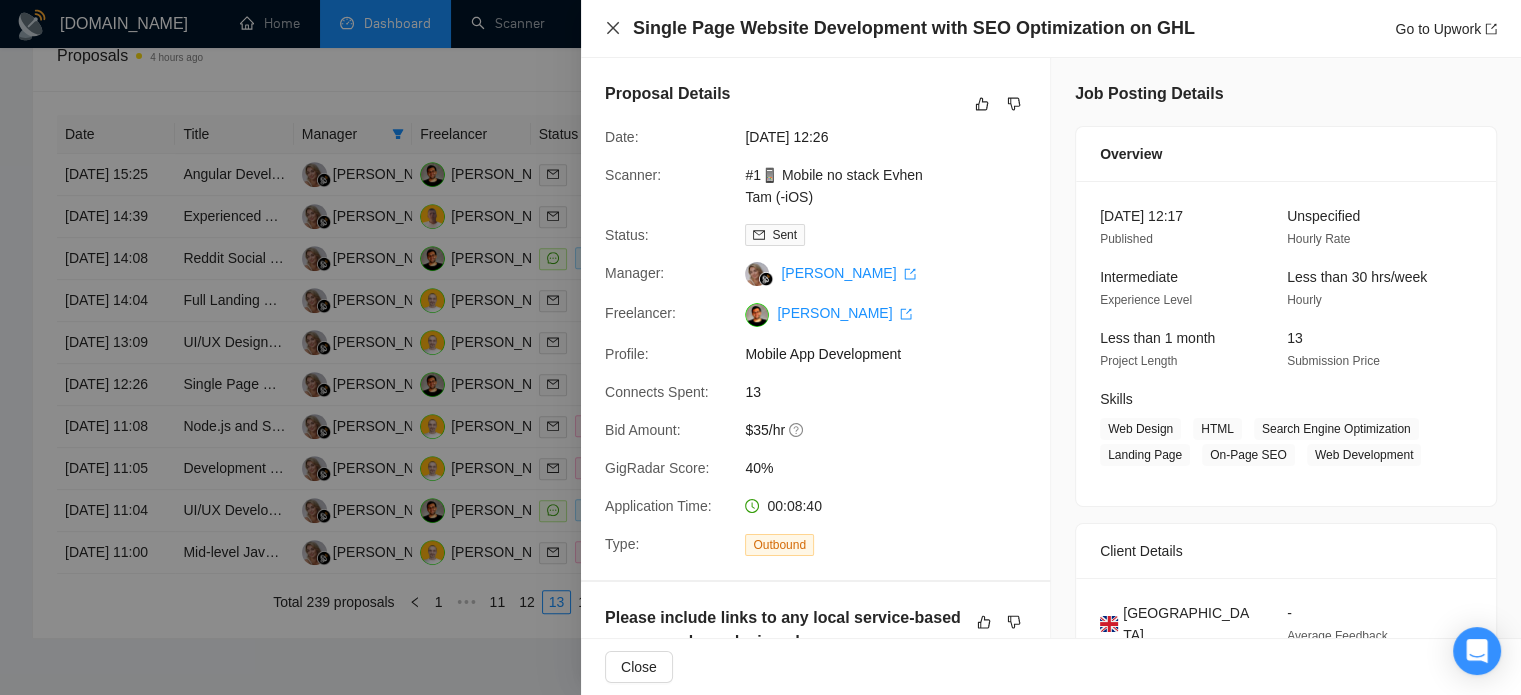 click 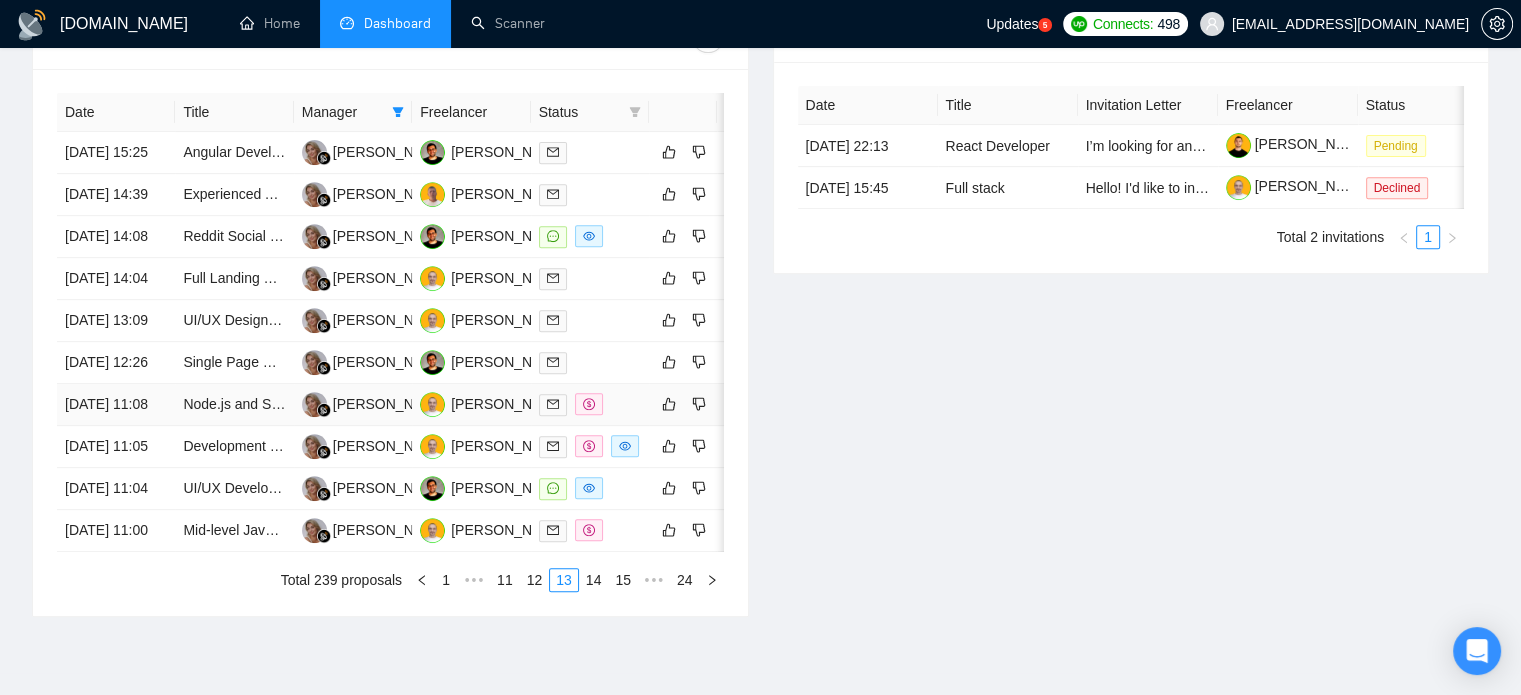 scroll, scrollTop: 890, scrollLeft: 0, axis: vertical 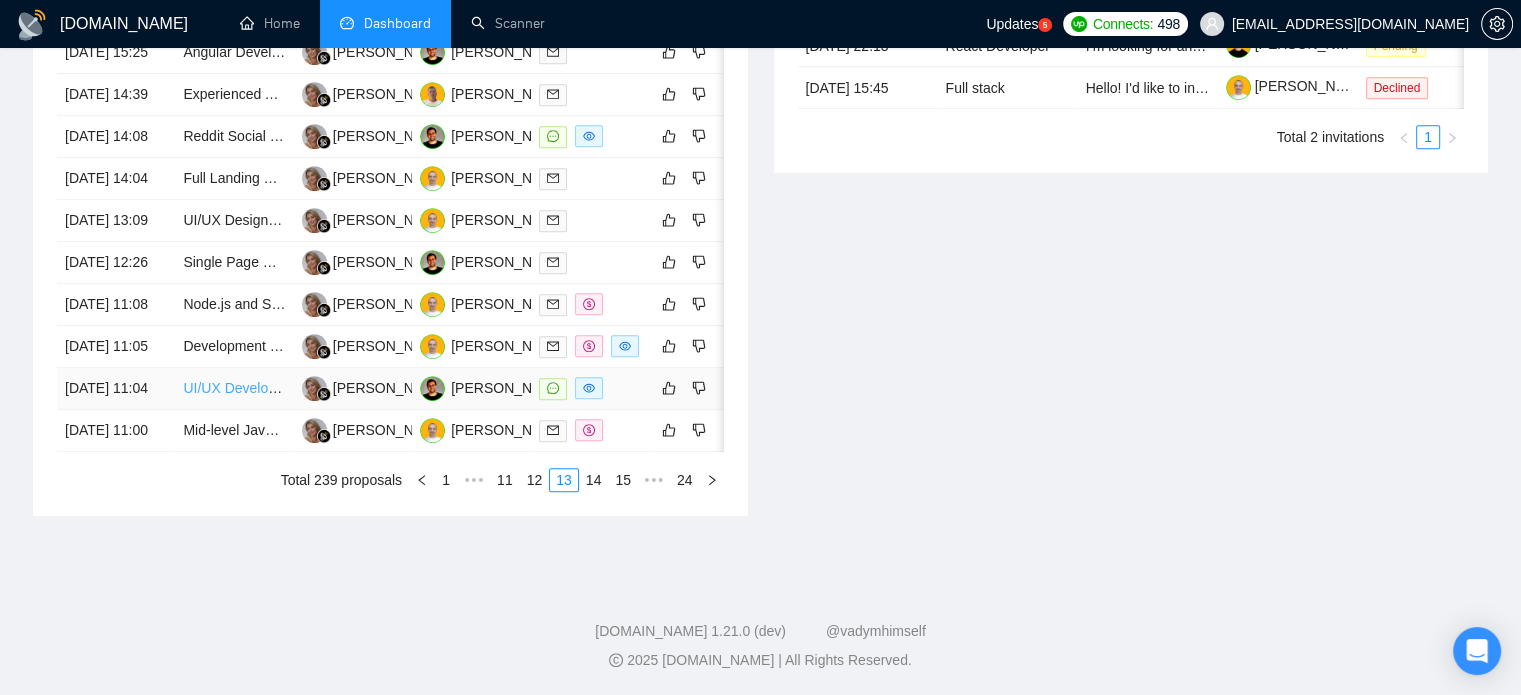 click on "UI/UX Developer Needed for Innovative Project" at bounding box center [329, 388] 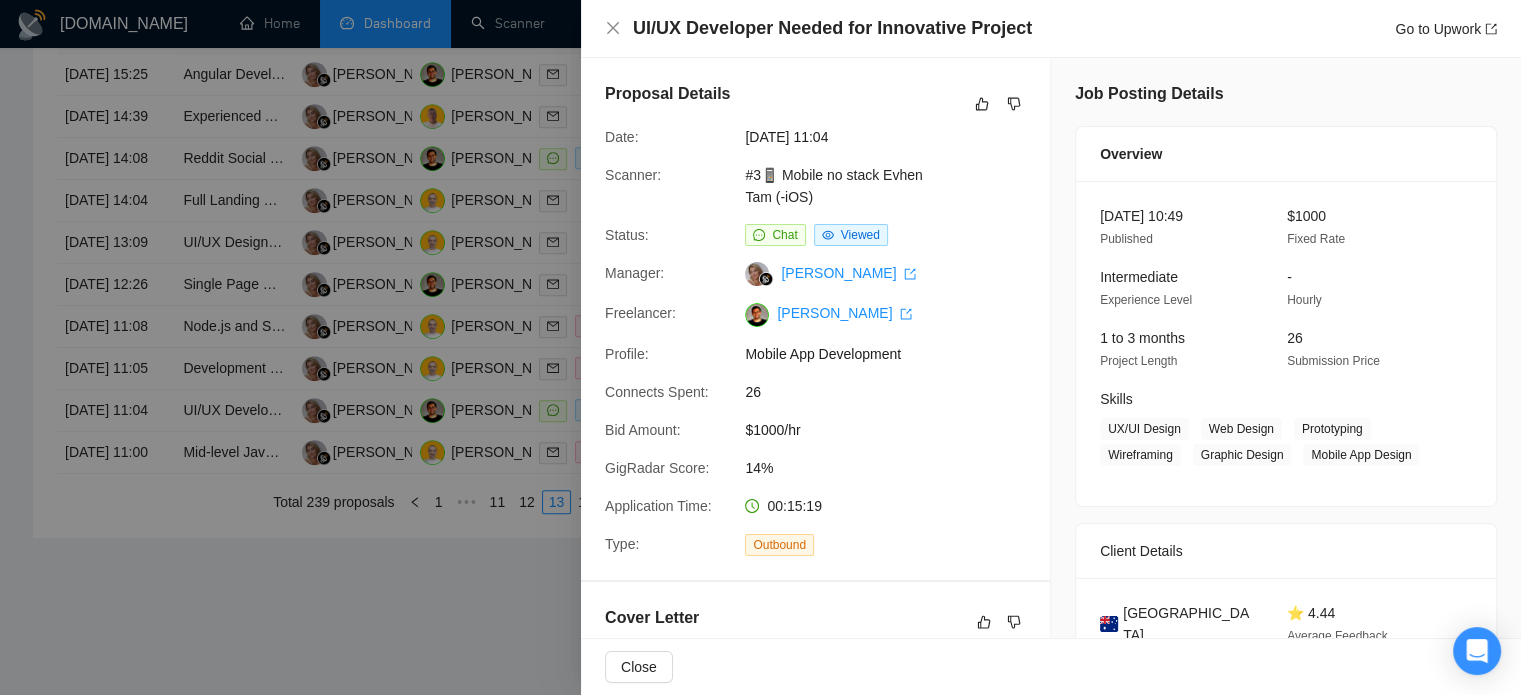 click on "UI/UX Developer Needed for Innovative Project Go to Upwork" at bounding box center [1051, 28] 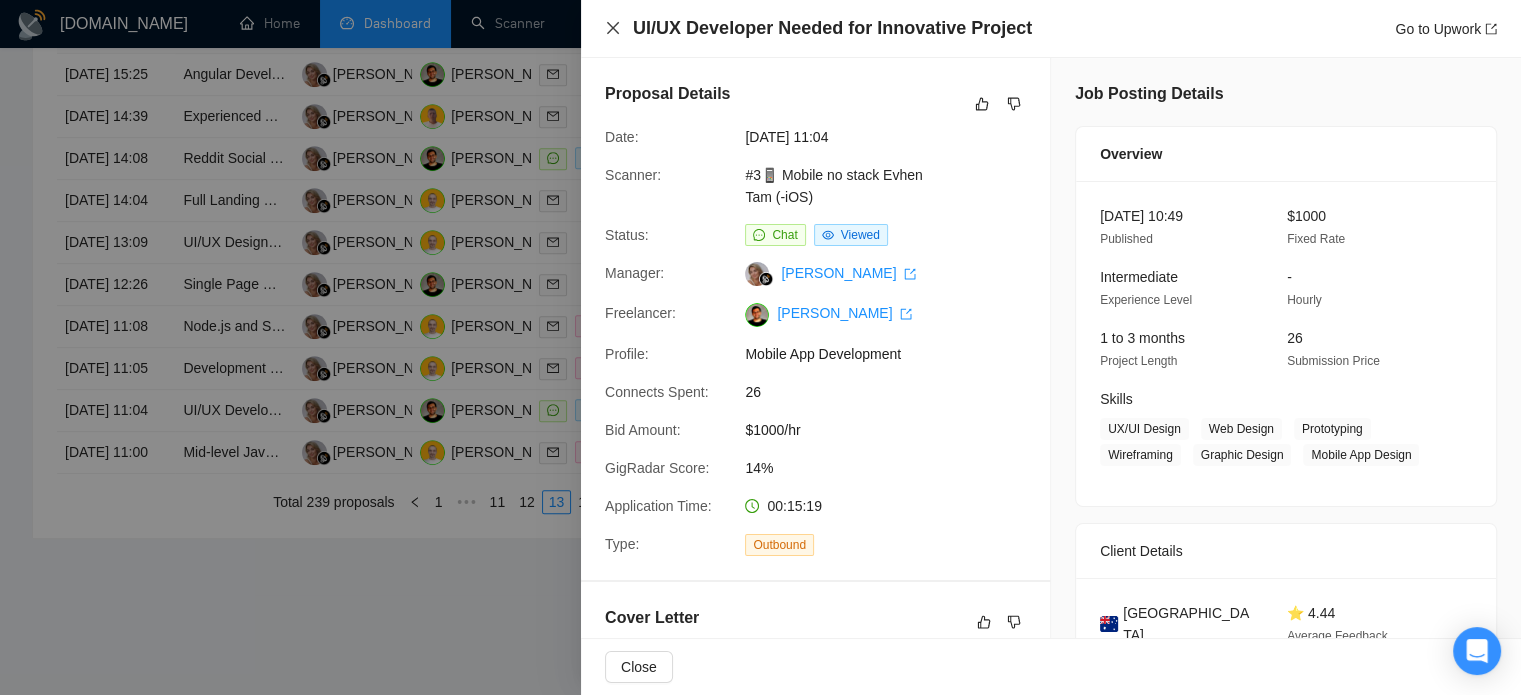 click 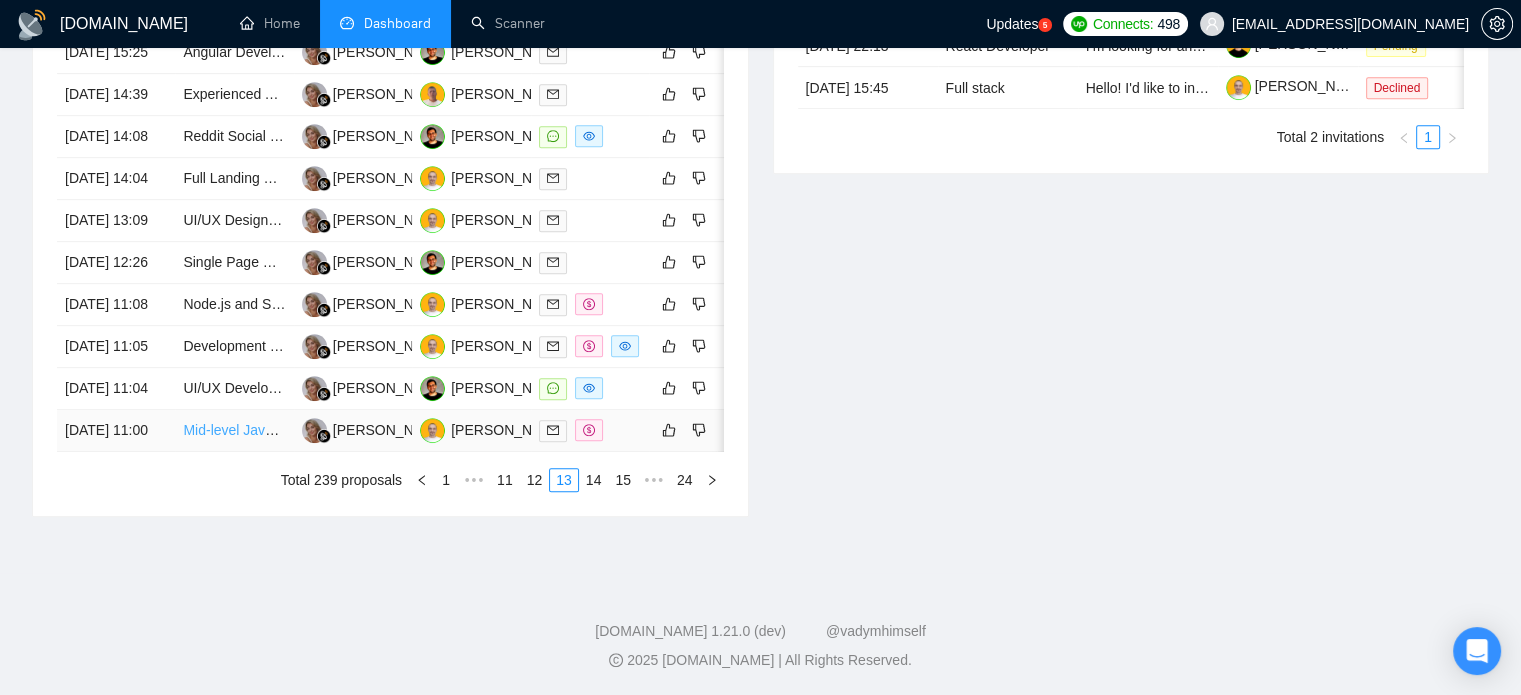 click on "Mid-level JavaScript Engineer - Full stack w/ React and Node (No C2C or Sponsorship available)" at bounding box center [483, 430] 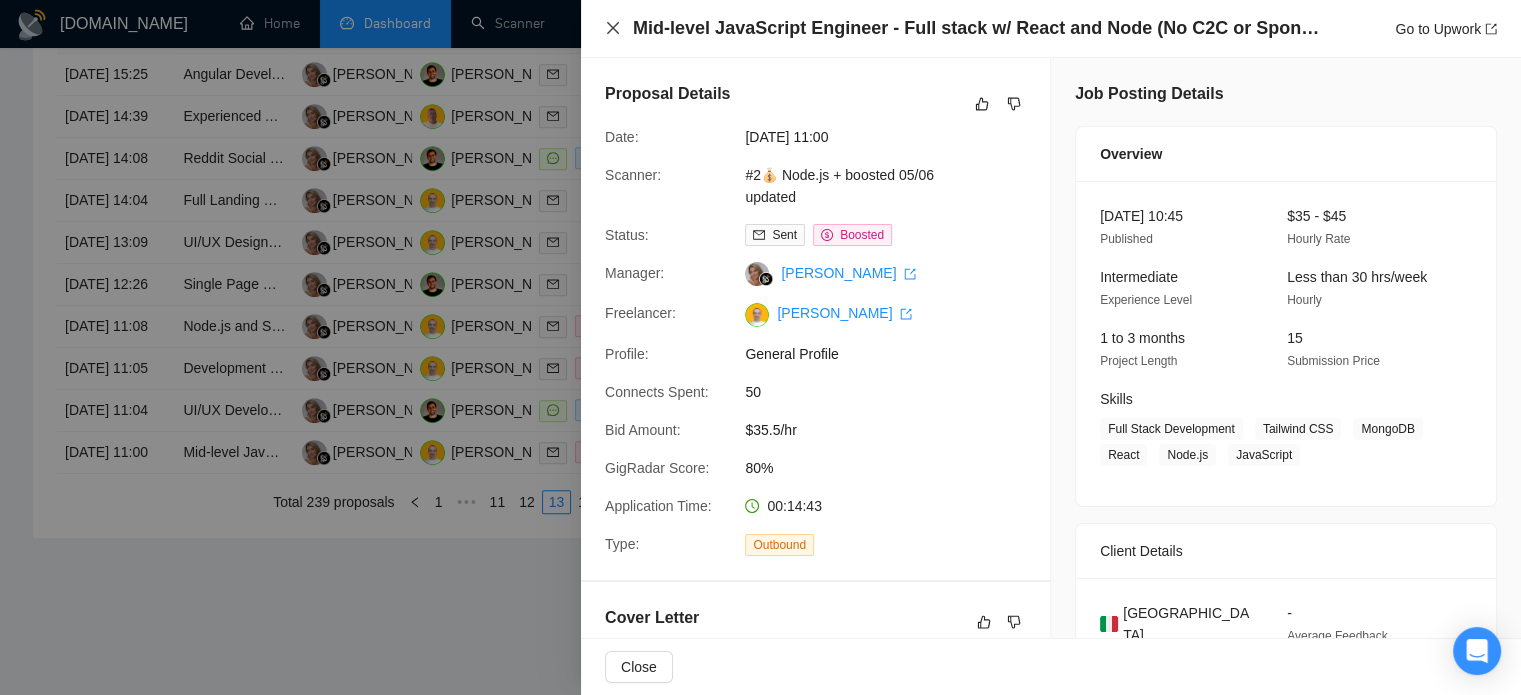 click 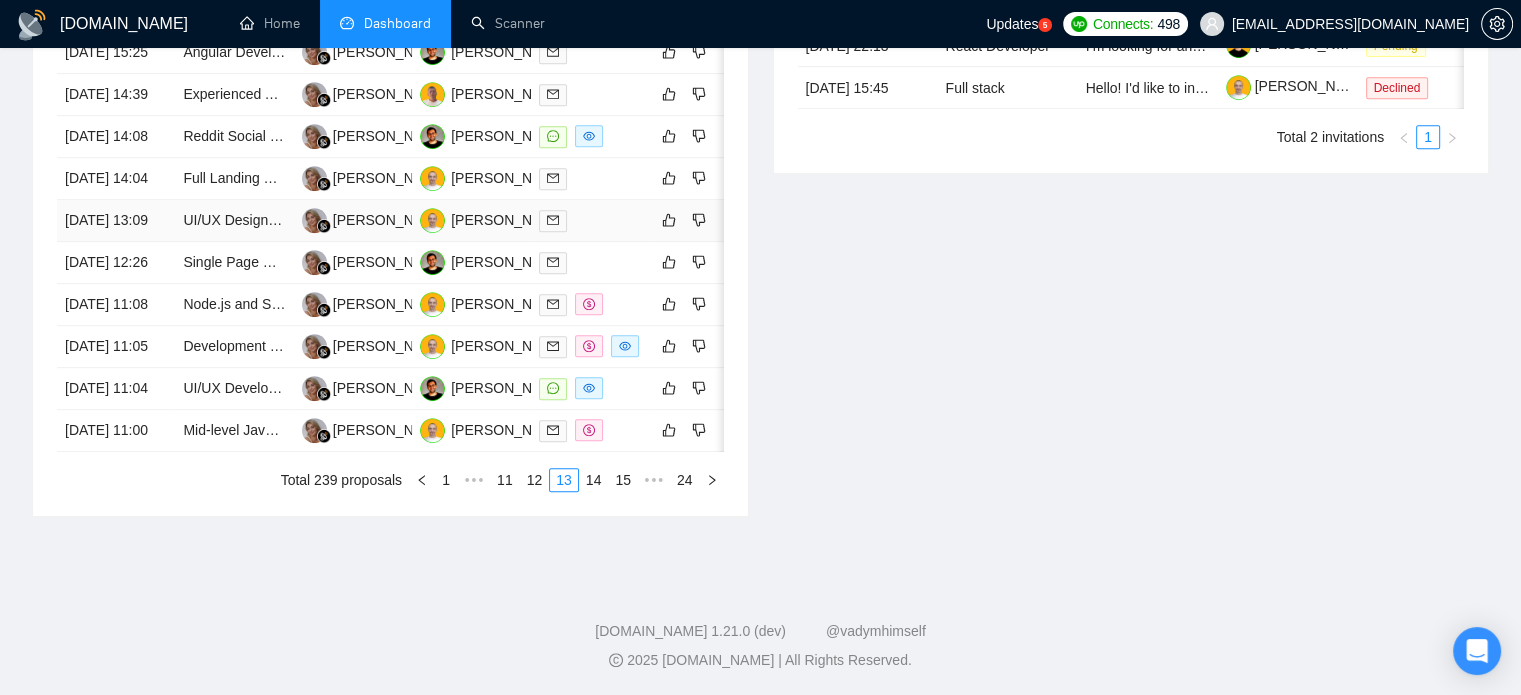 scroll, scrollTop: 1090, scrollLeft: 0, axis: vertical 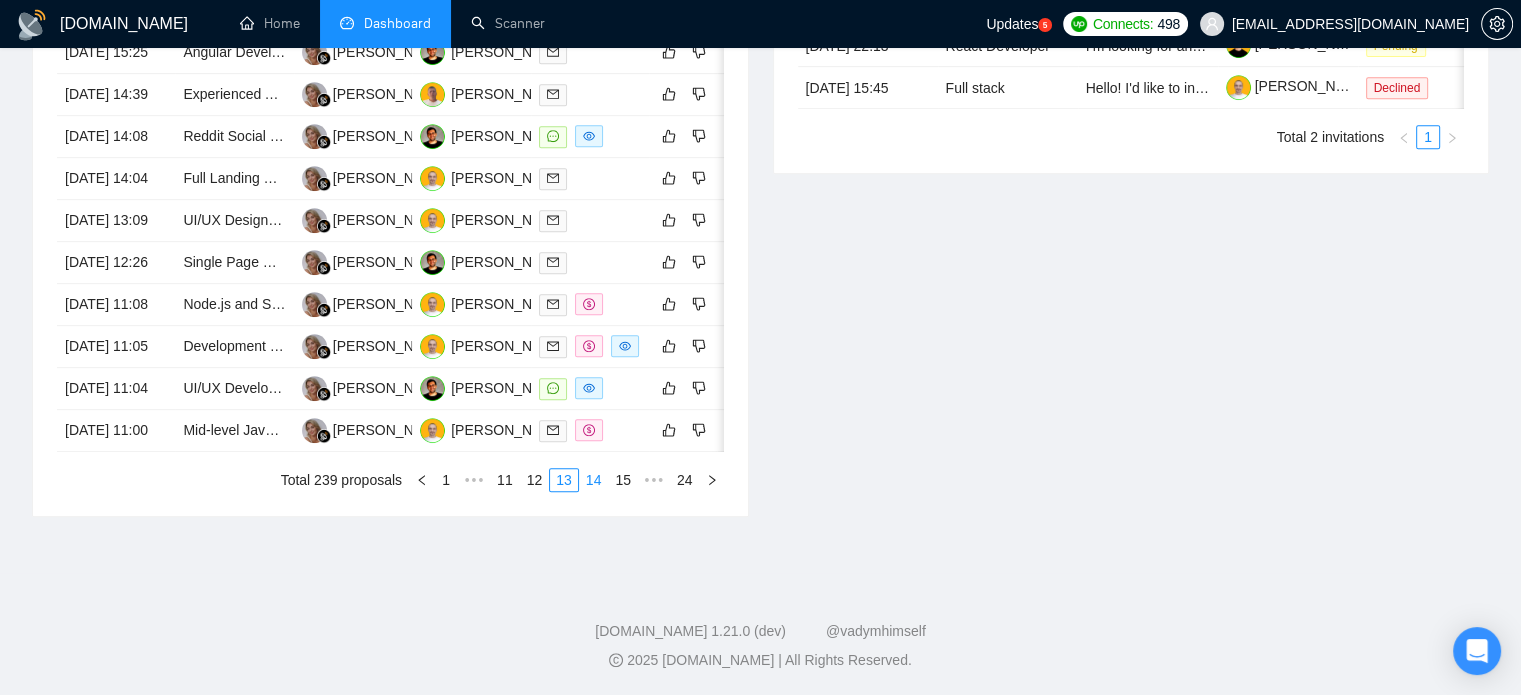 click on "14" at bounding box center [594, 480] 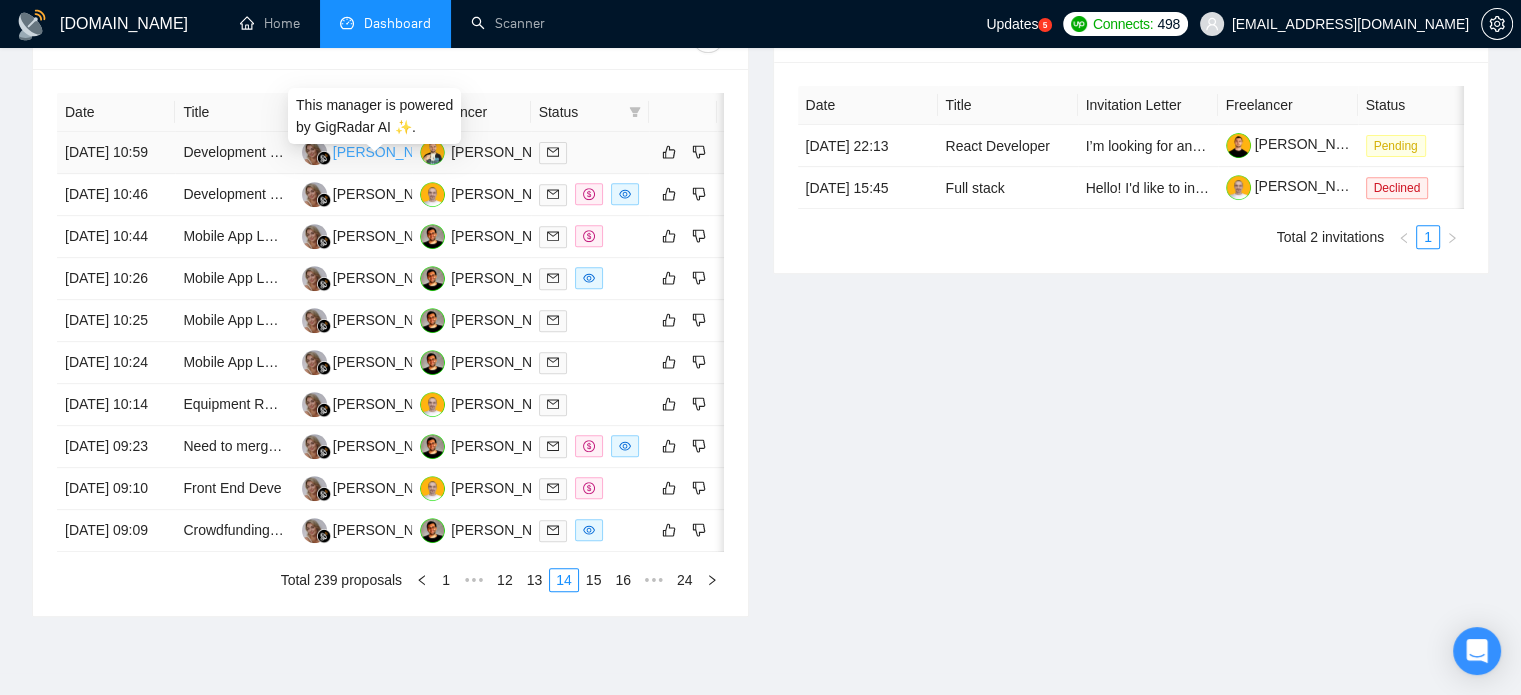 scroll, scrollTop: 890, scrollLeft: 0, axis: vertical 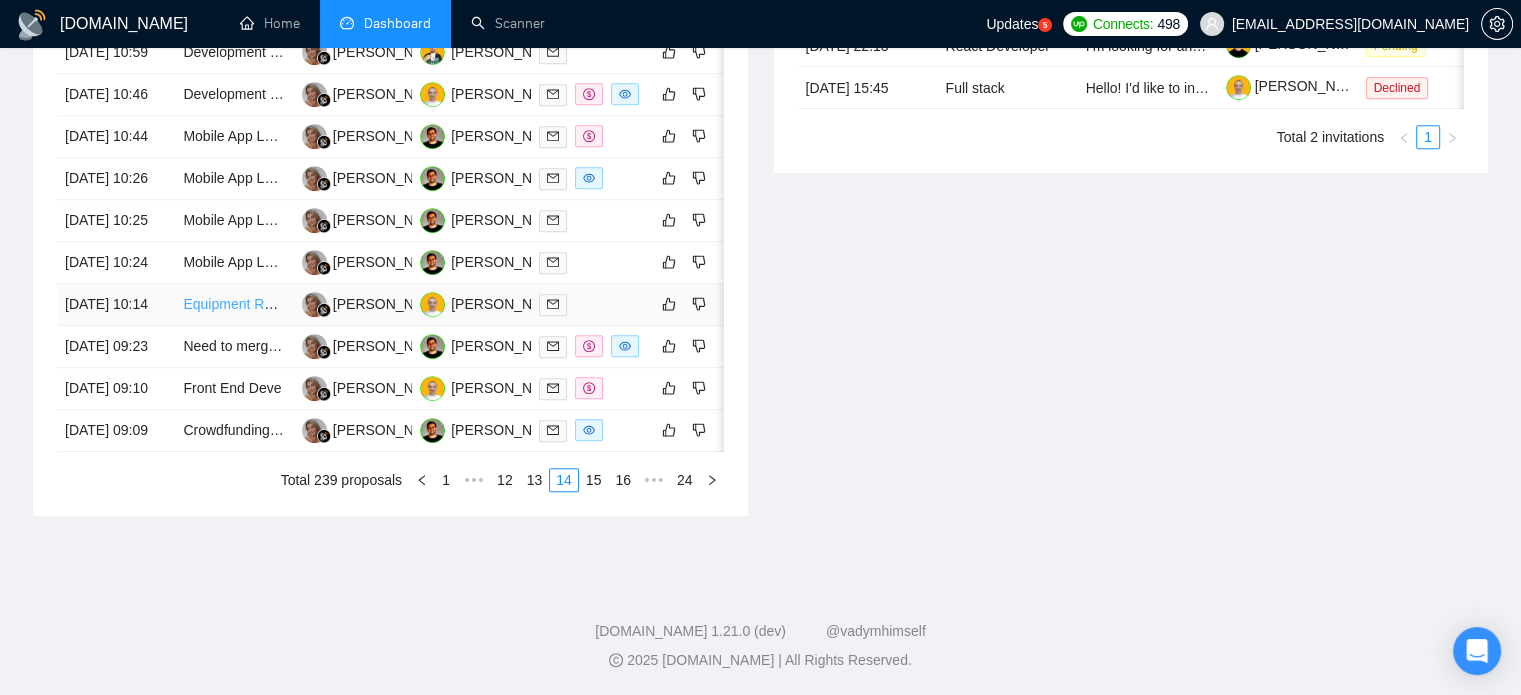 click on "Equipment Rental platform - Event tech" at bounding box center (305, 304) 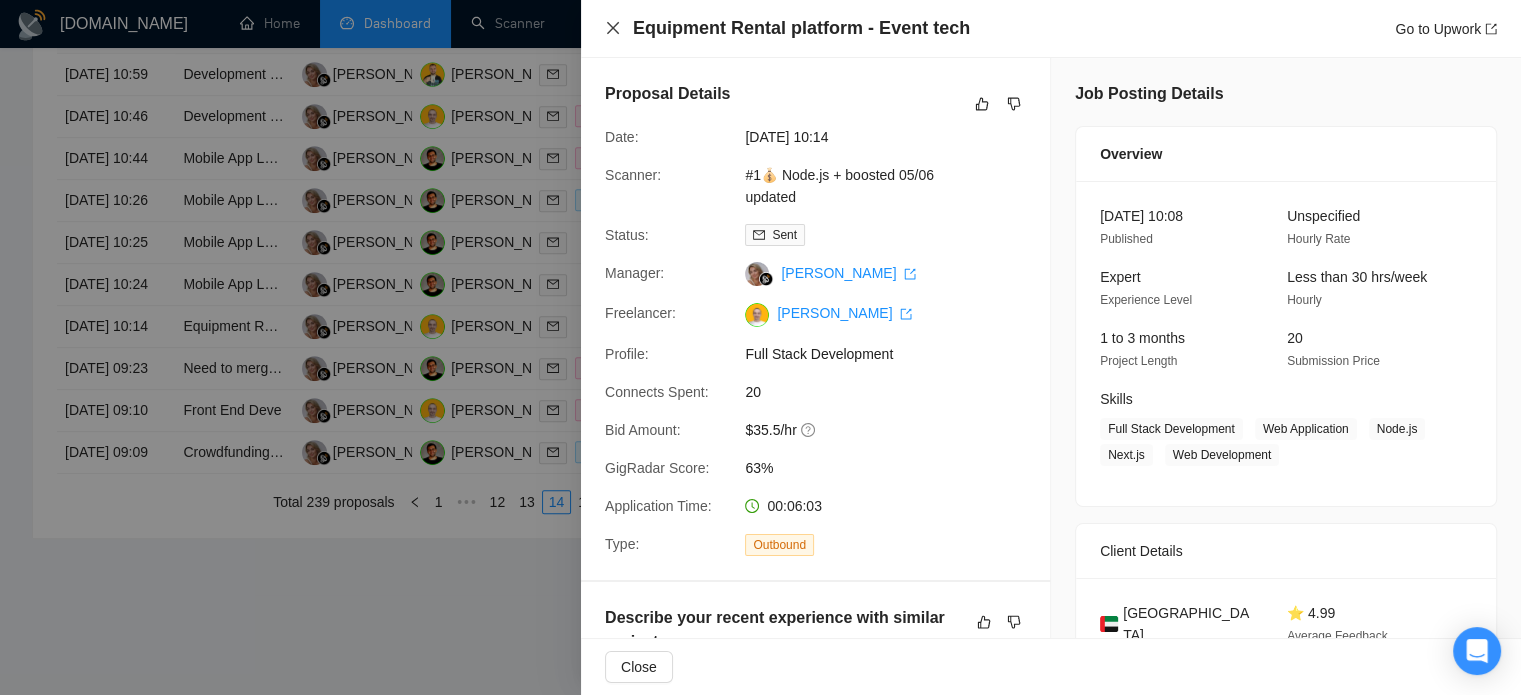 click 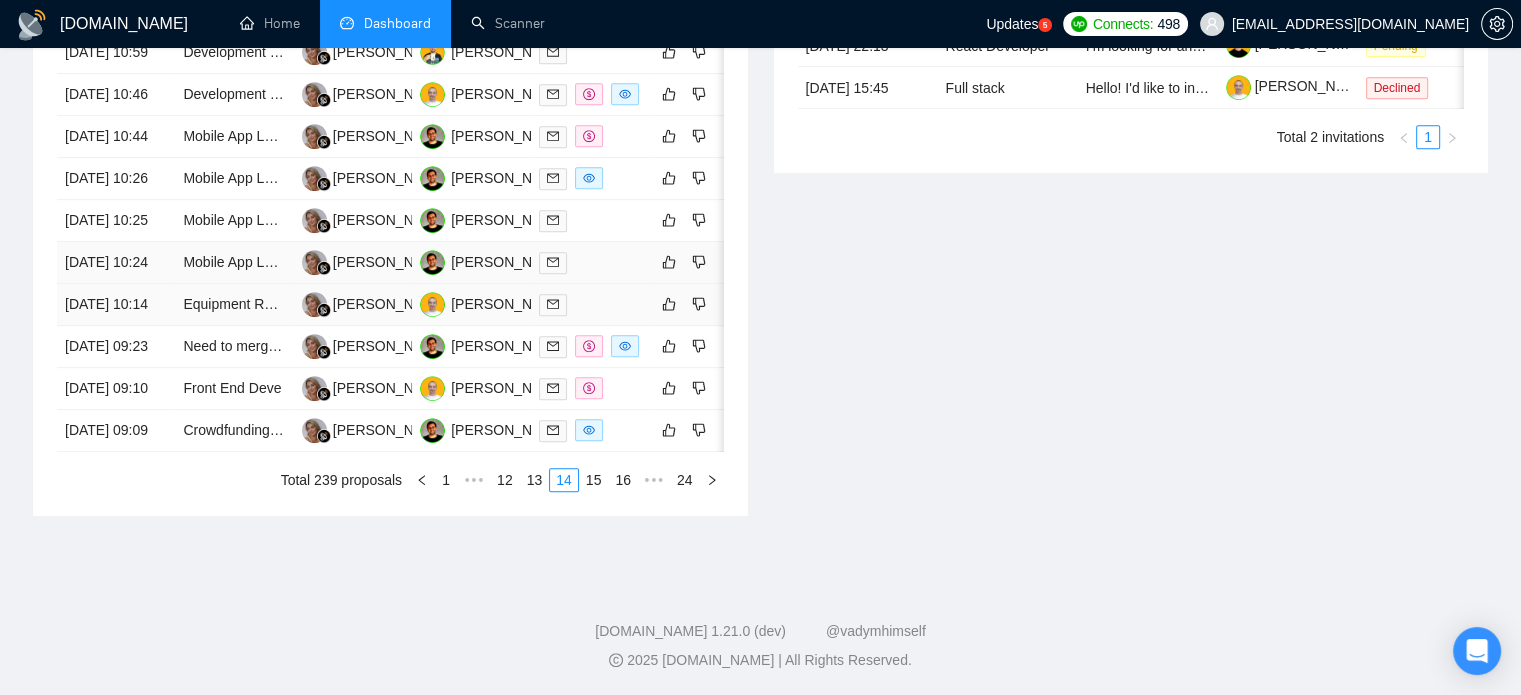 scroll, scrollTop: 1090, scrollLeft: 0, axis: vertical 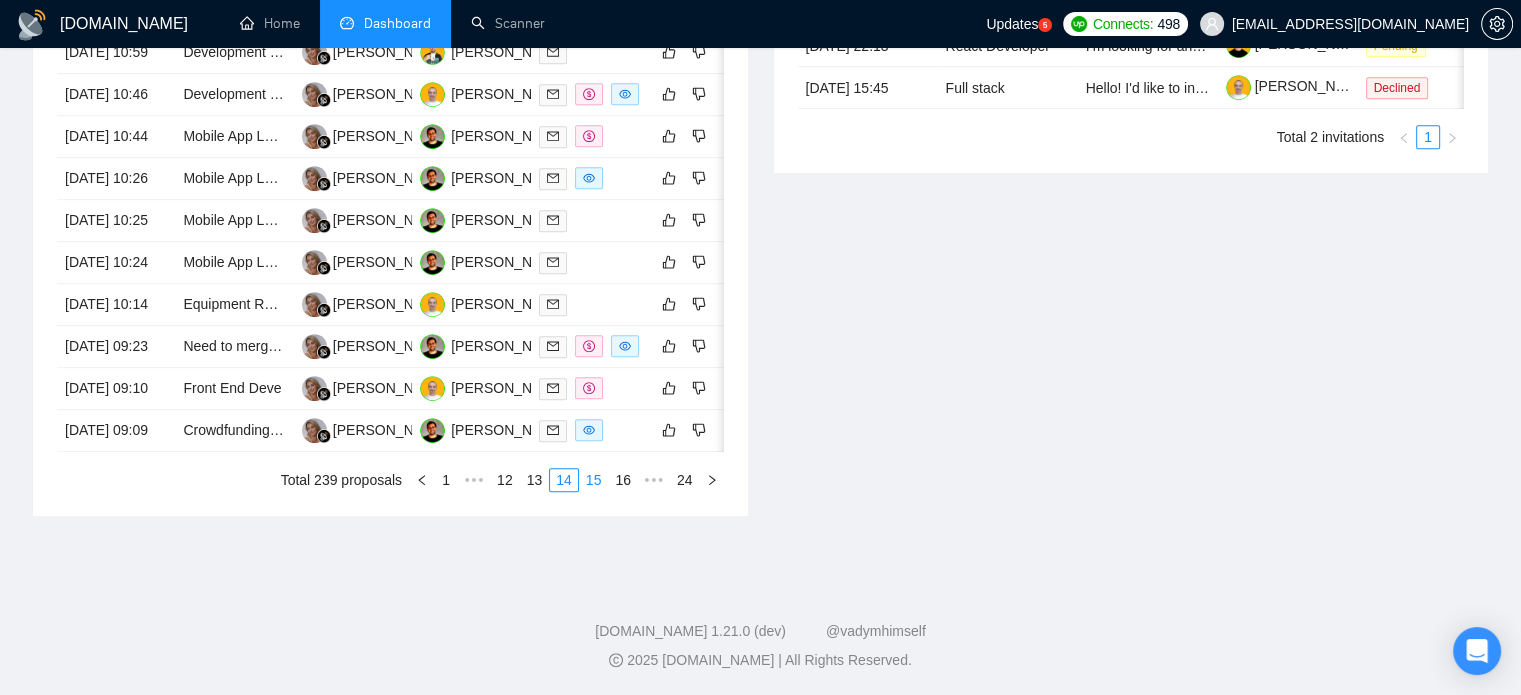 click on "15" at bounding box center (594, 480) 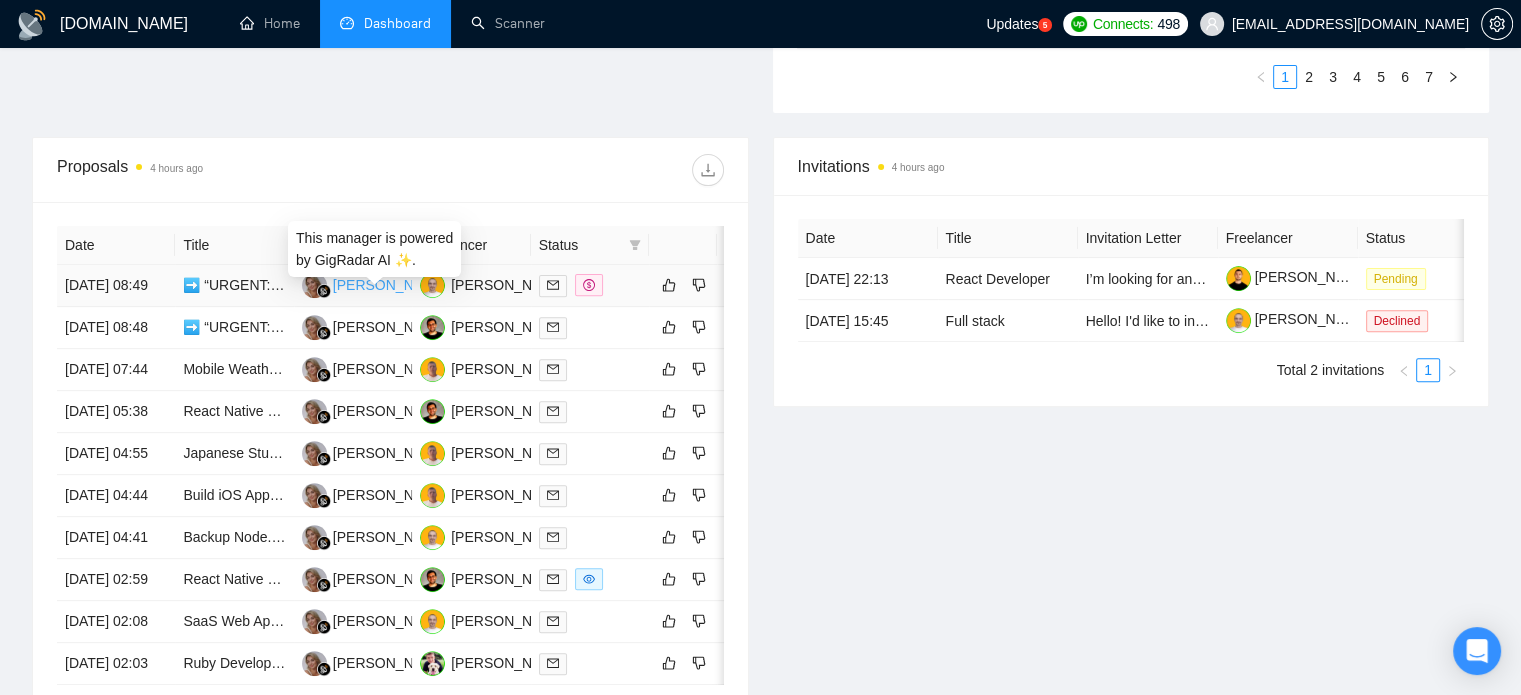 scroll, scrollTop: 790, scrollLeft: 0, axis: vertical 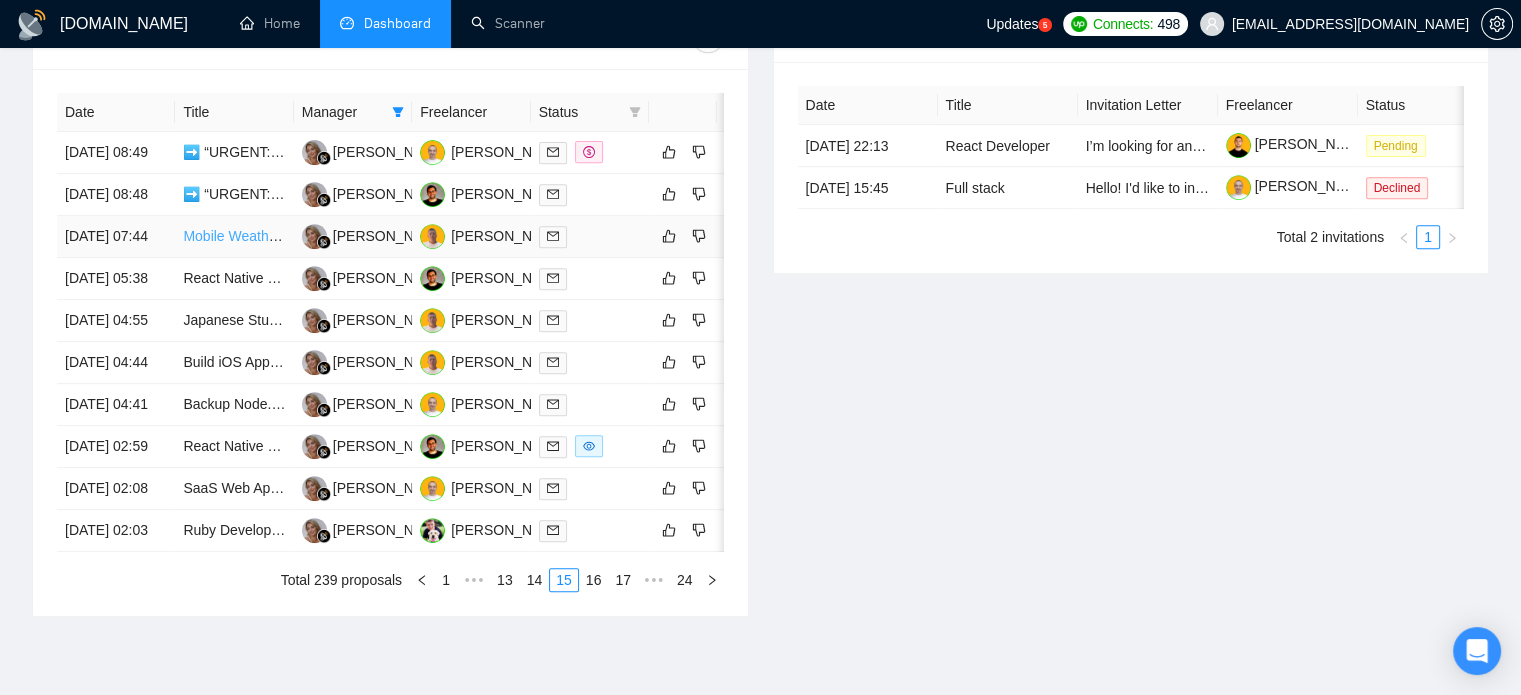 click on "Mobile Weather Forecast App for Outdoor Enthusiasts (ios and android)" at bounding box center (405, 236) 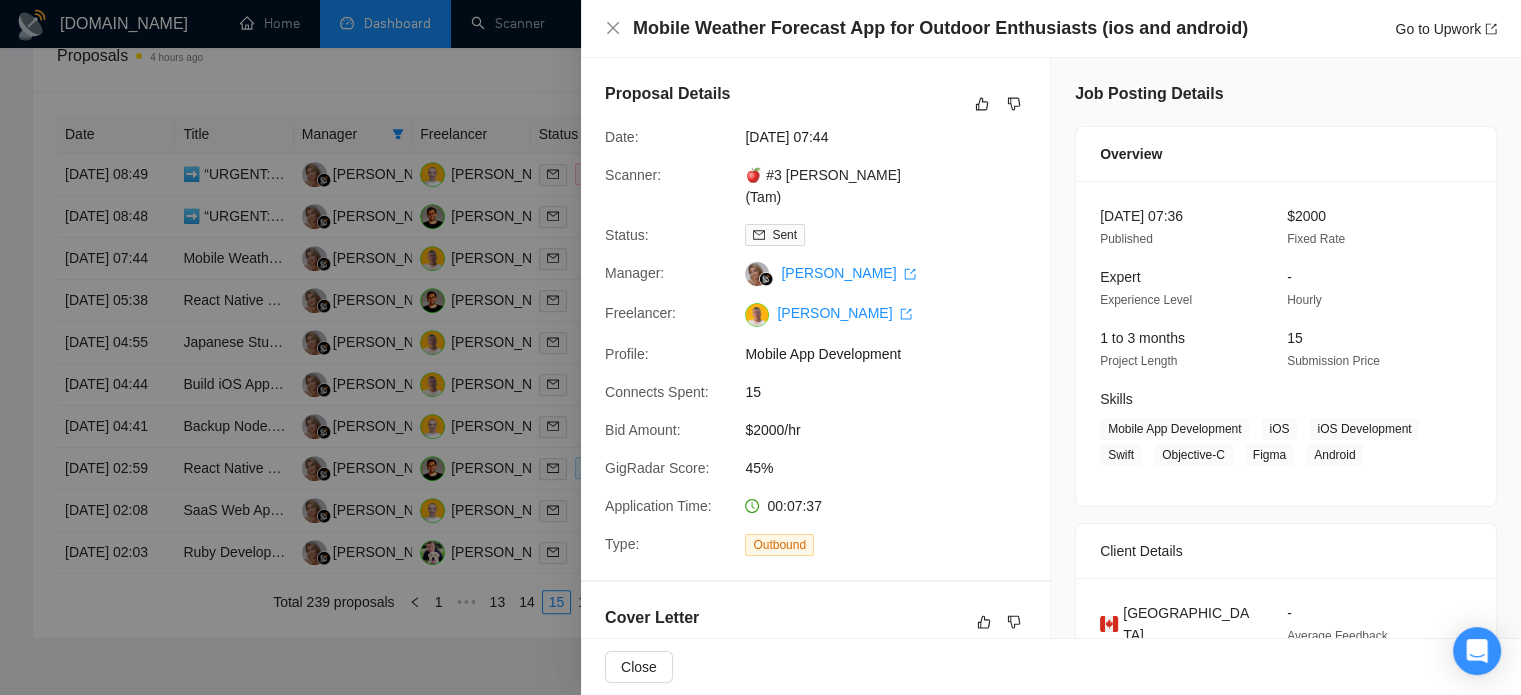click on "Mobile Weather Forecast App for Outdoor Enthusiasts (ios and android) Go to Upwork" at bounding box center (1051, 29) 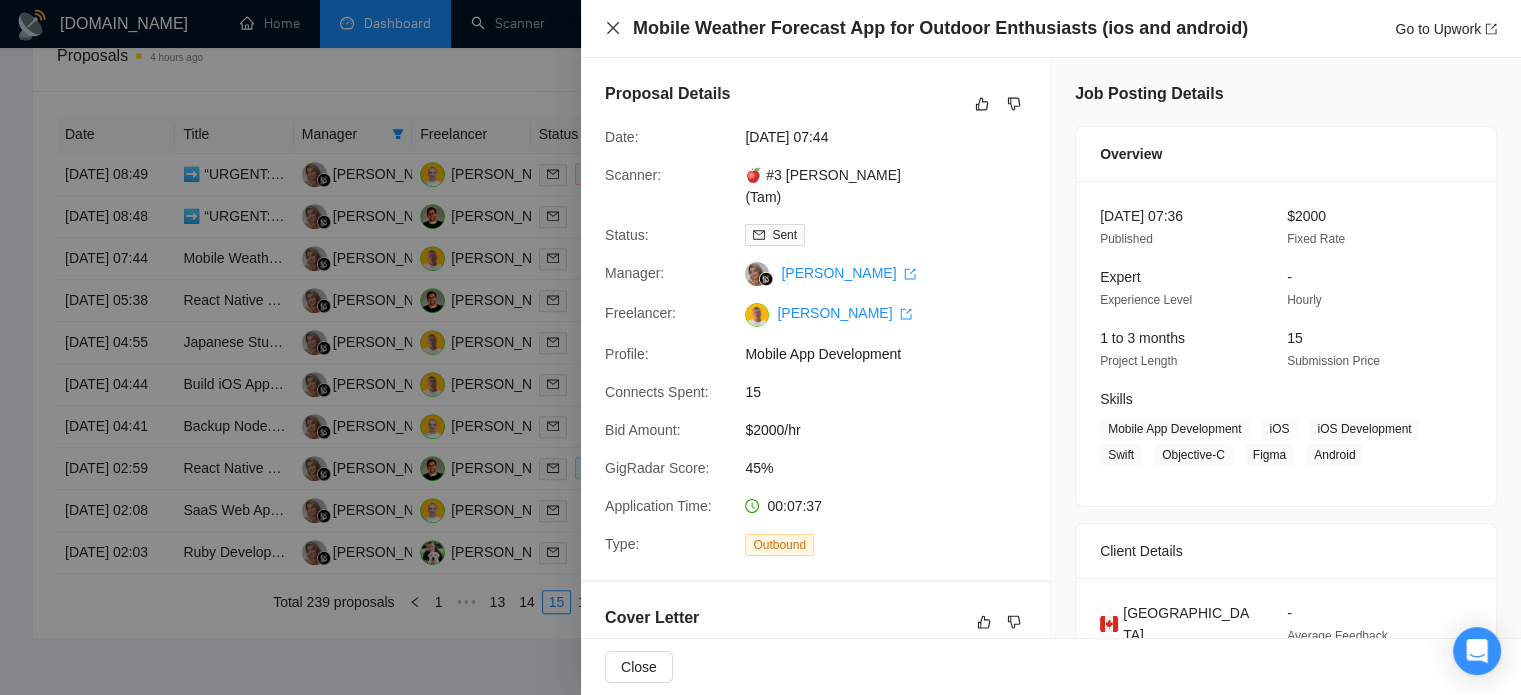 click 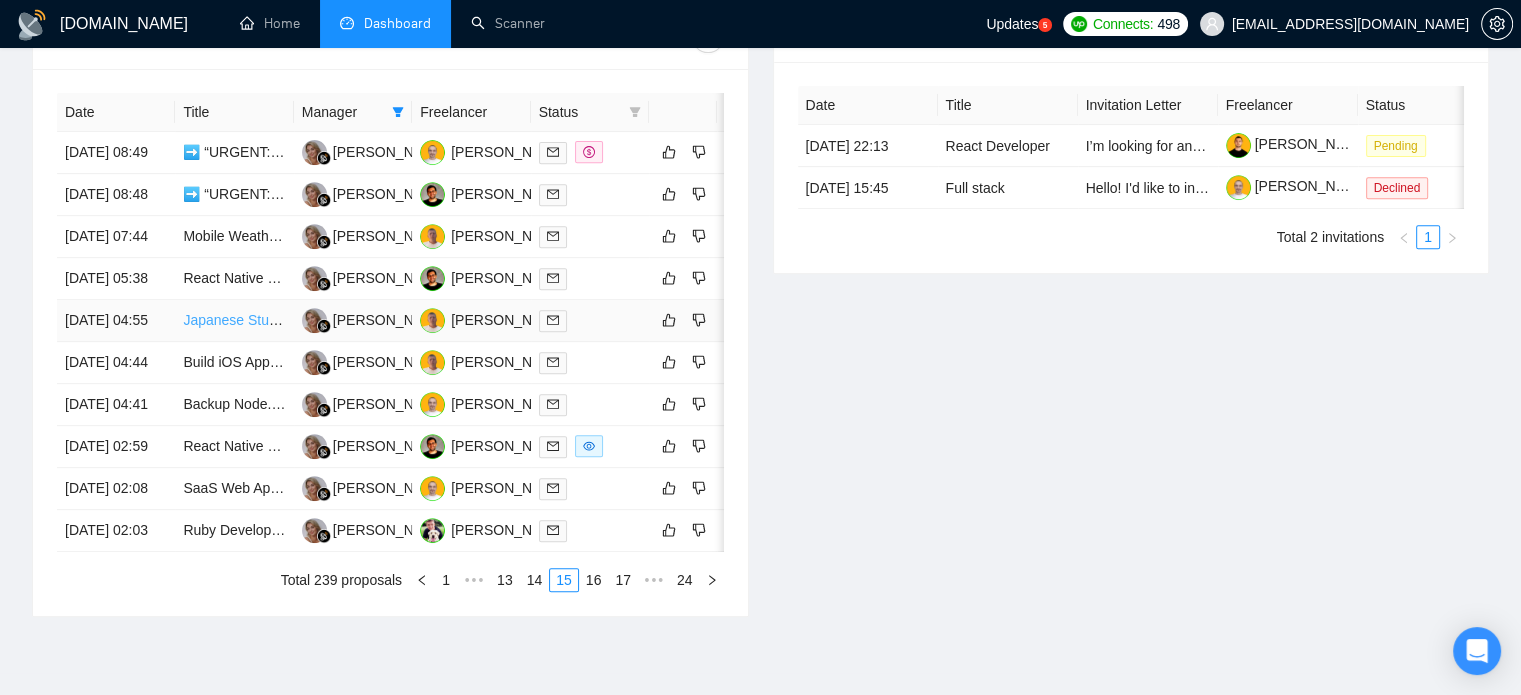 click on "Japanese Study Web App Development" at bounding box center (306, 320) 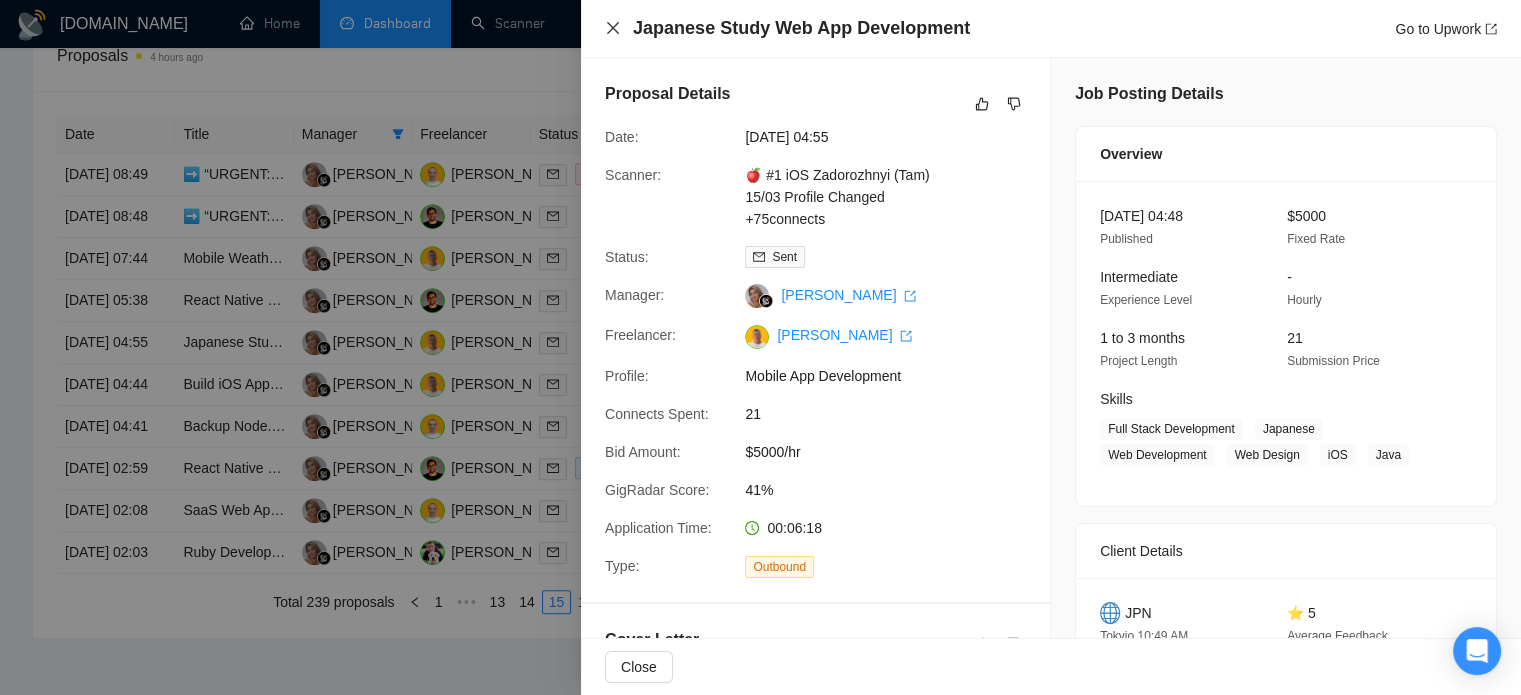 click 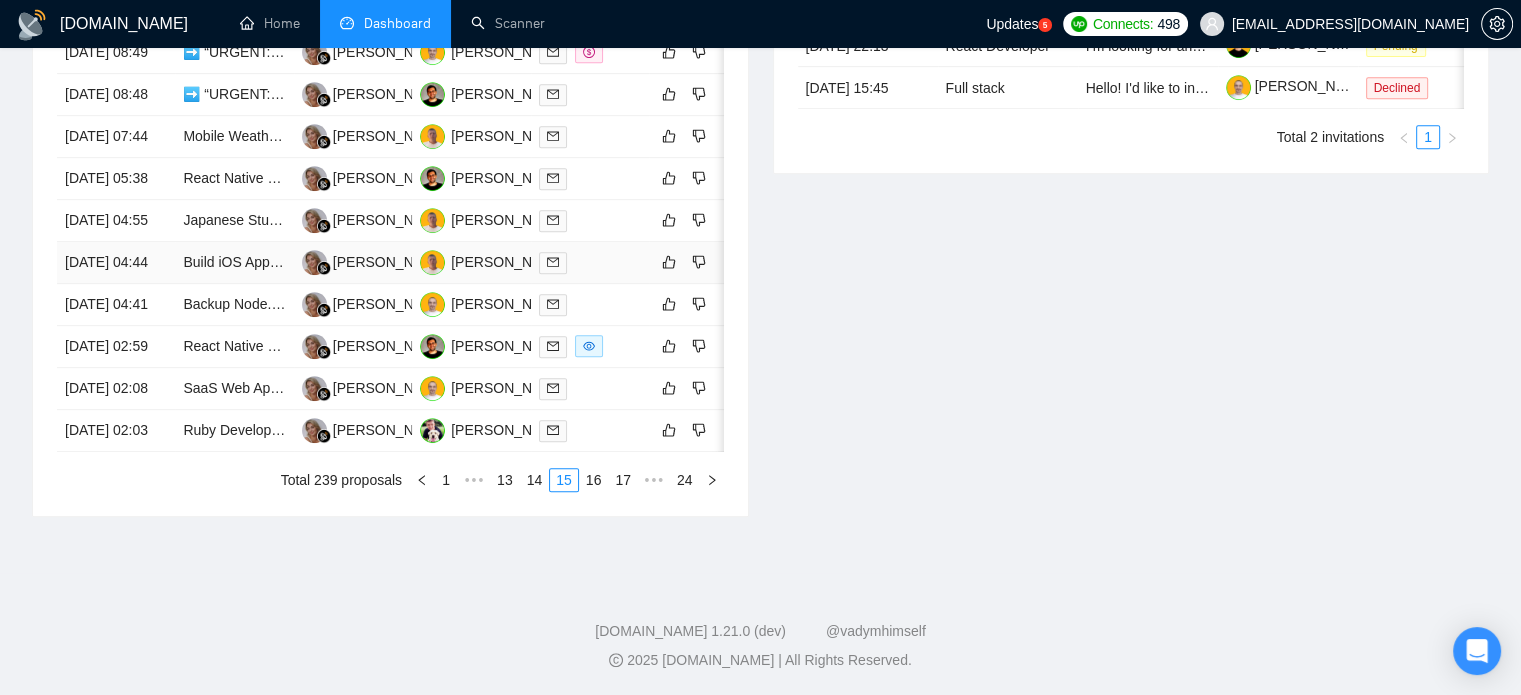 scroll, scrollTop: 990, scrollLeft: 0, axis: vertical 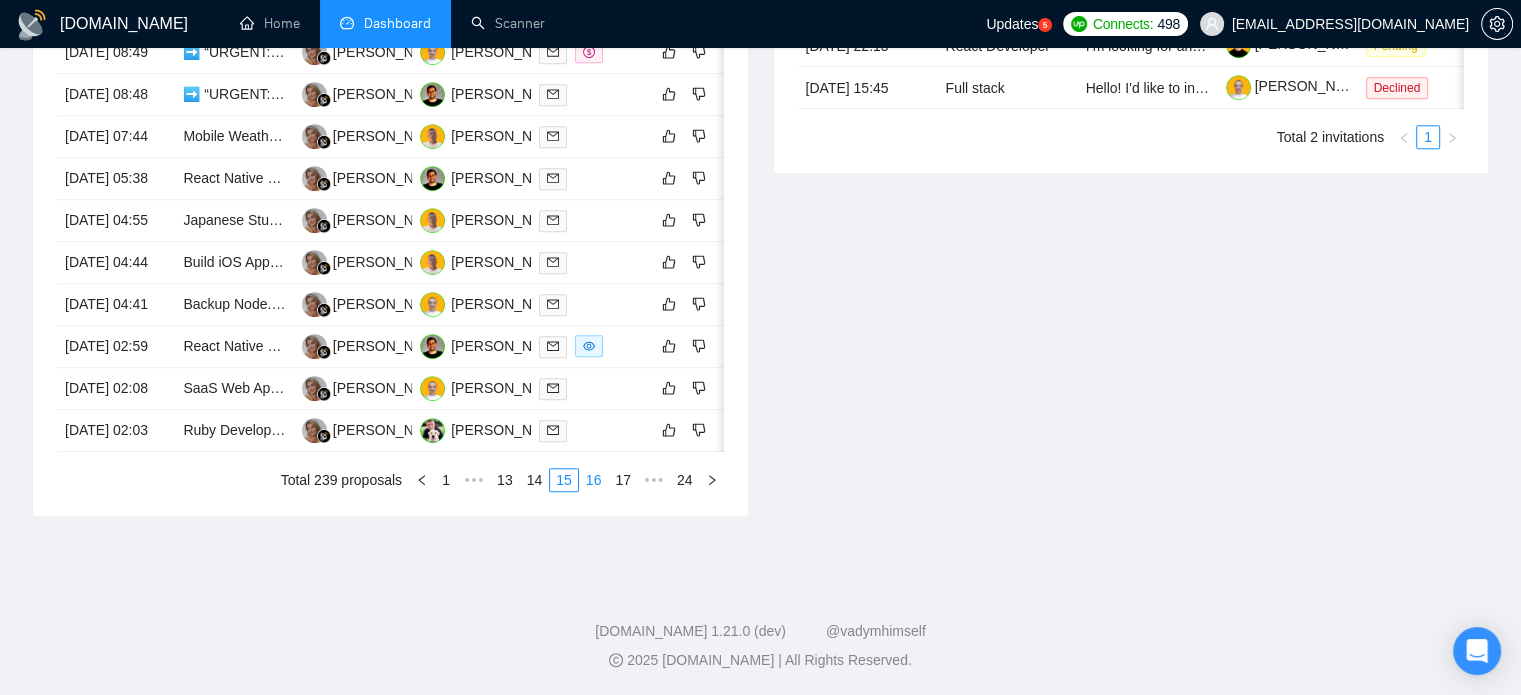 click on "16" at bounding box center (594, 480) 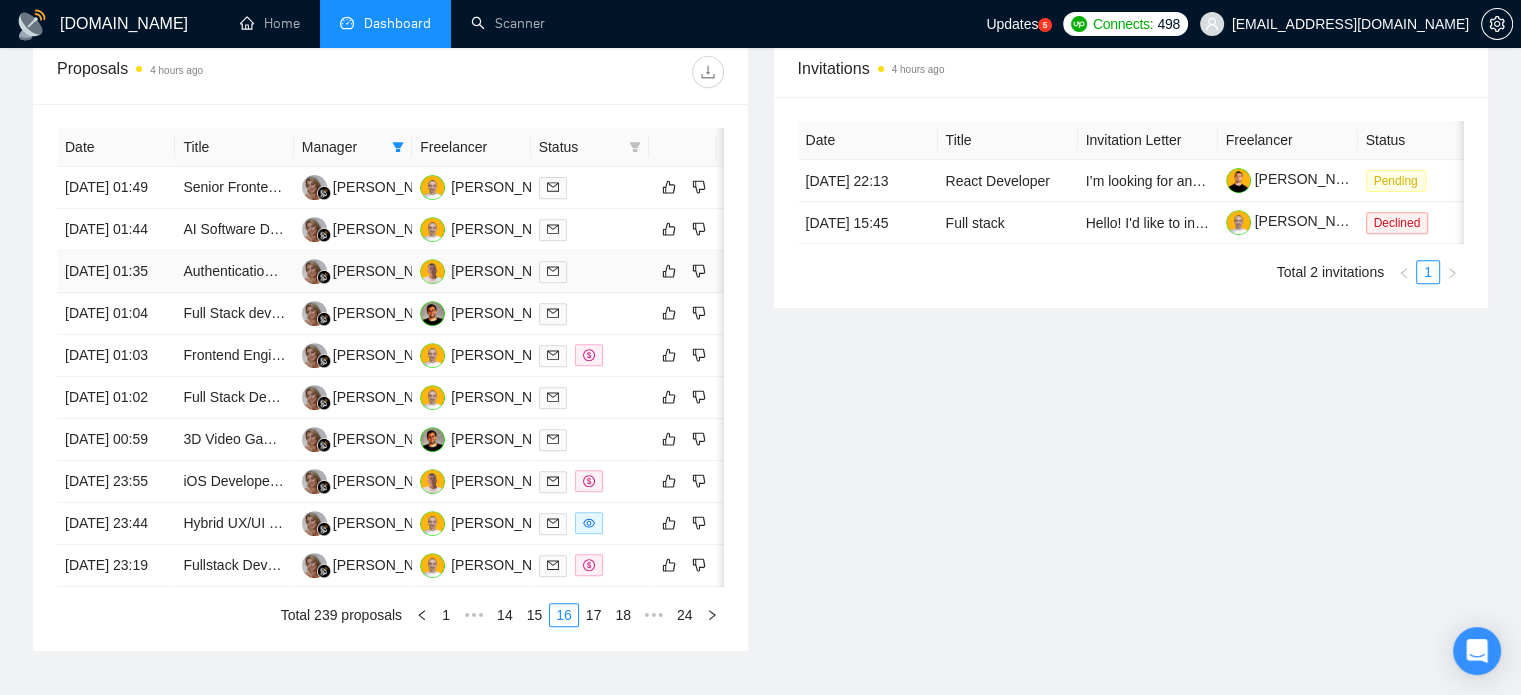 scroll, scrollTop: 790, scrollLeft: 0, axis: vertical 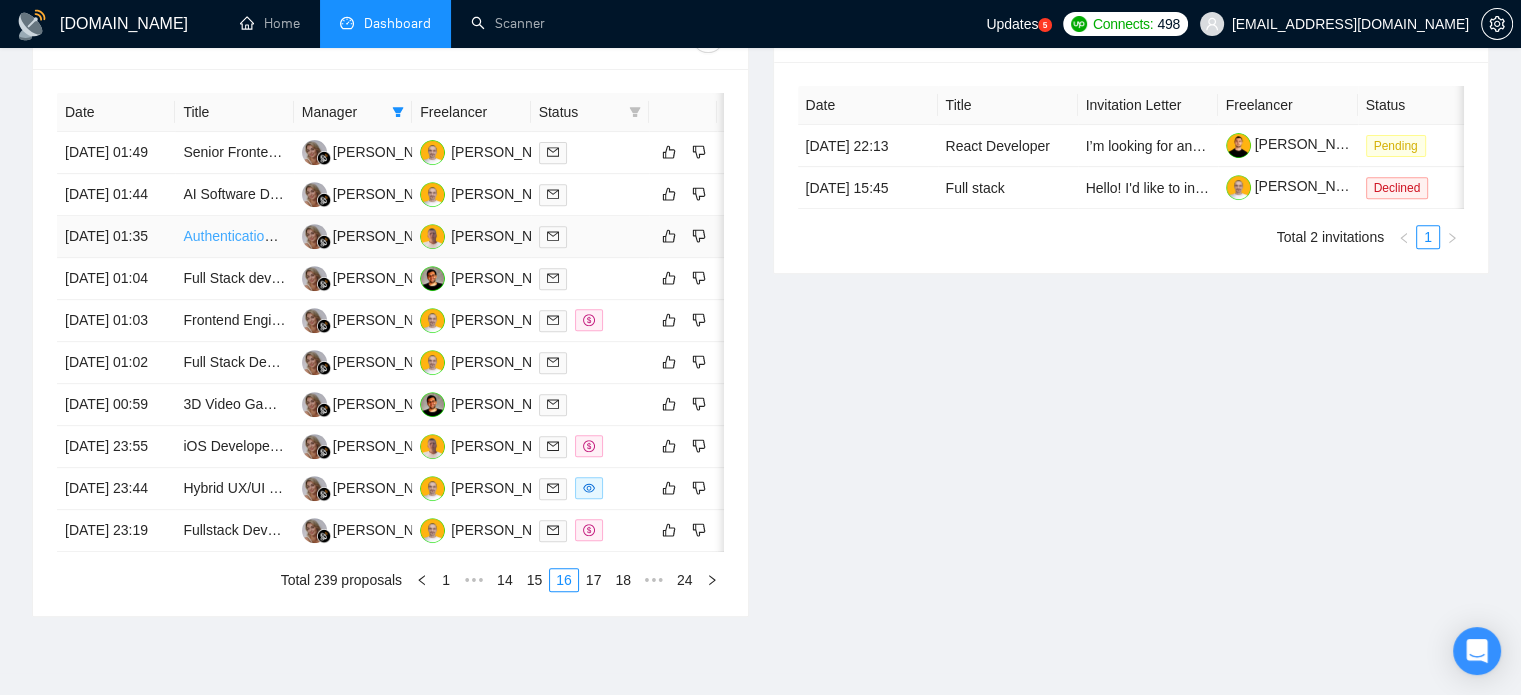 click on "Authentication System Developer - Freelance Project" at bounding box center [347, 236] 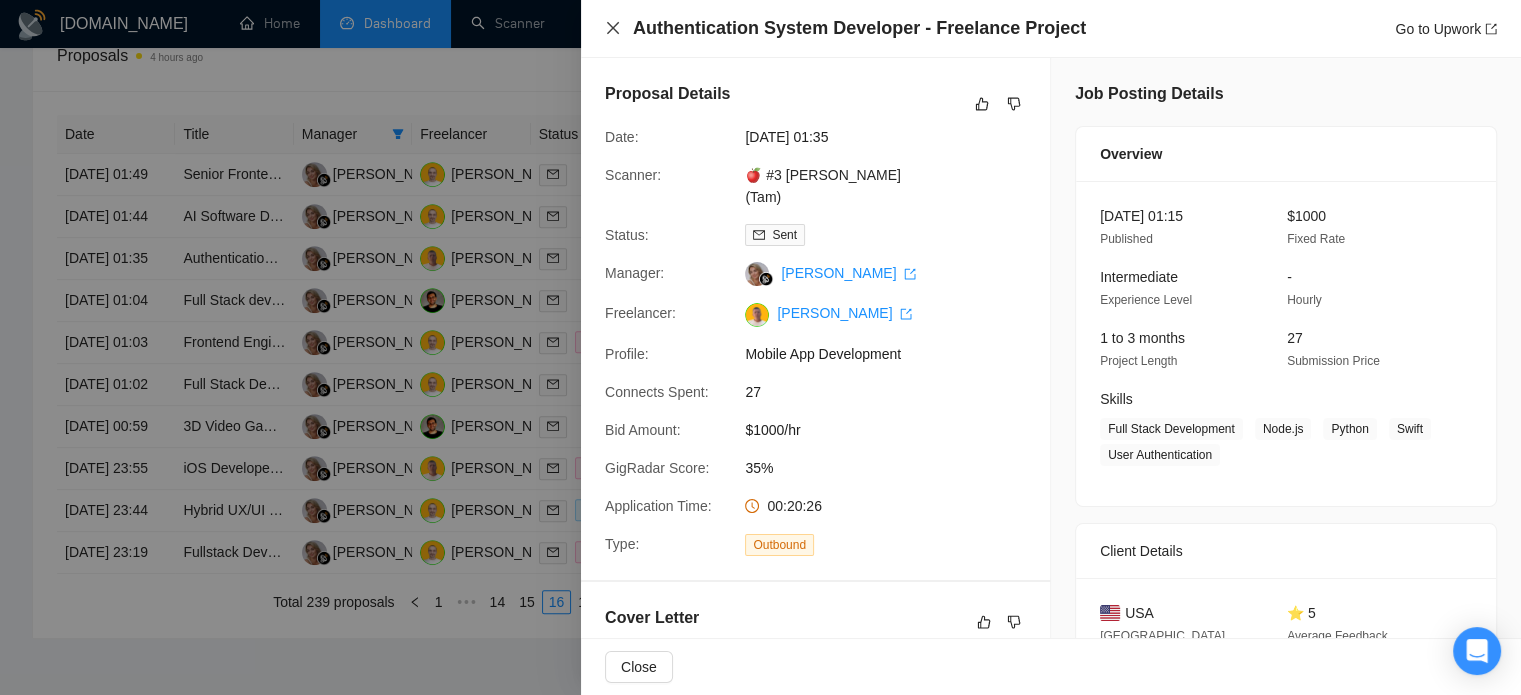 click 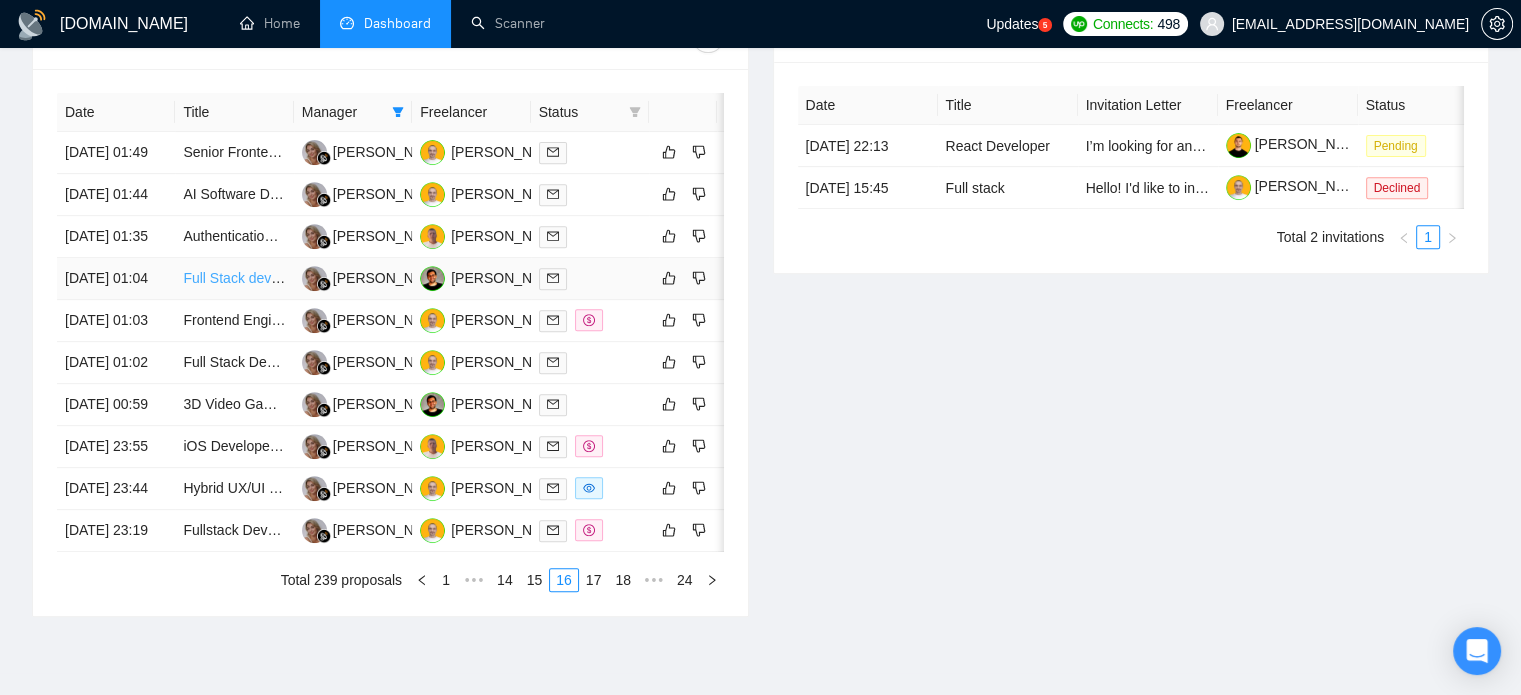 click on "Full Stack developer Needed - Complete Rebuild of Empire Escorts Website" at bounding box center (419, 278) 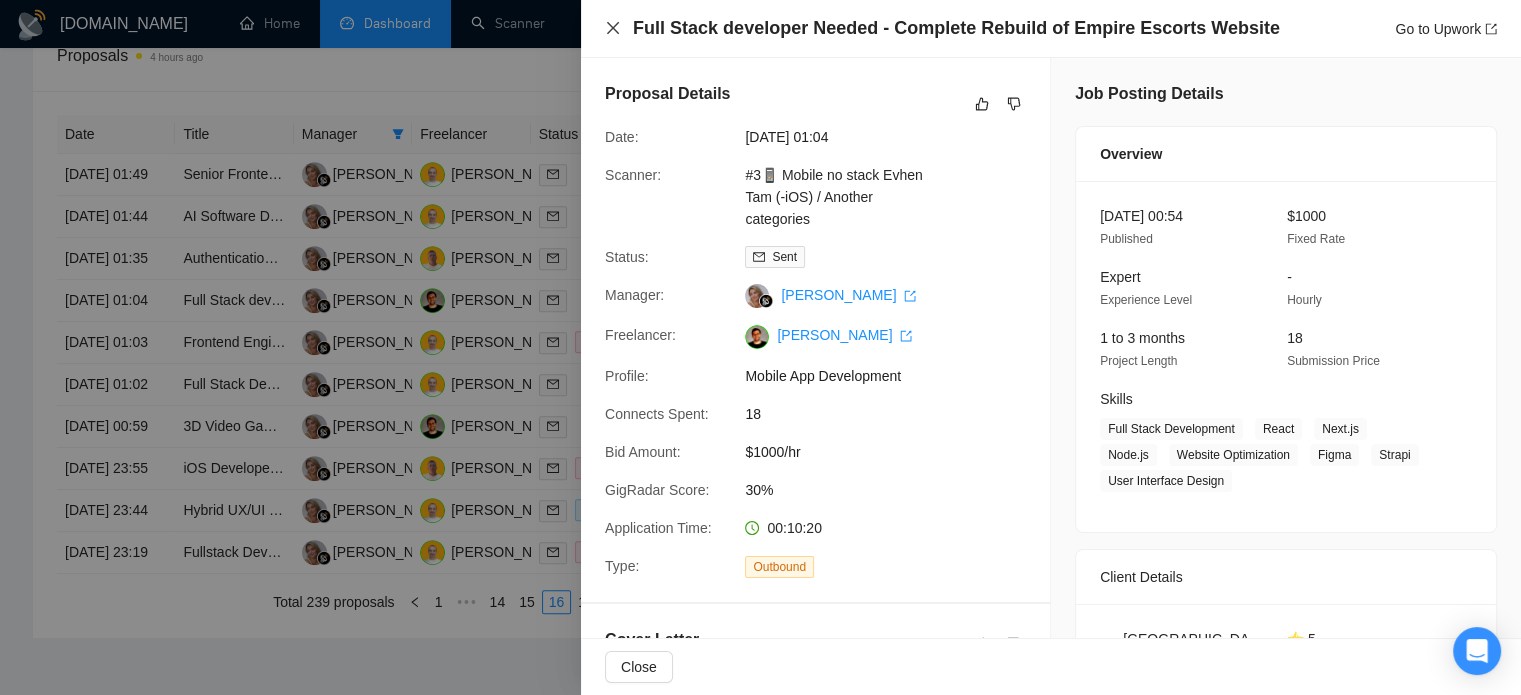 click 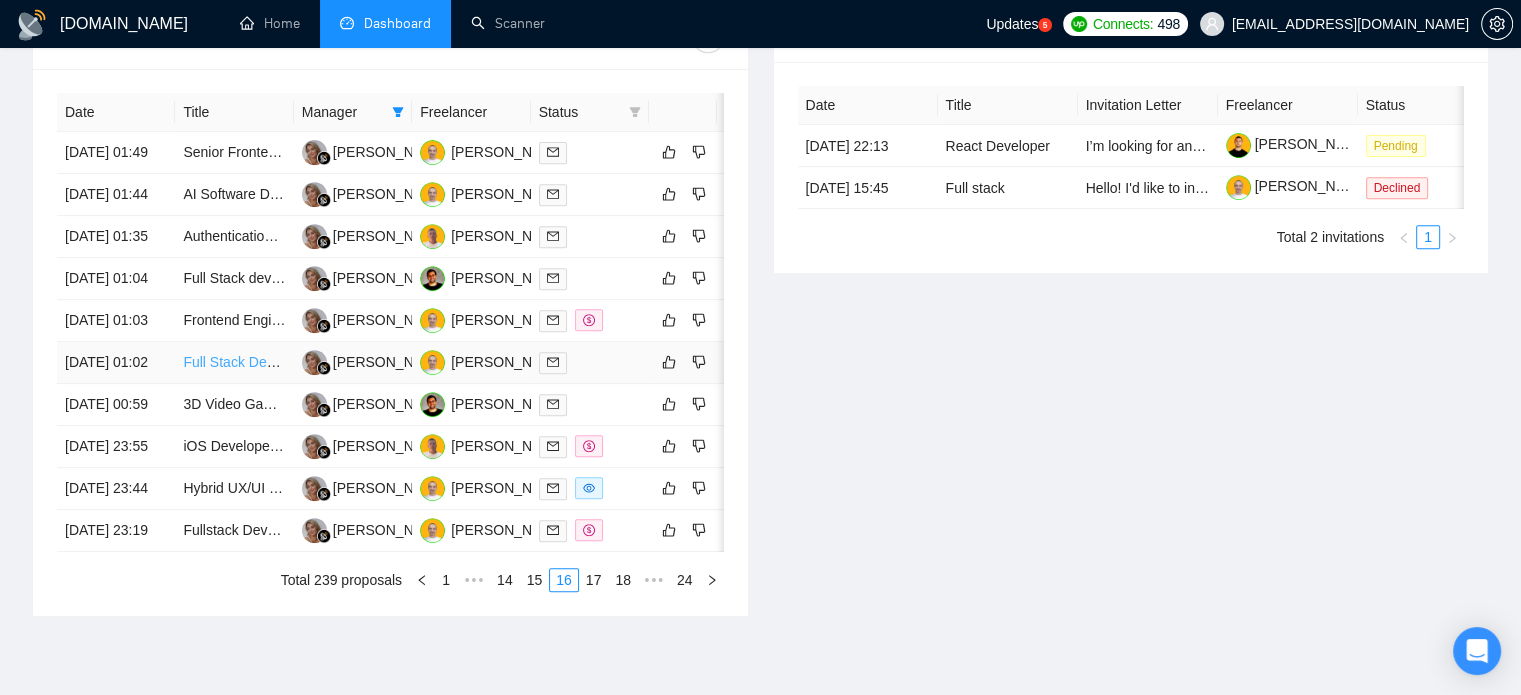 click on "Full Stack Dev familiar with lockable chats like OnlyFans for NSFW App" at bounding box center [404, 362] 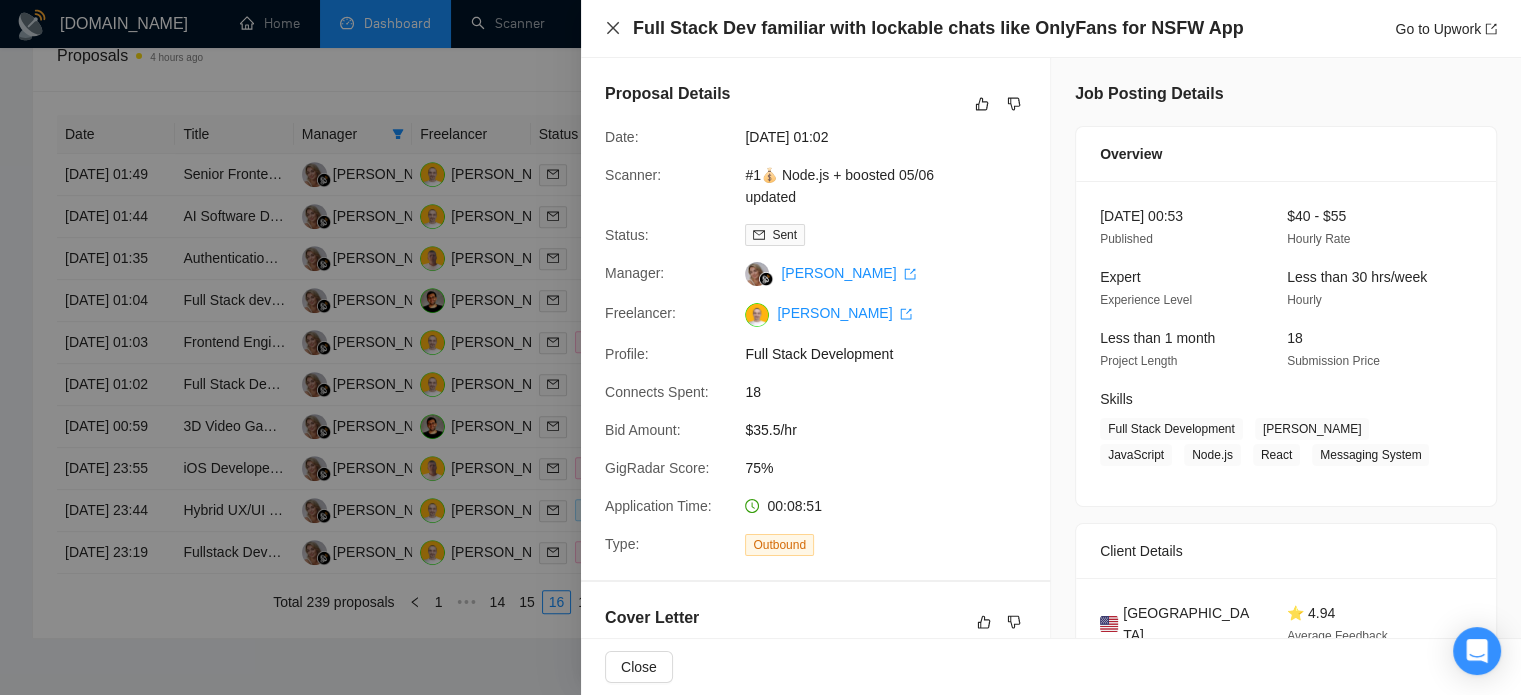 click 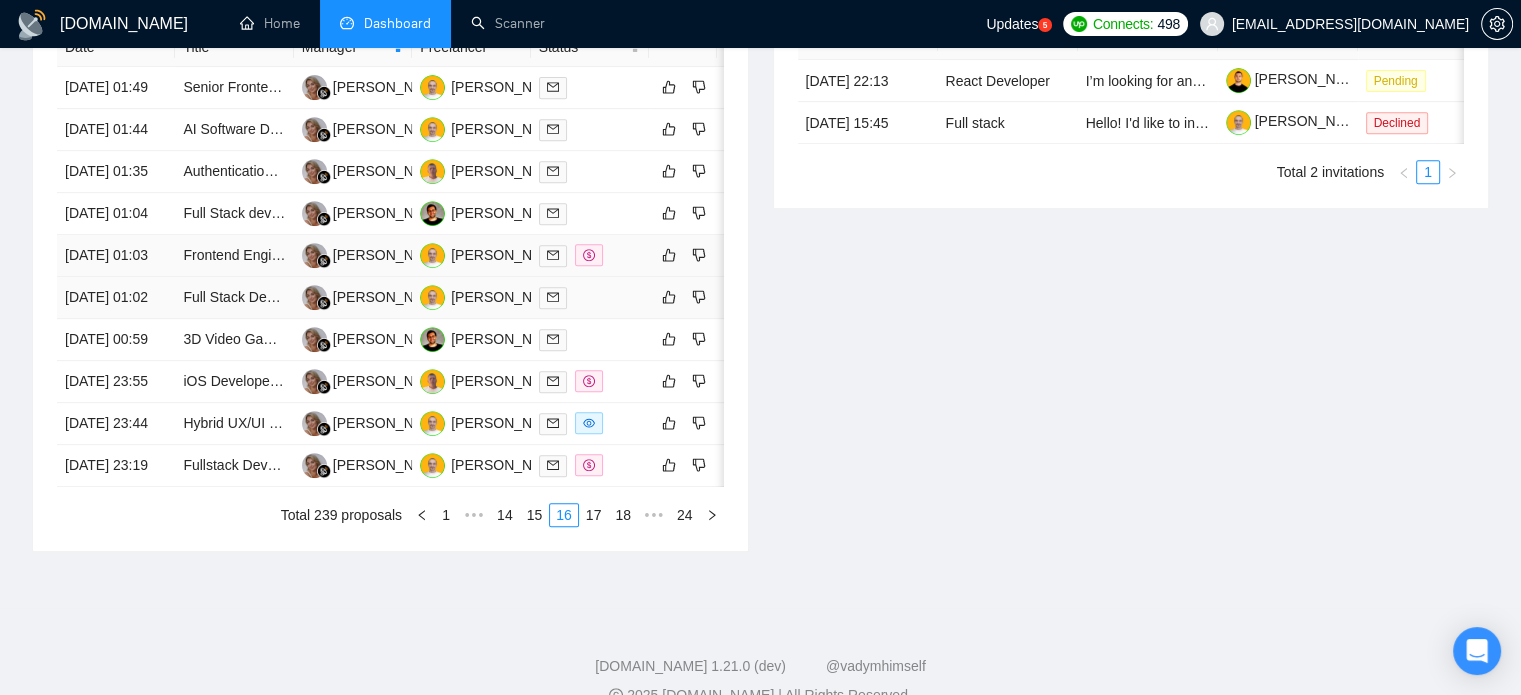 scroll, scrollTop: 990, scrollLeft: 0, axis: vertical 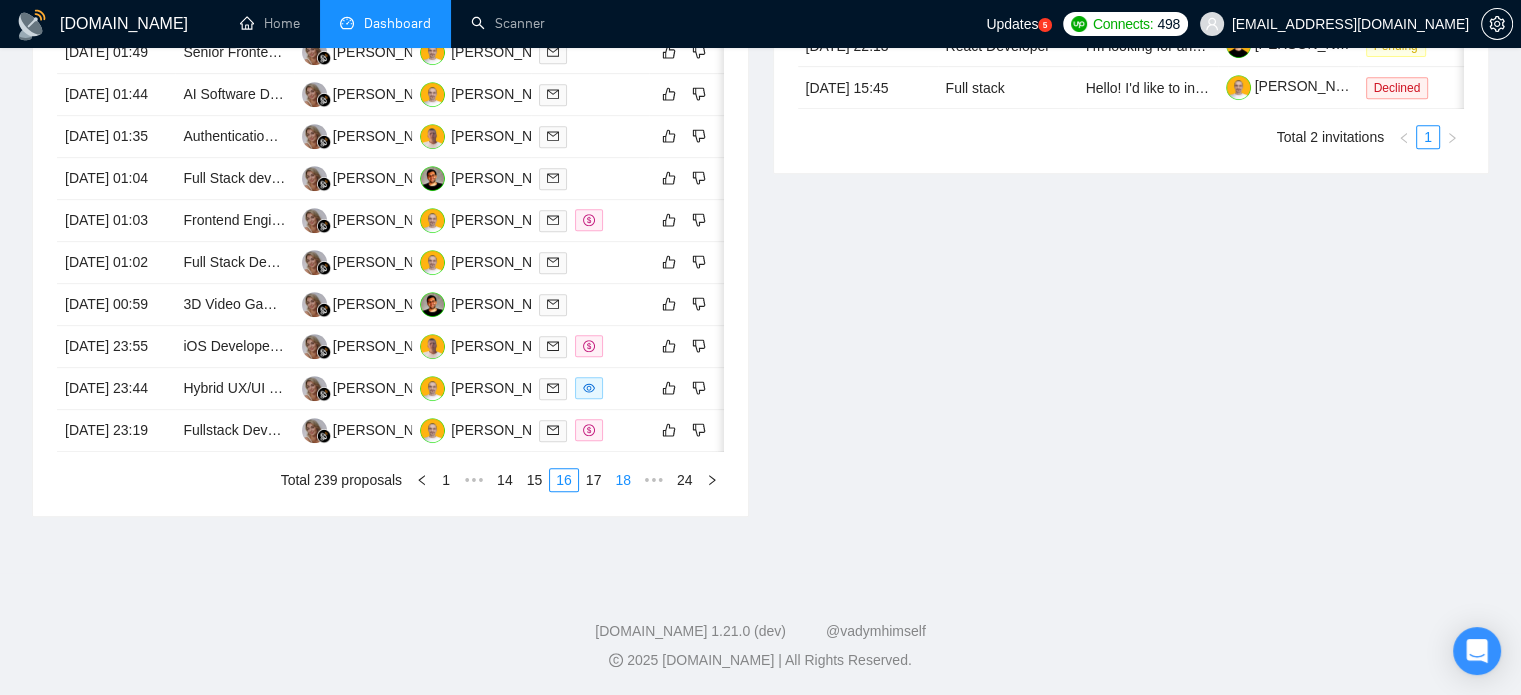 click on "17" at bounding box center [594, 480] 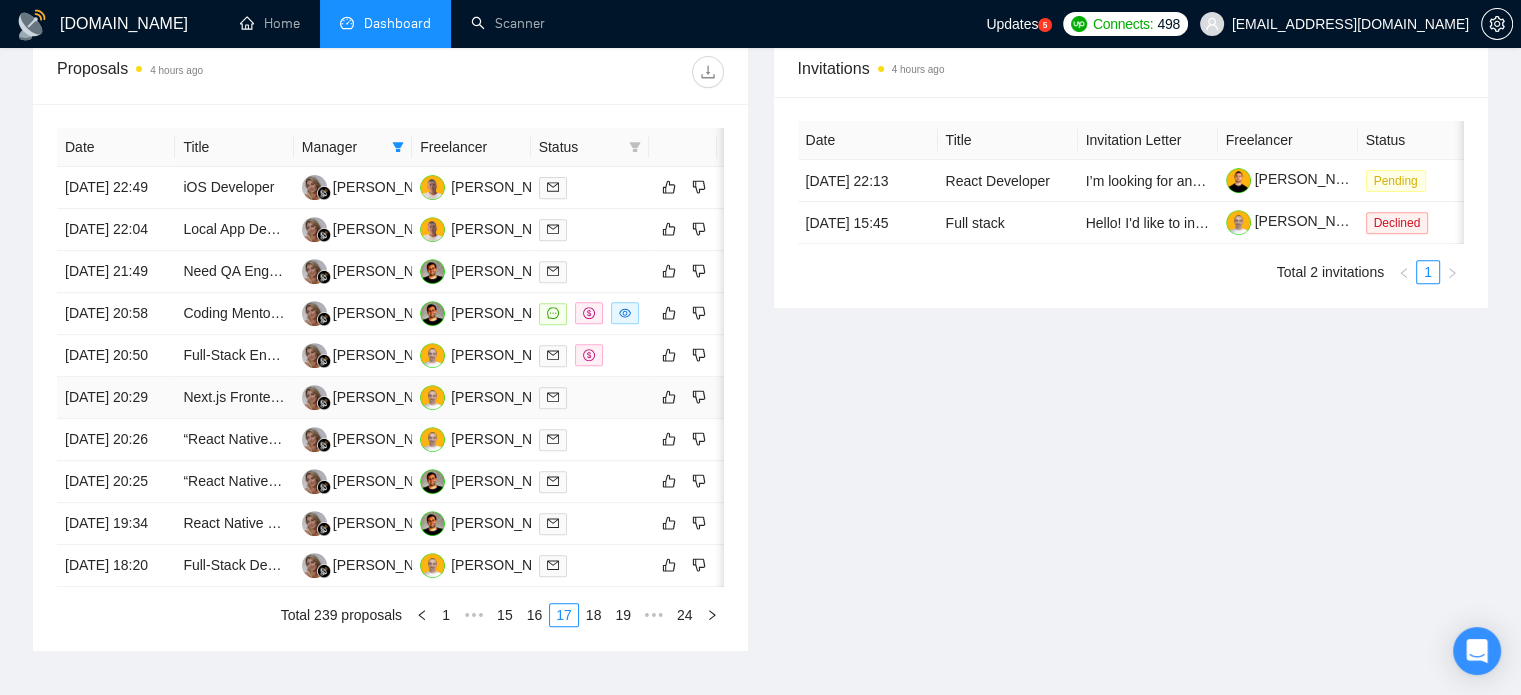 scroll, scrollTop: 790, scrollLeft: 0, axis: vertical 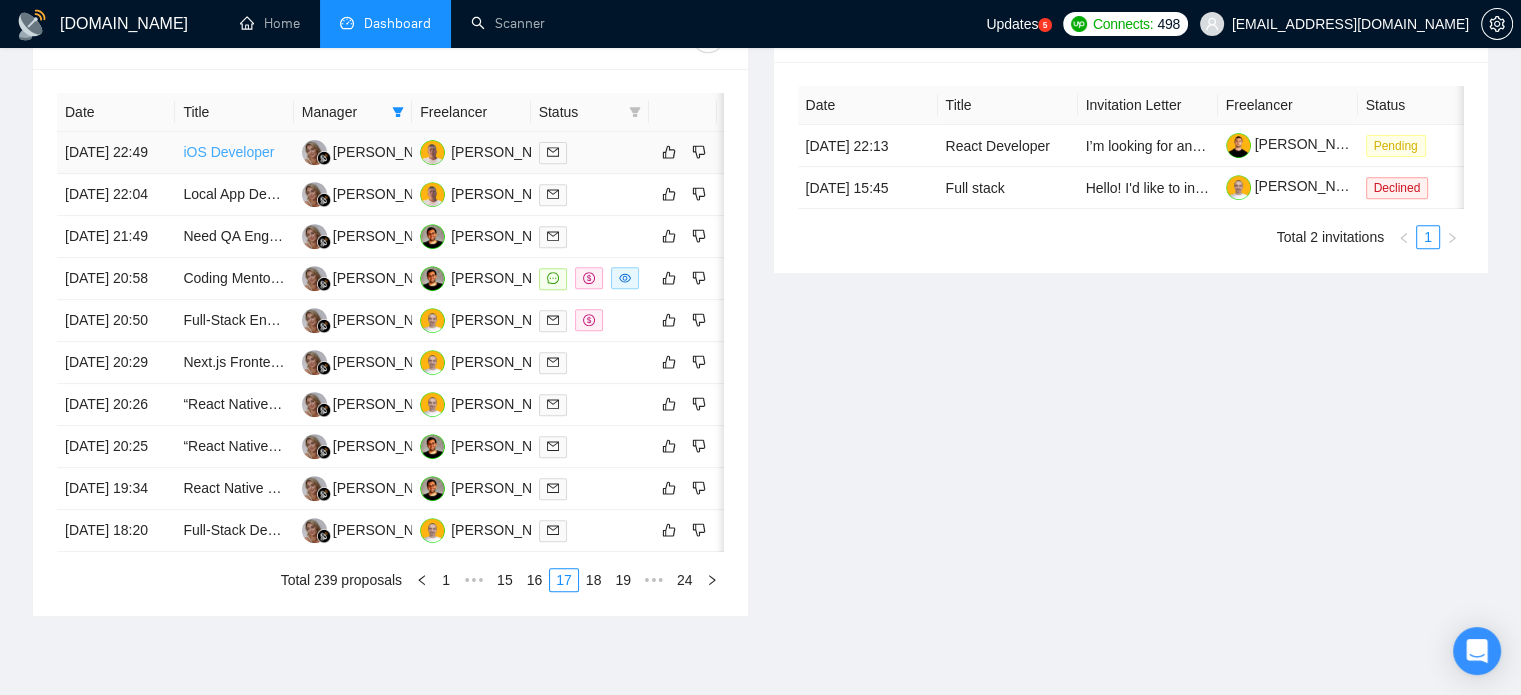 click on "iOS Developer" at bounding box center (228, 152) 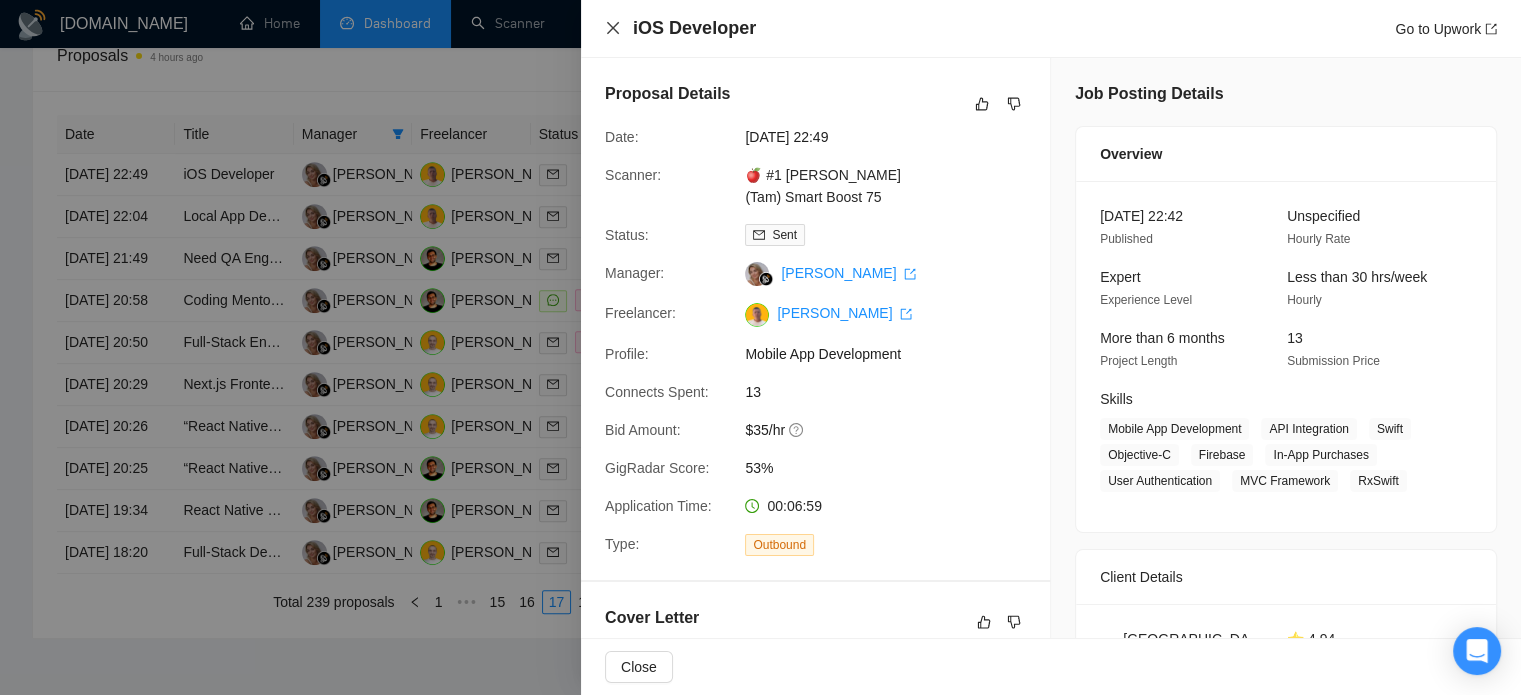 click 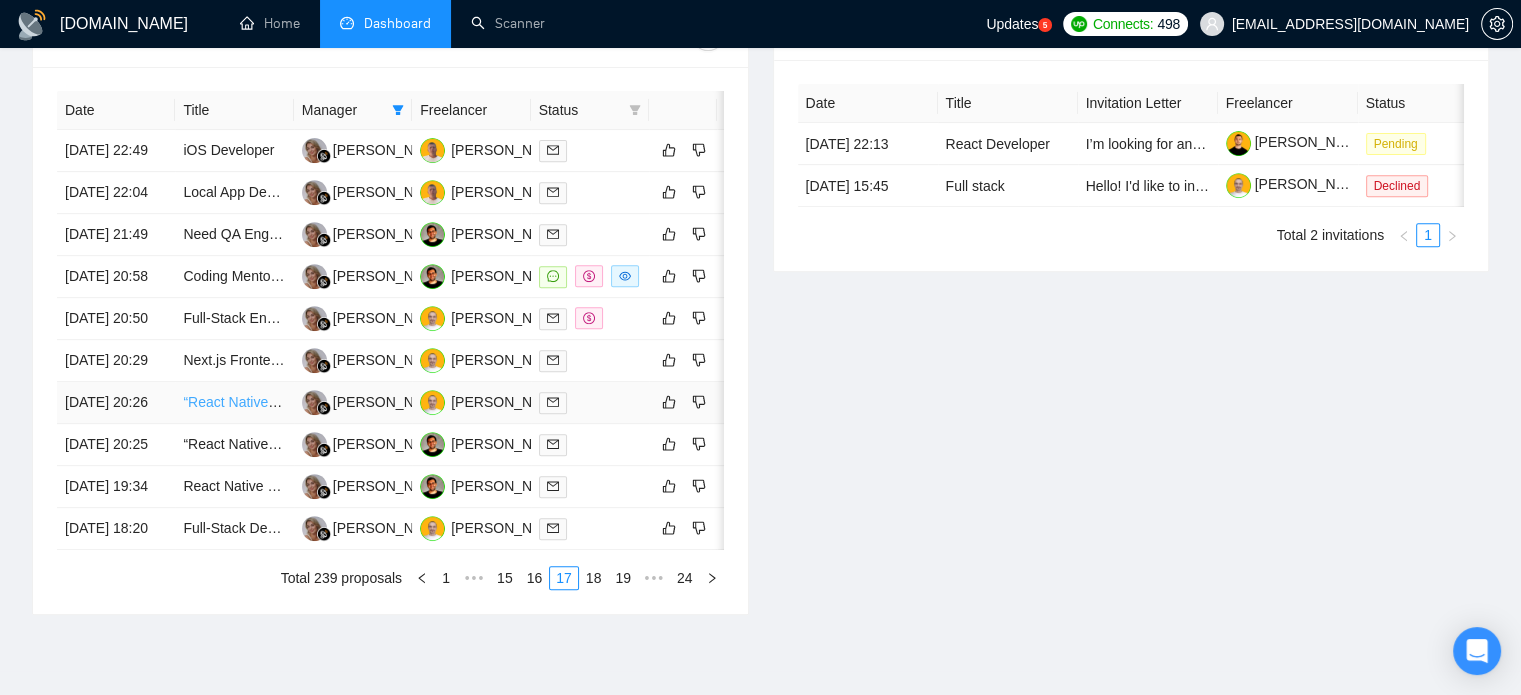 scroll, scrollTop: 790, scrollLeft: 0, axis: vertical 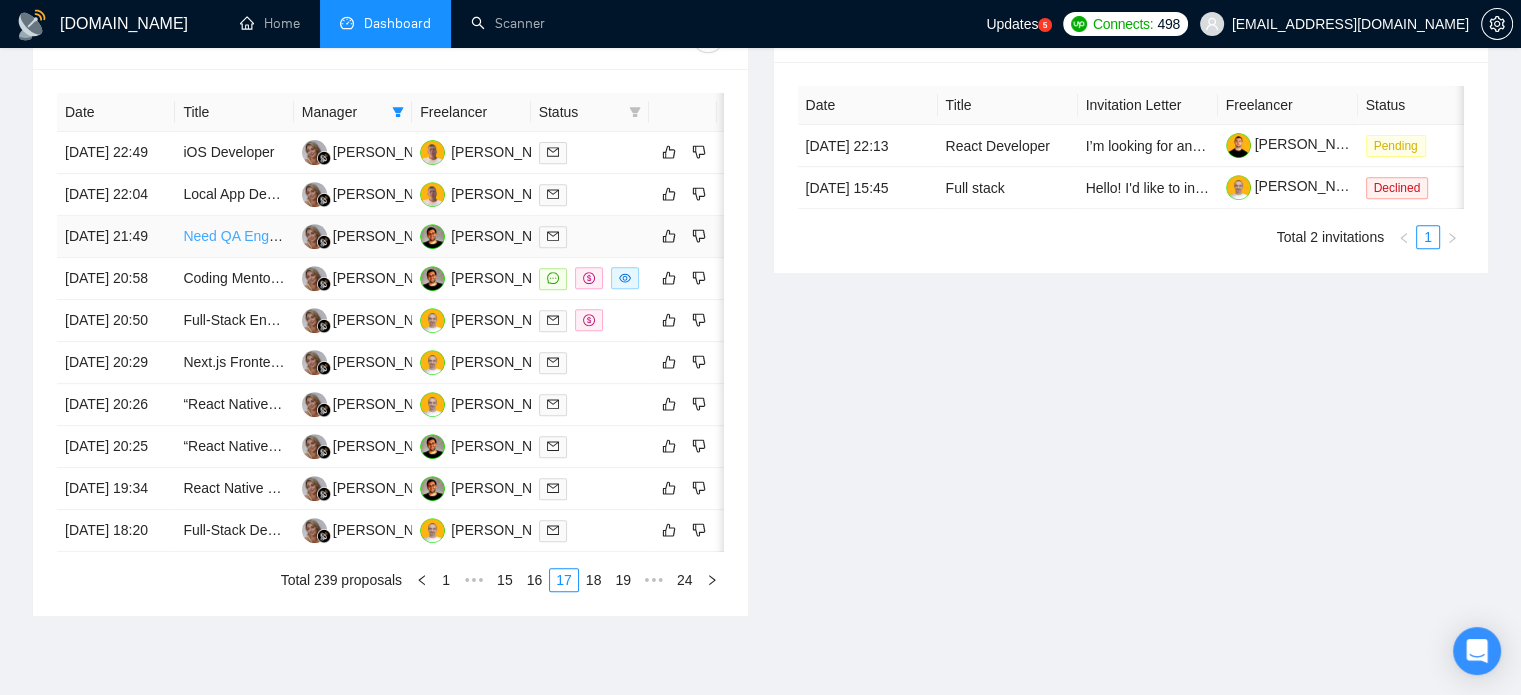 click on "Need QA Engineer for Large Codebase" at bounding box center (305, 236) 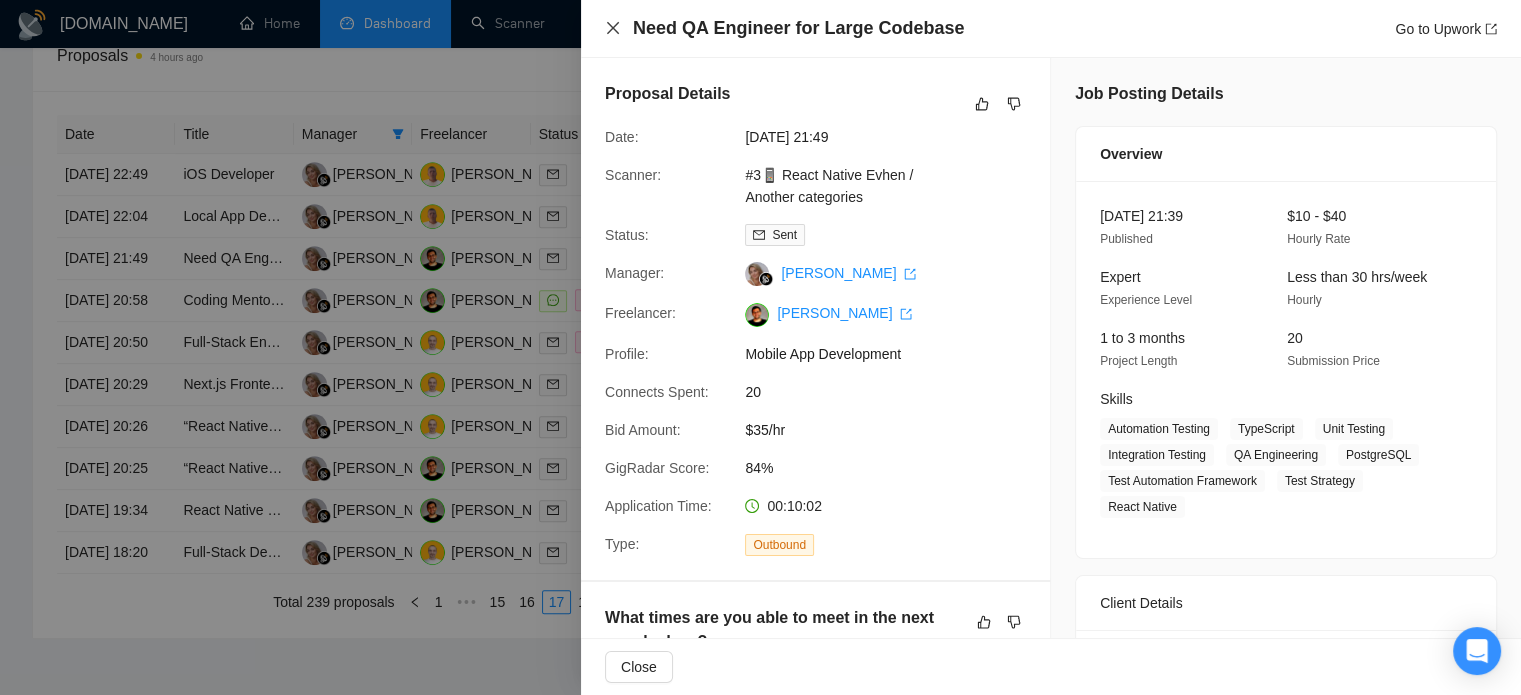 click 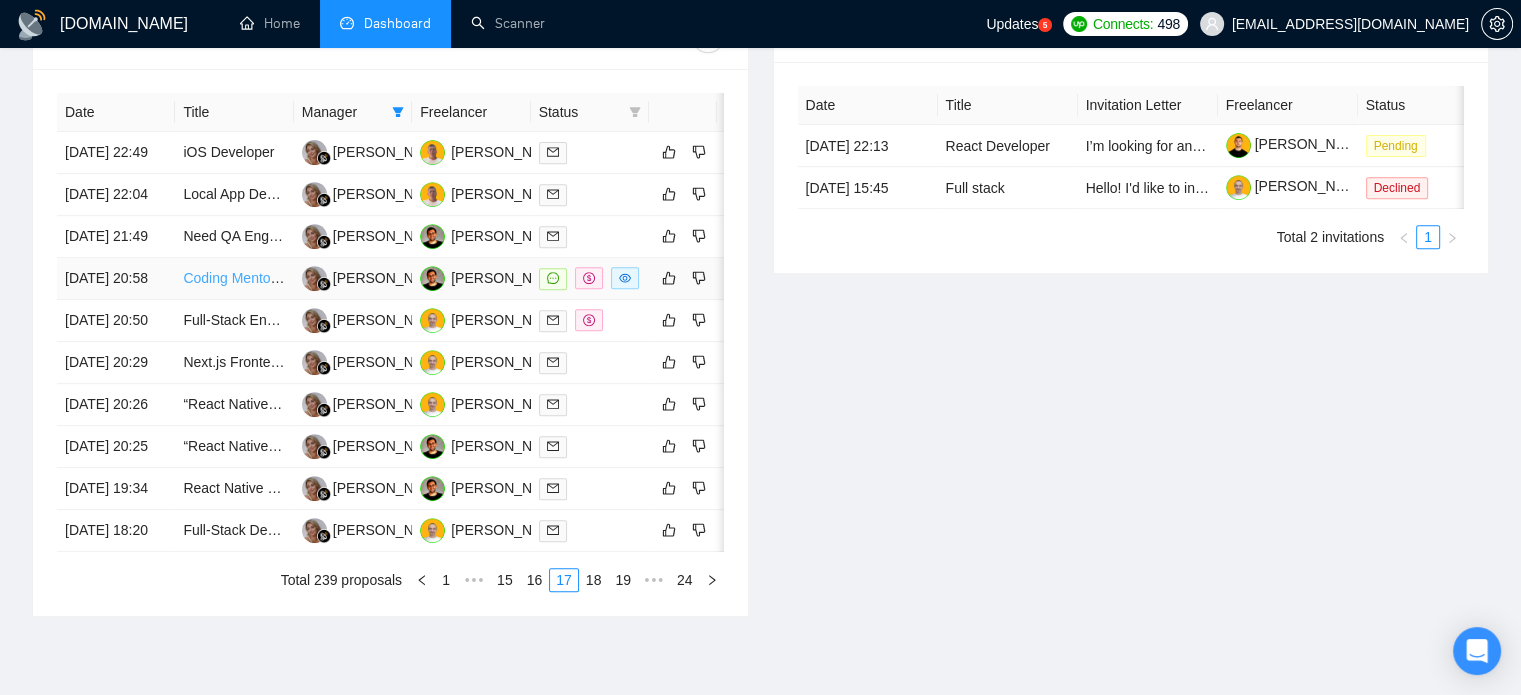 click on "Coding Mentor Needed for Fitness App Development" at bounding box center (347, 278) 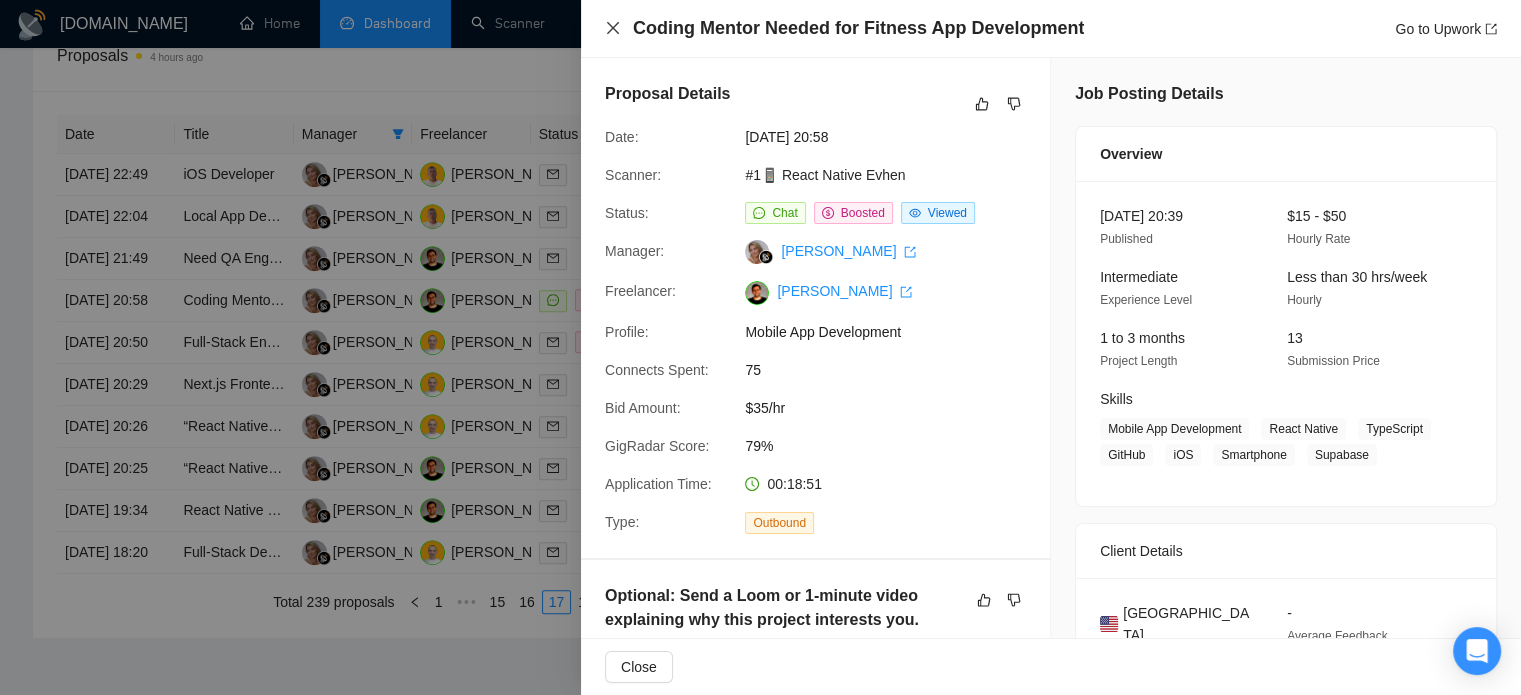 click 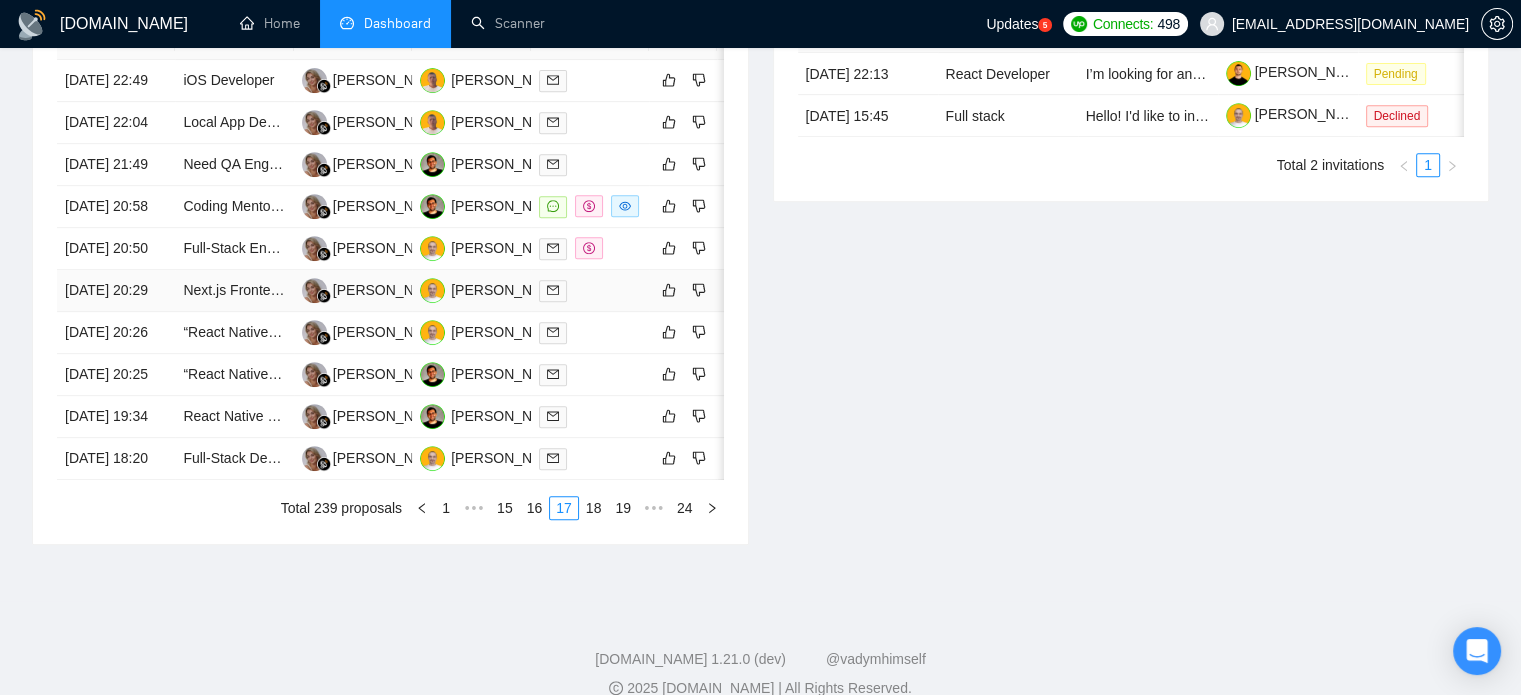 scroll, scrollTop: 990, scrollLeft: 0, axis: vertical 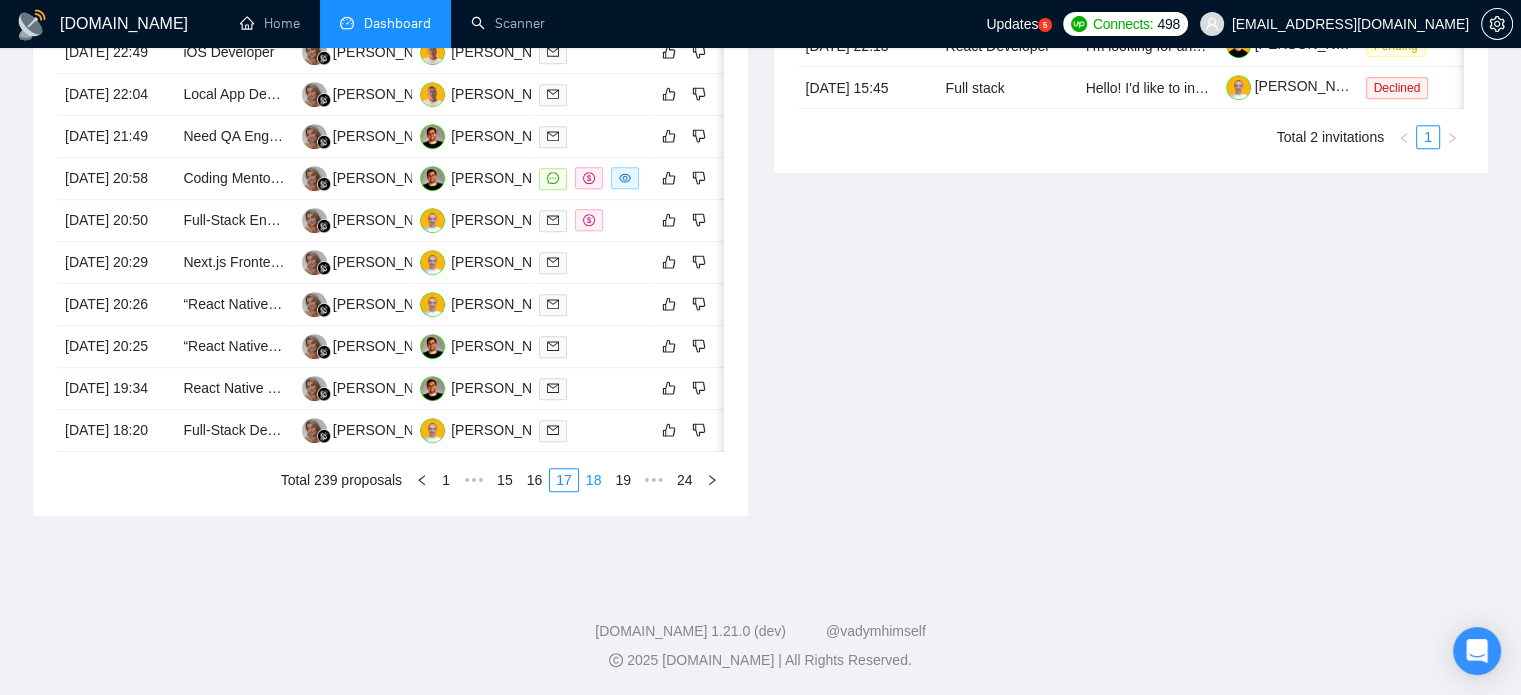 click on "18" at bounding box center (594, 480) 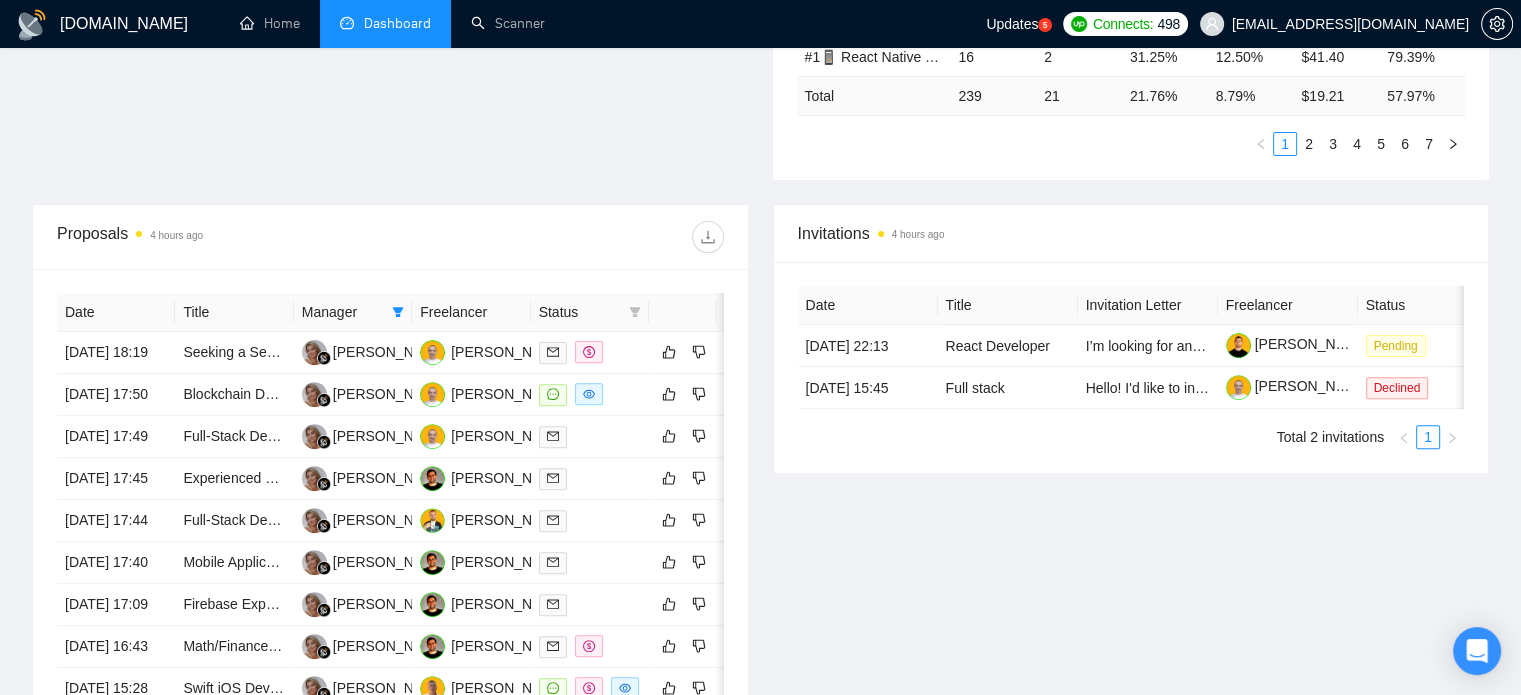 scroll, scrollTop: 690, scrollLeft: 0, axis: vertical 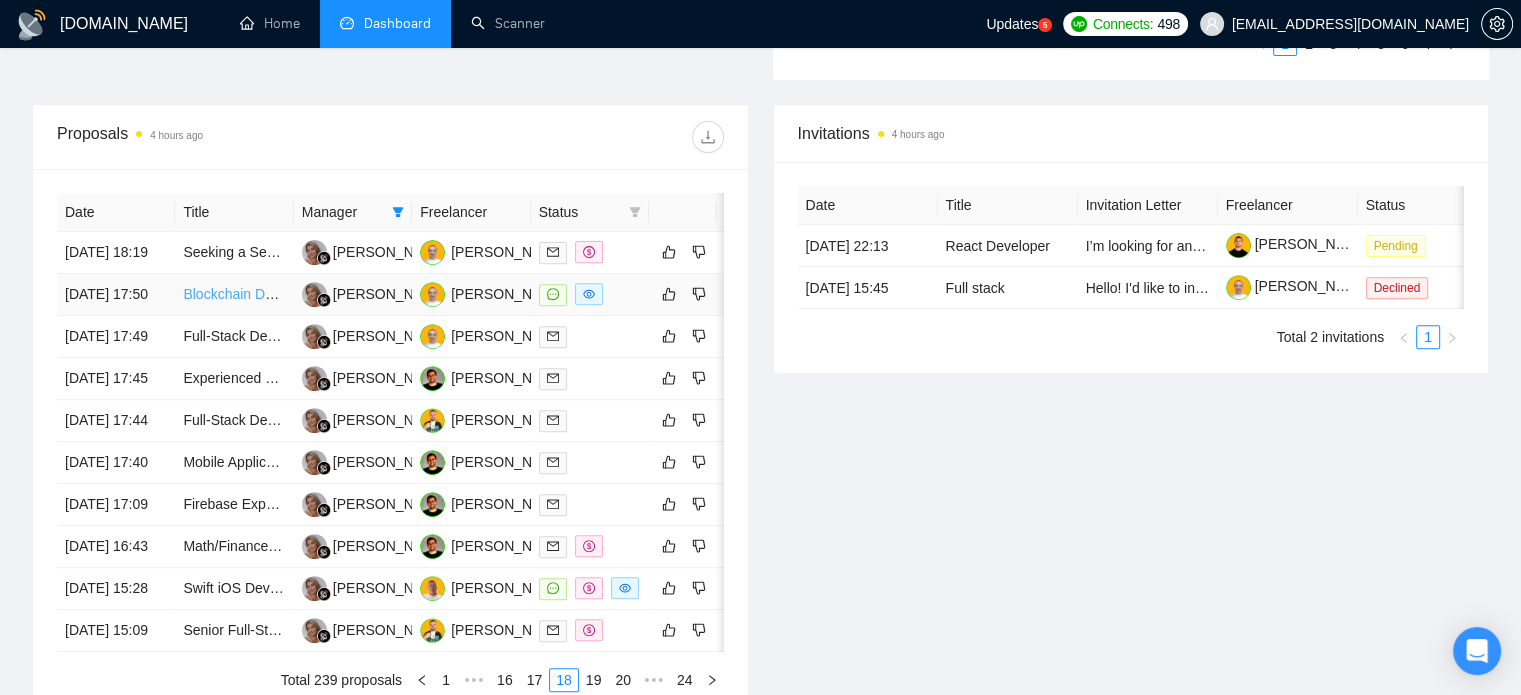 click on "Blockchain Developers Wanted for Cutting-Edge Platform: Infinity Force" at bounding box center [405, 294] 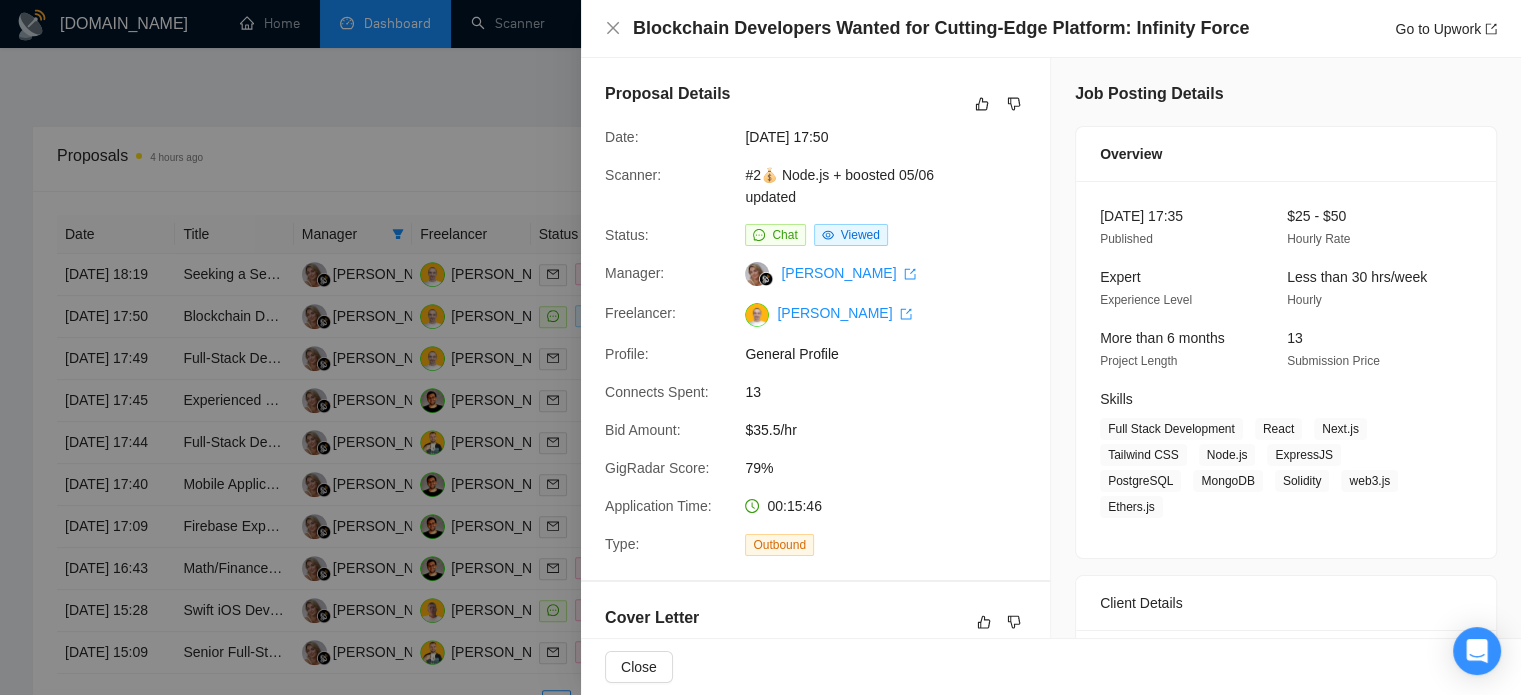 click on "Blockchain Developers Wanted for Cutting-Edge Platform: Infinity Force Go to Upwork" at bounding box center (1051, 28) 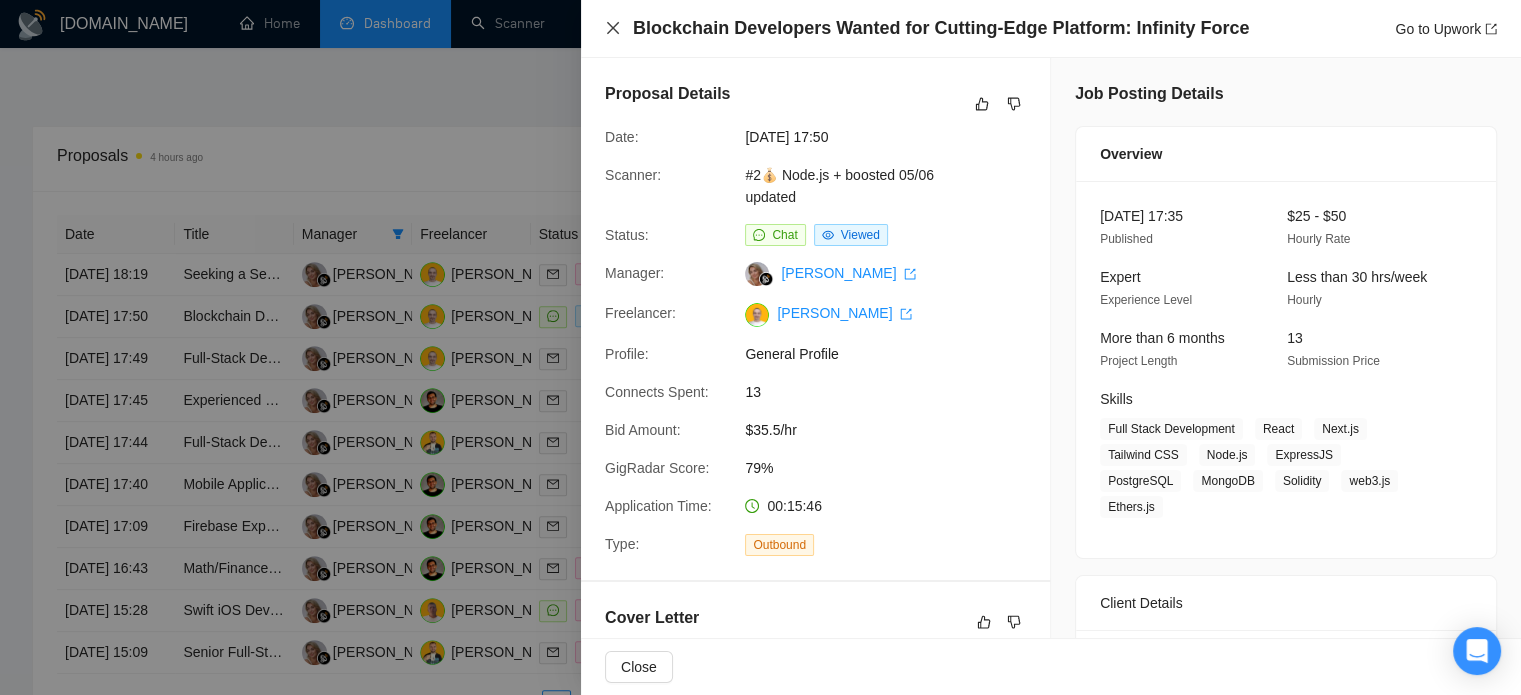 click 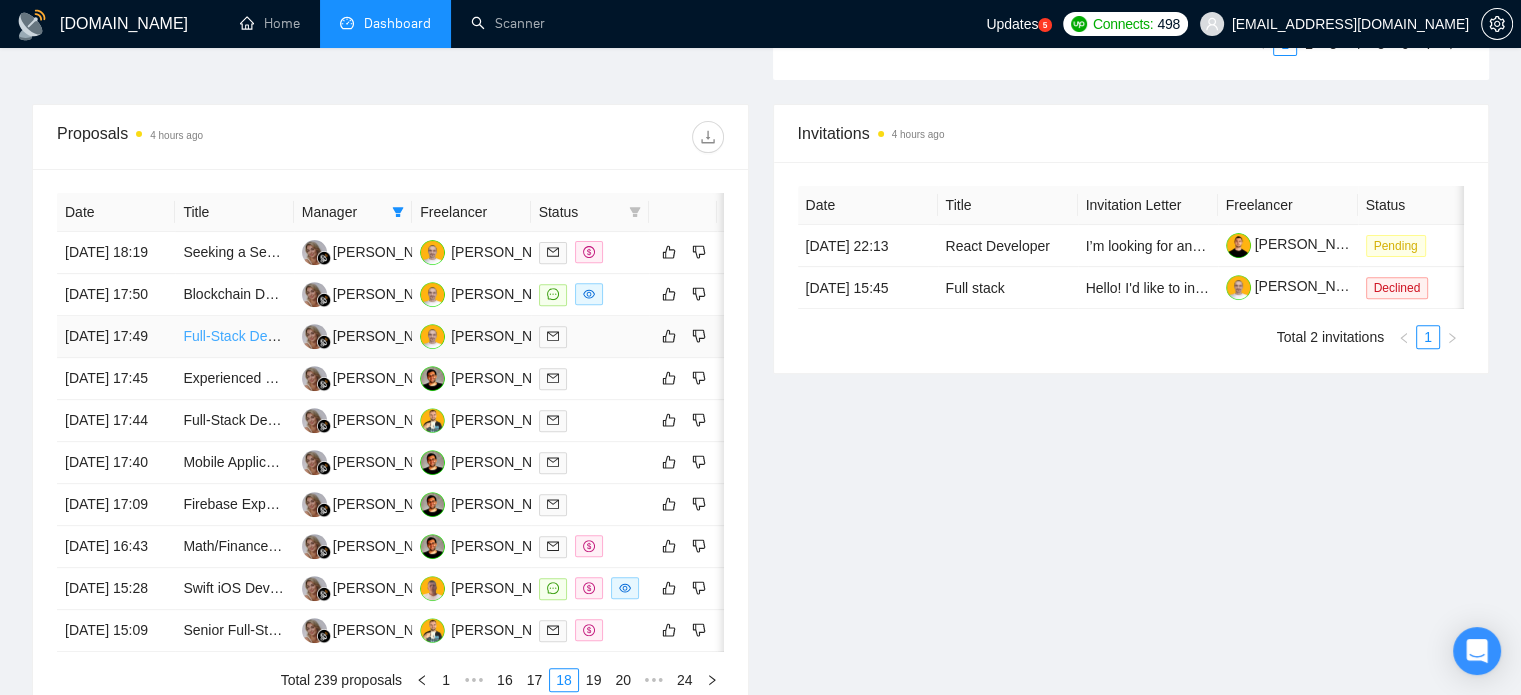 click on "Full-Stack Dev Needed for Web Platform: Laravel and React.js" at bounding box center (377, 336) 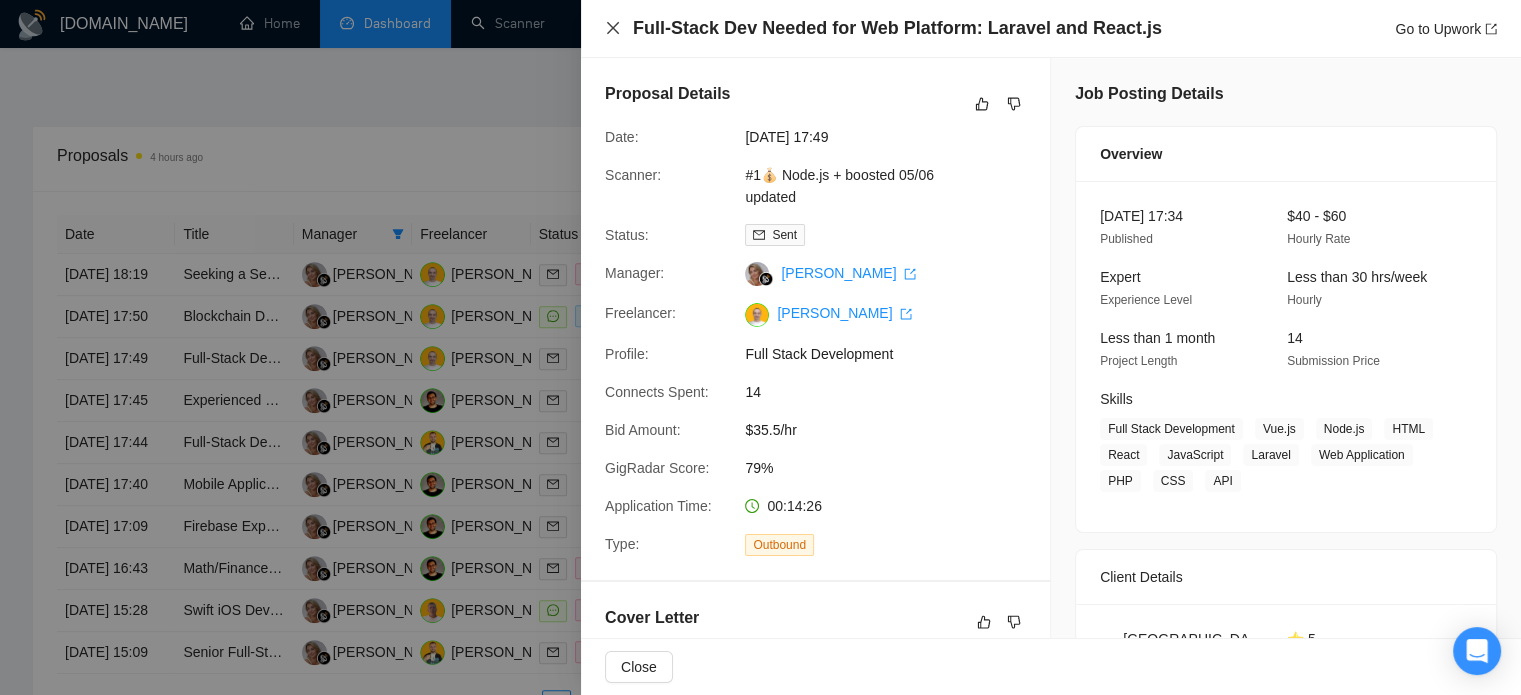 drag, startPoint x: 616, startPoint y: 27, endPoint x: 592, endPoint y: 47, distance: 31.241 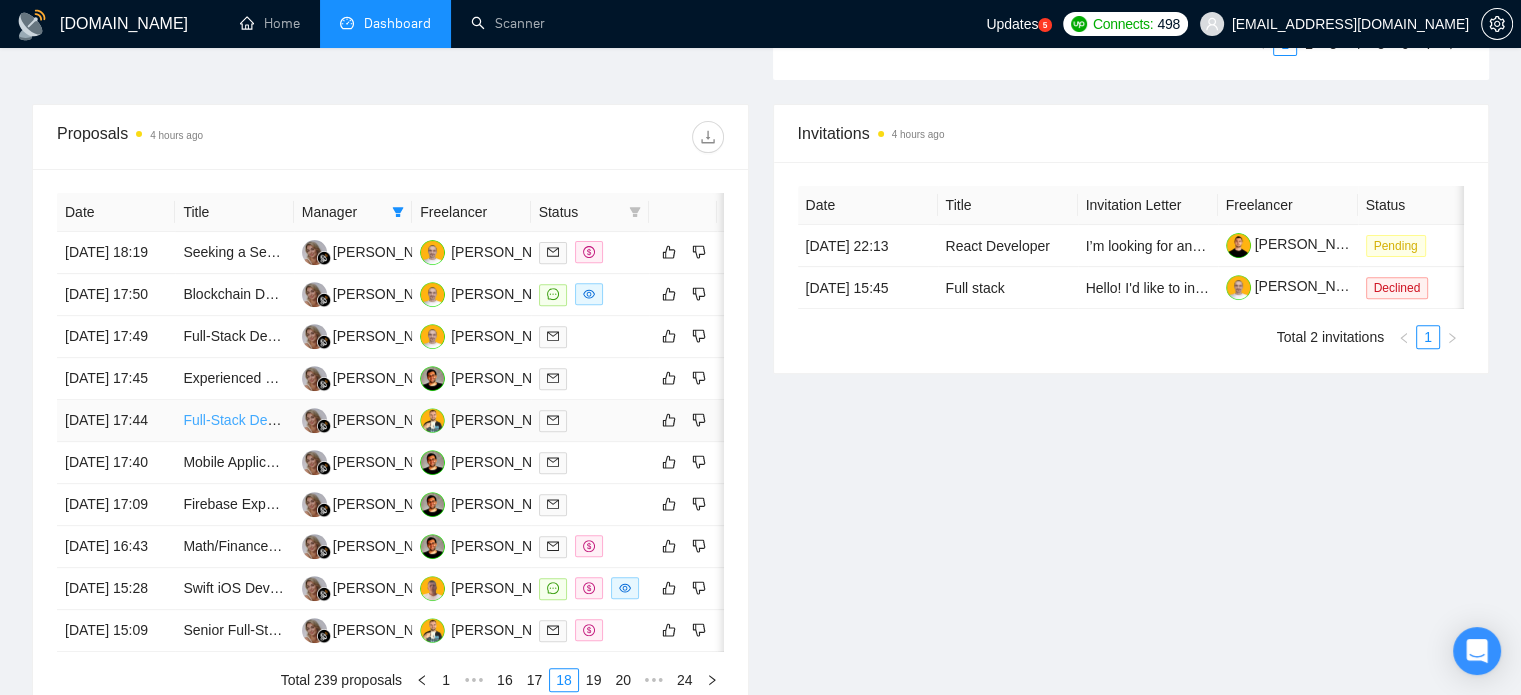 click on "Full-Stack Dev Needed for Web Platform: Laravel and React.js" at bounding box center [377, 420] 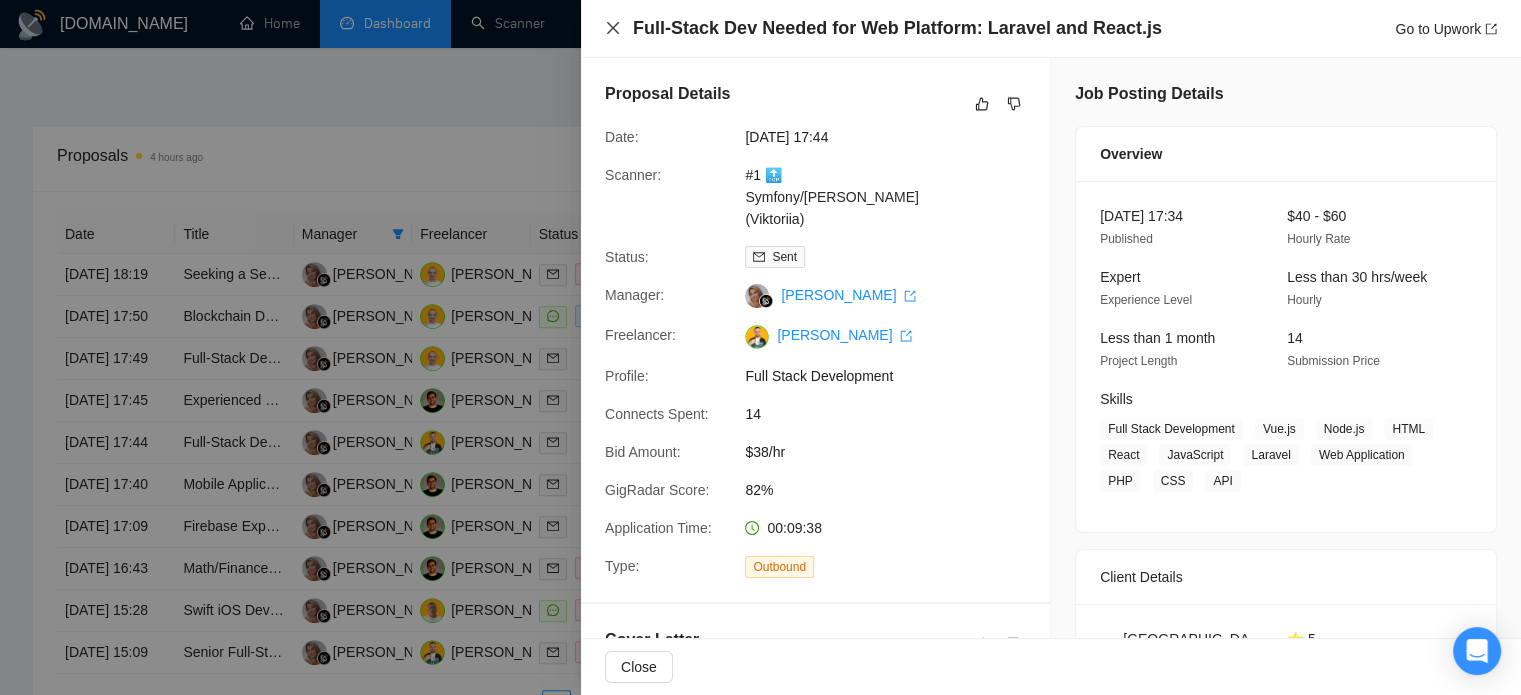 click 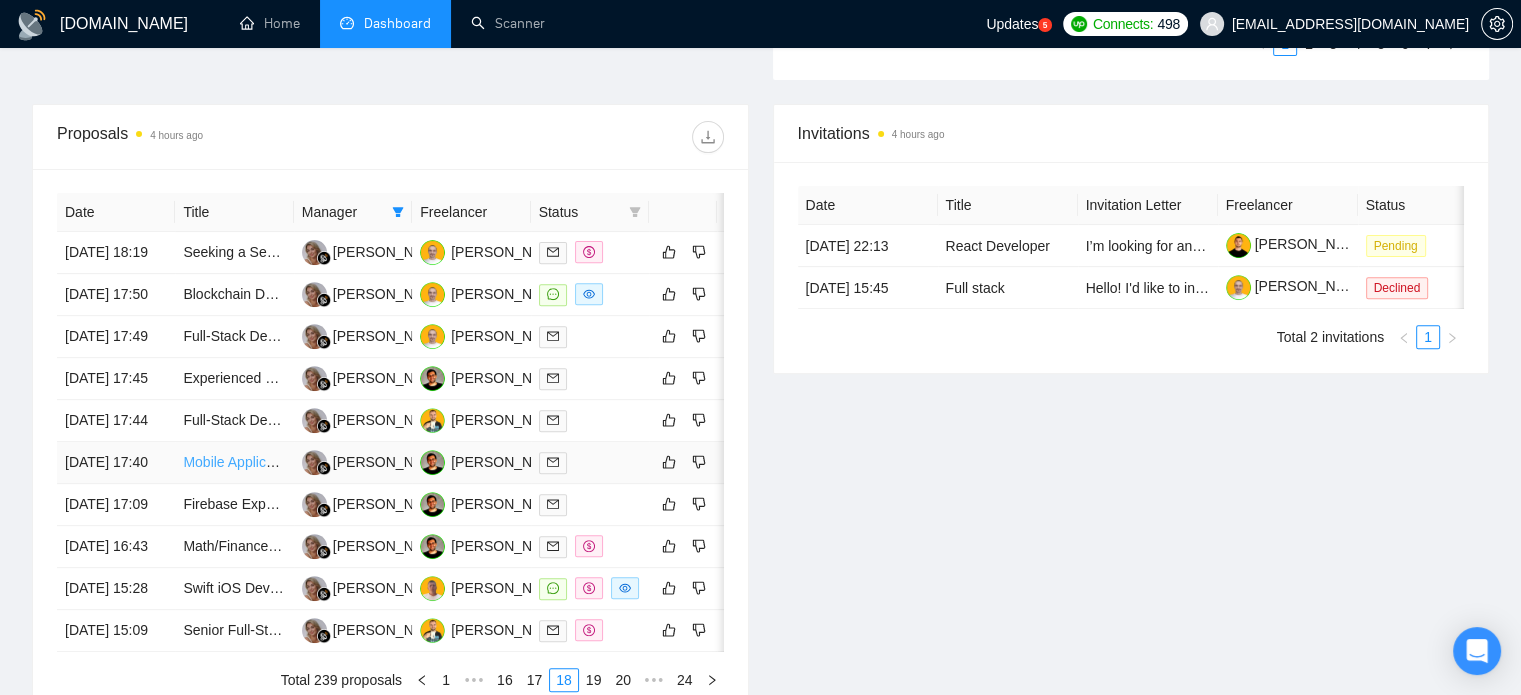 click on "Mobile Application (MVP)" at bounding box center [261, 462] 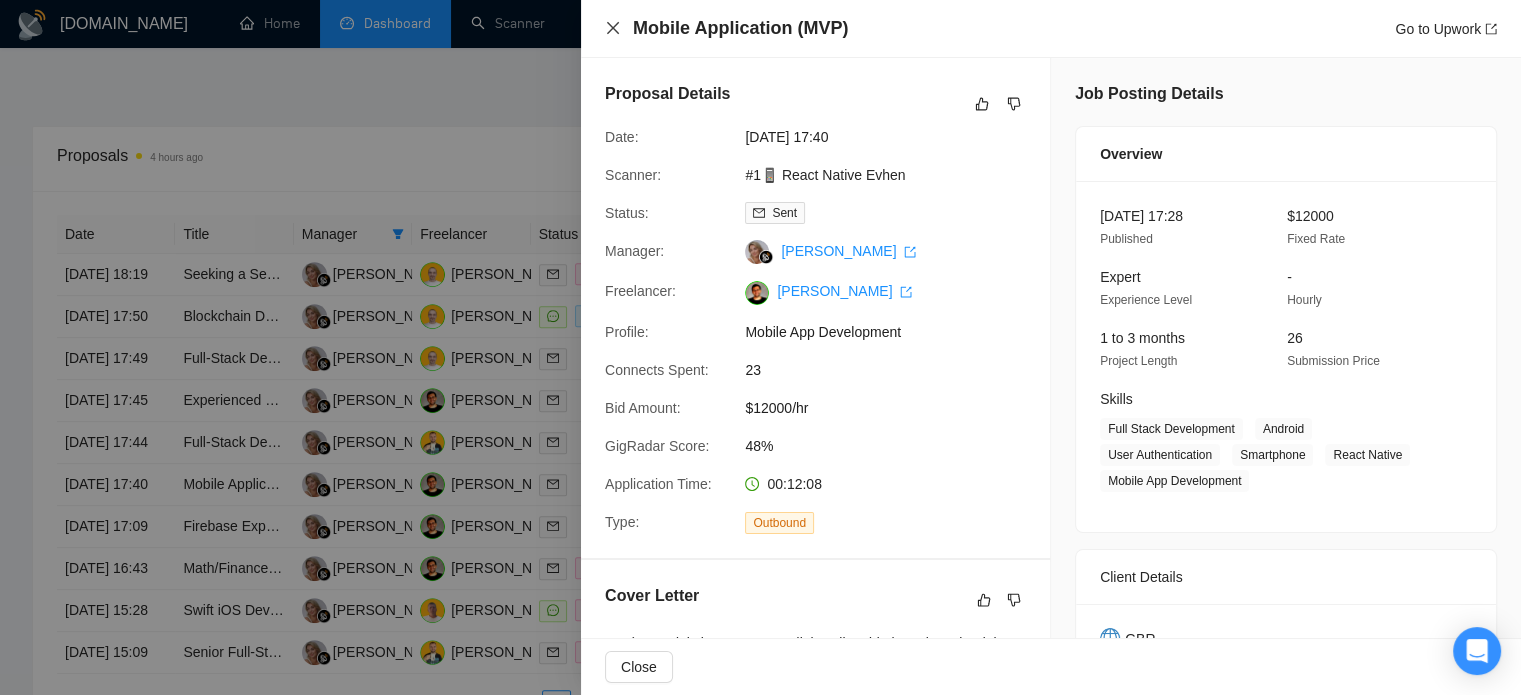 click 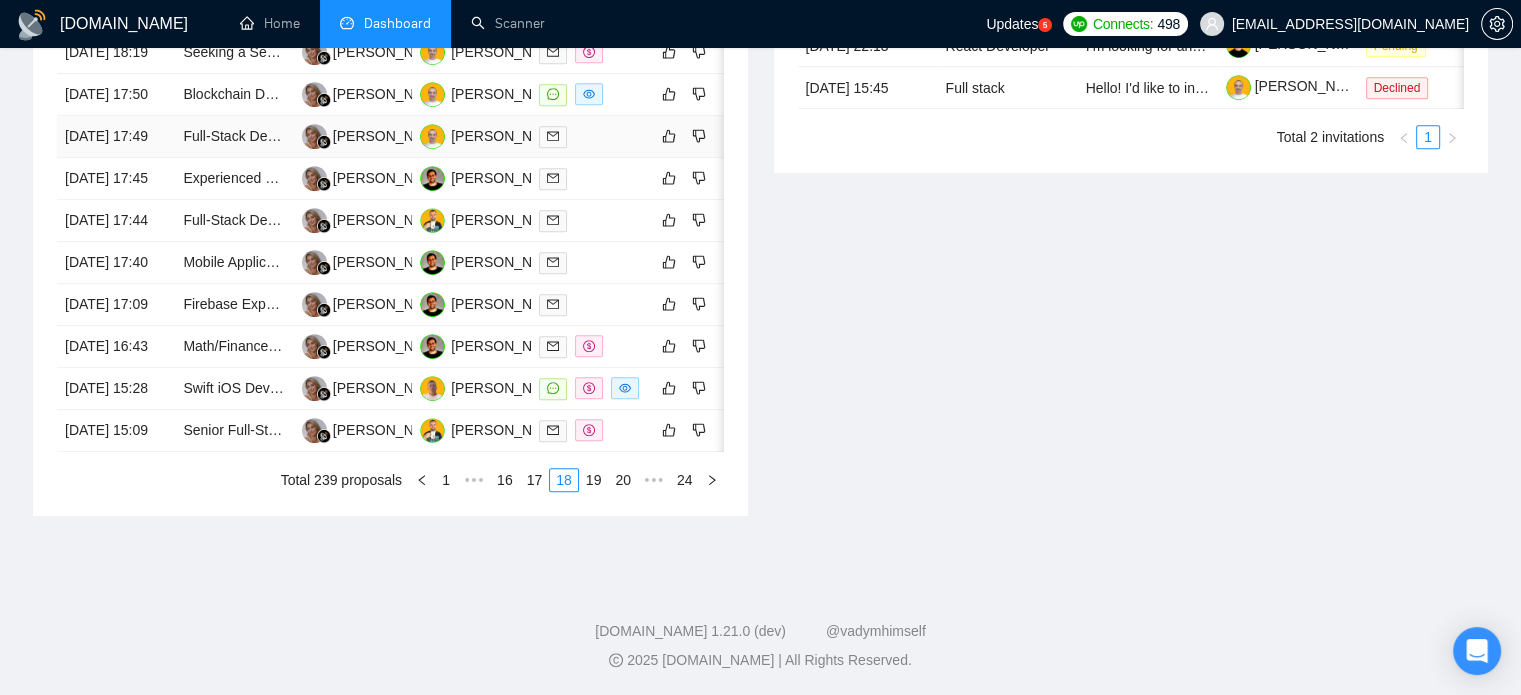 scroll, scrollTop: 990, scrollLeft: 0, axis: vertical 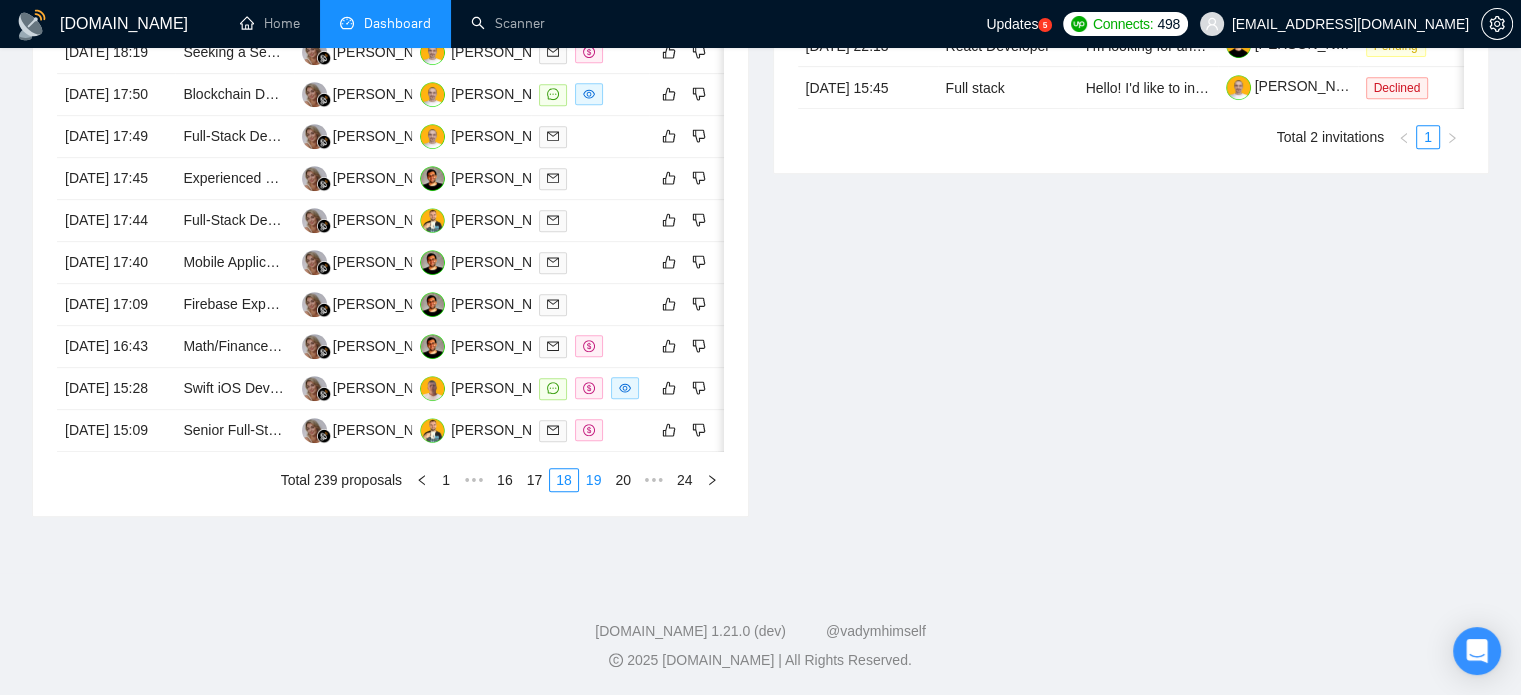 click on "19" at bounding box center [594, 480] 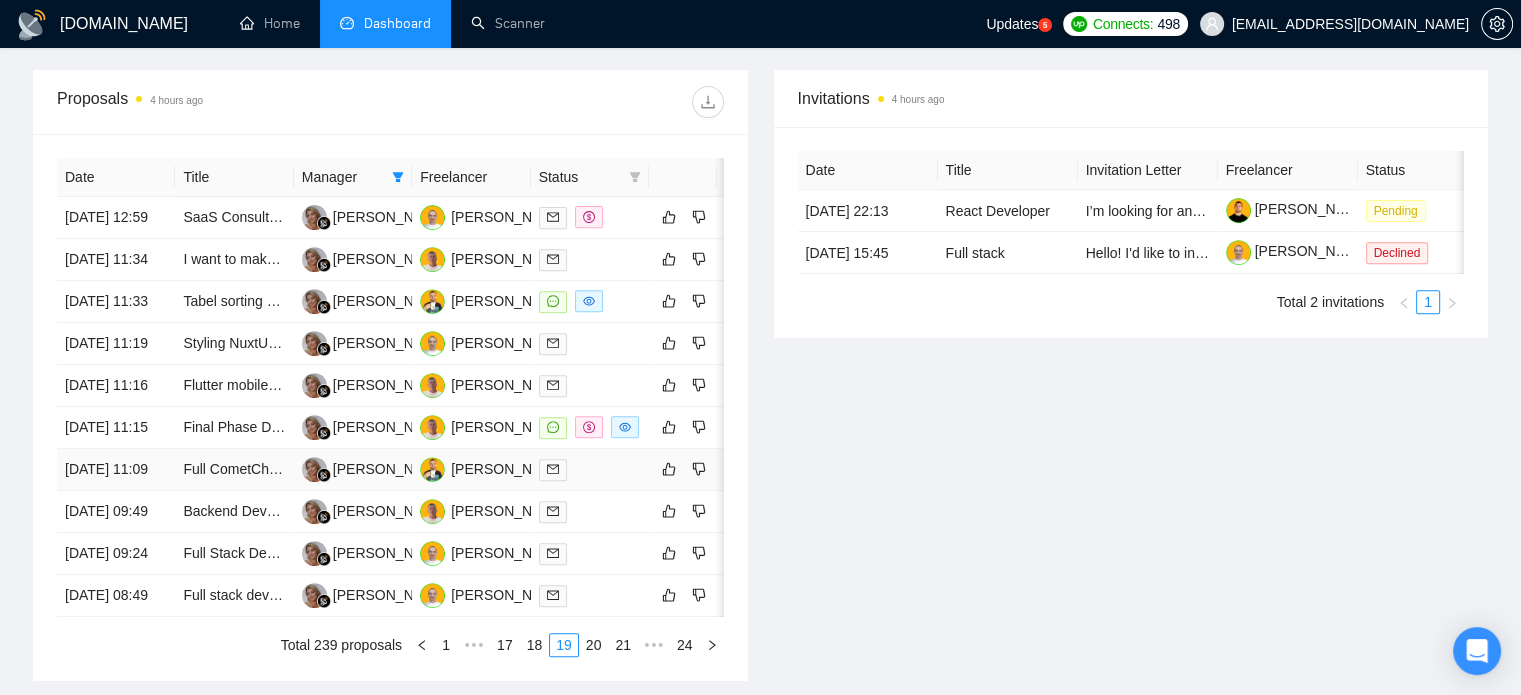 scroll, scrollTop: 690, scrollLeft: 0, axis: vertical 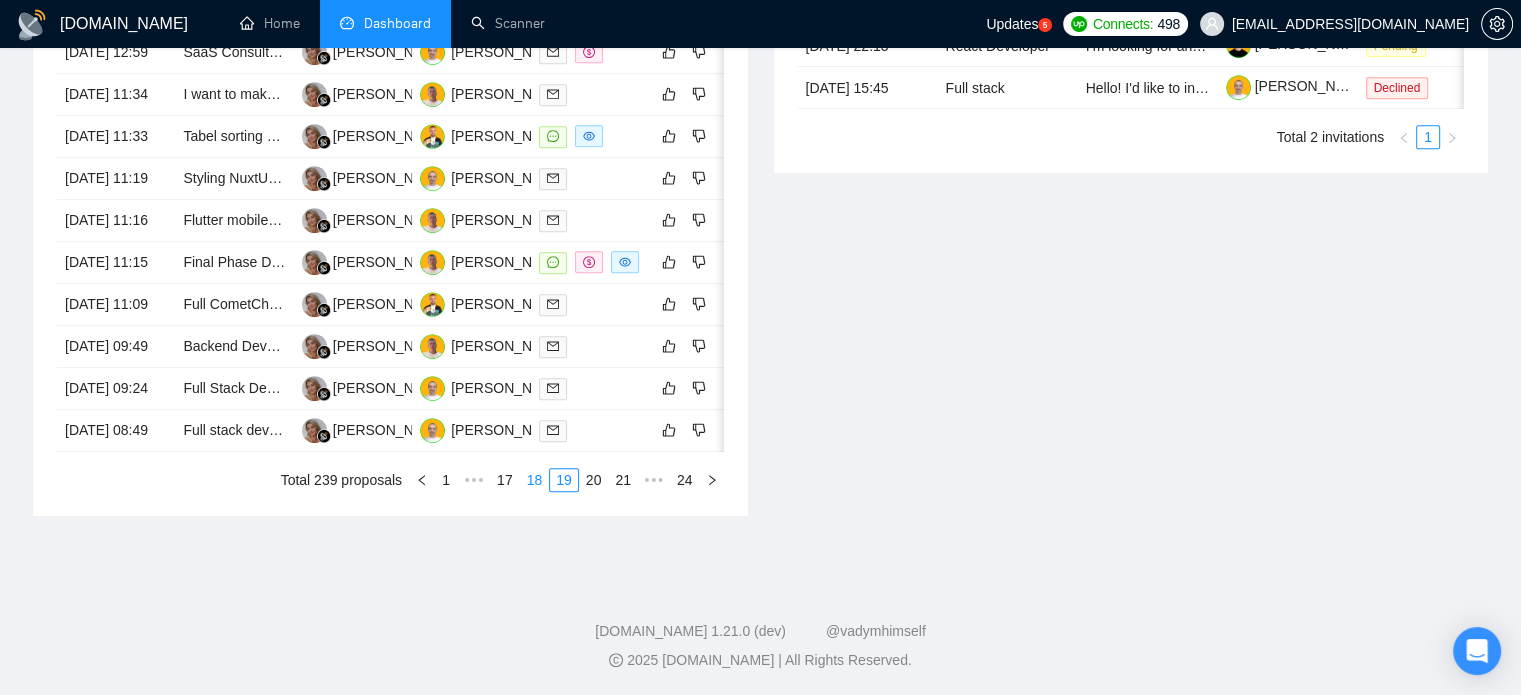 click on "18" at bounding box center (535, 480) 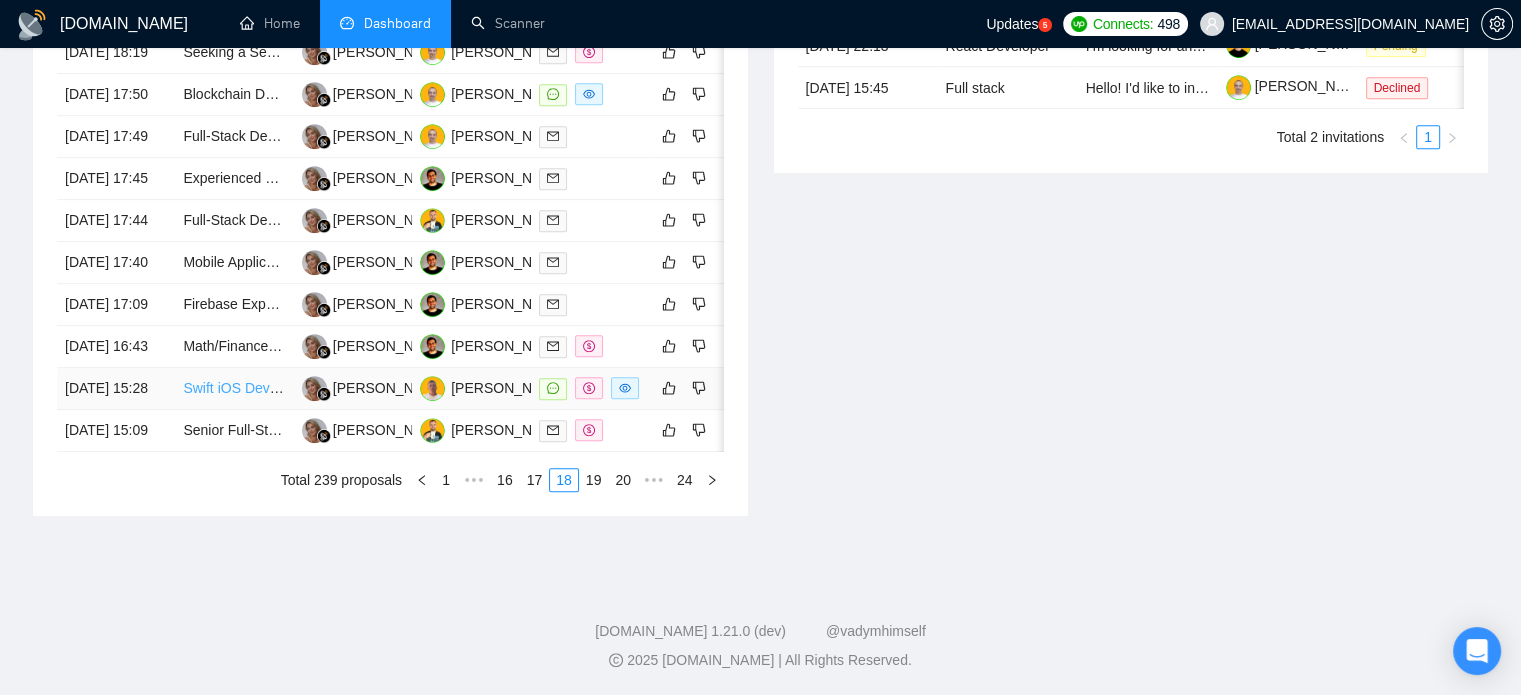 click on "Swift iOS Developer Needed for Mobile App Development (Ongoing Work Possible)" at bounding box center [441, 388] 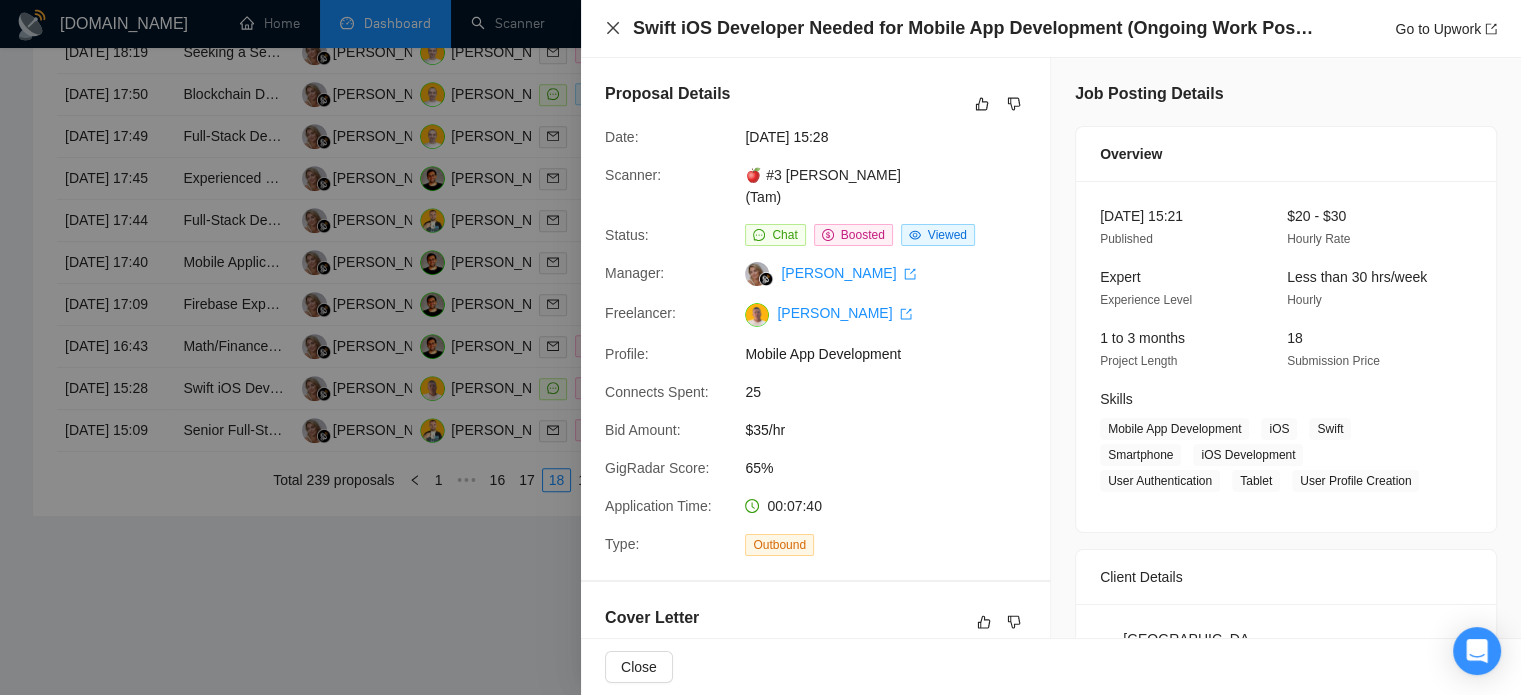 click 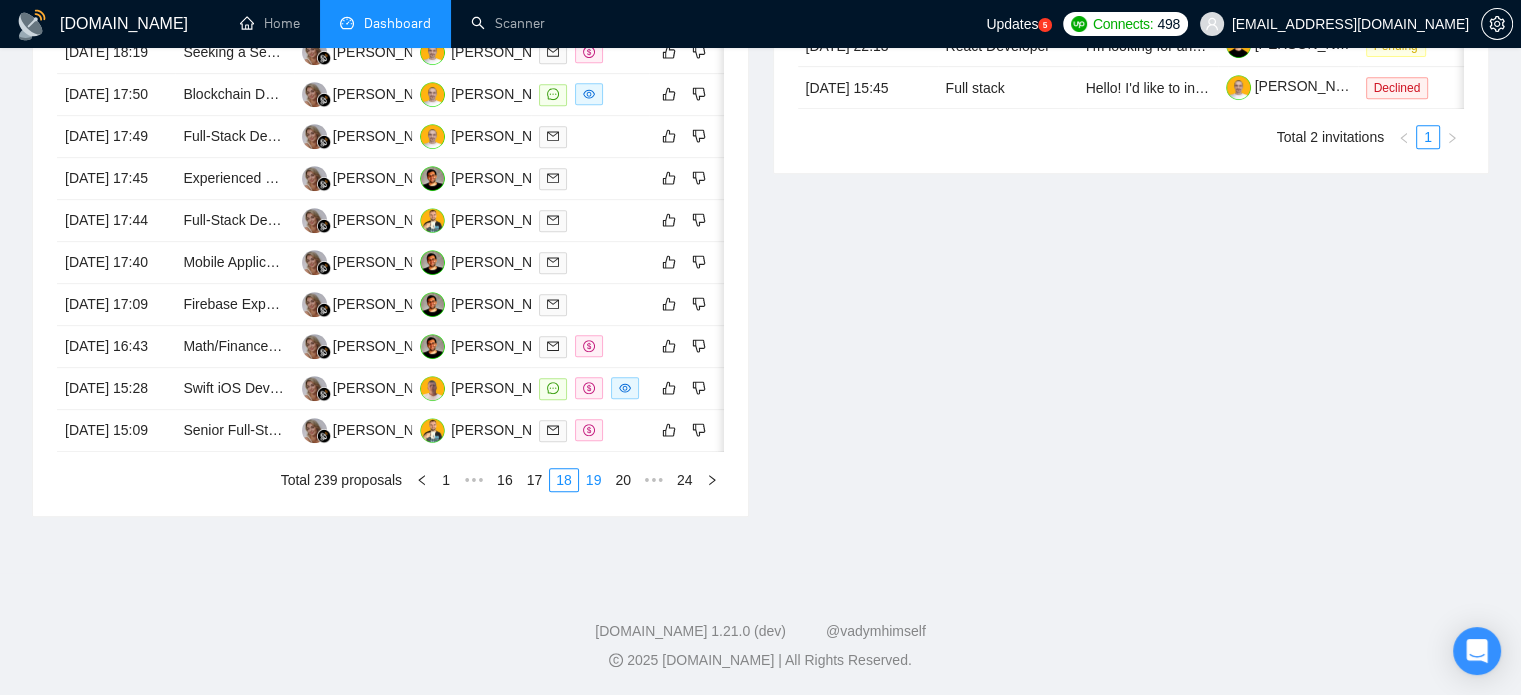 click on "19" at bounding box center (594, 480) 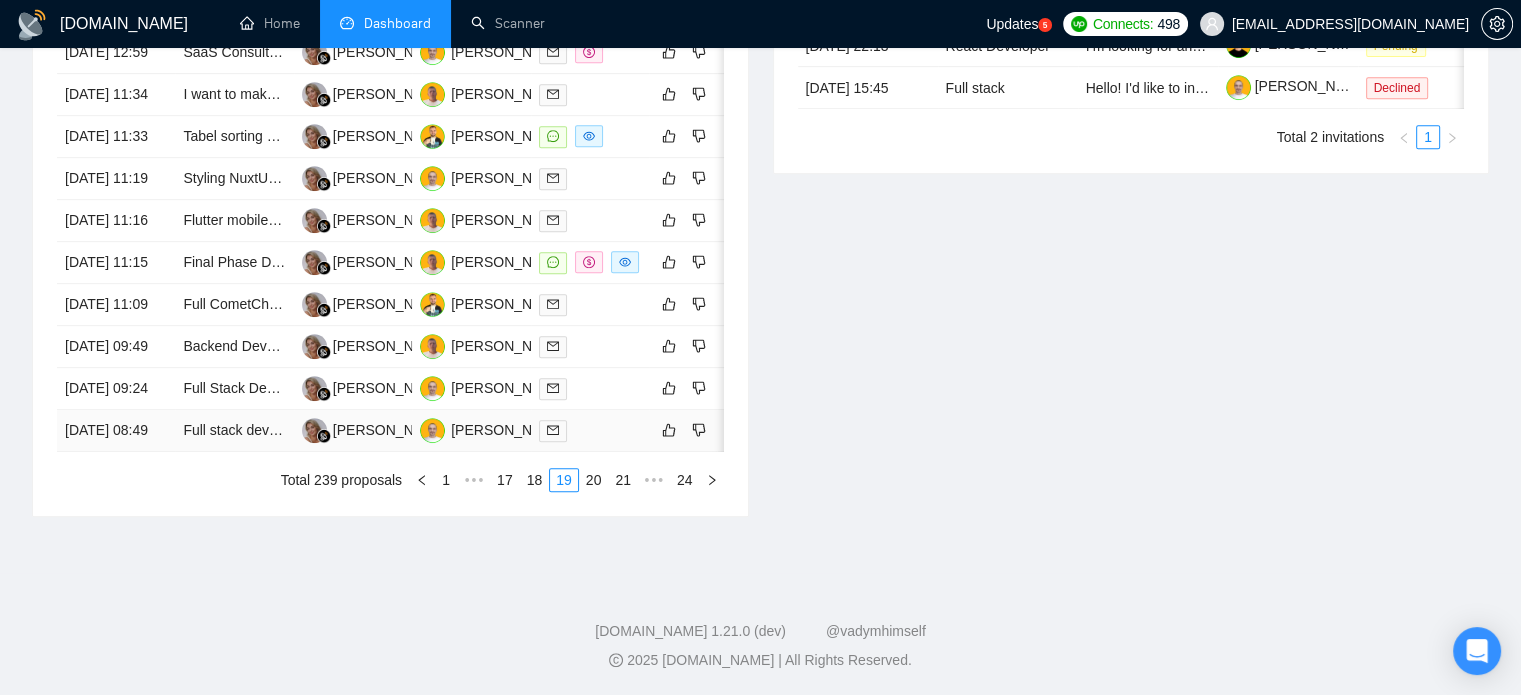 scroll, scrollTop: 790, scrollLeft: 0, axis: vertical 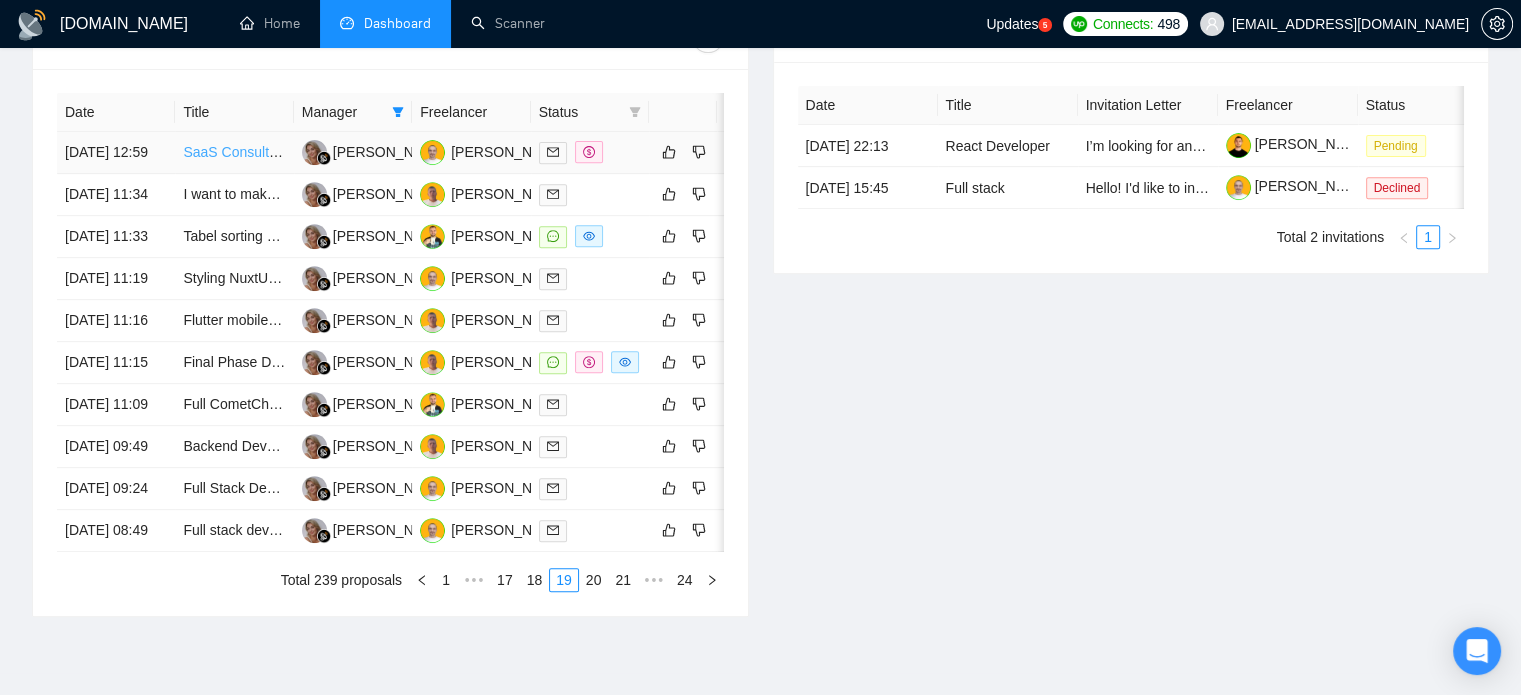 click on "SaaS Consultant (Next.js, Supabase, Stripe, AI) – Pre-Launch Technical Advisor" at bounding box center [431, 152] 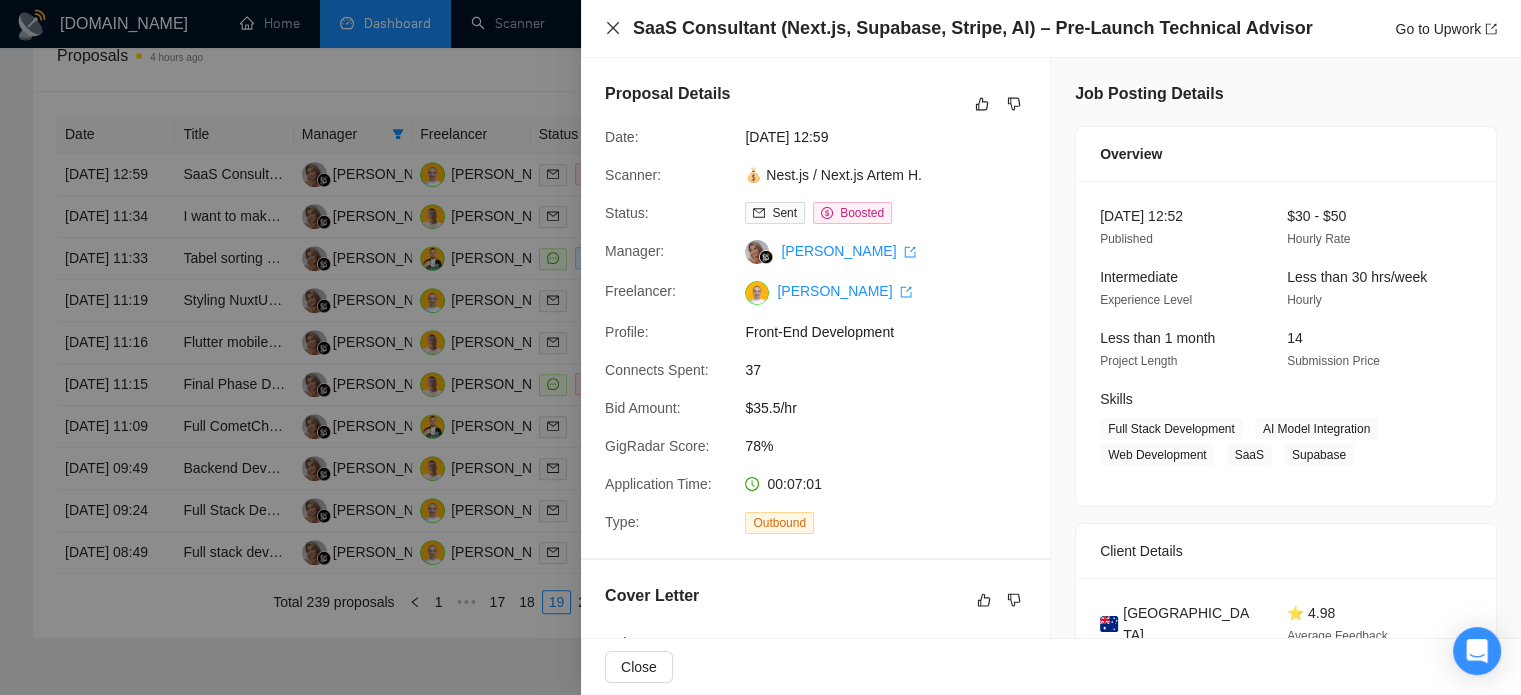 click 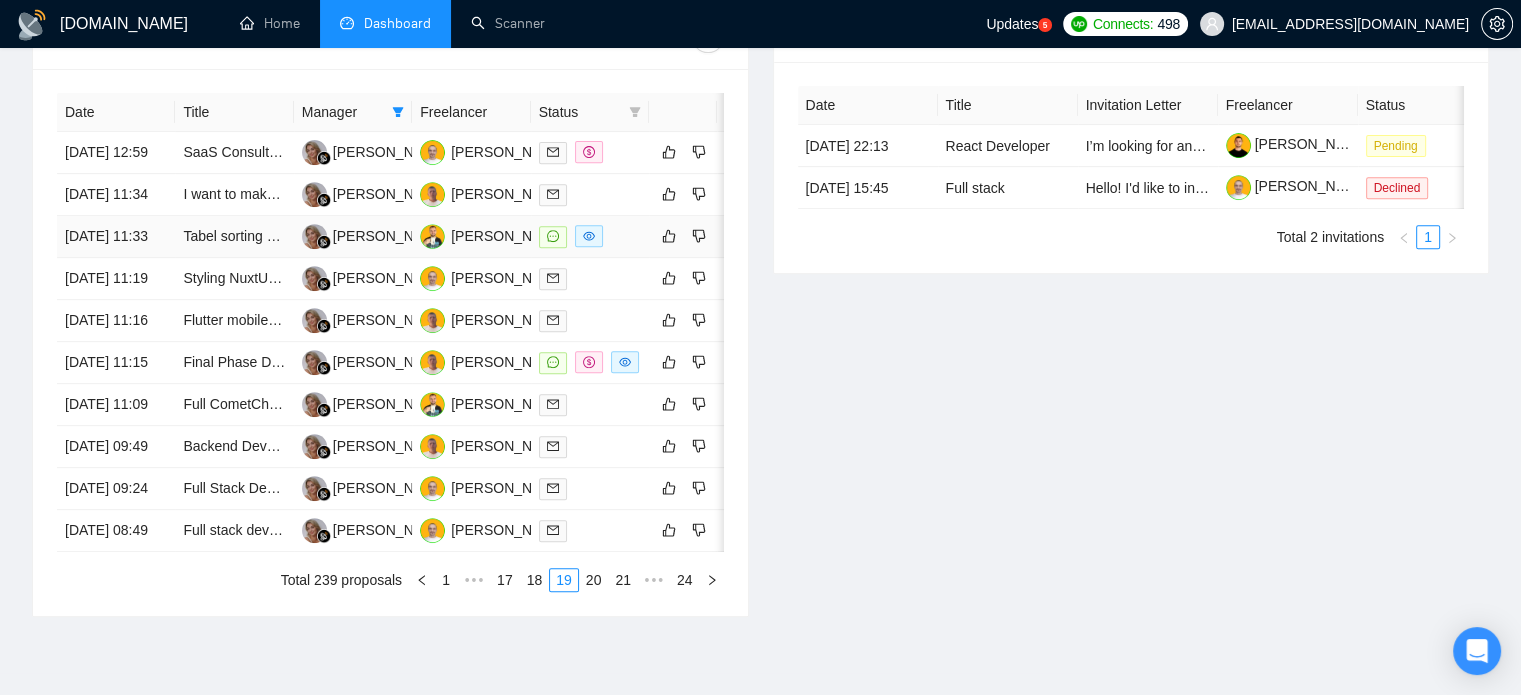 click on "Tabel sorting error Java-laravel" at bounding box center [234, 237] 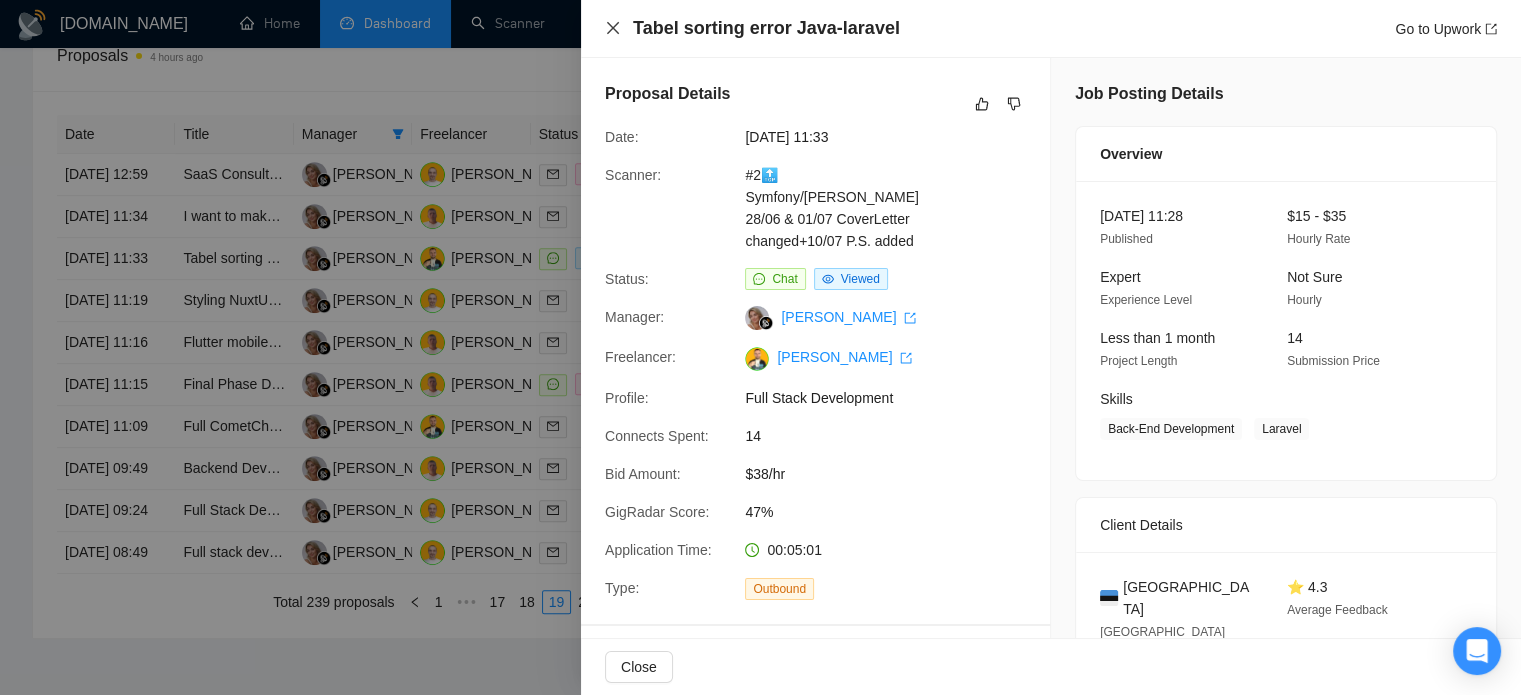 click 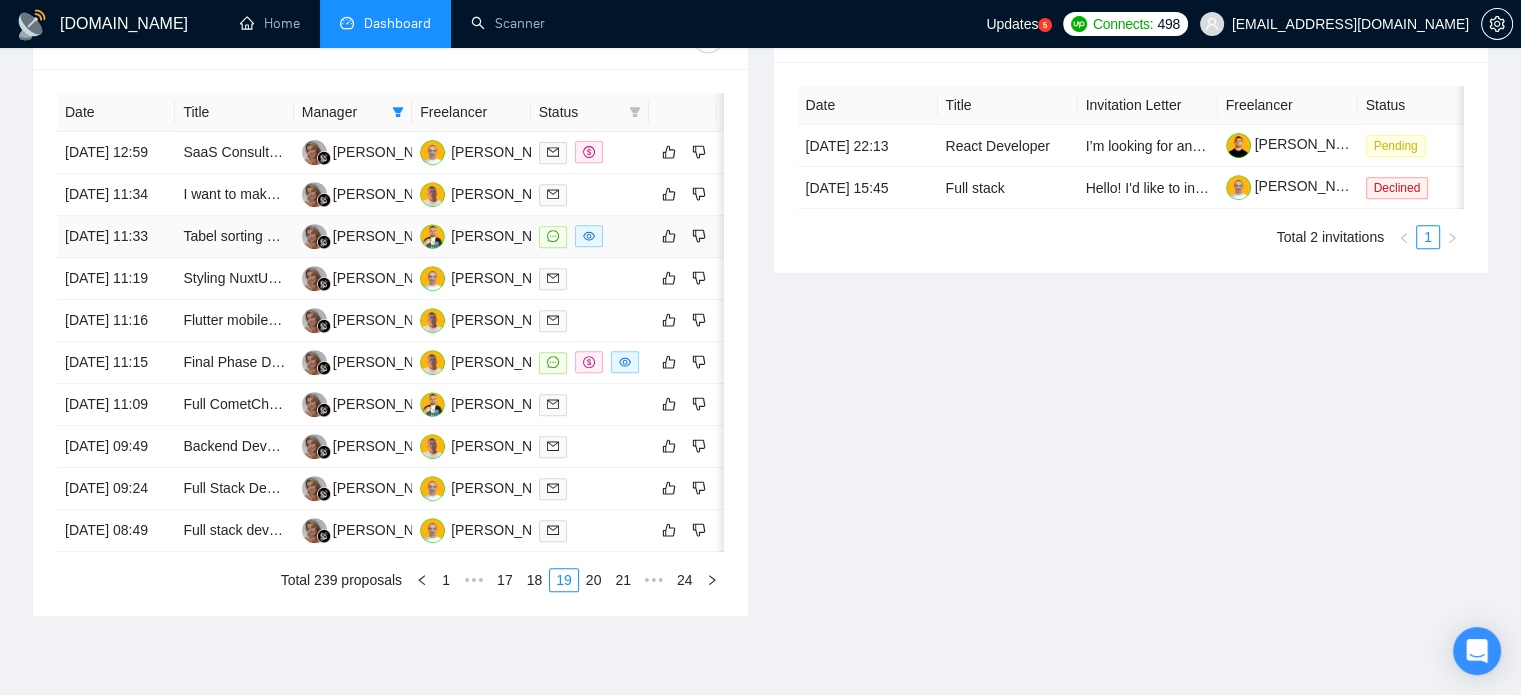 click on "Tabel sorting error Java-laravel" at bounding box center (234, 237) 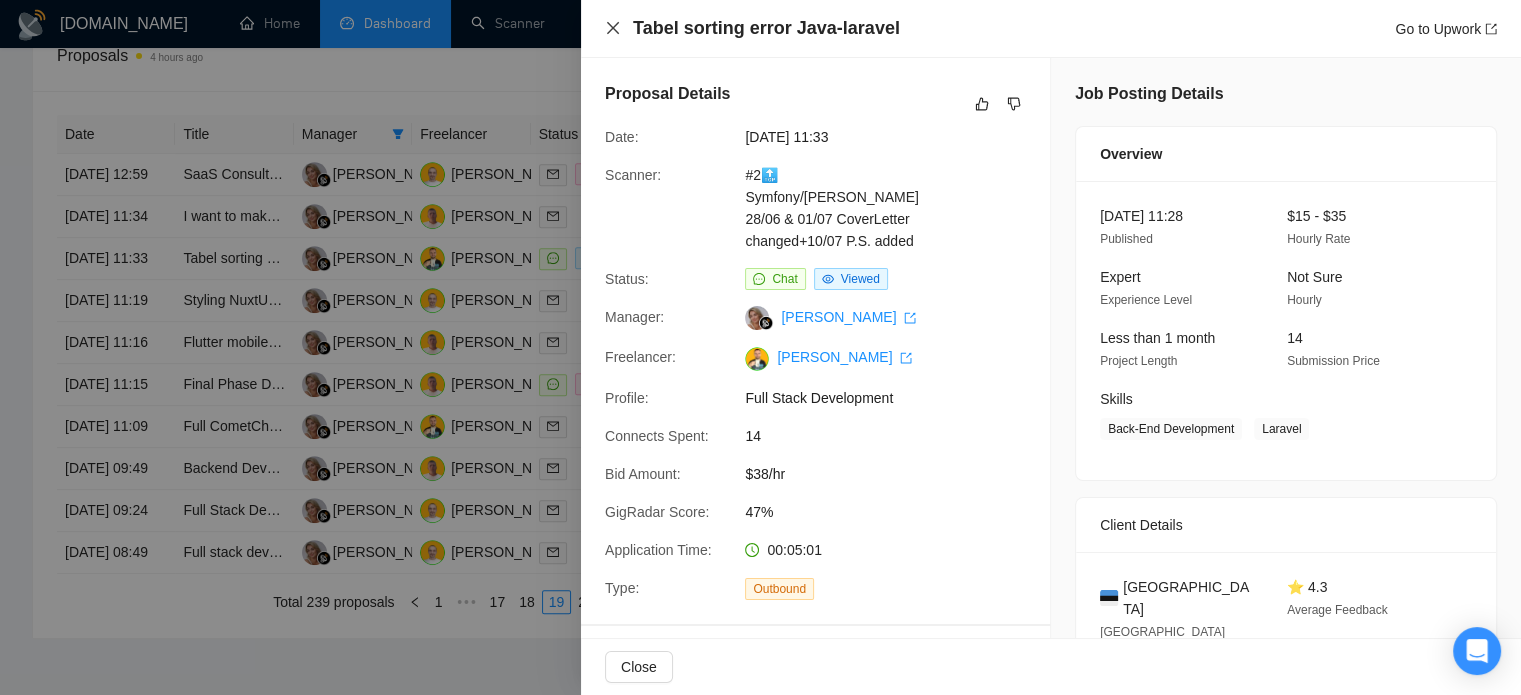 click 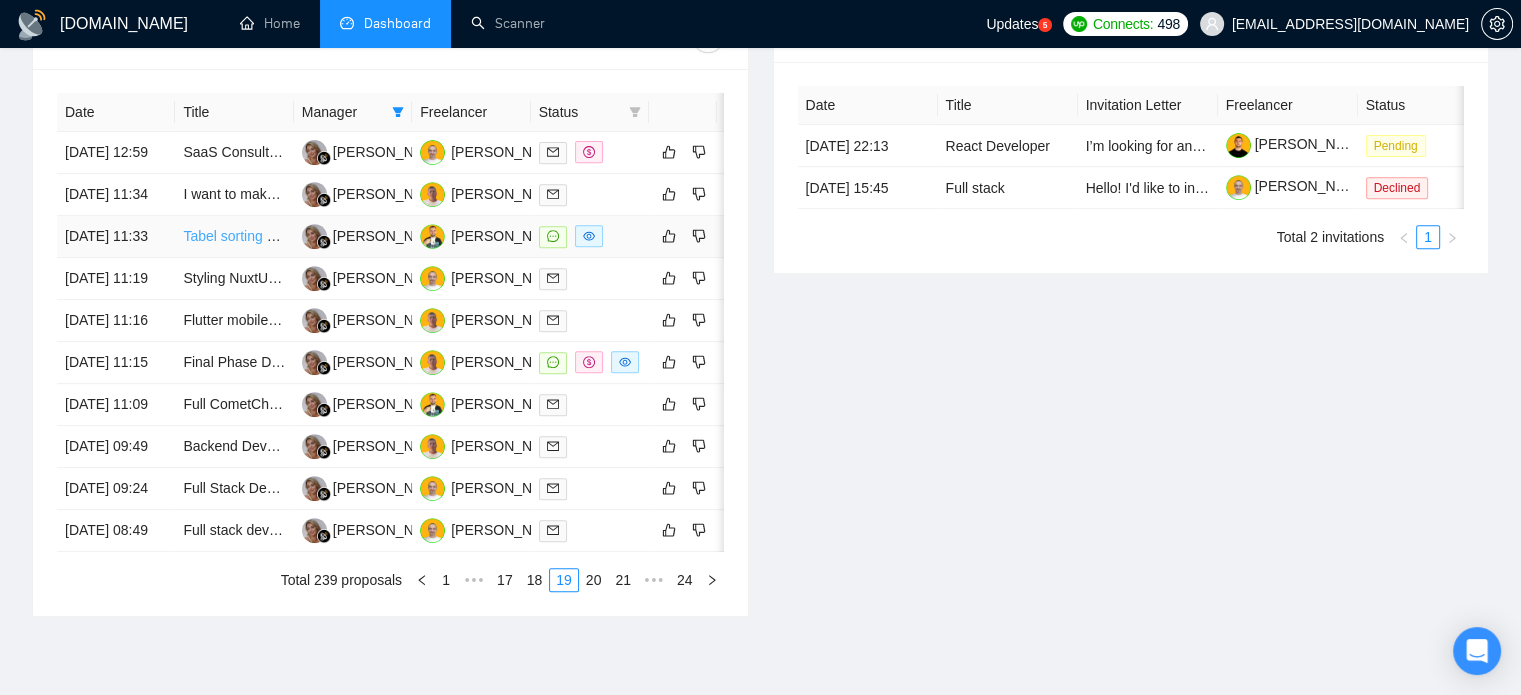 click on "Tabel sorting error Java-laravel" at bounding box center (279, 236) 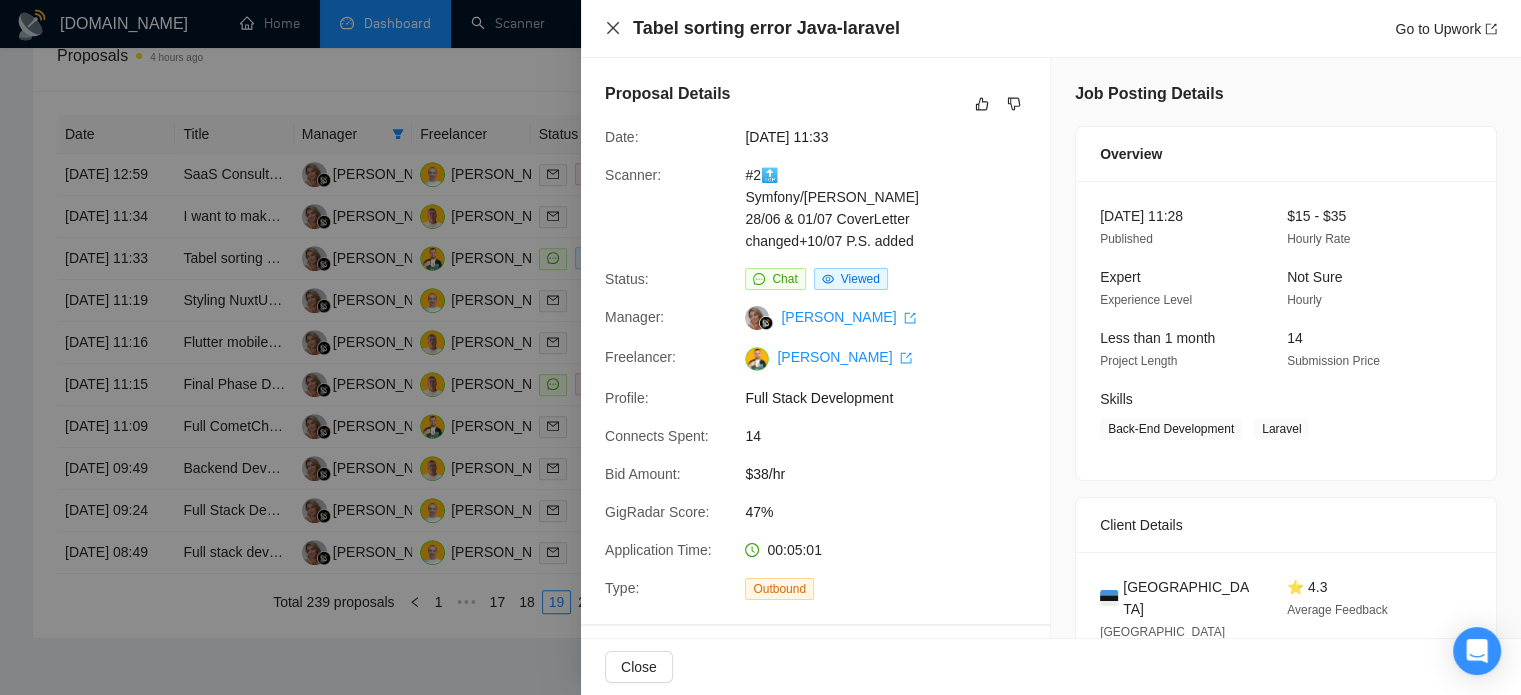 click 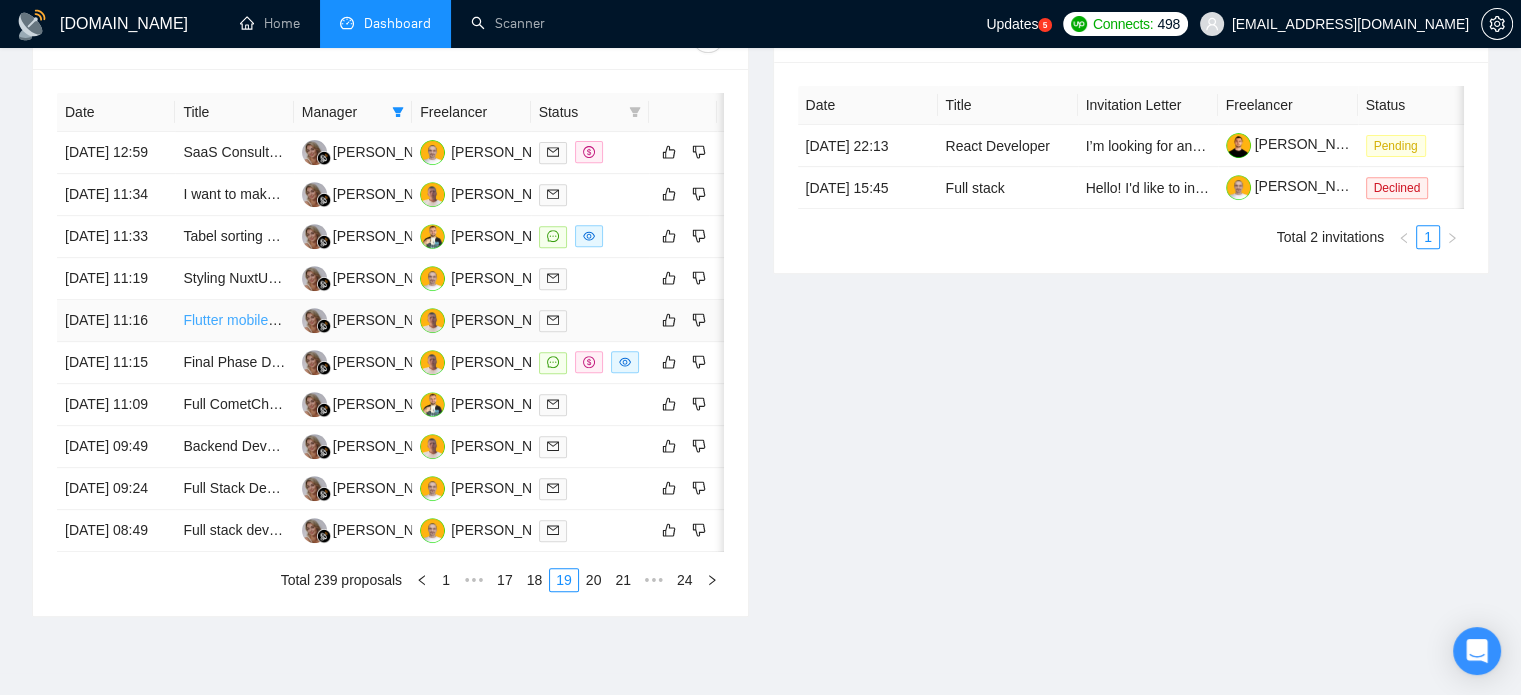 click on "Flutter mobile app for Darve social network" at bounding box center (316, 320) 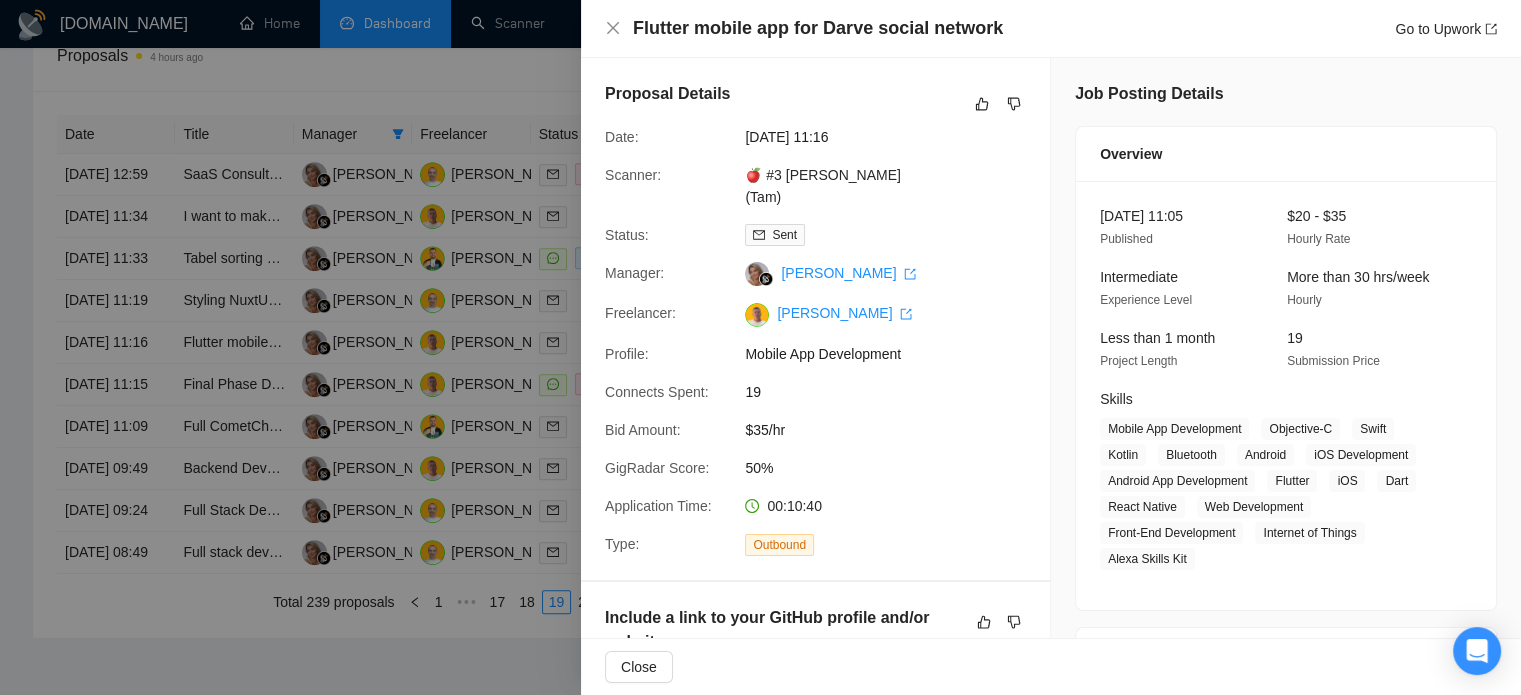 click on "Flutter mobile app for [PERSON_NAME] social network Go to Upwork" at bounding box center [1051, 28] 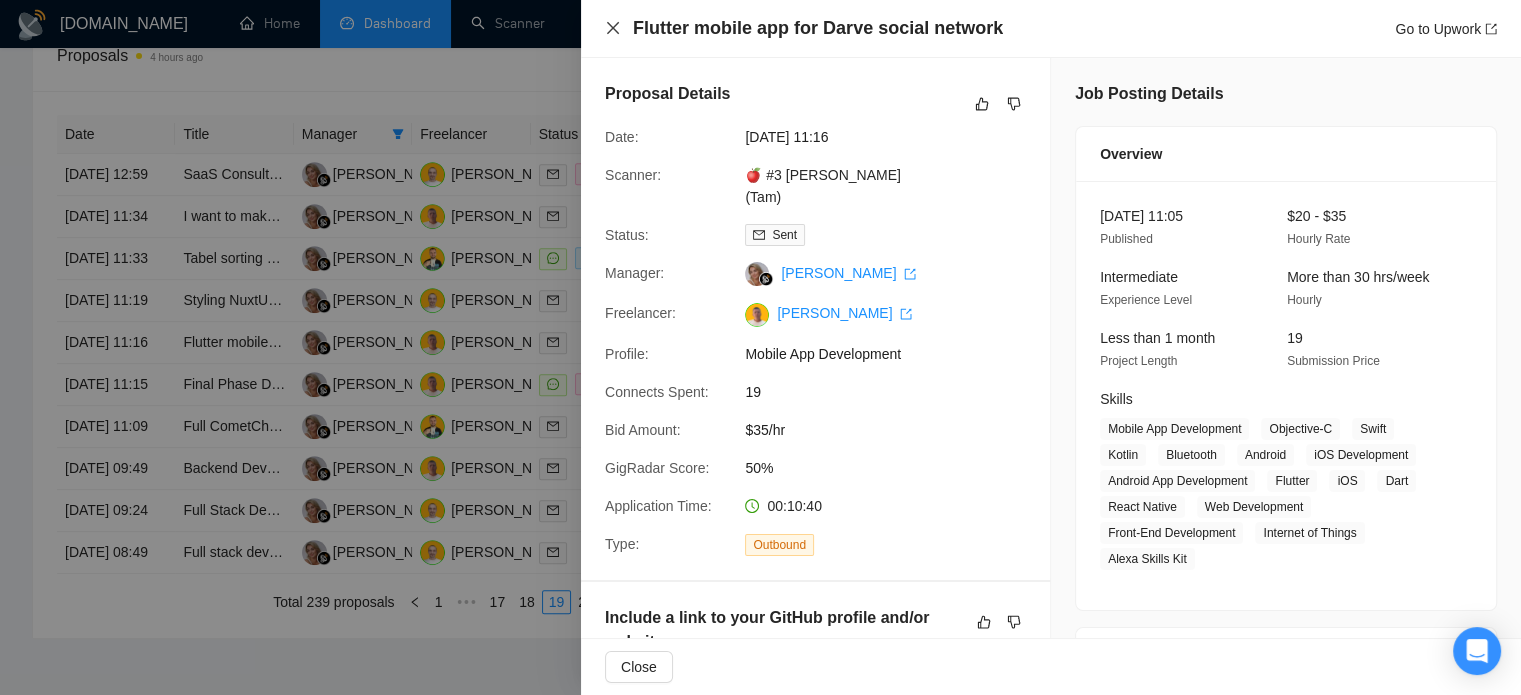 click 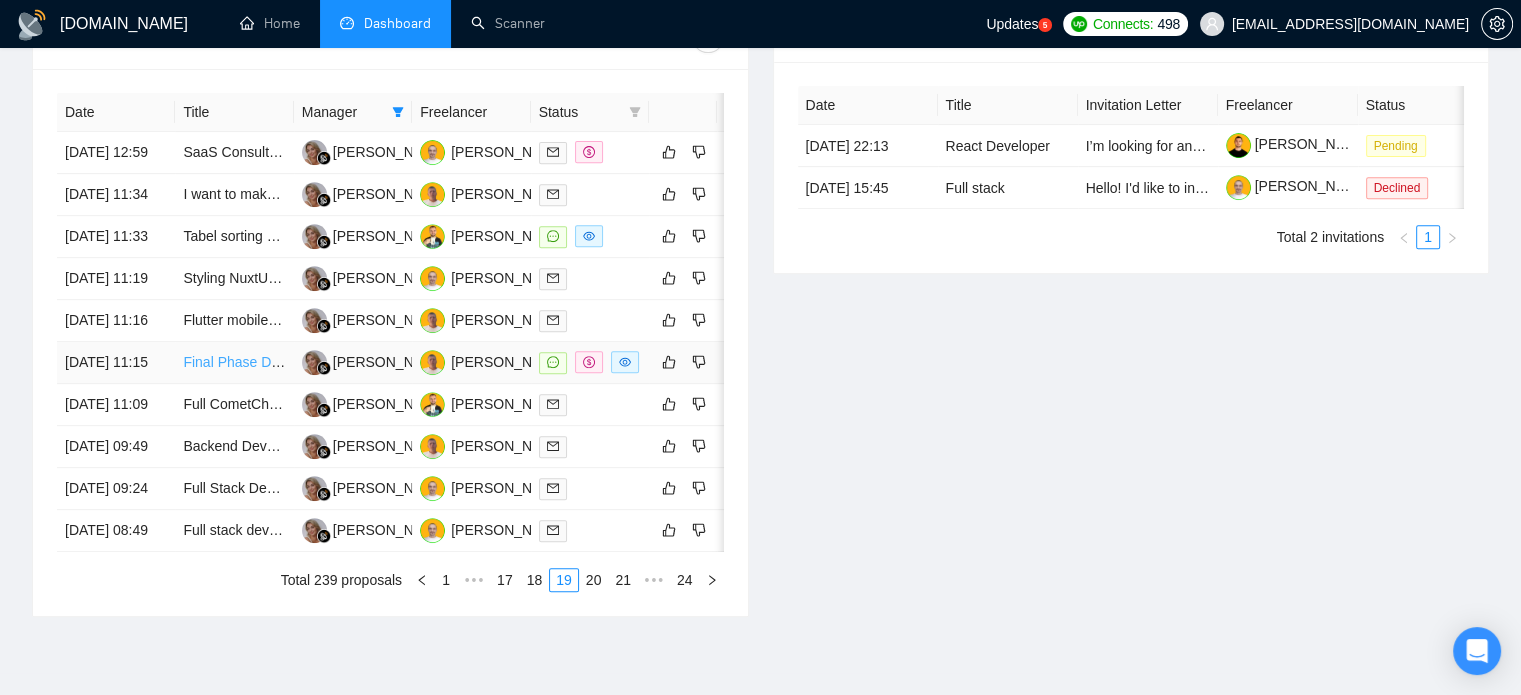 click on "Final Phase Development Support" at bounding box center (289, 362) 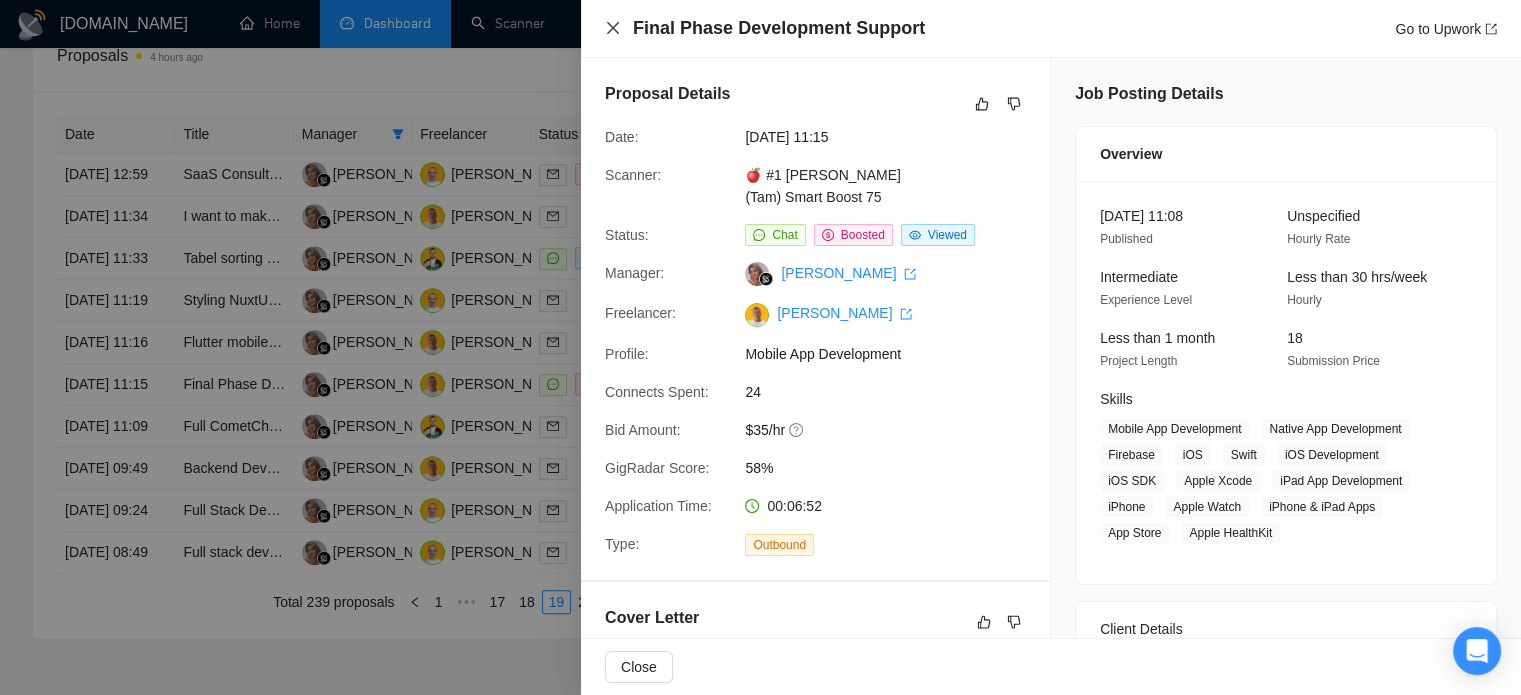 click 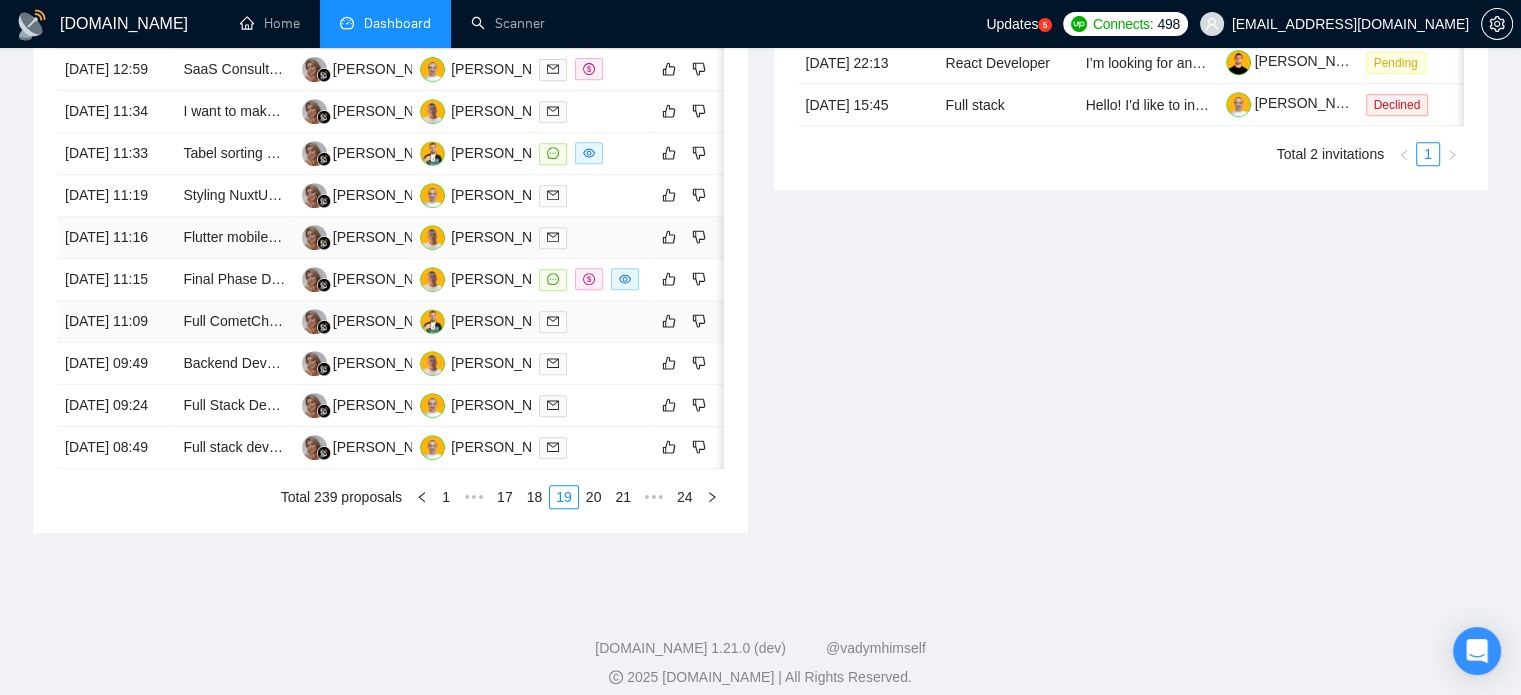 scroll, scrollTop: 990, scrollLeft: 0, axis: vertical 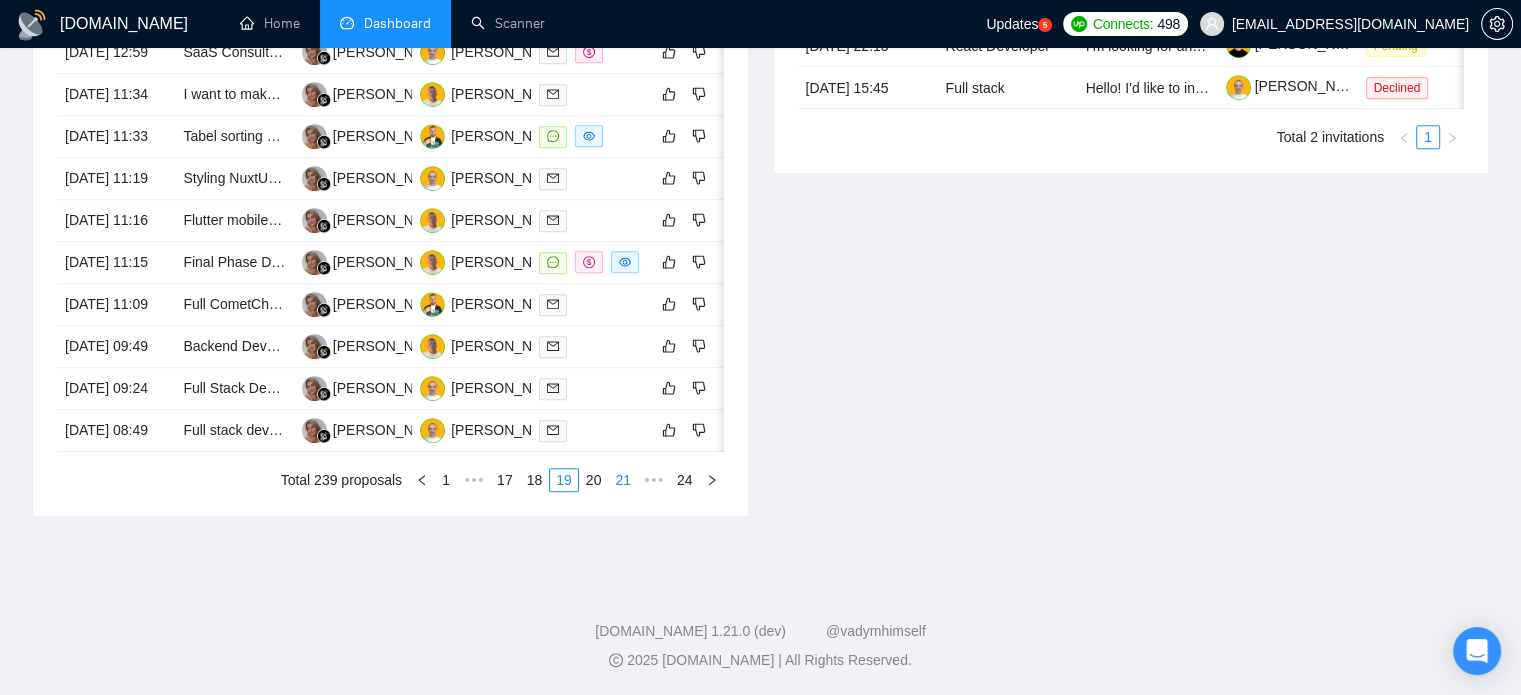 click on "20" at bounding box center [594, 480] 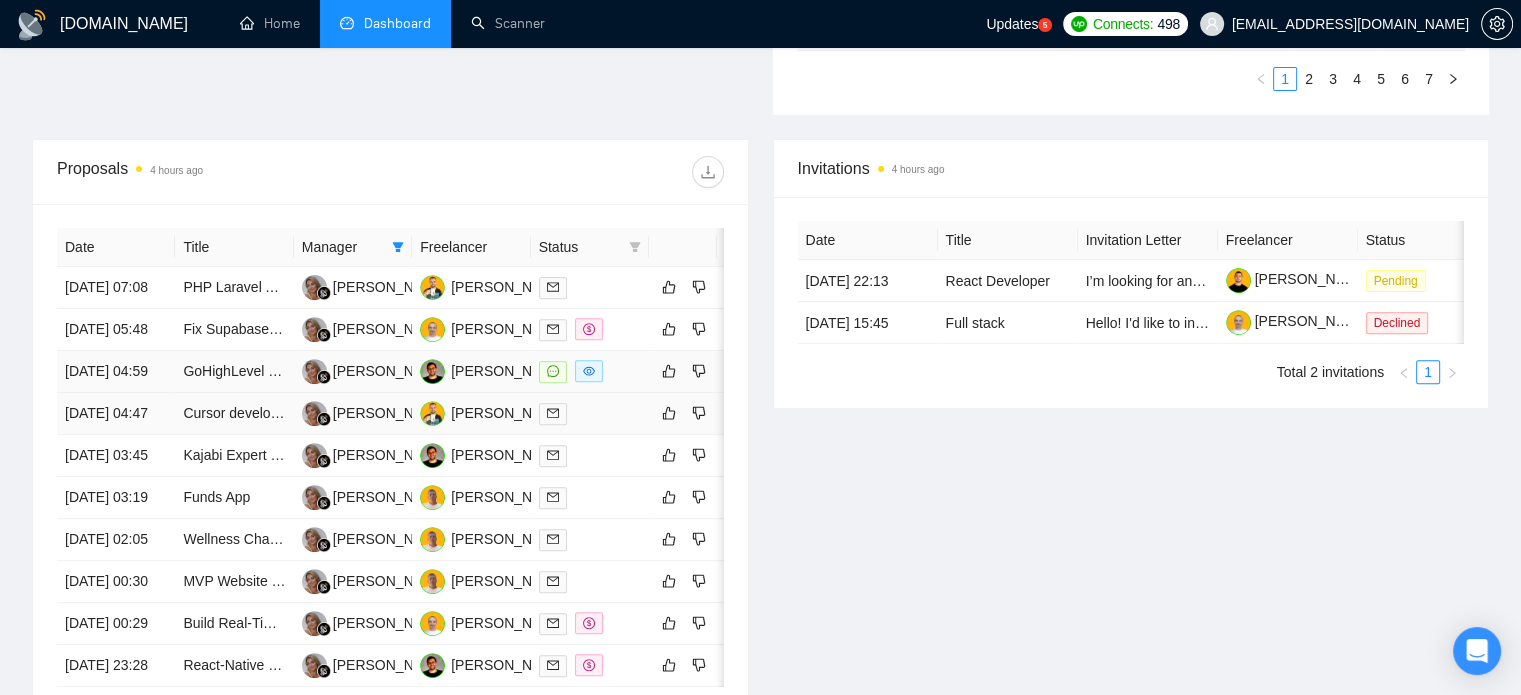 scroll, scrollTop: 690, scrollLeft: 0, axis: vertical 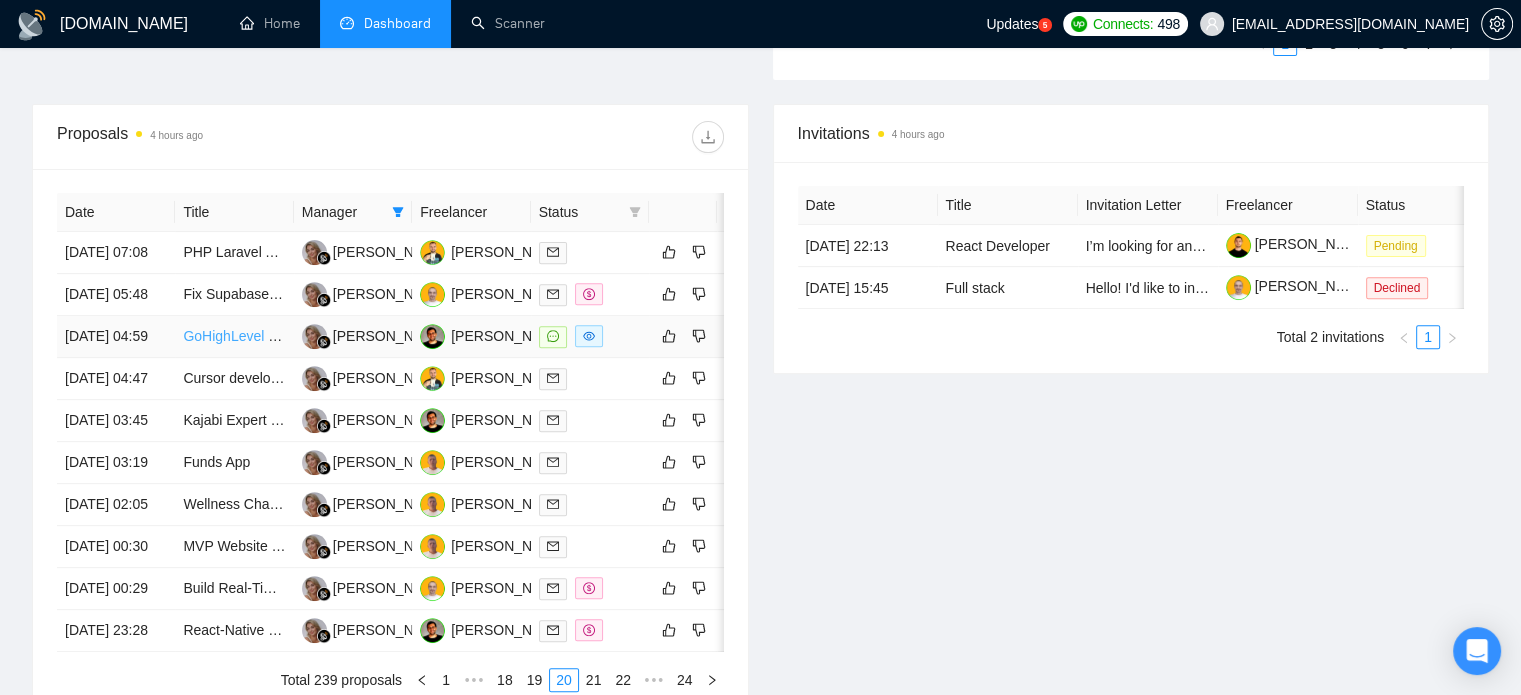 click on "GoHighLevel Funnel + Lead Distribution Developer (Fast Hire)" at bounding box center (376, 336) 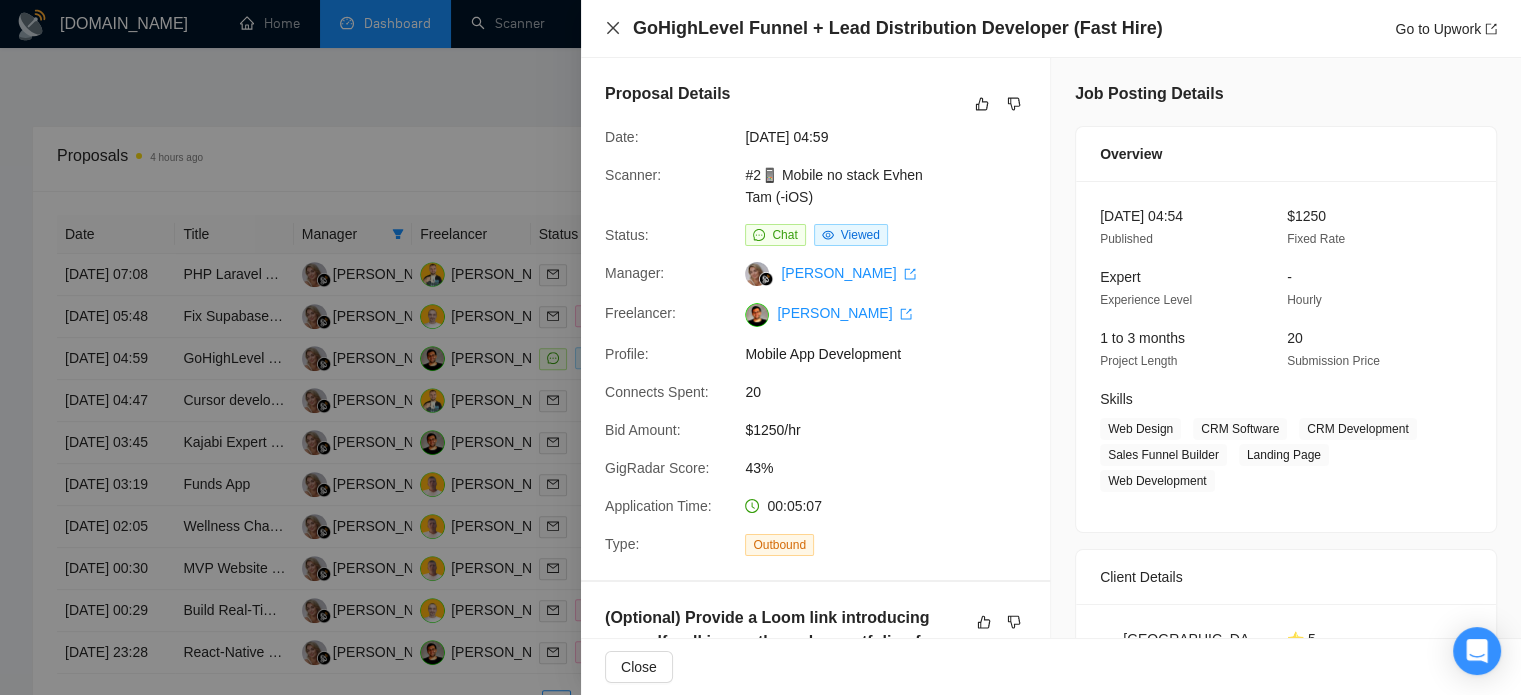 click 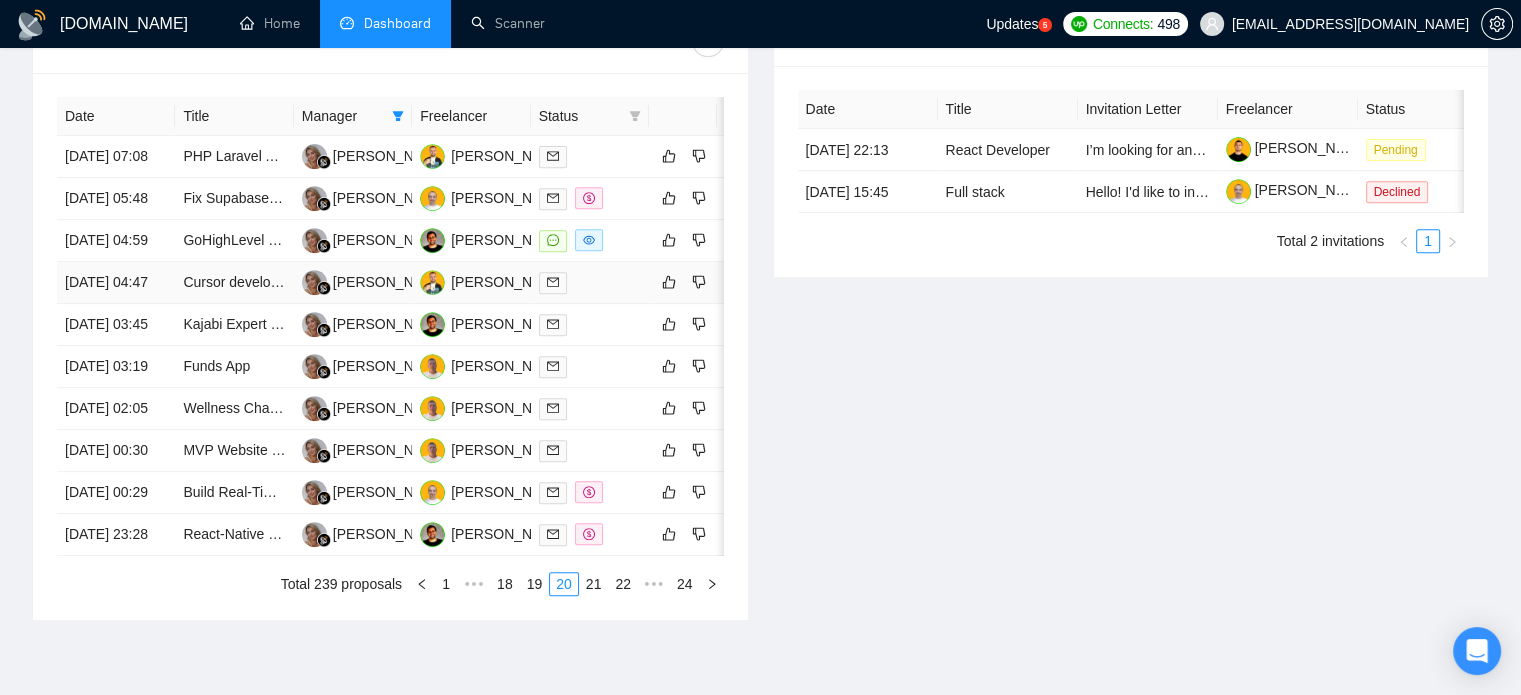 scroll, scrollTop: 890, scrollLeft: 0, axis: vertical 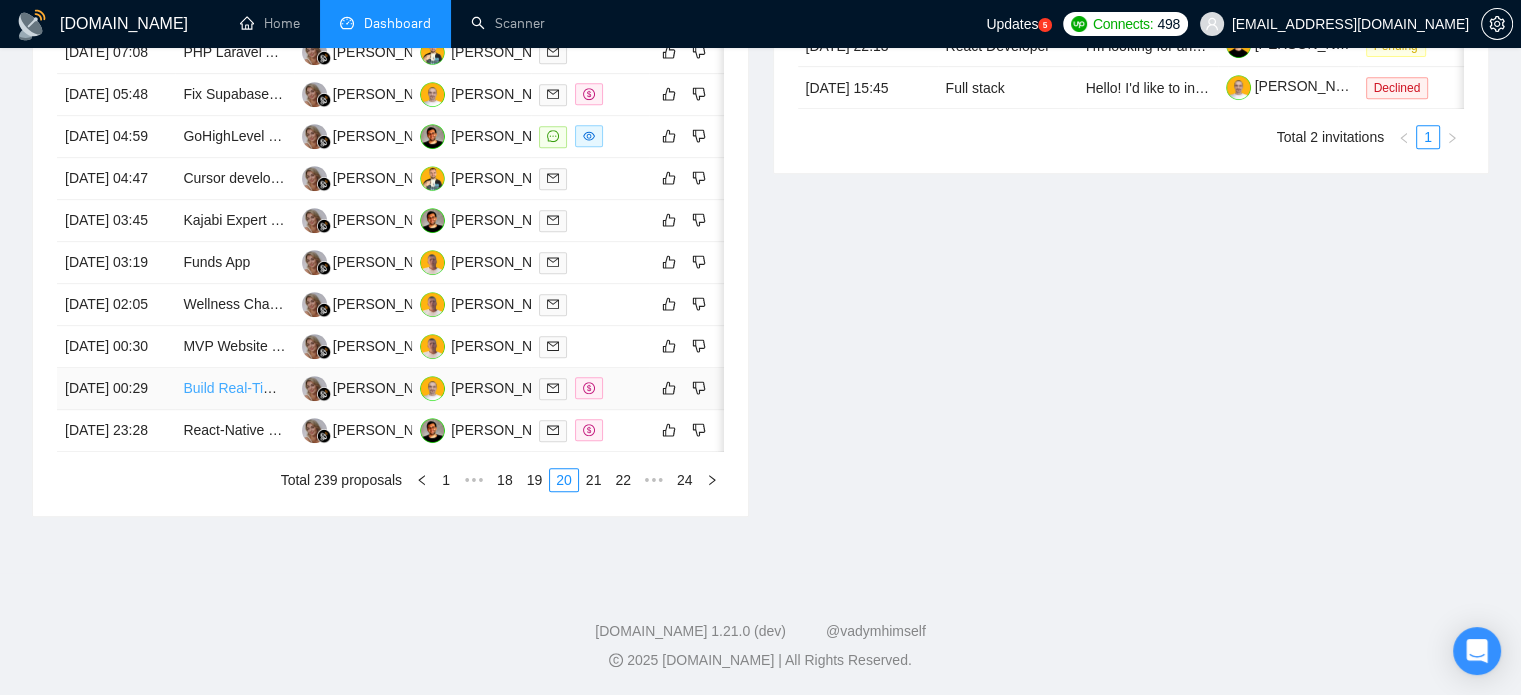 click on "Build Real-Time Voice Cloning & Full Cold Outreach Automation (n8n, Twilio, ElevenLabs, Salesfinity)" at bounding box center [497, 388] 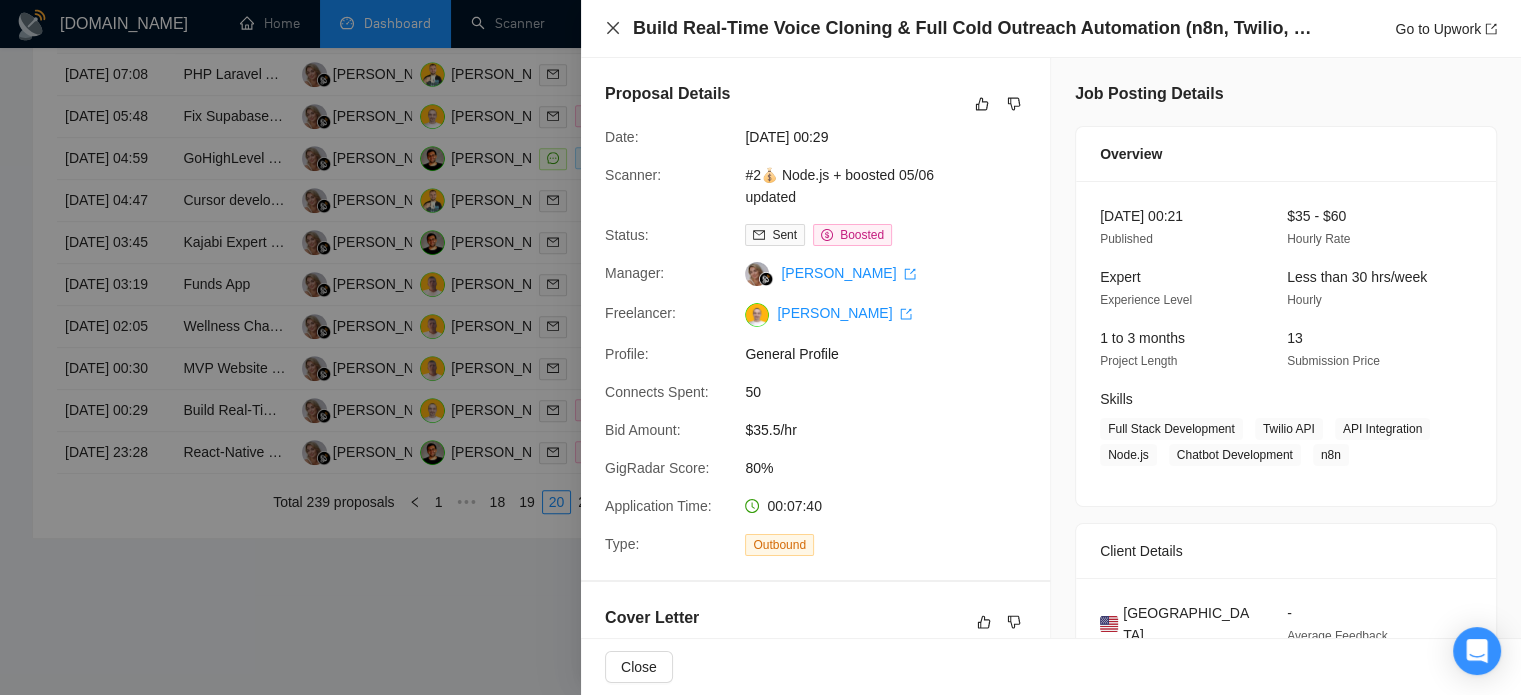 click 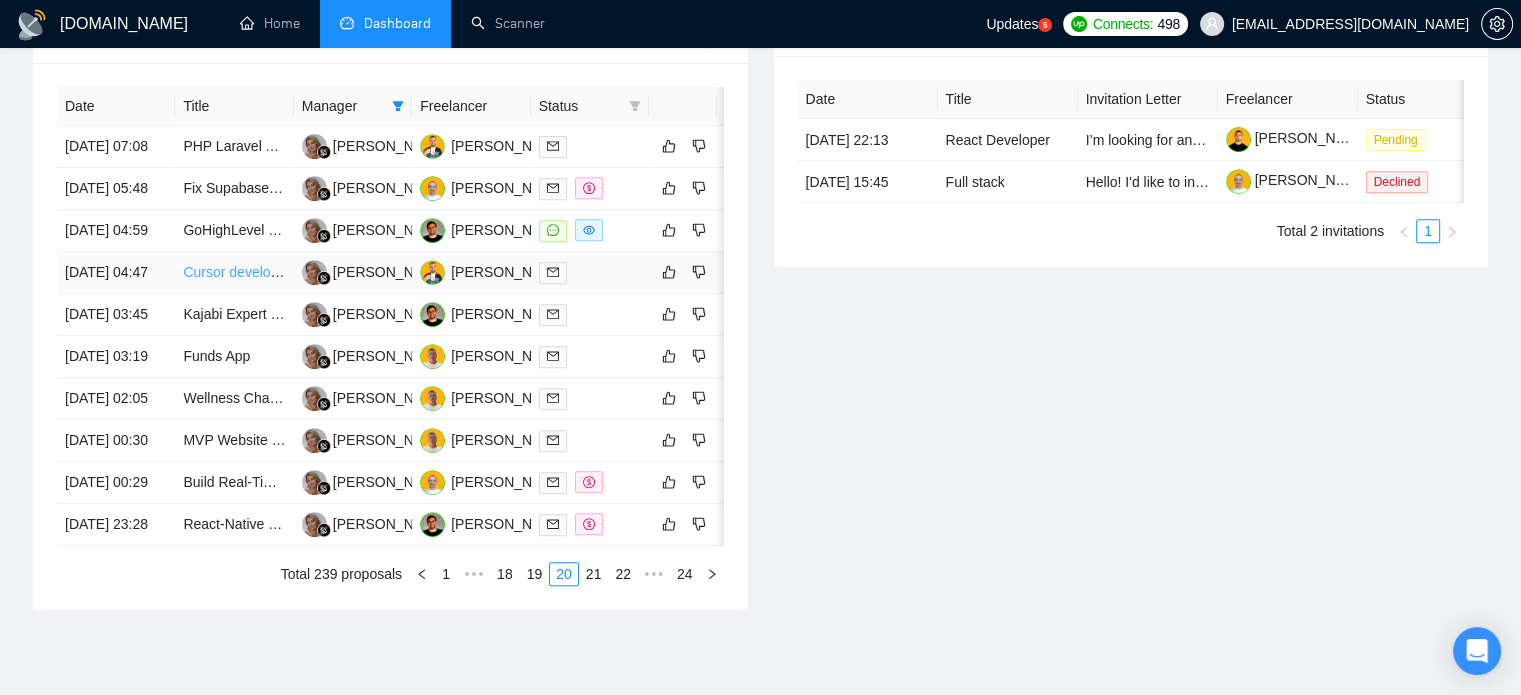 scroll, scrollTop: 990, scrollLeft: 0, axis: vertical 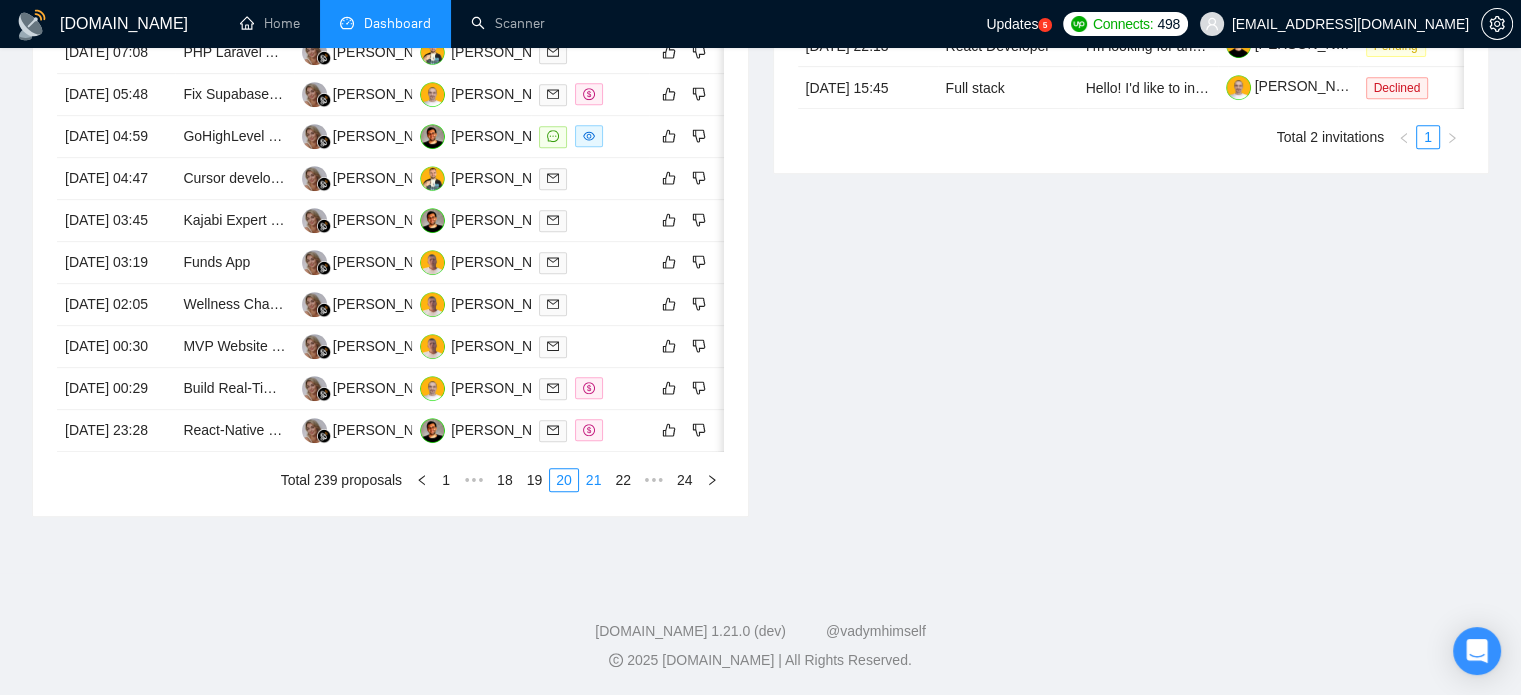 click on "21" at bounding box center (594, 480) 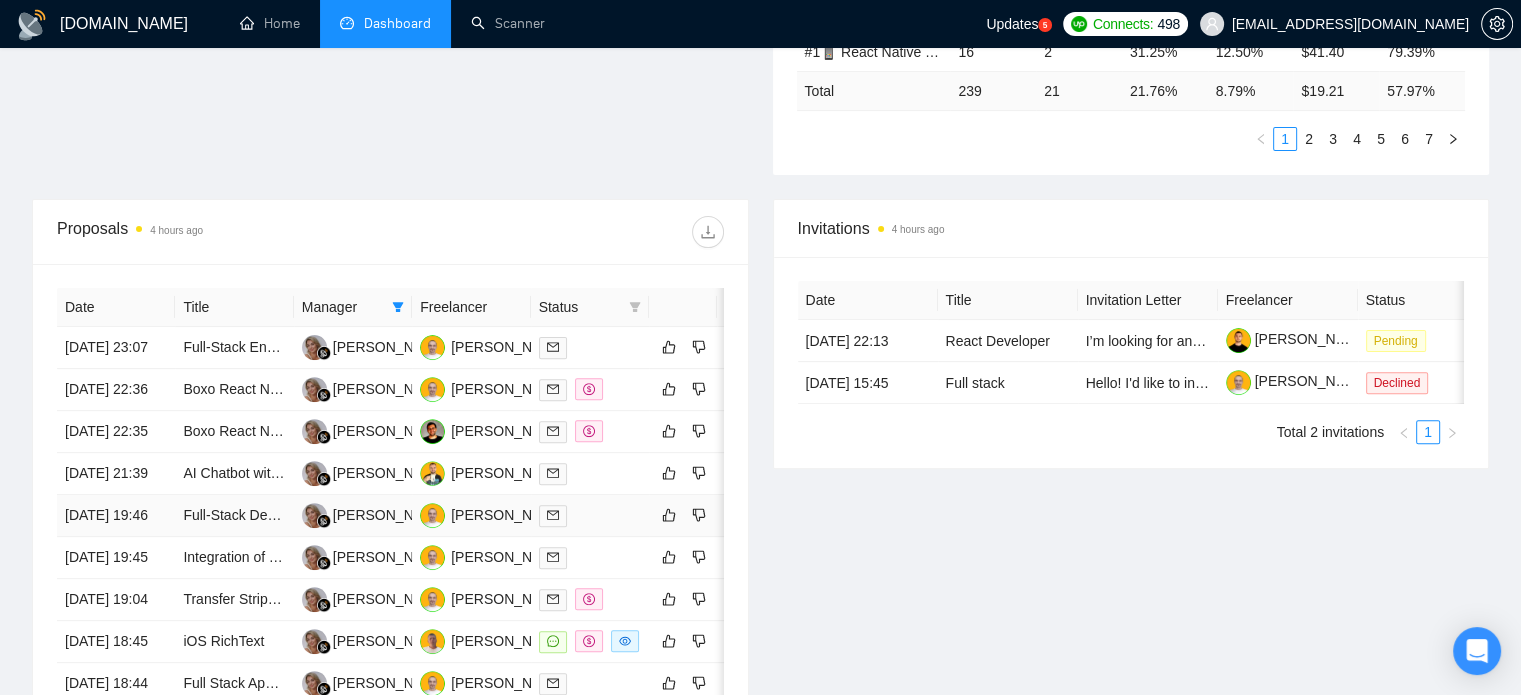 scroll, scrollTop: 590, scrollLeft: 0, axis: vertical 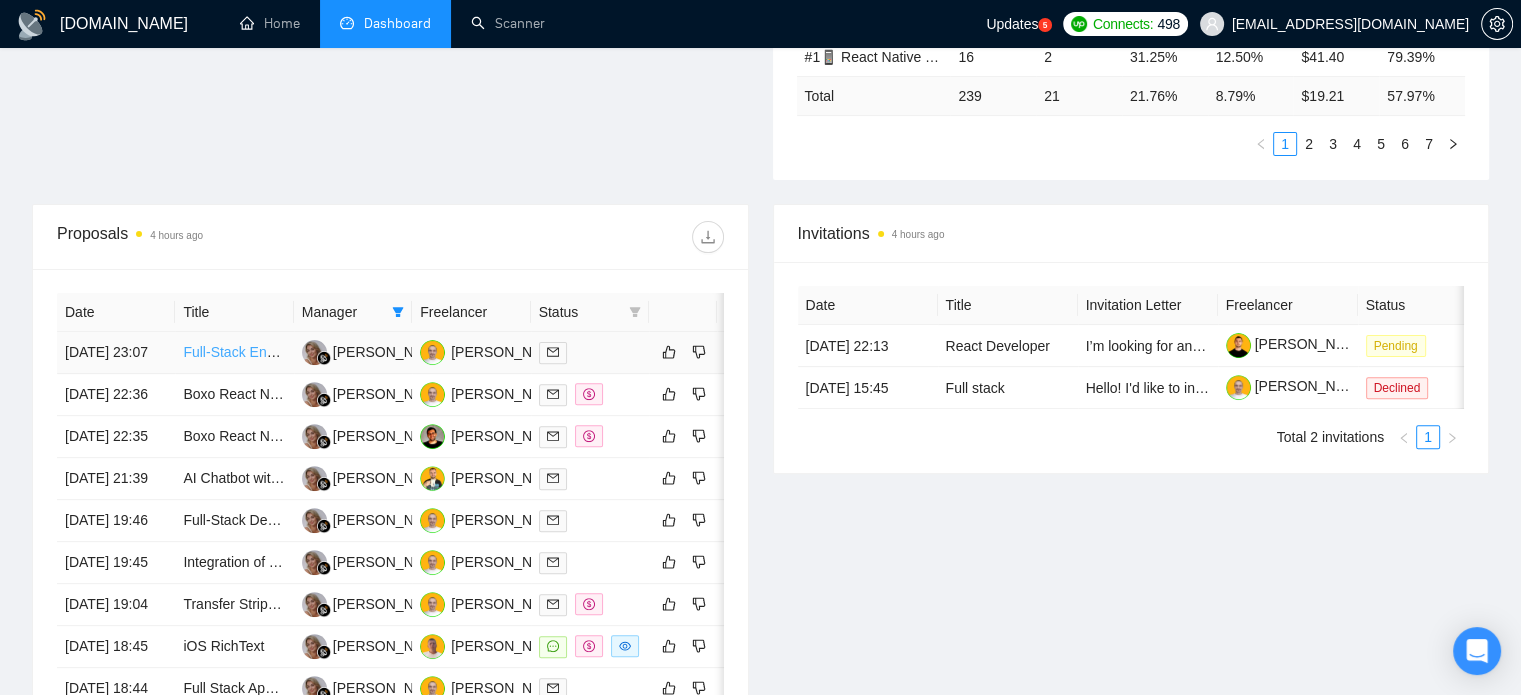 click on "Full-Stack Engineer Needed for PWA with AI Email Summarization" at bounding box center (388, 352) 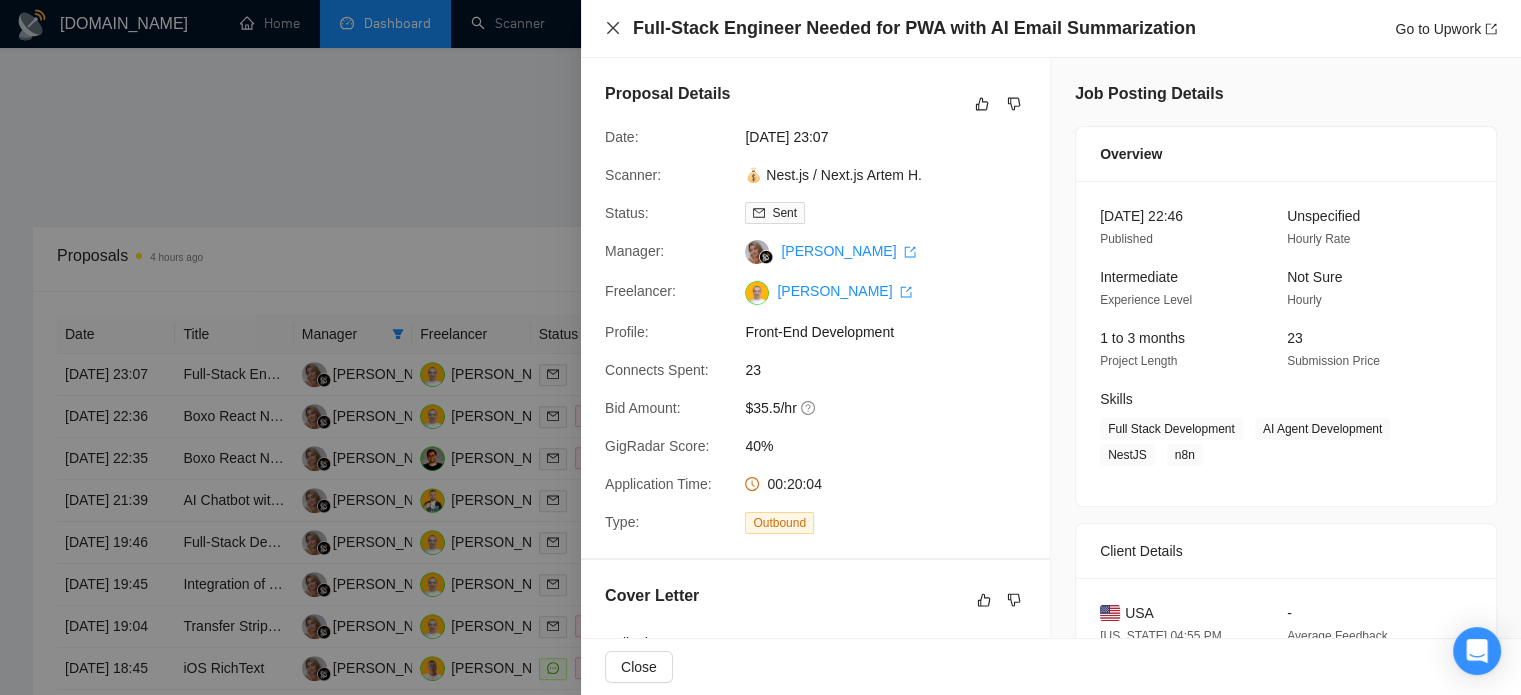 click 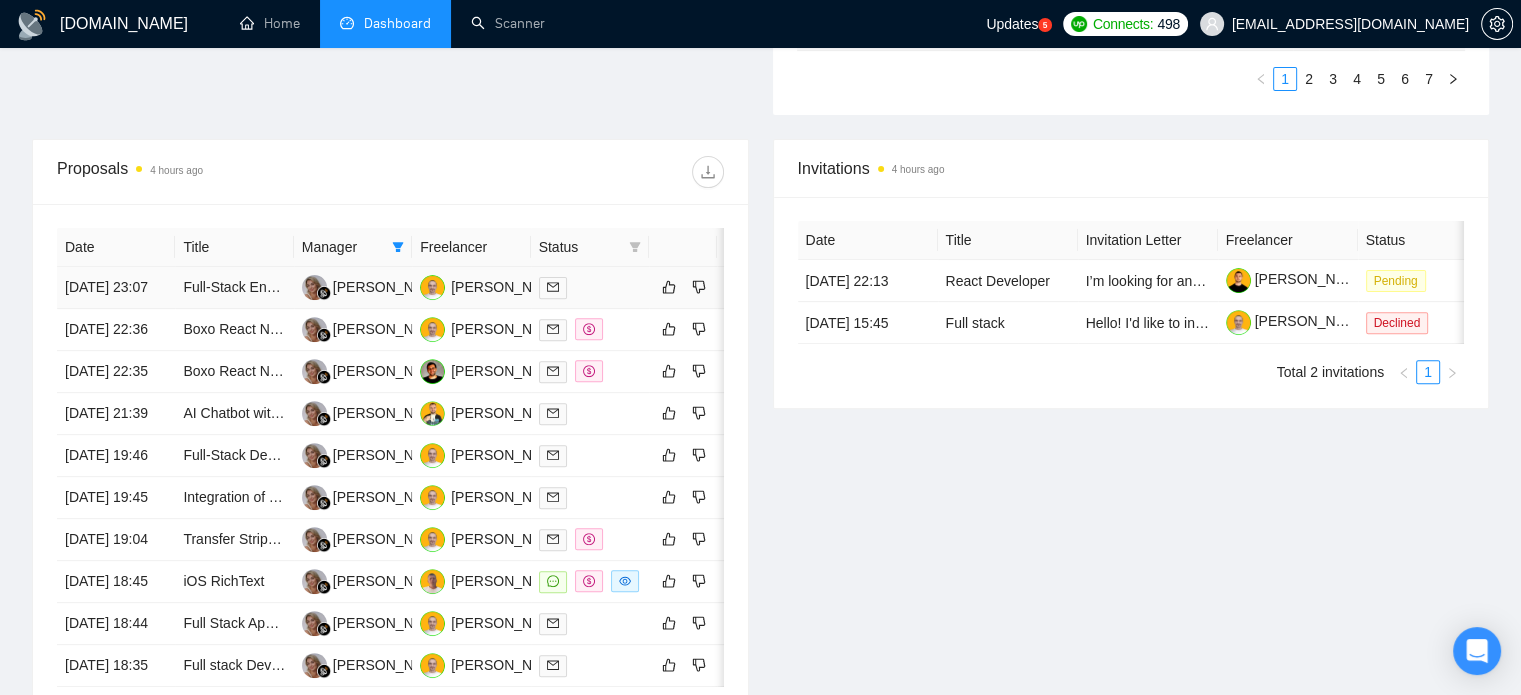 scroll, scrollTop: 690, scrollLeft: 0, axis: vertical 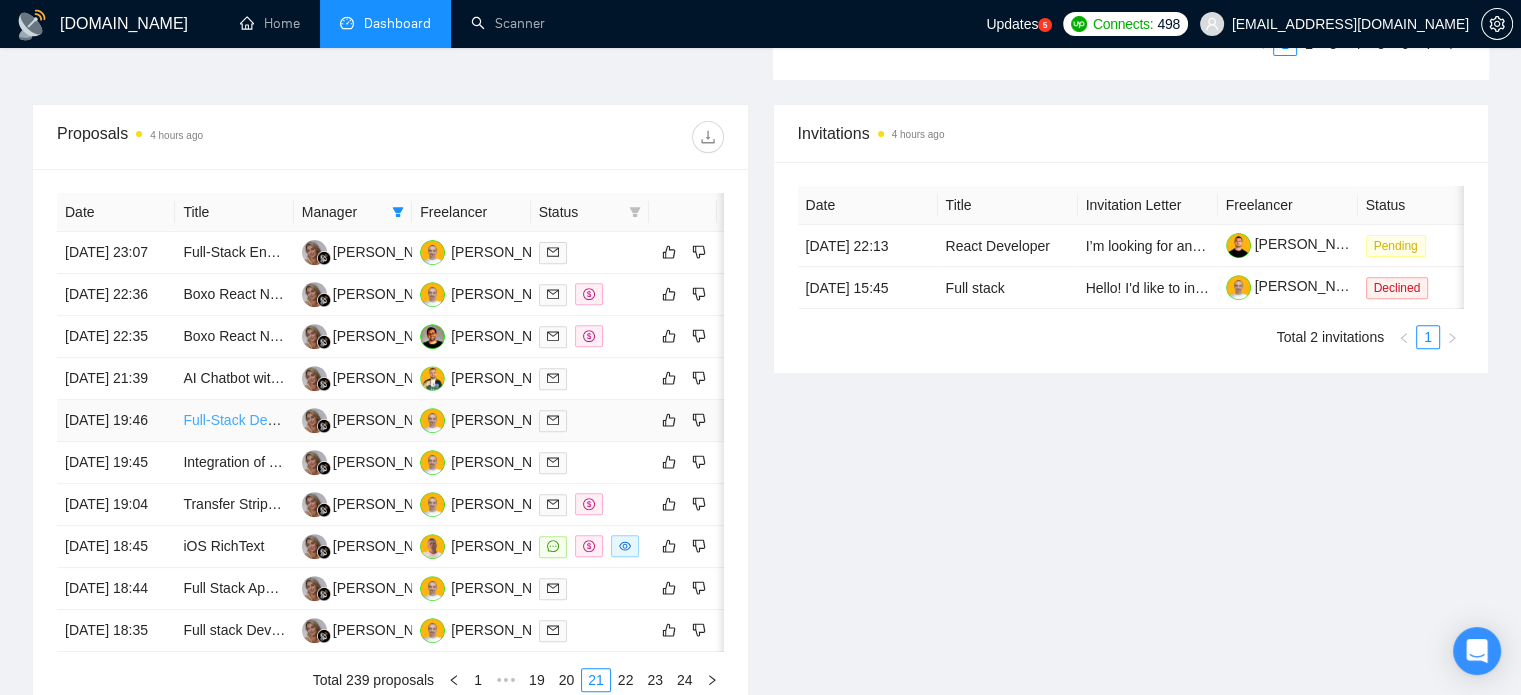 click on "Full-Stack Developer Needed to Complete Milestone-Based Health AI Platform" at bounding box center (426, 420) 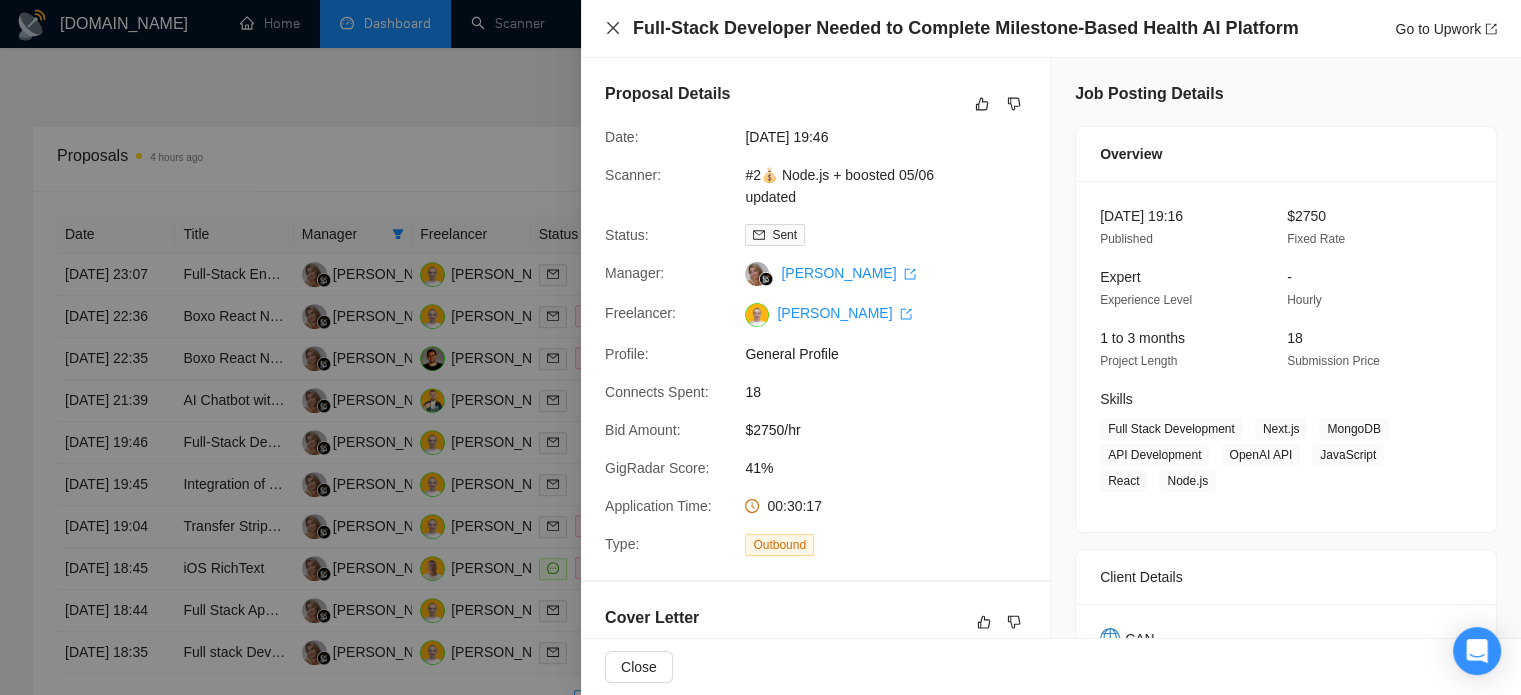 click 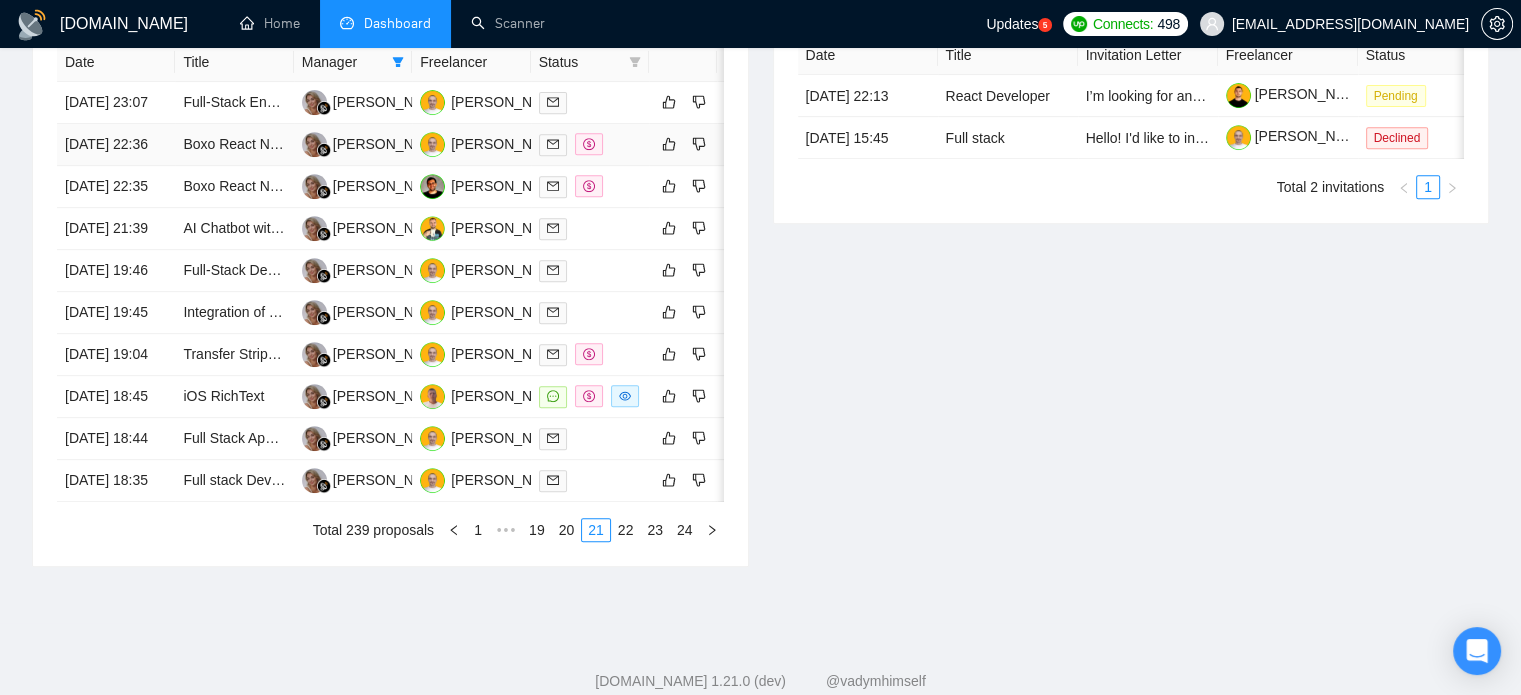 scroll, scrollTop: 890, scrollLeft: 0, axis: vertical 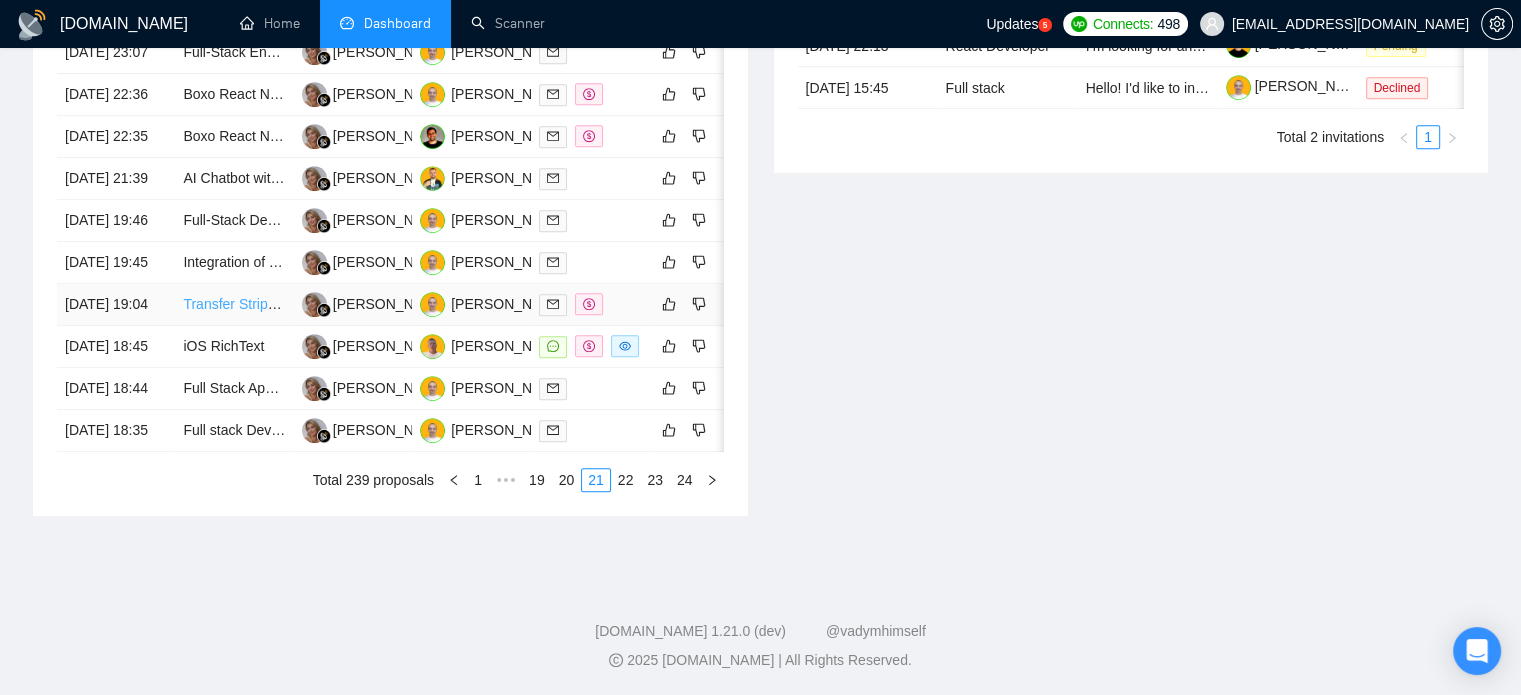 click on "Transfer Stripe Payment Processing from Glitch to Firebase" at bounding box center [368, 304] 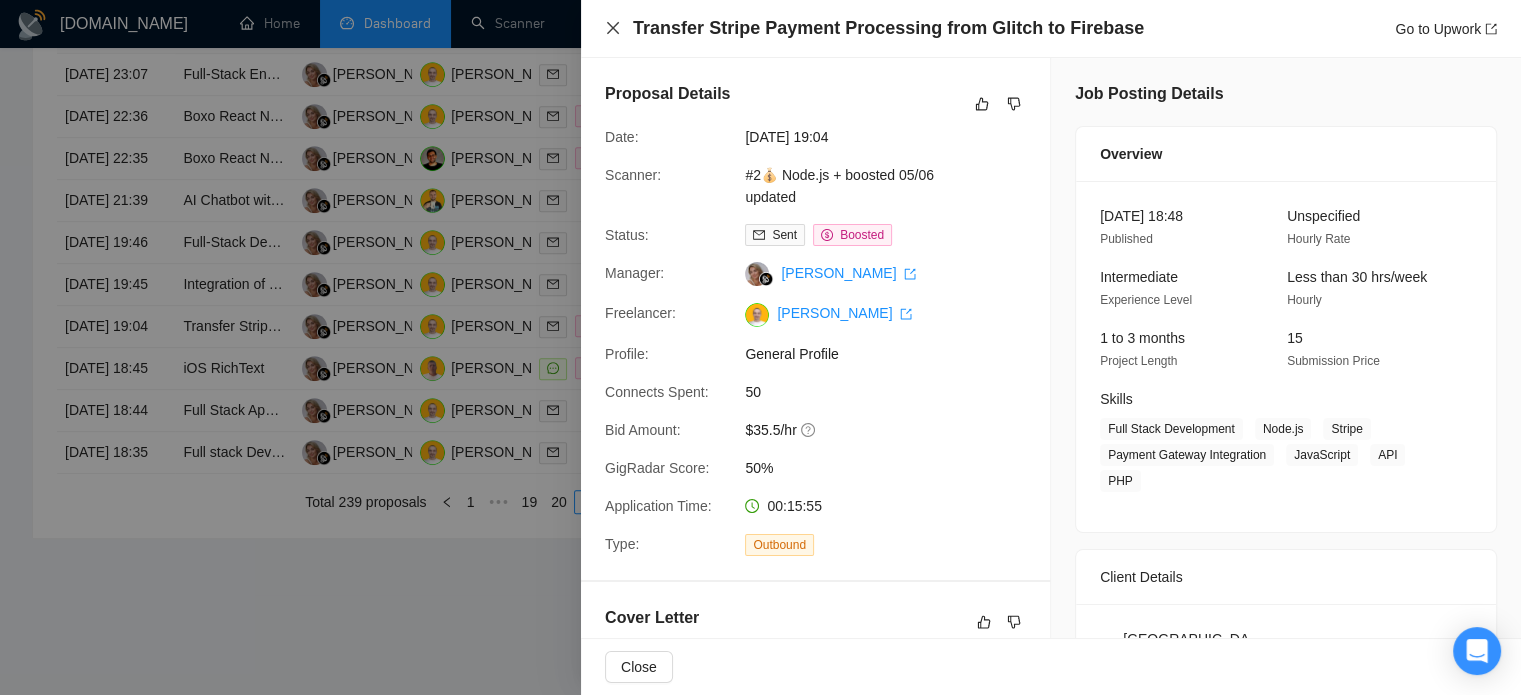 click 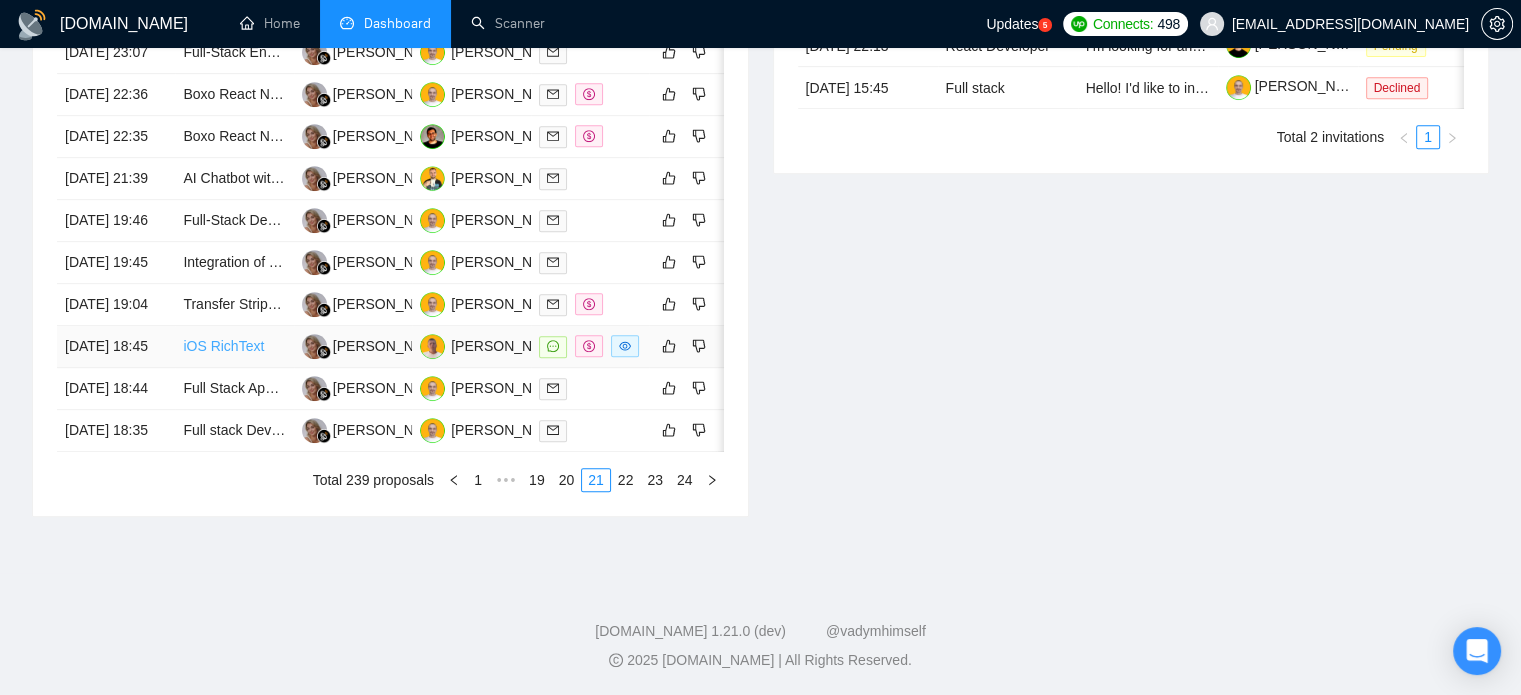 click on "iOS RichText" at bounding box center (223, 346) 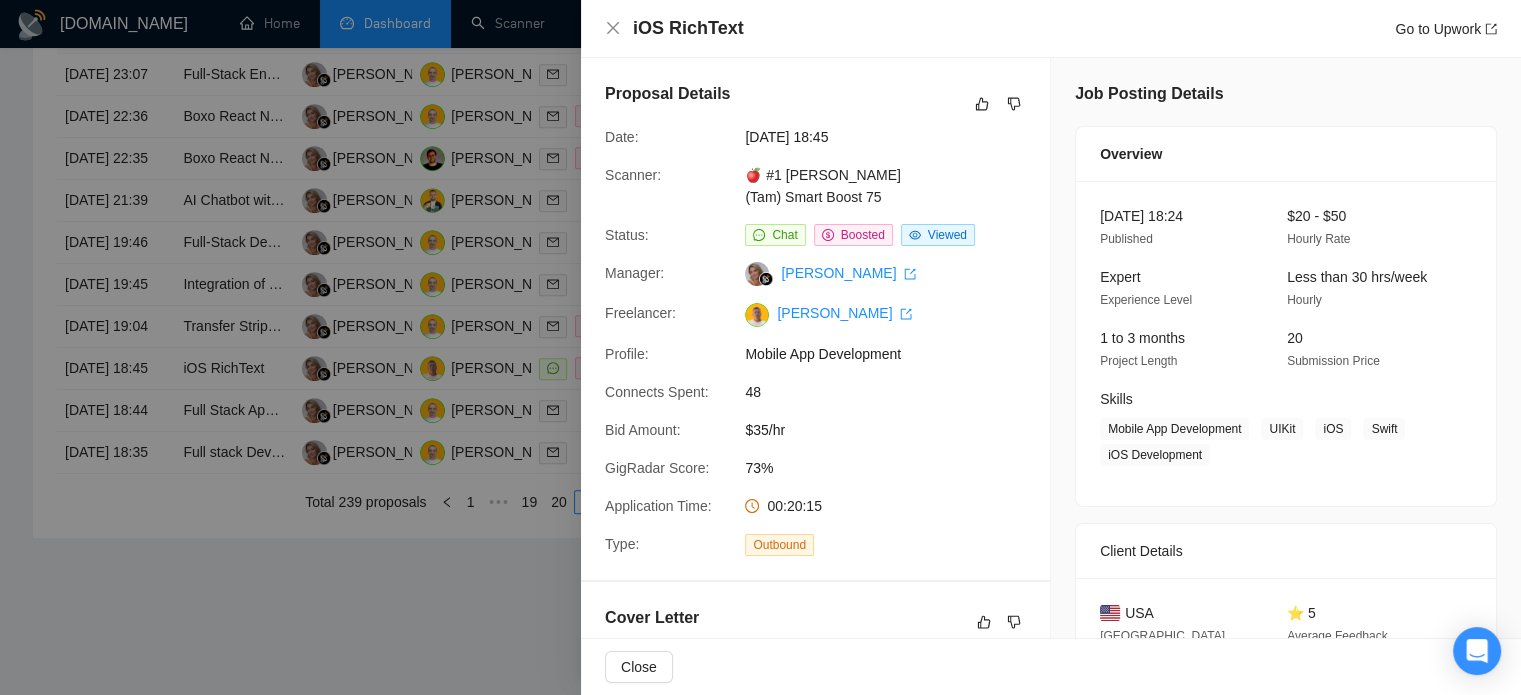 click on "iOS RichText Go to Upwork" at bounding box center [1051, 29] 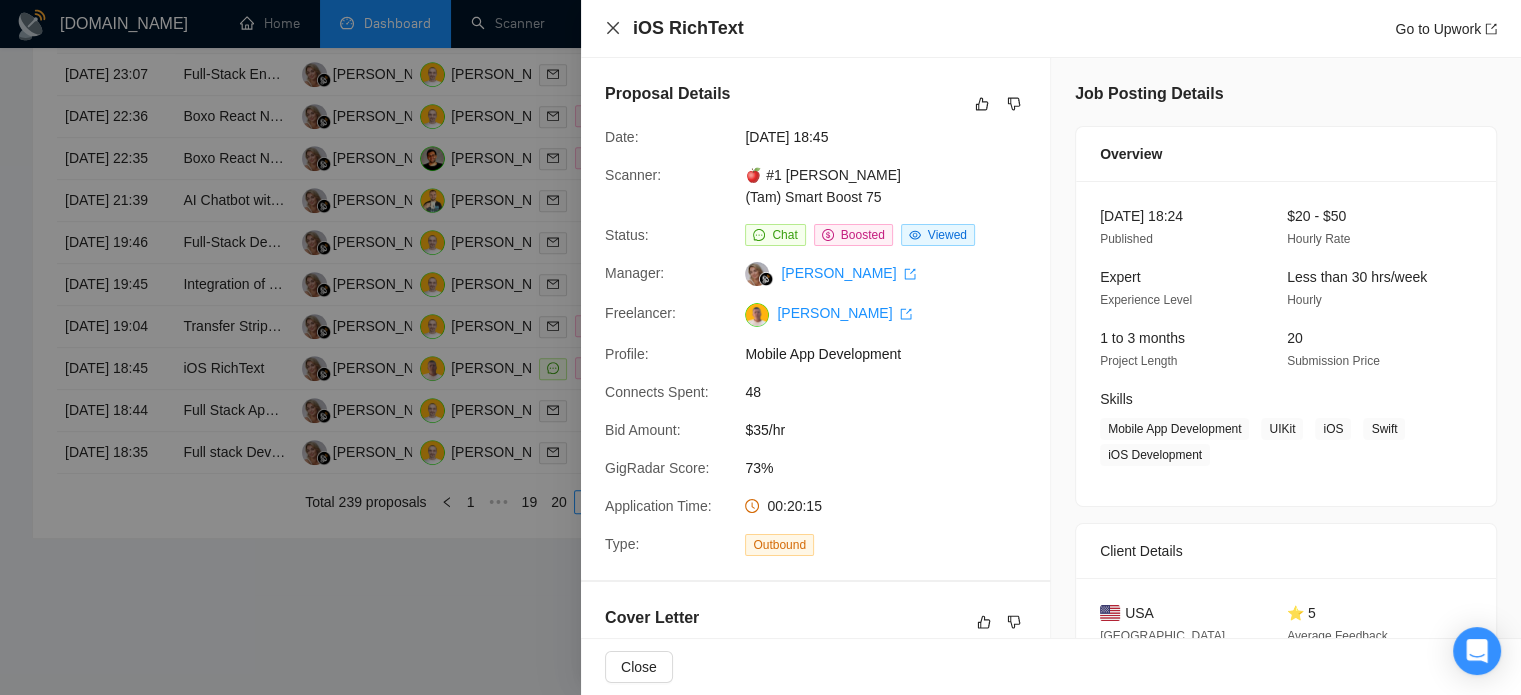click 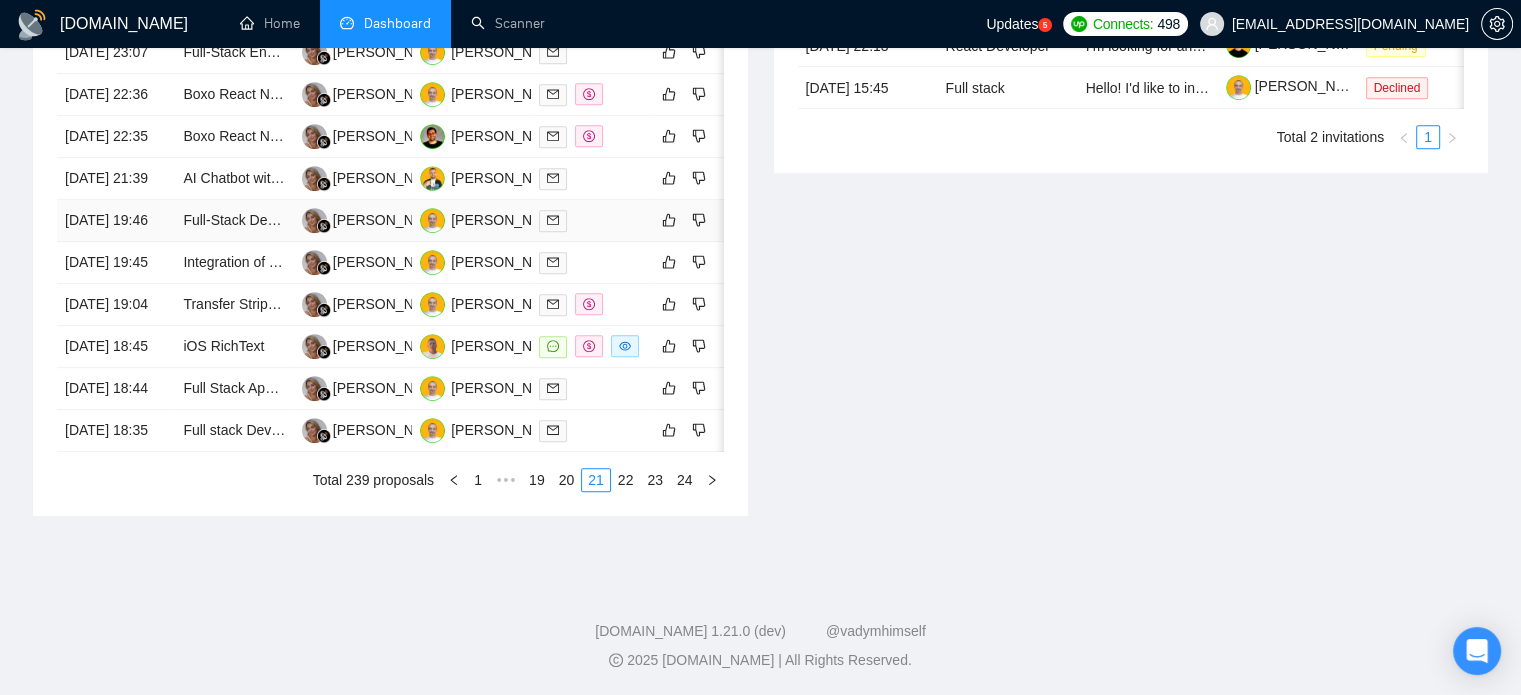 scroll, scrollTop: 990, scrollLeft: 0, axis: vertical 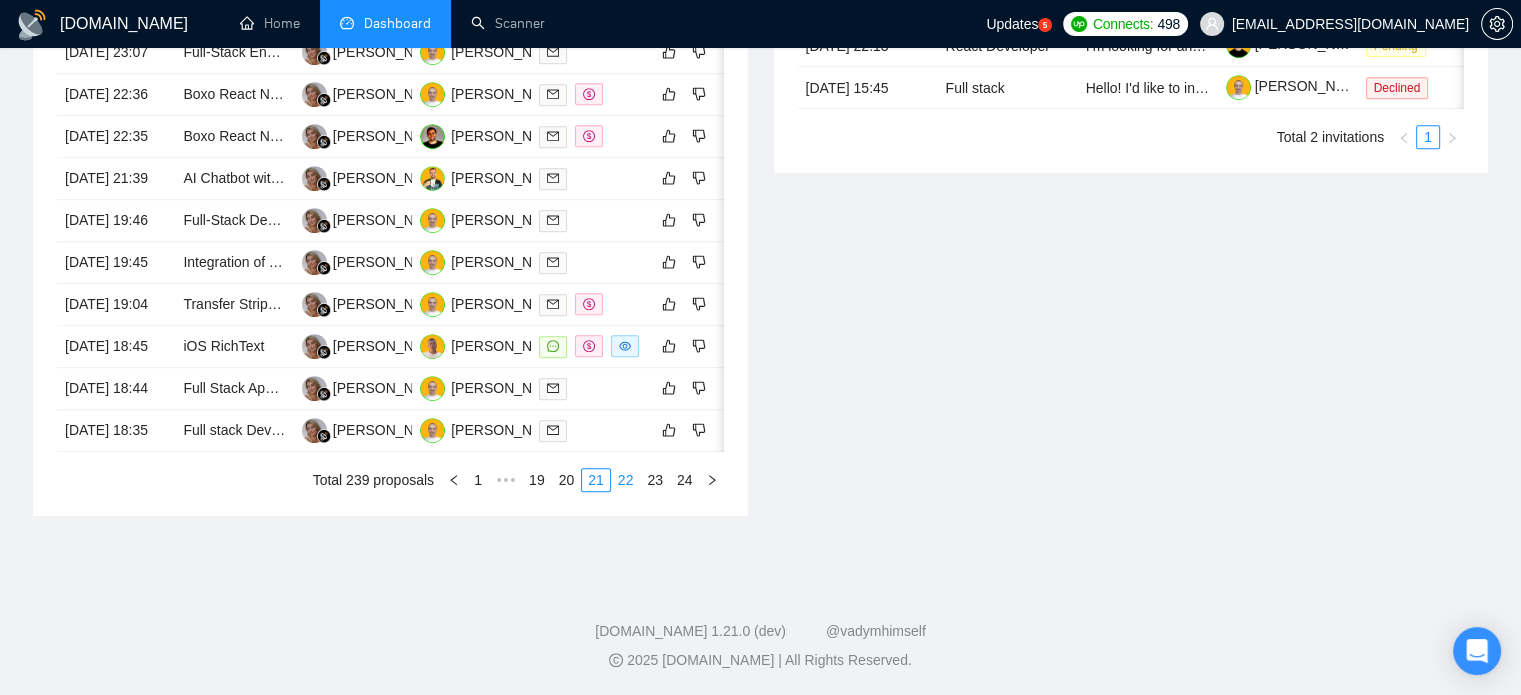click on "22" at bounding box center [626, 480] 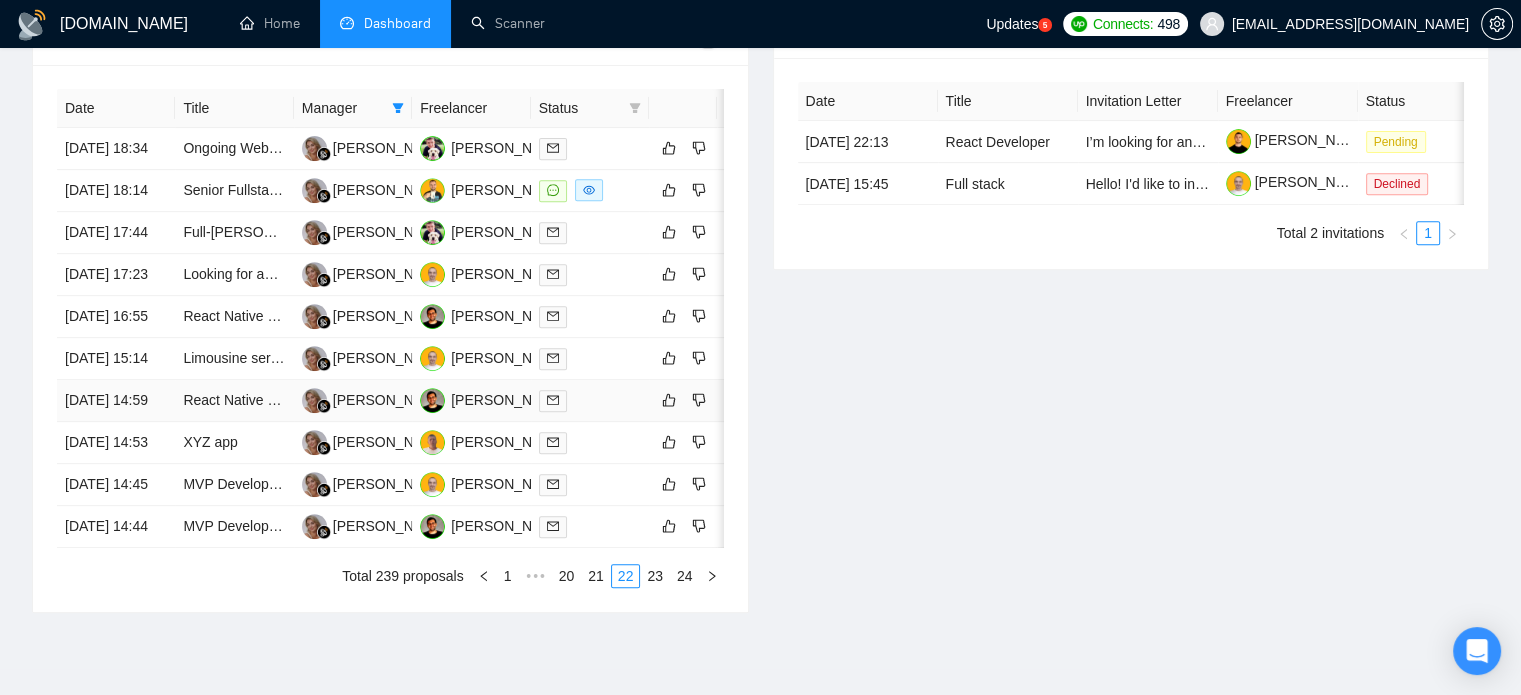 scroll, scrollTop: 790, scrollLeft: 0, axis: vertical 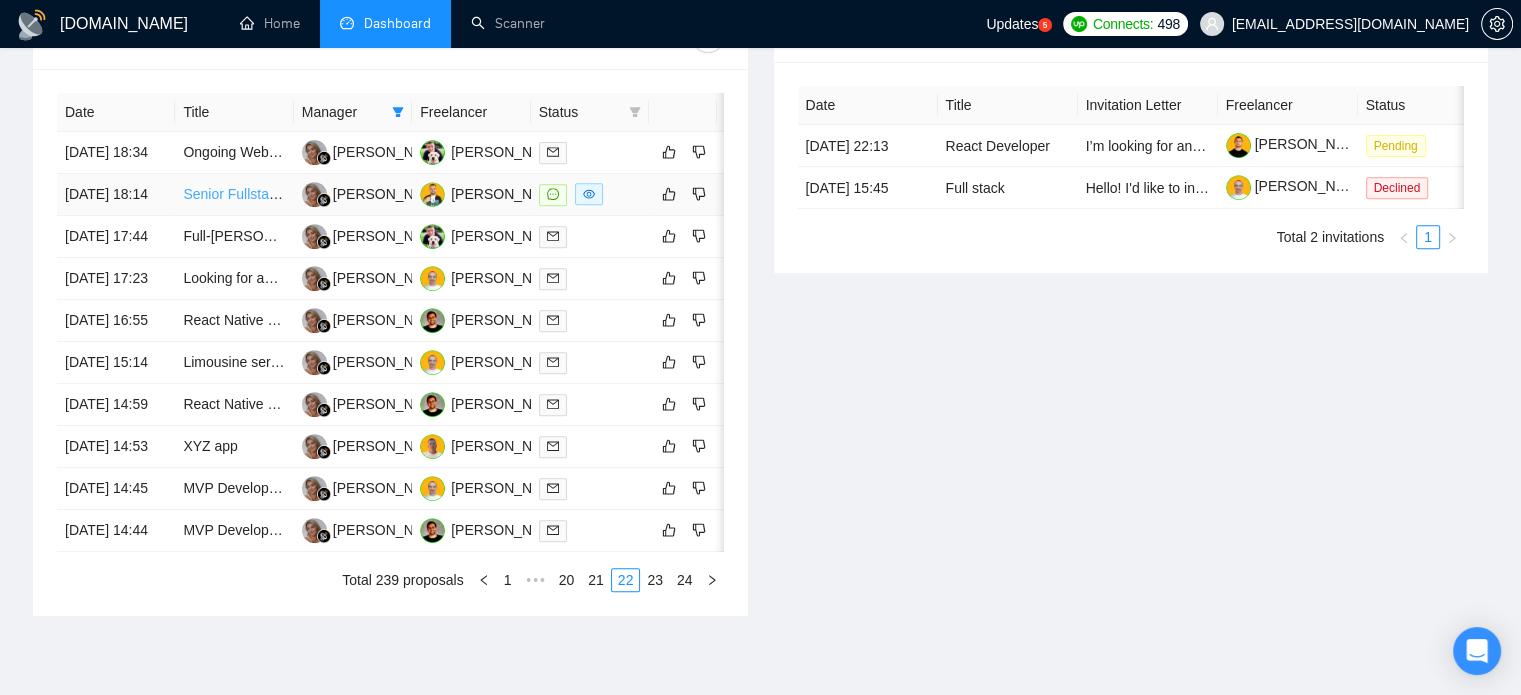click on "Senior Fullstack Developer Needed for Long-Term CRM Projects" at bounding box center [384, 194] 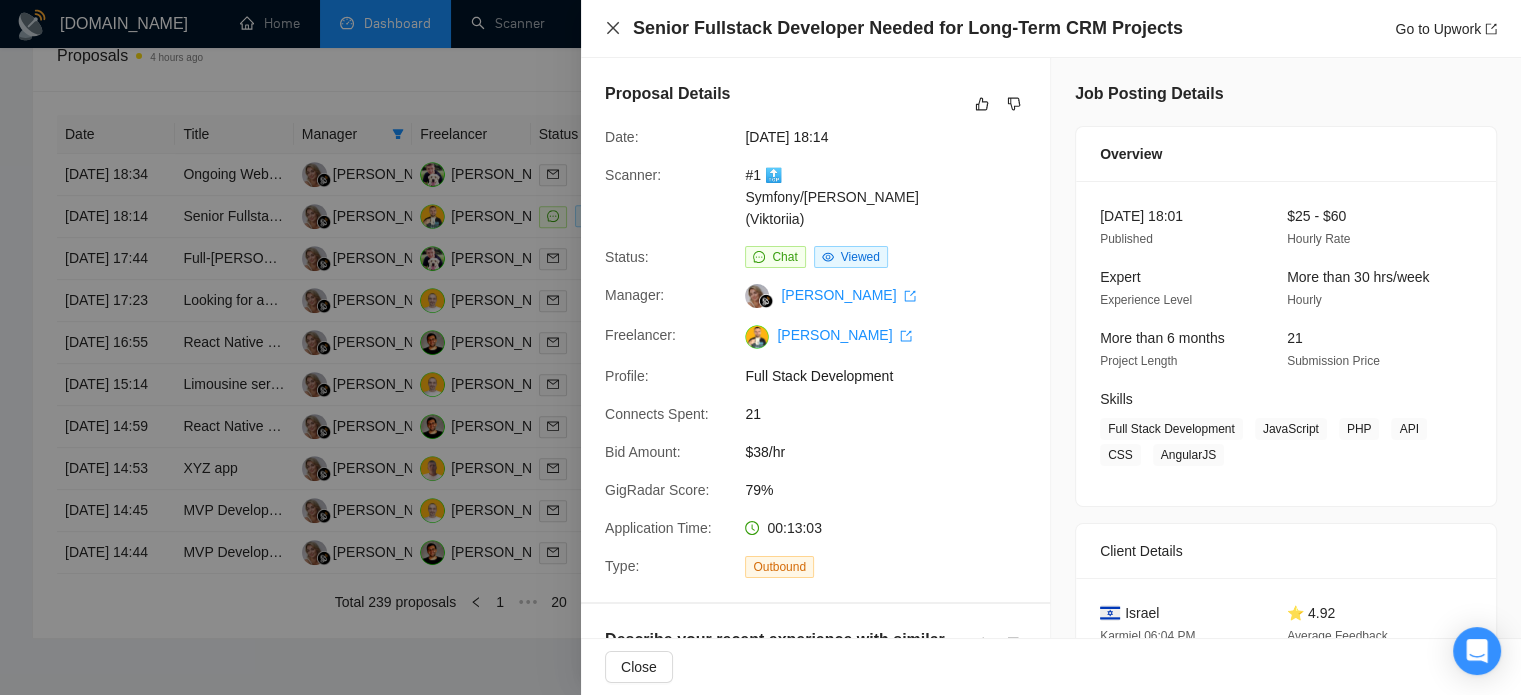 click 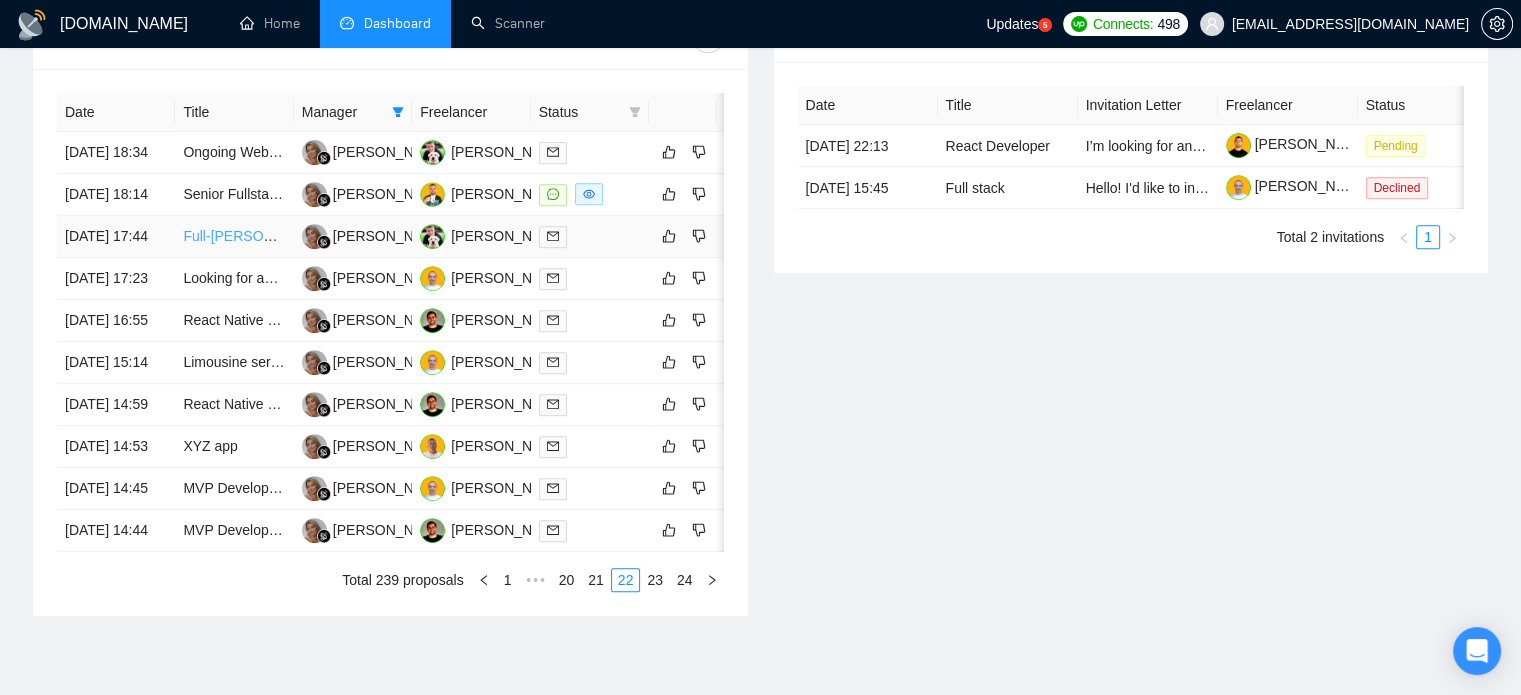 click on "Full-[PERSON_NAME] on Rails Developer Needed to Fix a Critical Bug" at bounding box center (404, 236) 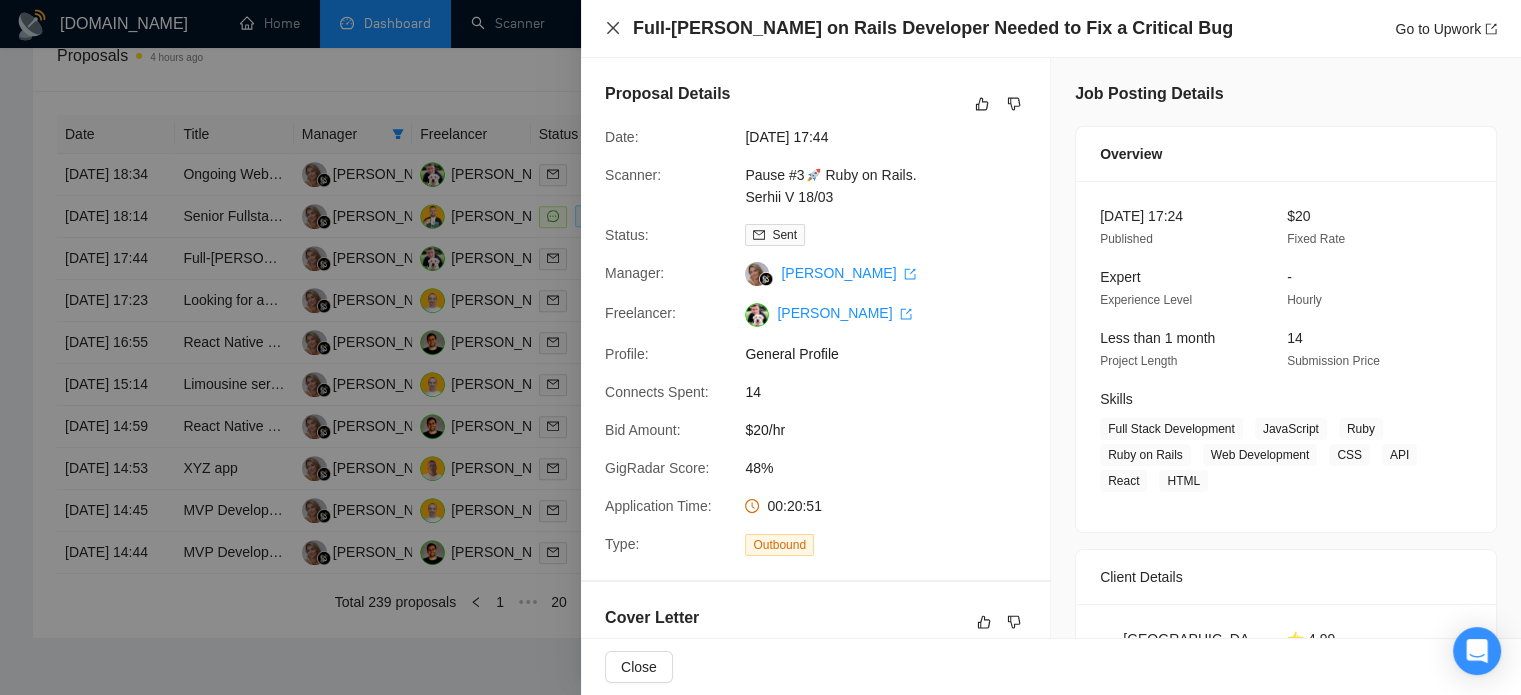 click 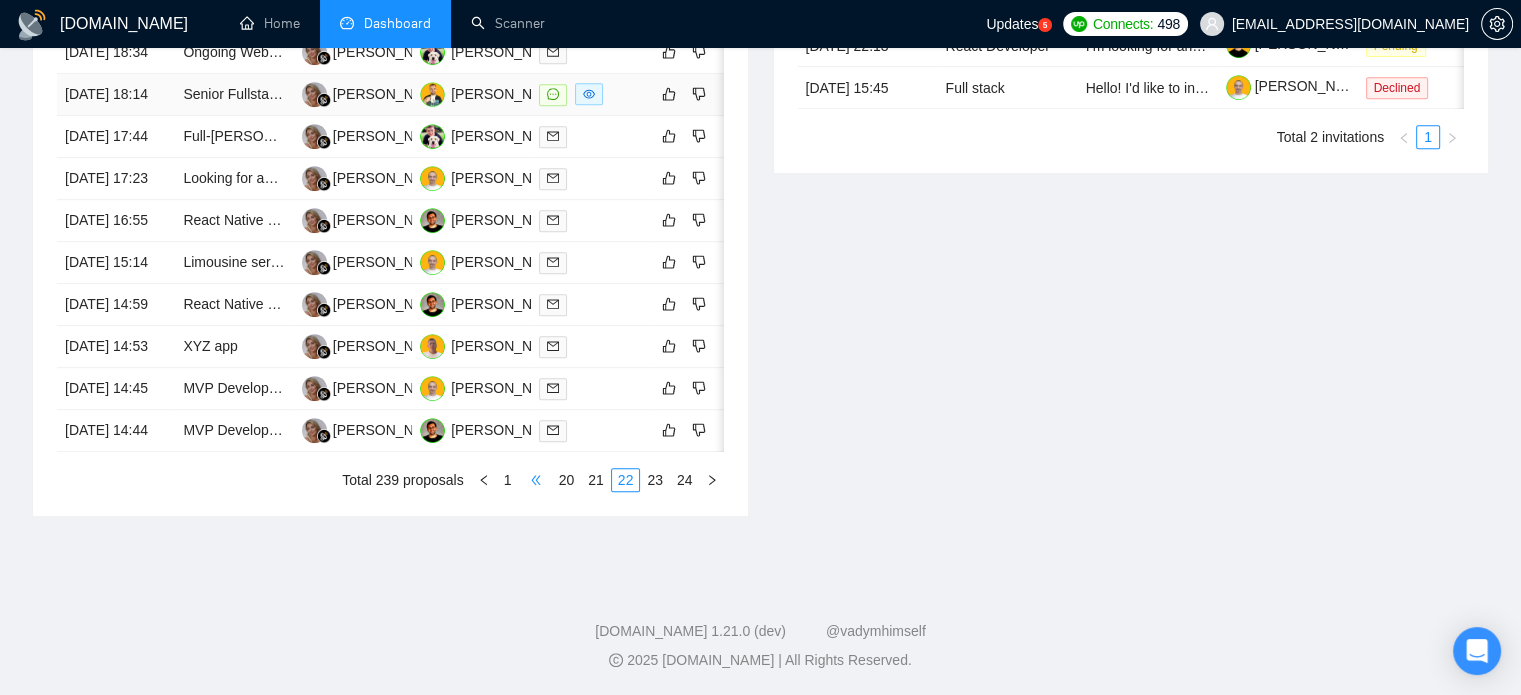 scroll, scrollTop: 990, scrollLeft: 0, axis: vertical 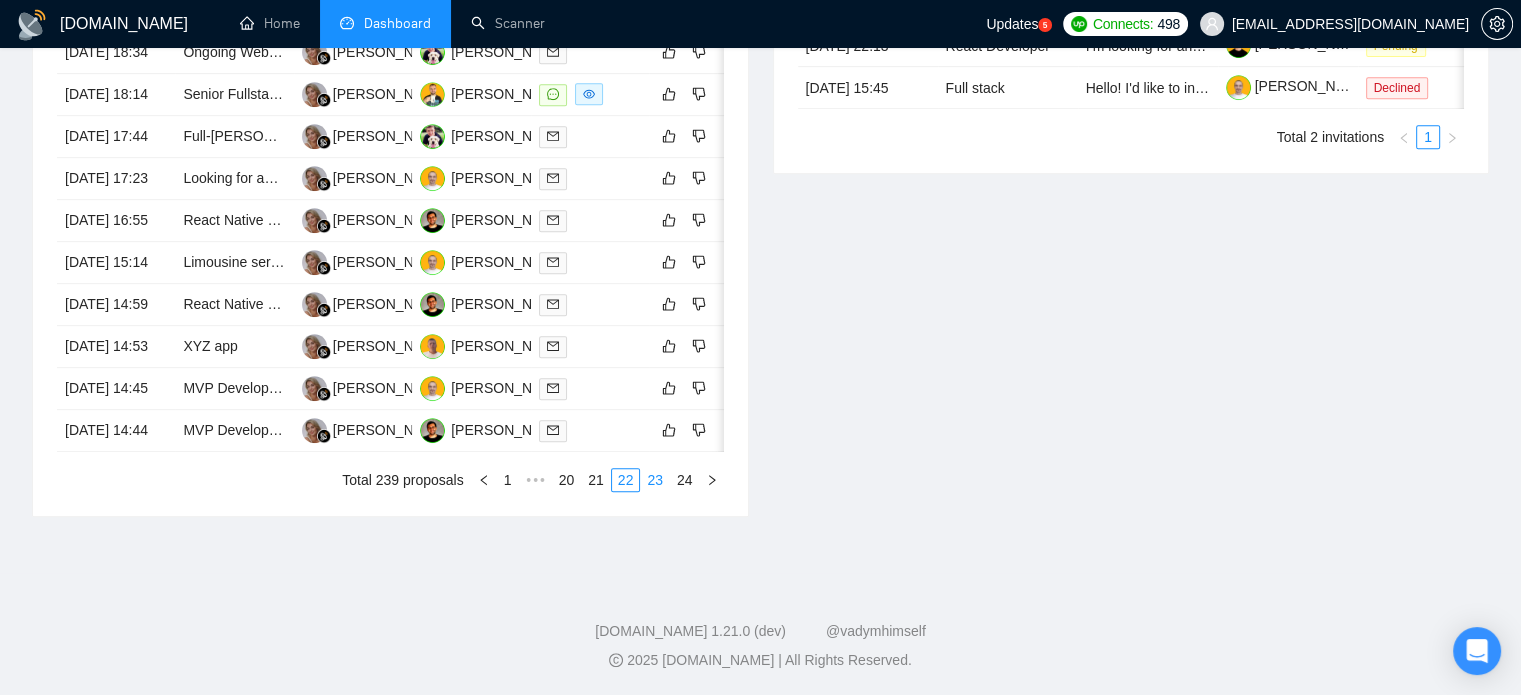 click on "23" at bounding box center (655, 480) 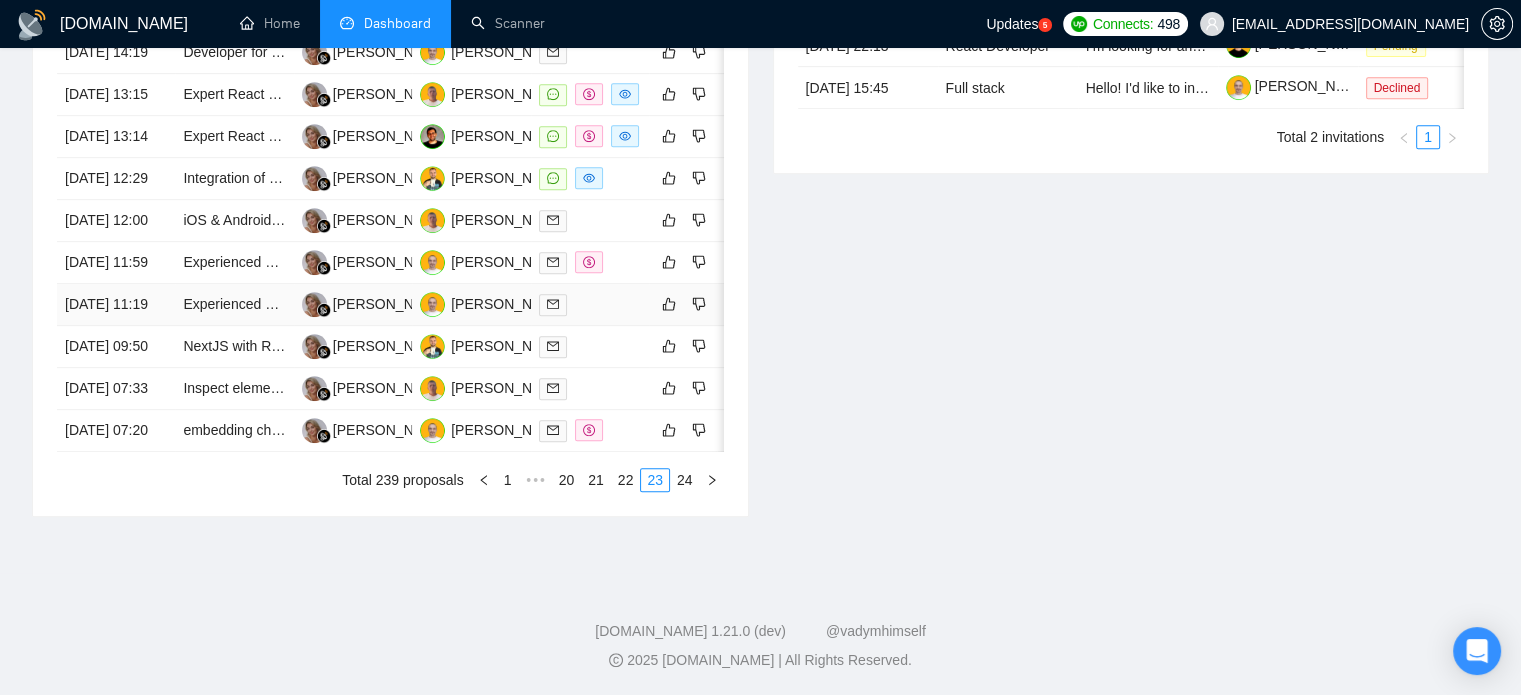 scroll, scrollTop: 690, scrollLeft: 0, axis: vertical 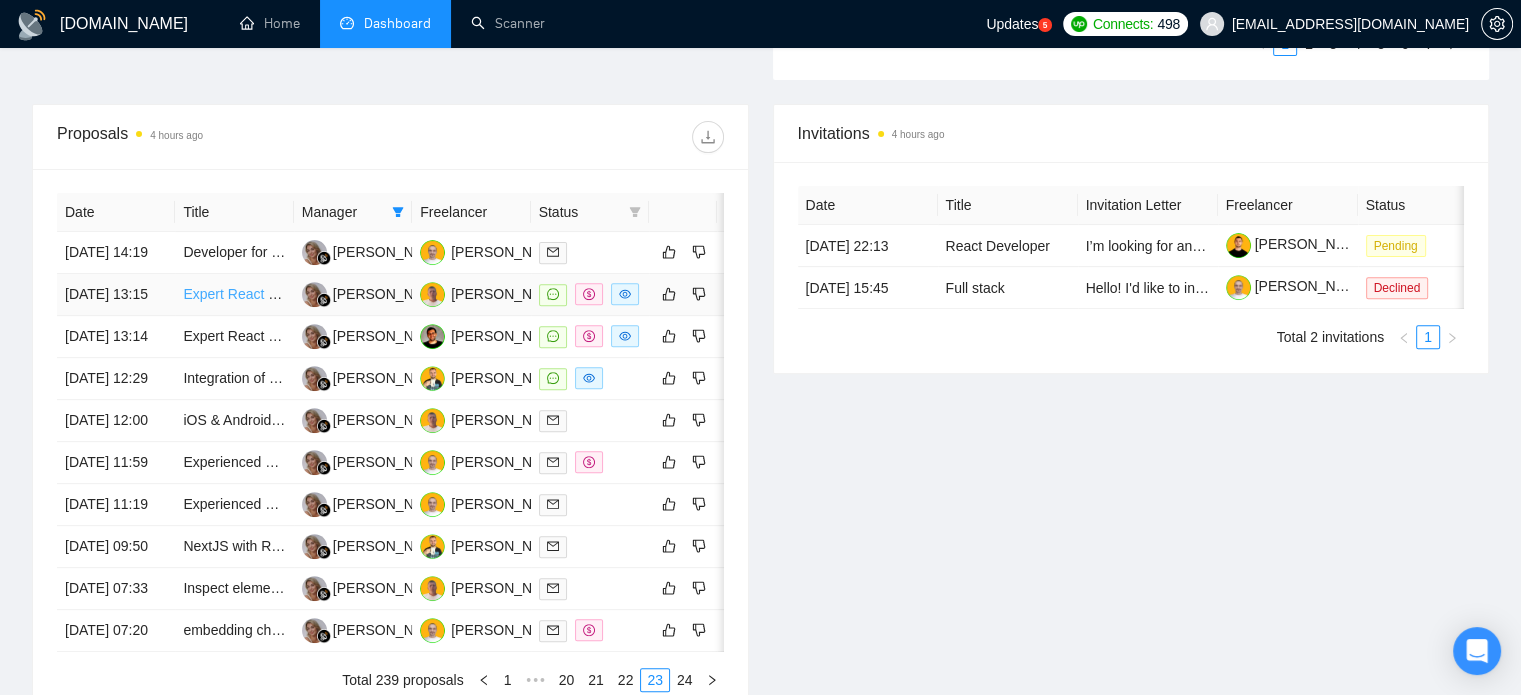 click on "Expert React Native Developer Needed to Fix Expo (EAS) Build Failure with [DOMAIN_NAME] SDK" at bounding box center [492, 294] 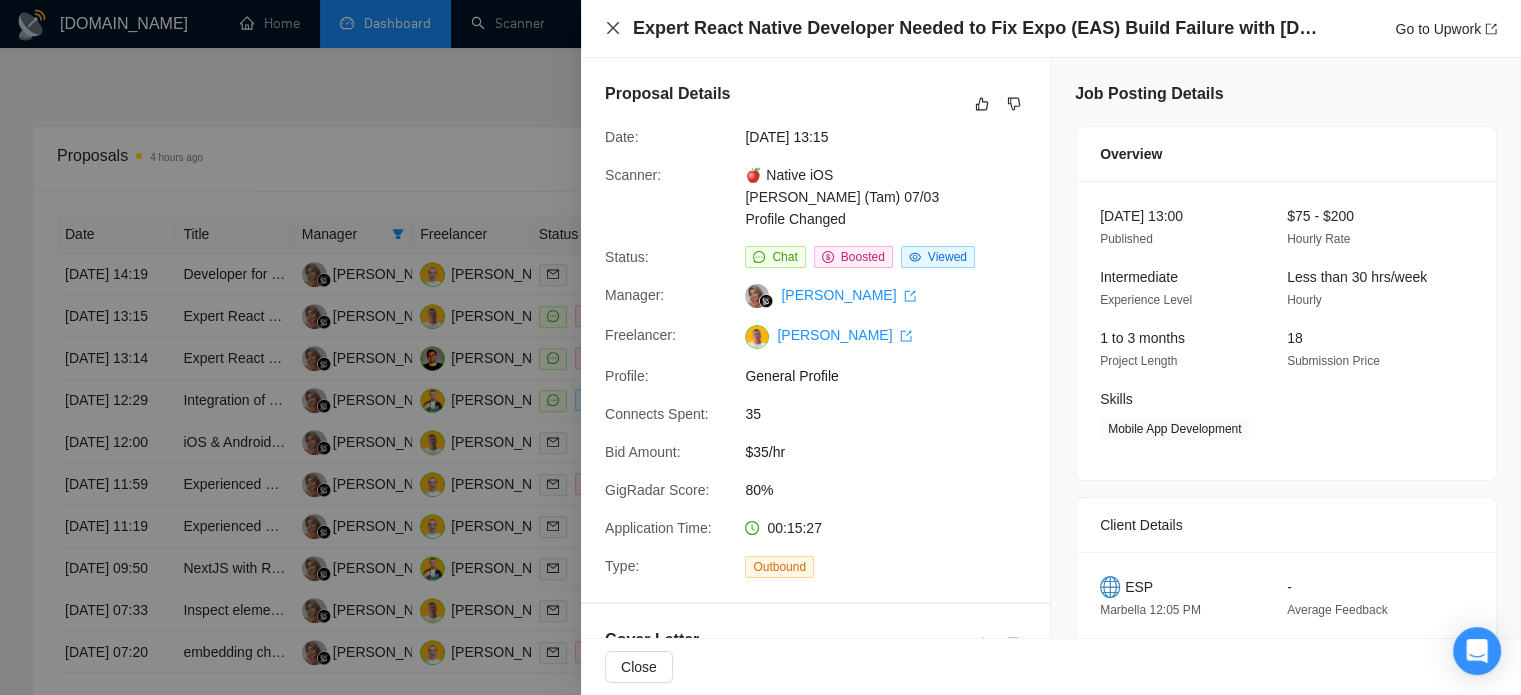 click 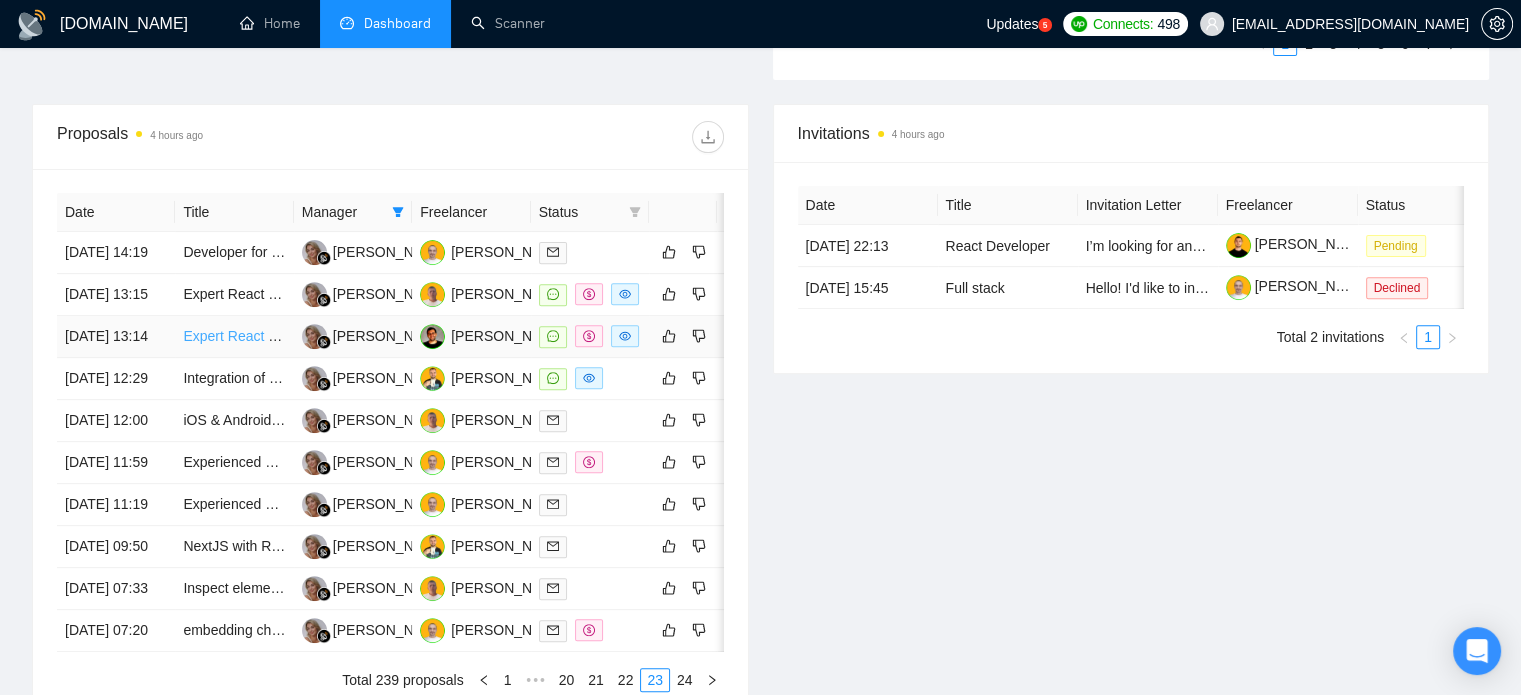 click on "Expert React Native Developer Needed to Fix Expo (EAS) Build Failure with [DOMAIN_NAME] SDK" at bounding box center [492, 336] 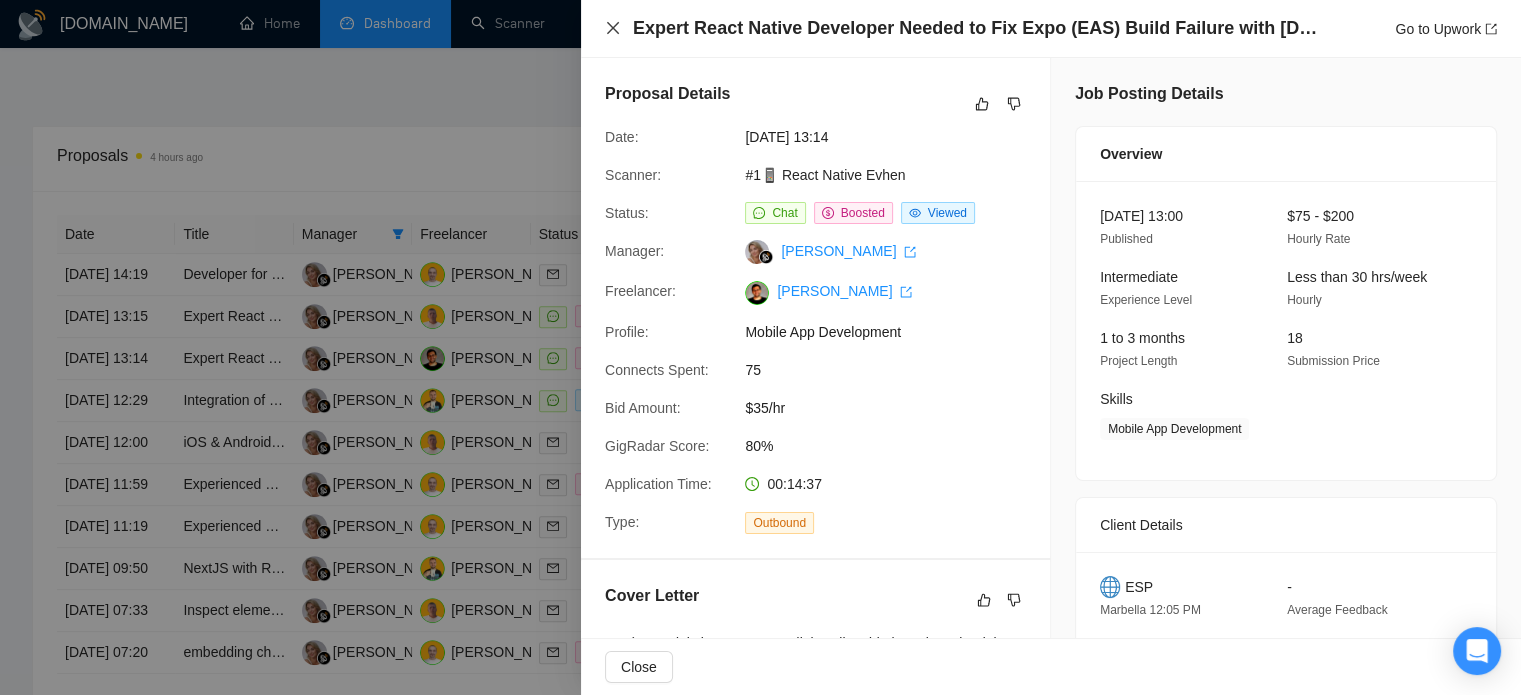 click 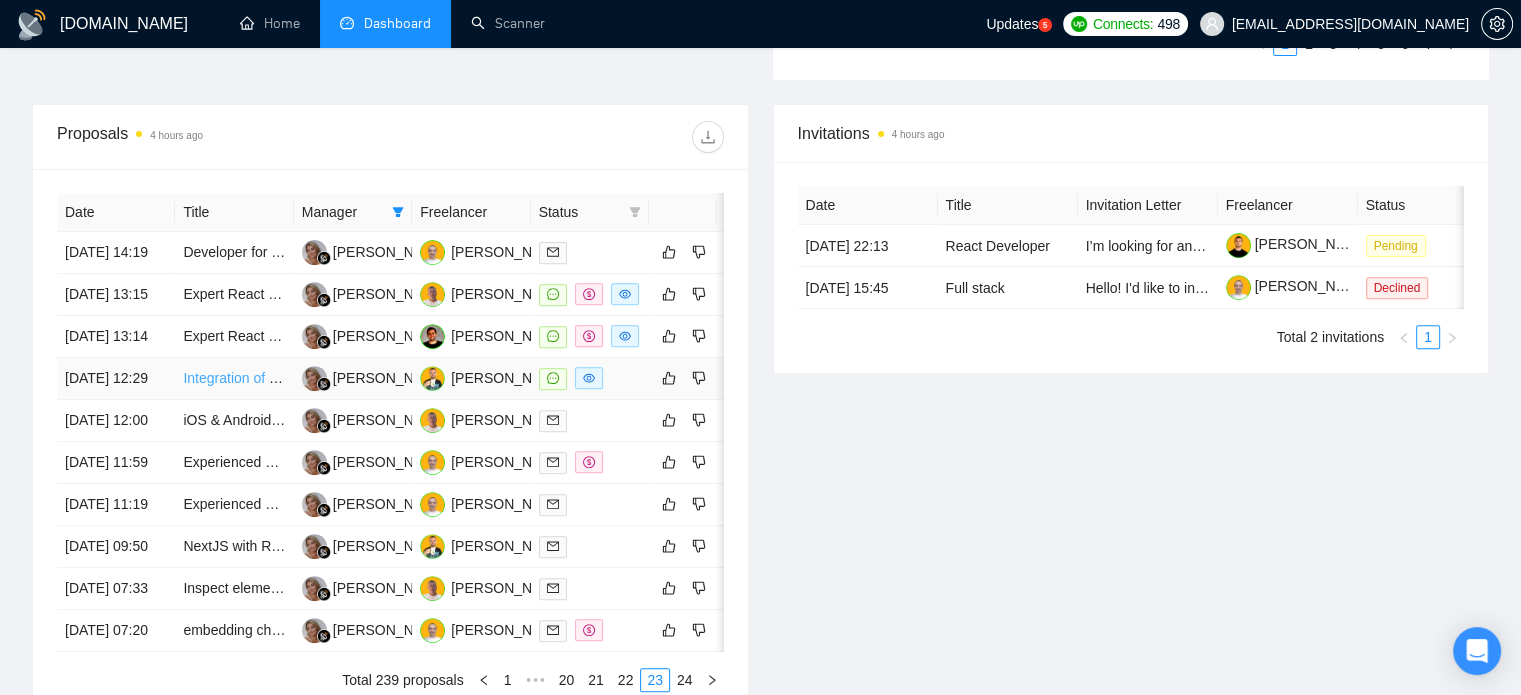 click on "Integration of Chat Solution with Nuxt 2 & PHP Laravel" at bounding box center (352, 378) 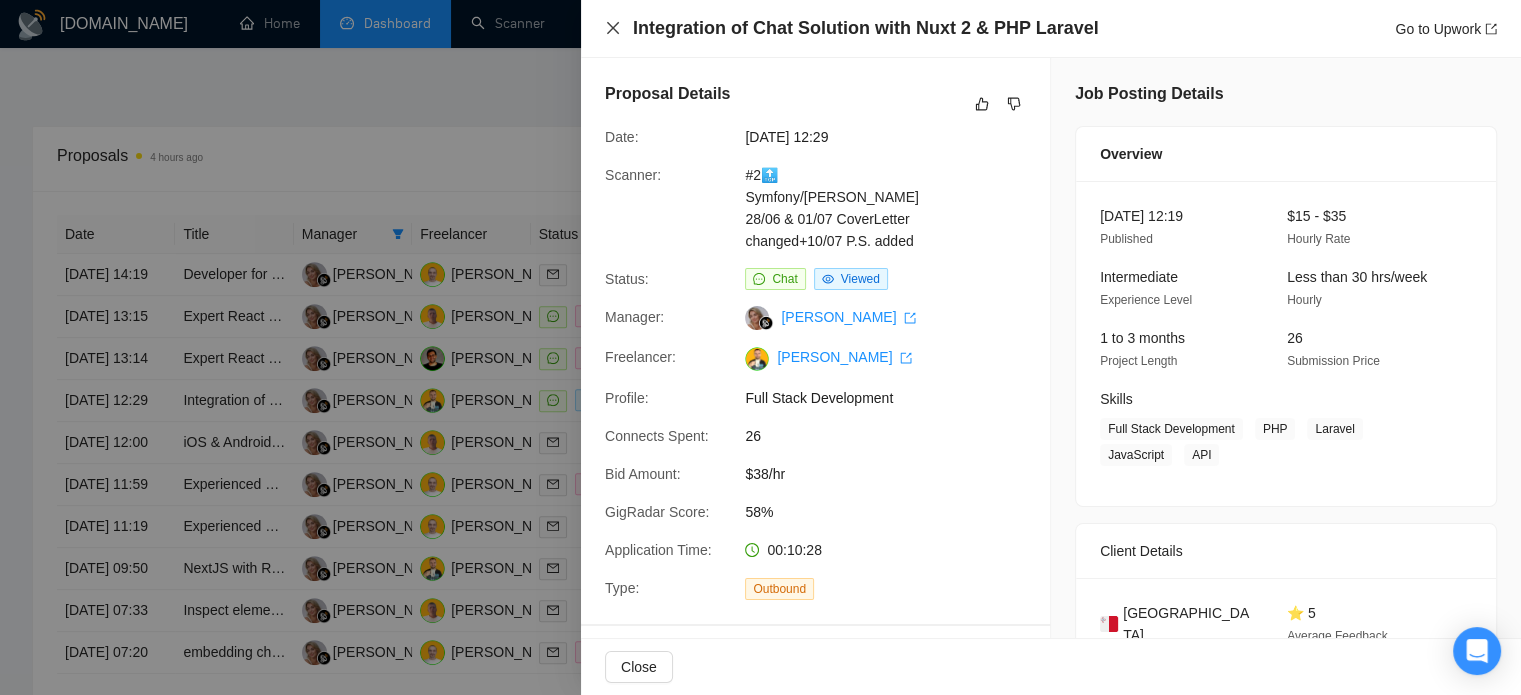 click 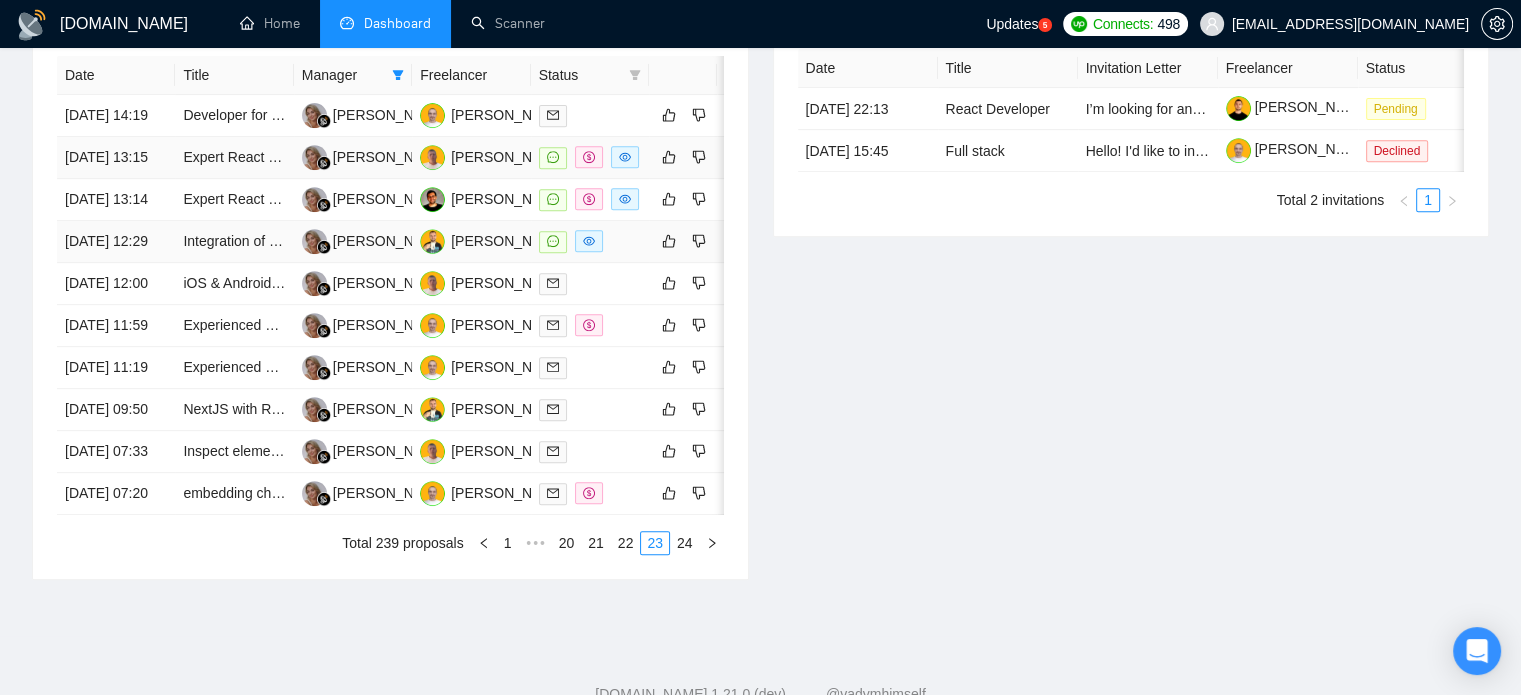 scroll, scrollTop: 890, scrollLeft: 0, axis: vertical 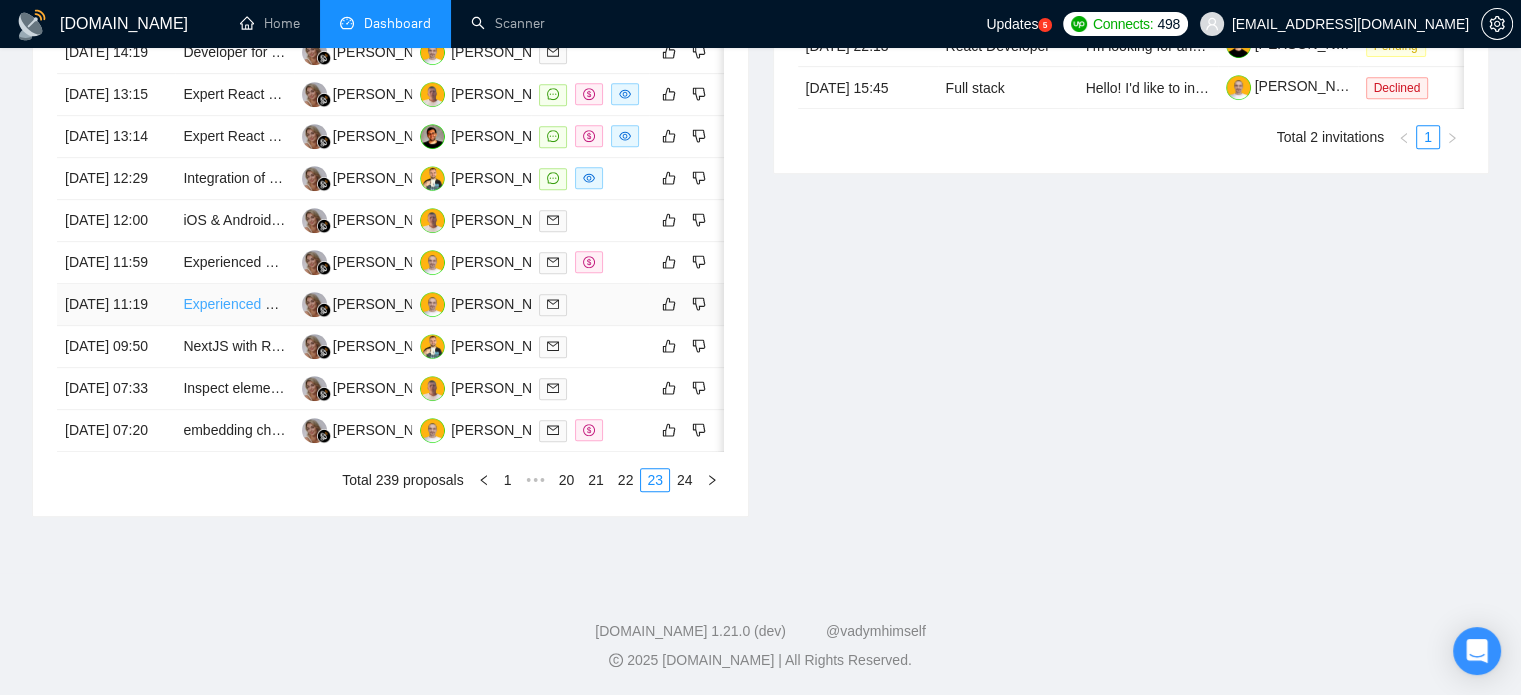 click on "Experienced Node.js Developer Needed for Bug Fixes on a Live Radio Portal" at bounding box center (422, 304) 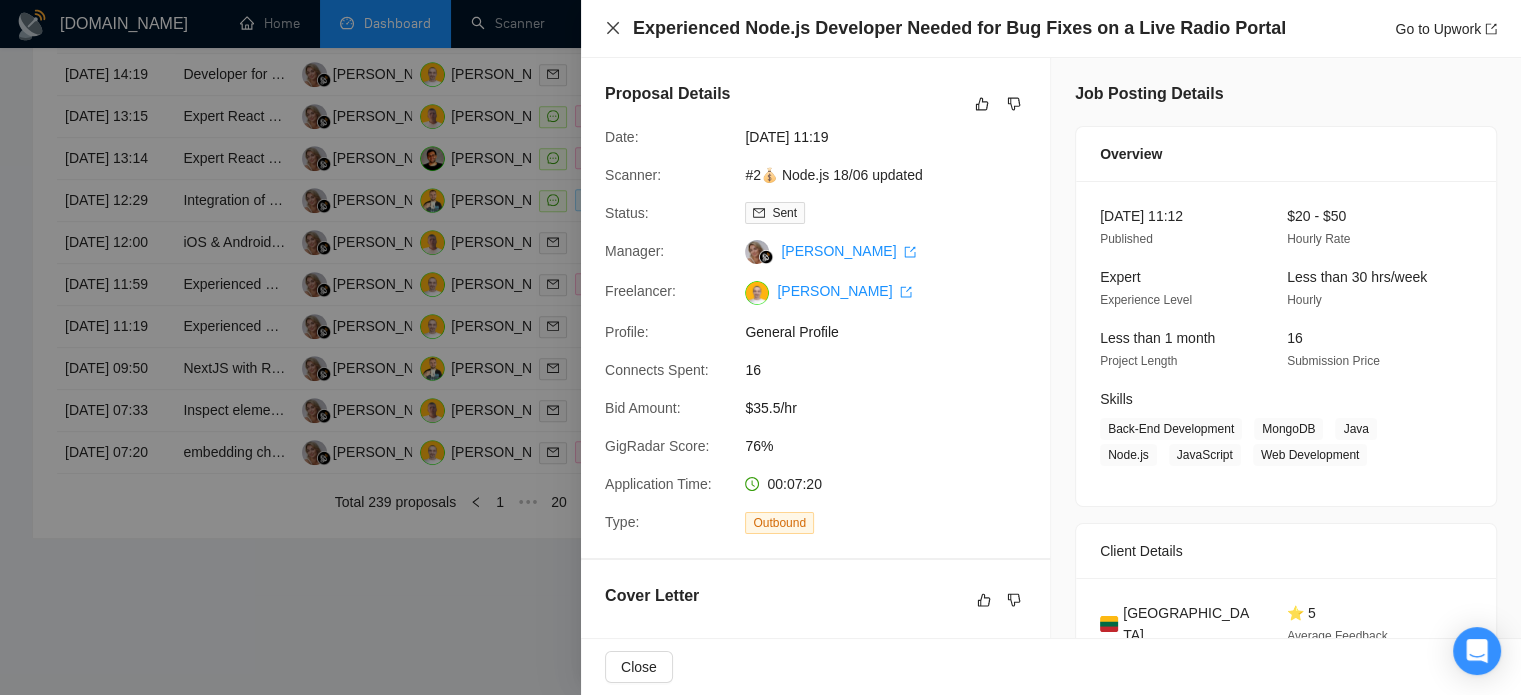 click 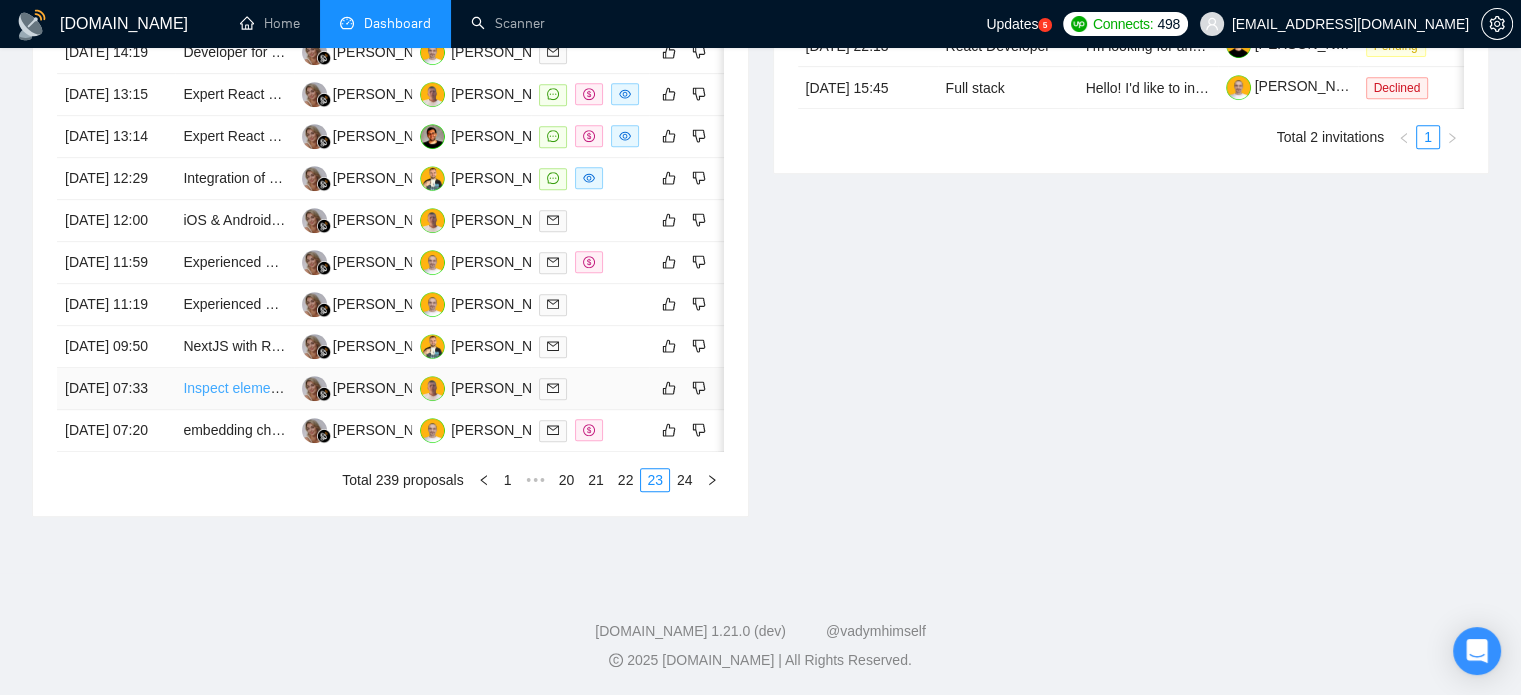 click on "Inspect element of app that already exists on IOS" at bounding box center (336, 388) 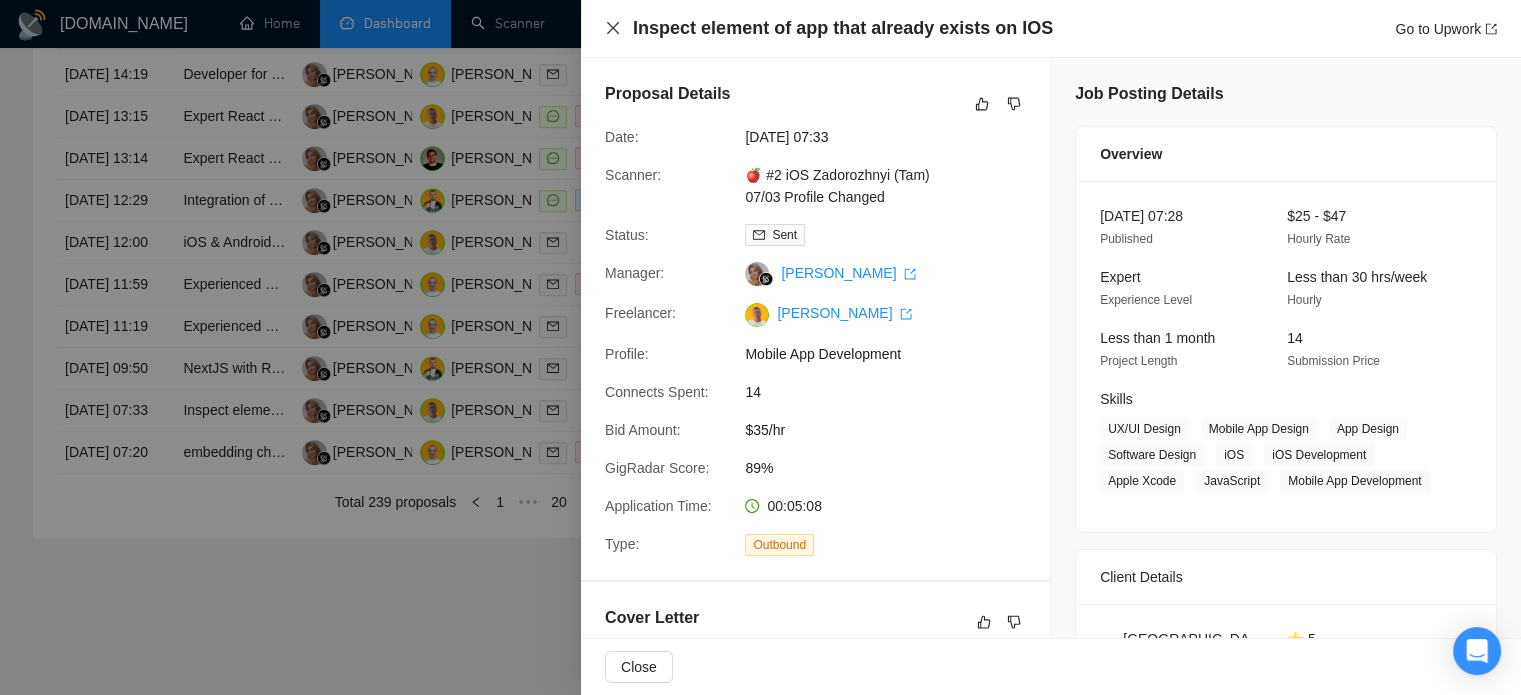 click 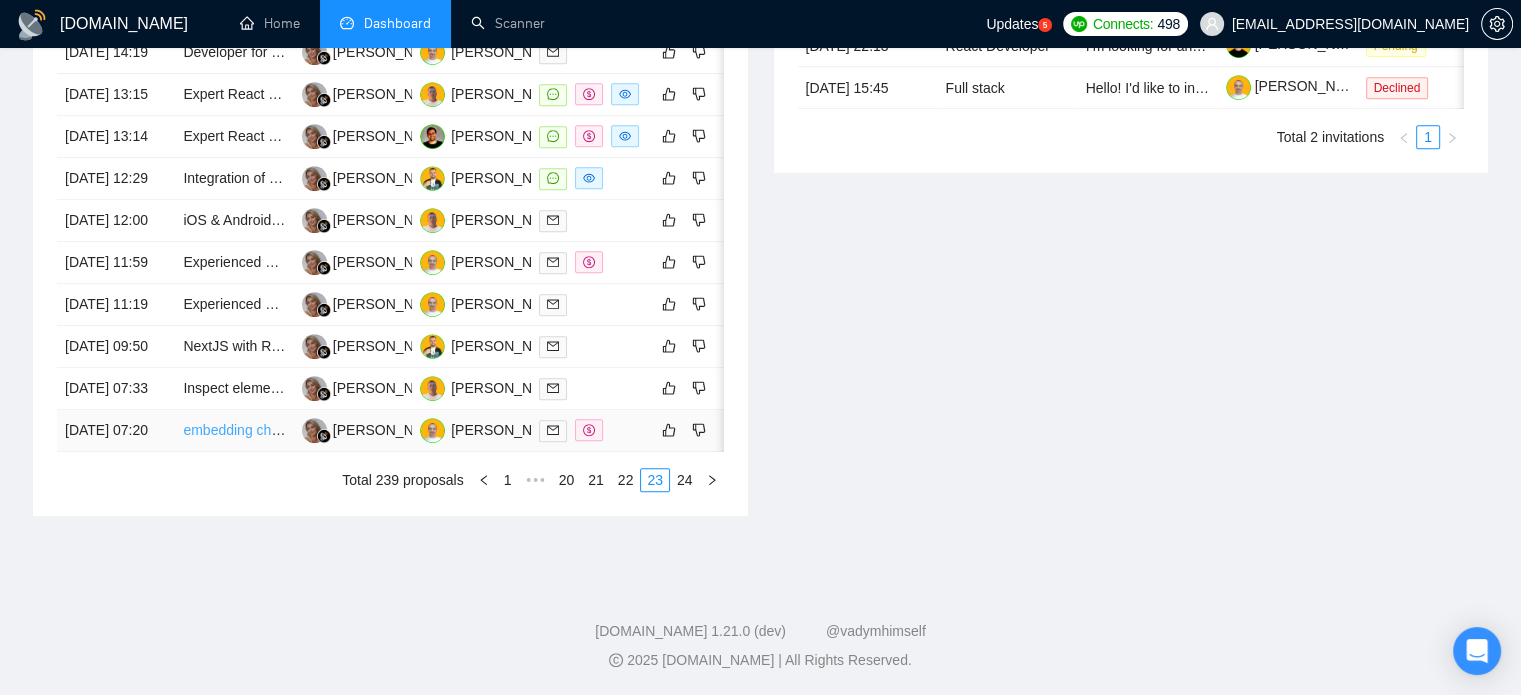 click on "embedding chatbots into real-world platforms" at bounding box center [322, 430] 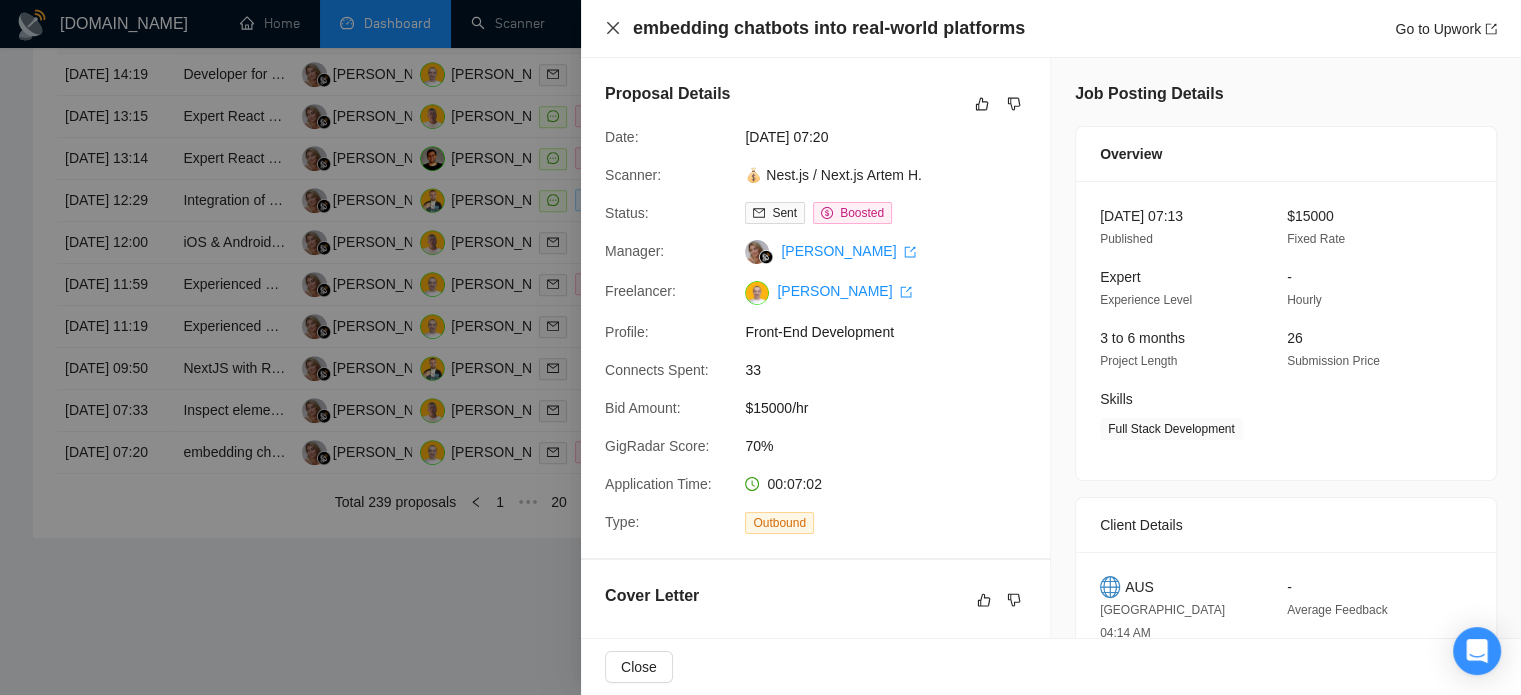 click 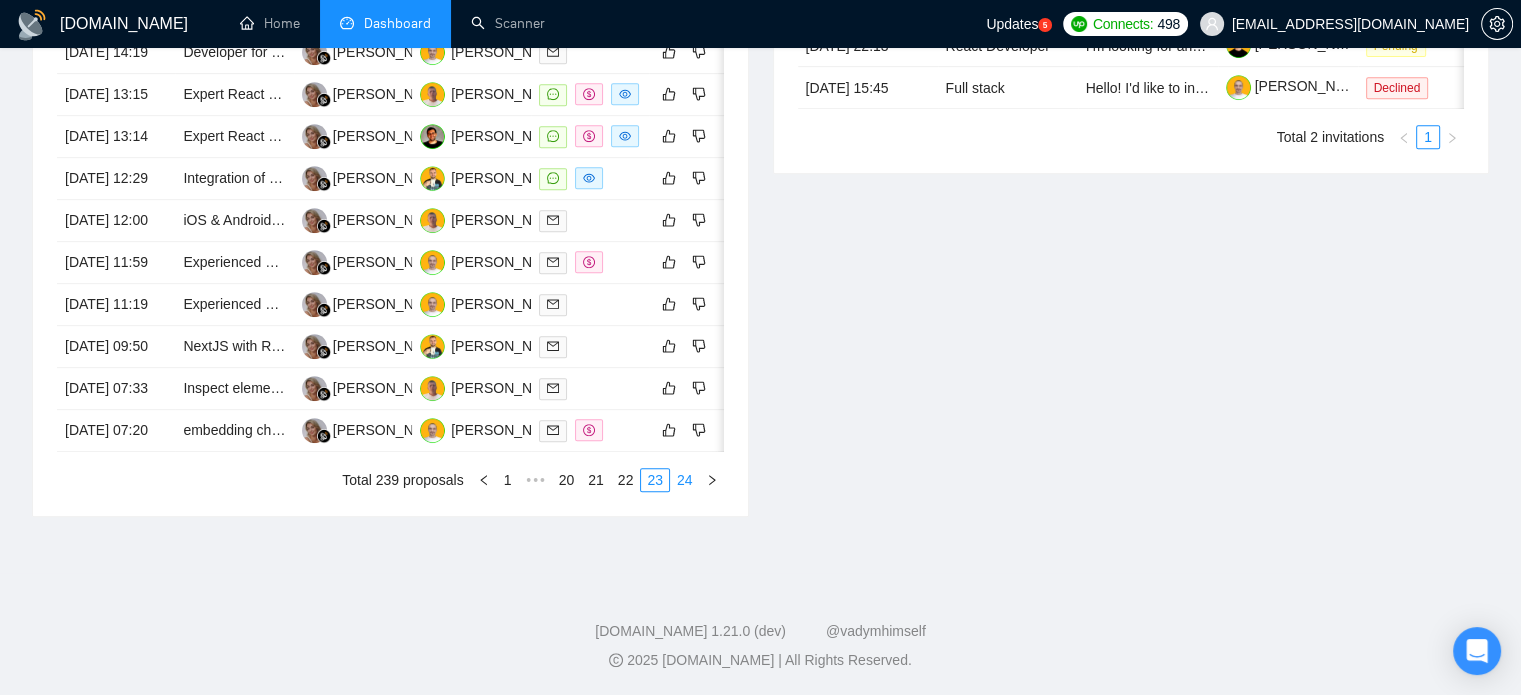 click on "24" at bounding box center [685, 480] 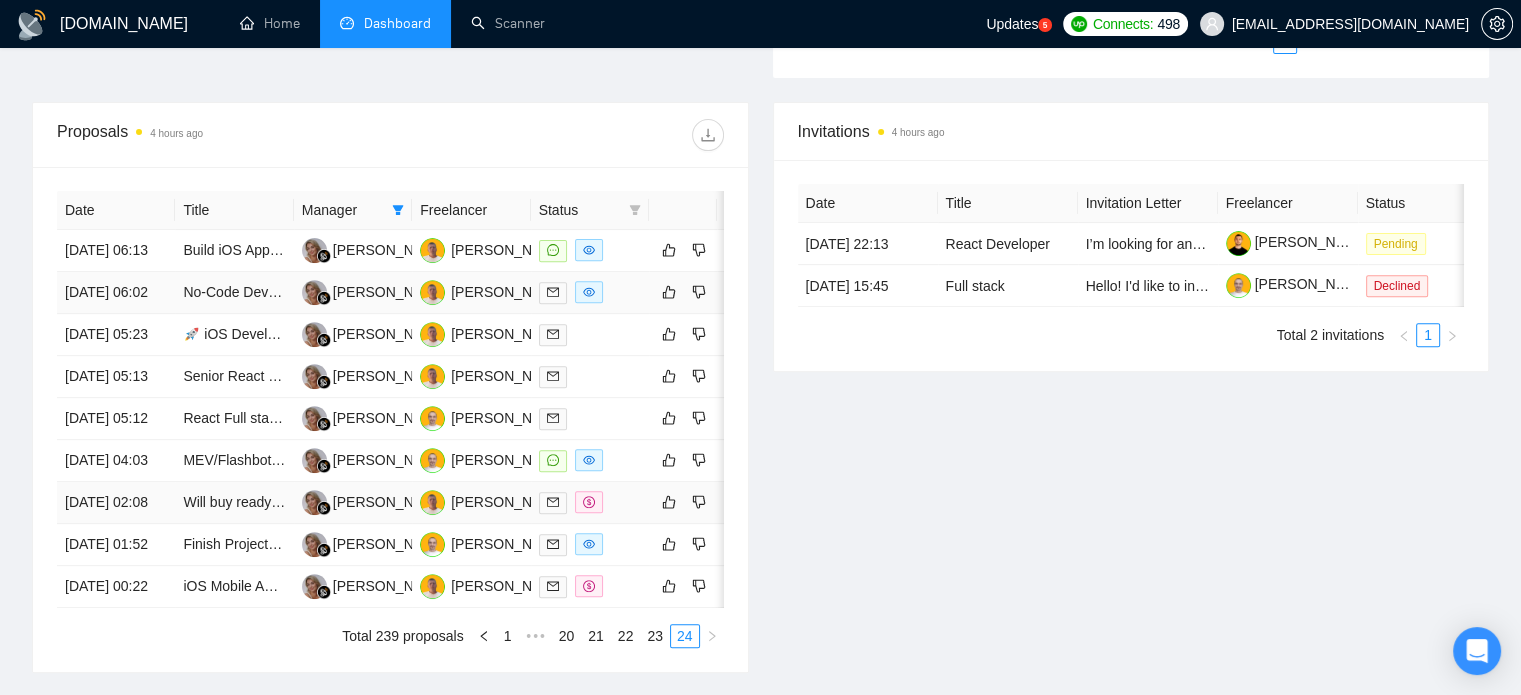 scroll, scrollTop: 790, scrollLeft: 0, axis: vertical 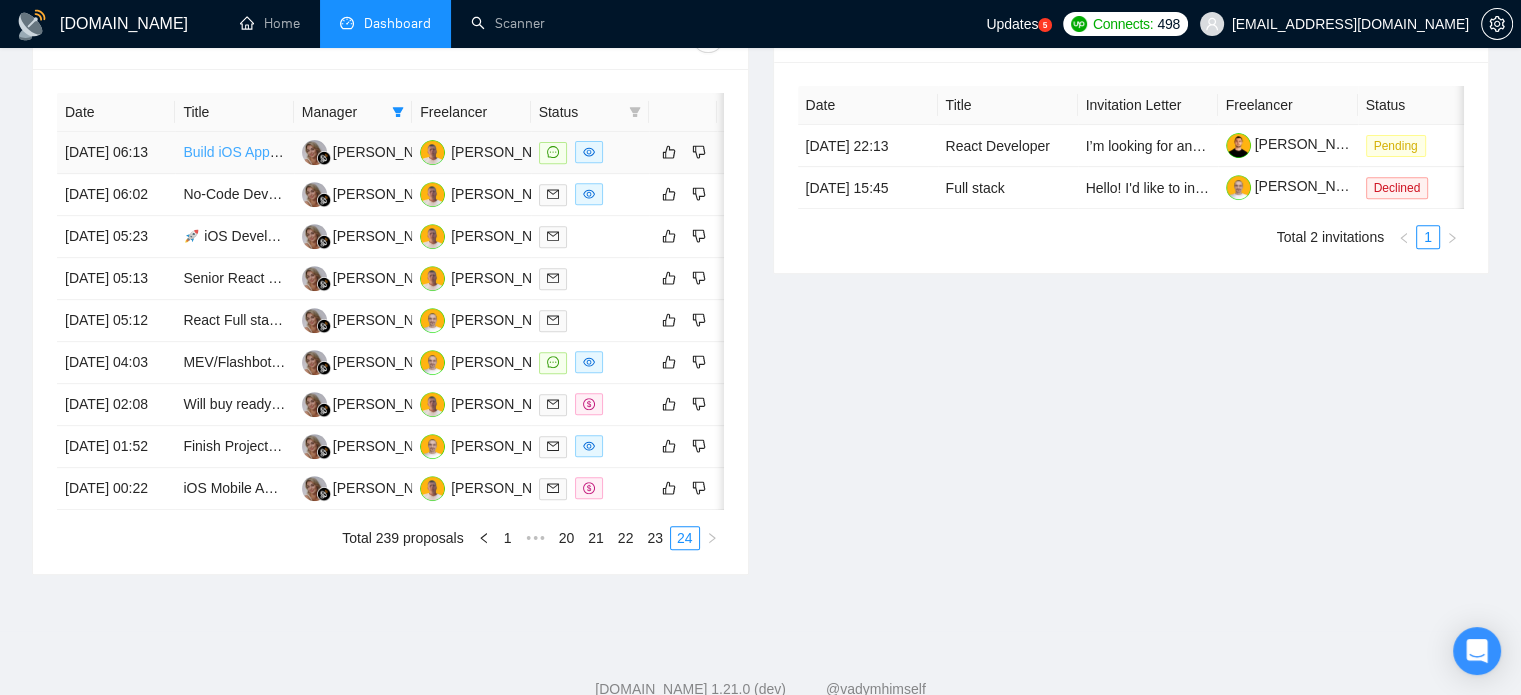 click on "Build iOS App Clone of "VirtuNum" – Virtual Number SMS Verification Service" at bounding box center [423, 152] 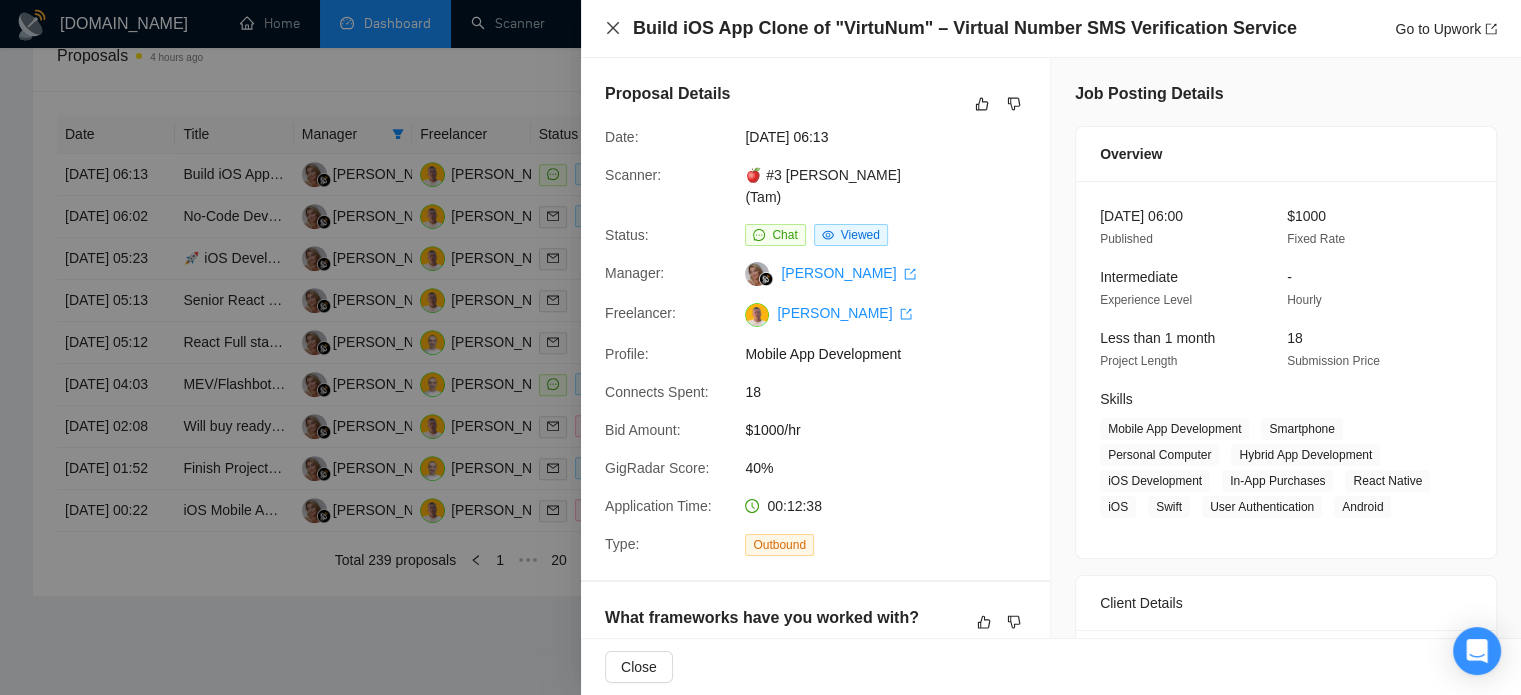 click 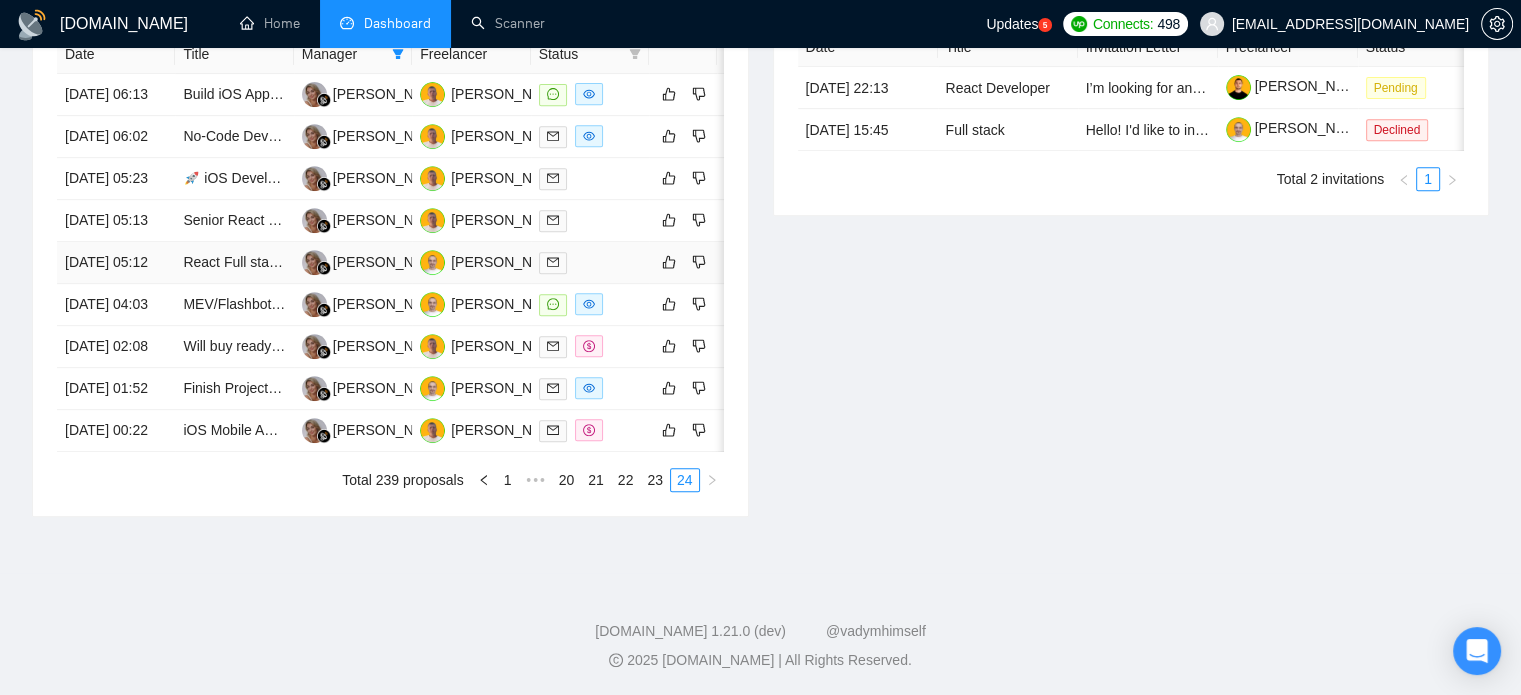 scroll, scrollTop: 890, scrollLeft: 0, axis: vertical 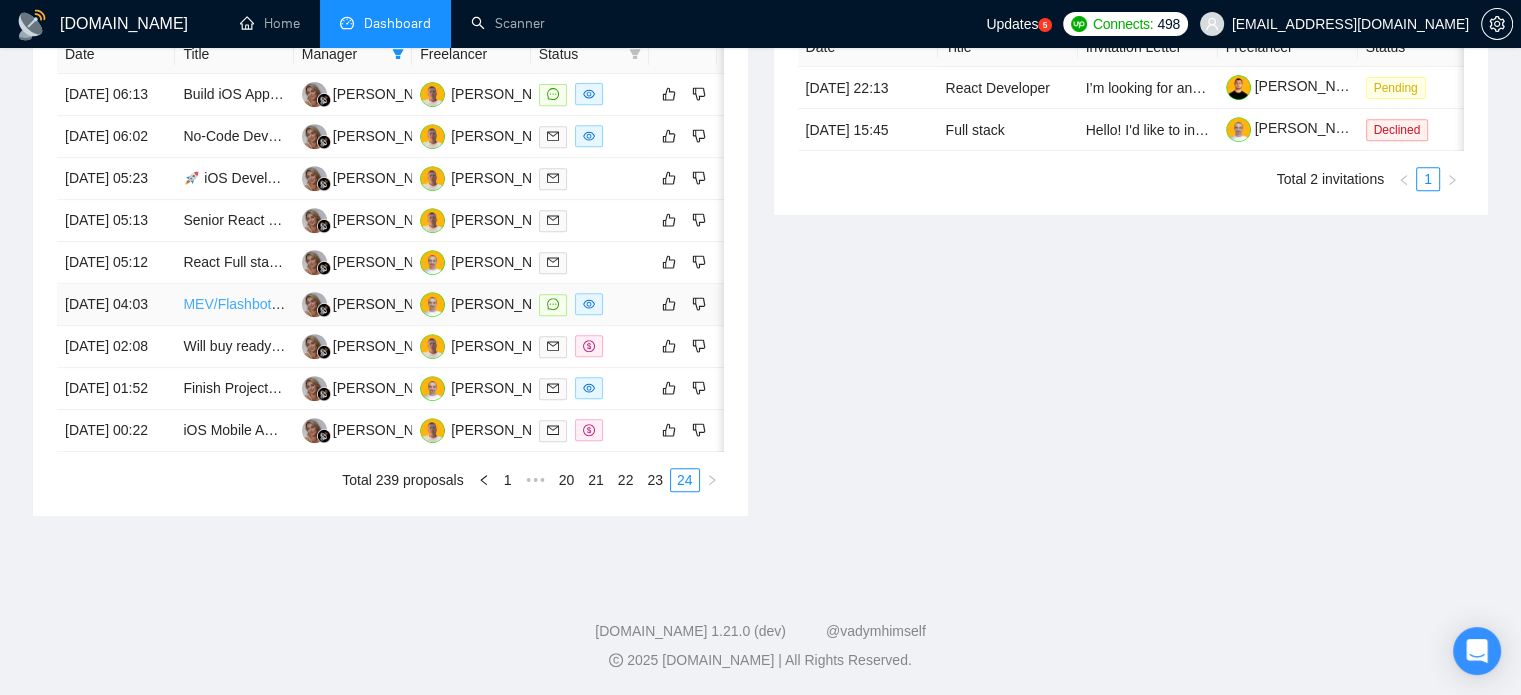 click on "MEV/Flashbots Expert Needed – Fix Bundle Inclusion for Ethereum Arbitrage Bot (Node.js + Ethers.js)" at bounding box center [500, 304] 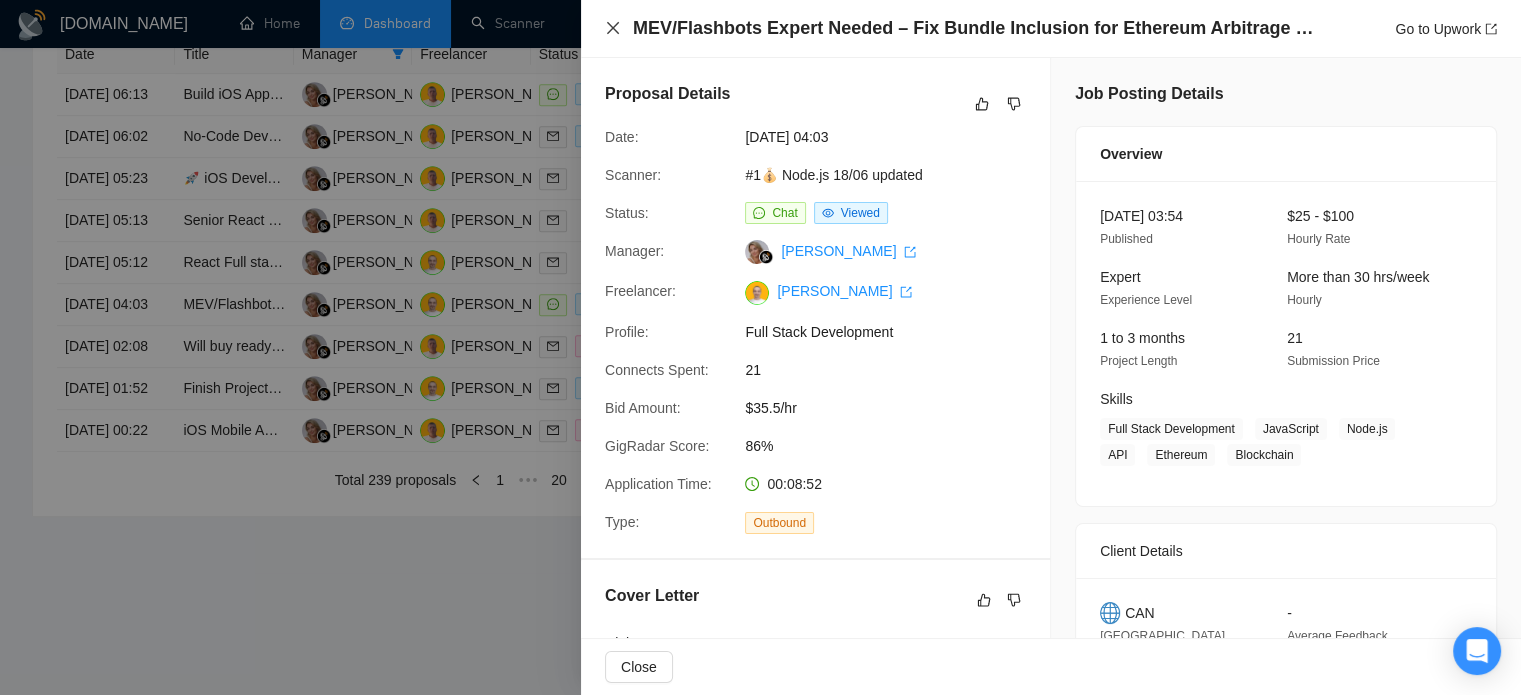 click 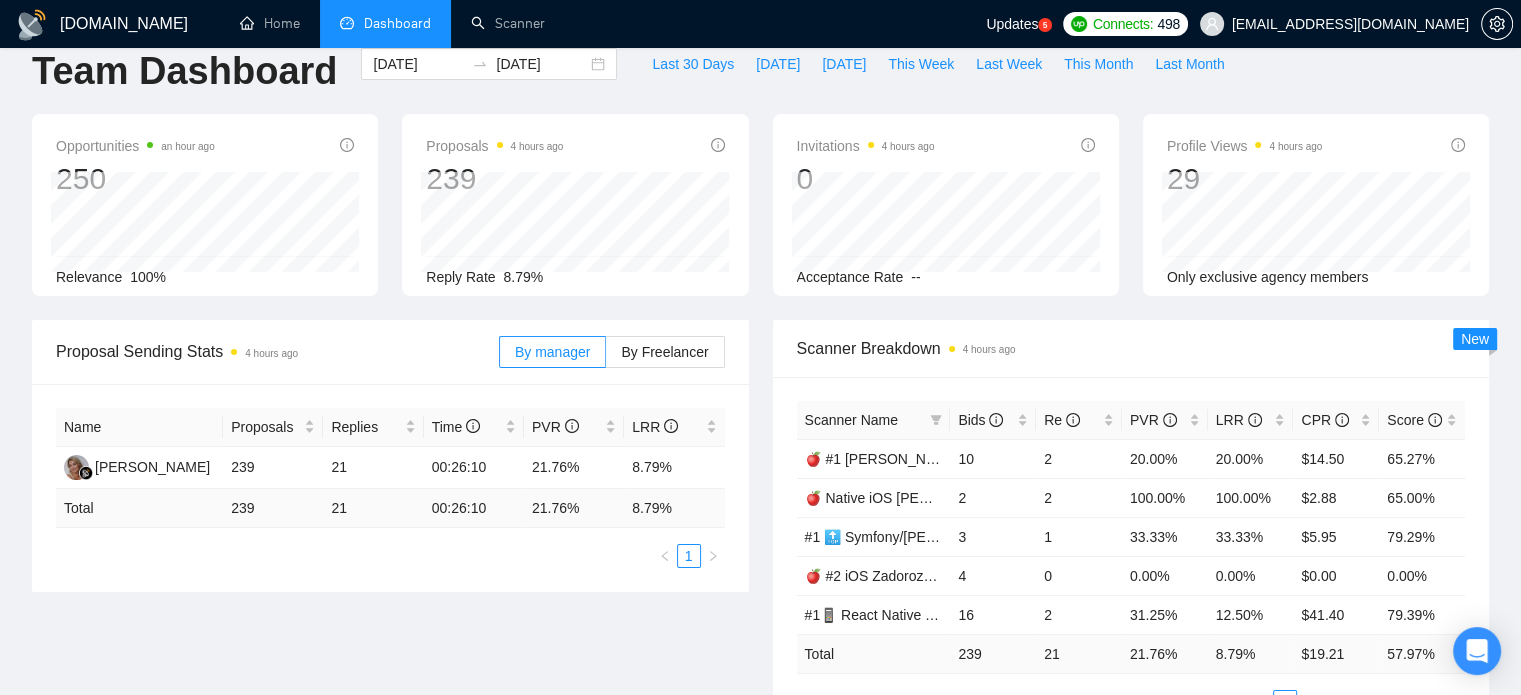 scroll, scrollTop: 0, scrollLeft: 0, axis: both 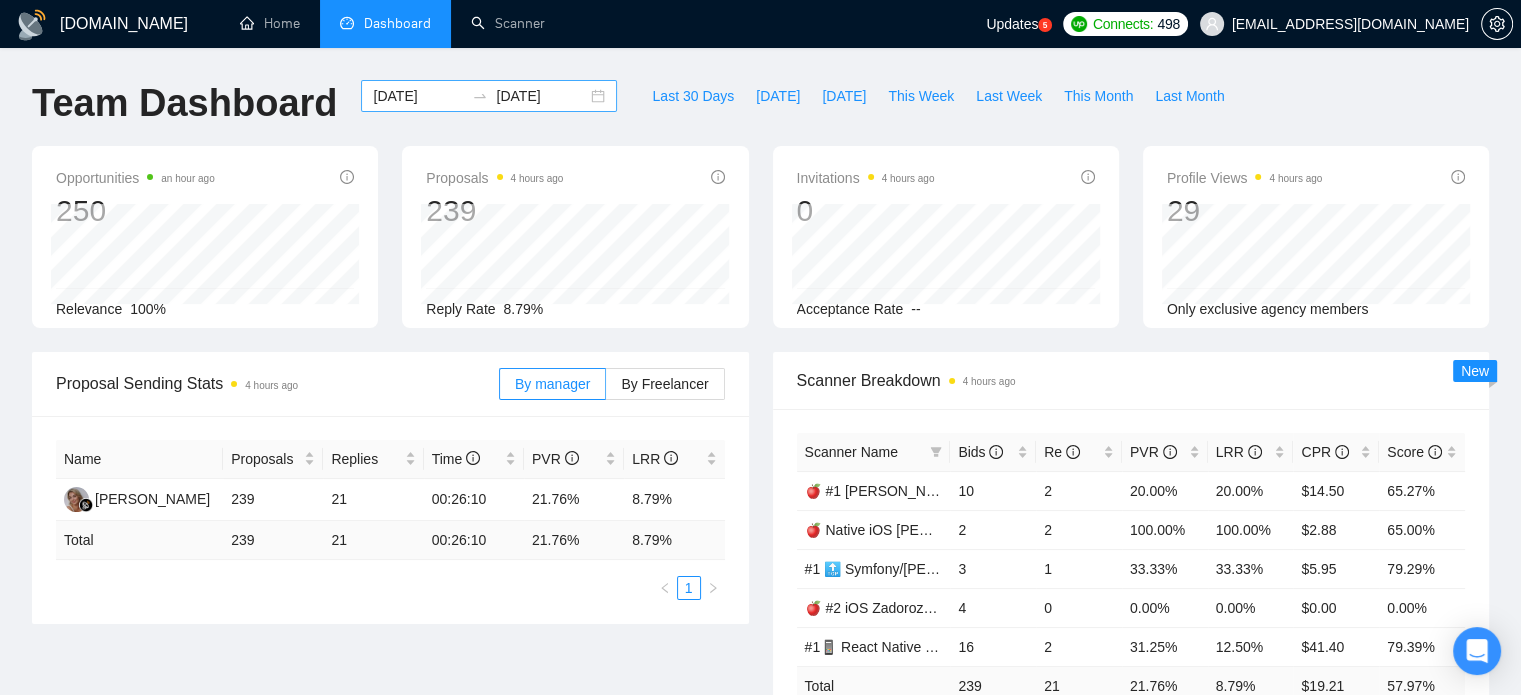 click on "[DATE]" at bounding box center [418, 96] 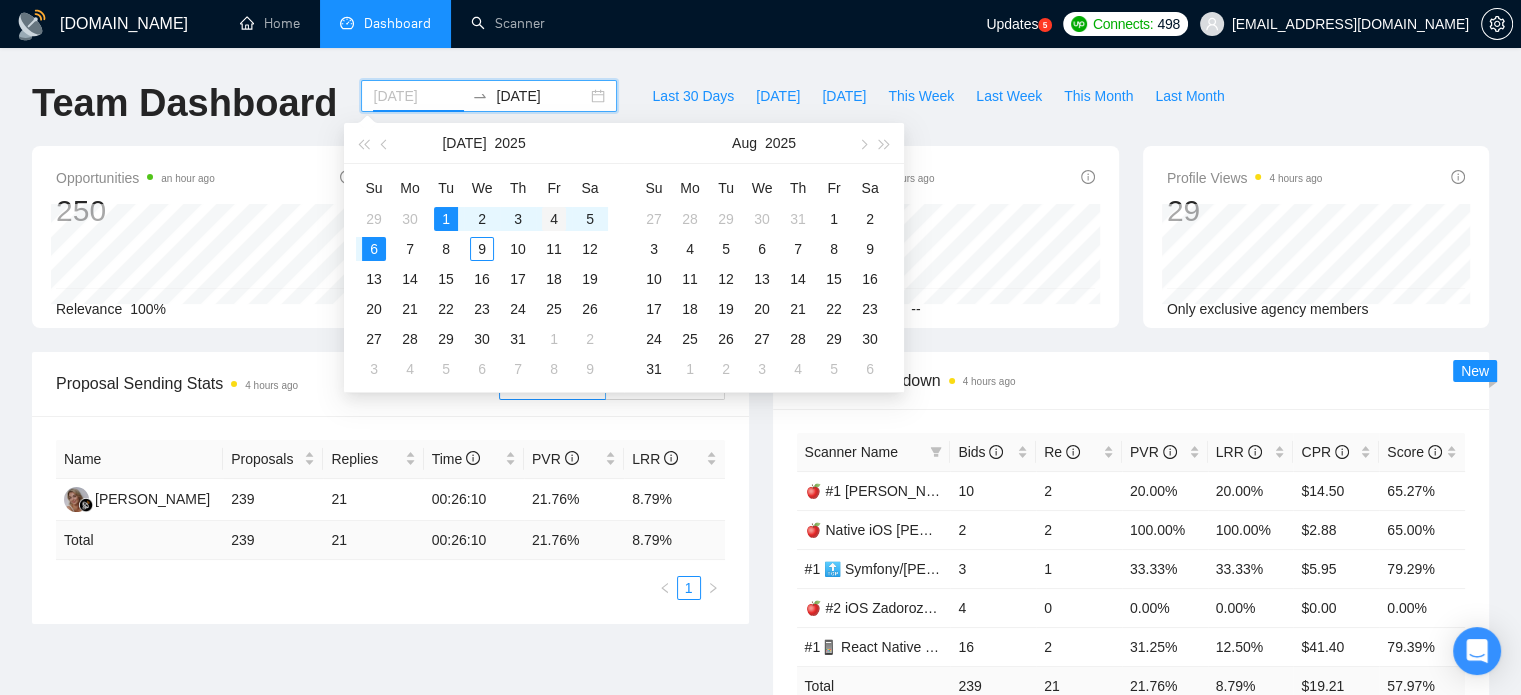 type on "[DATE]" 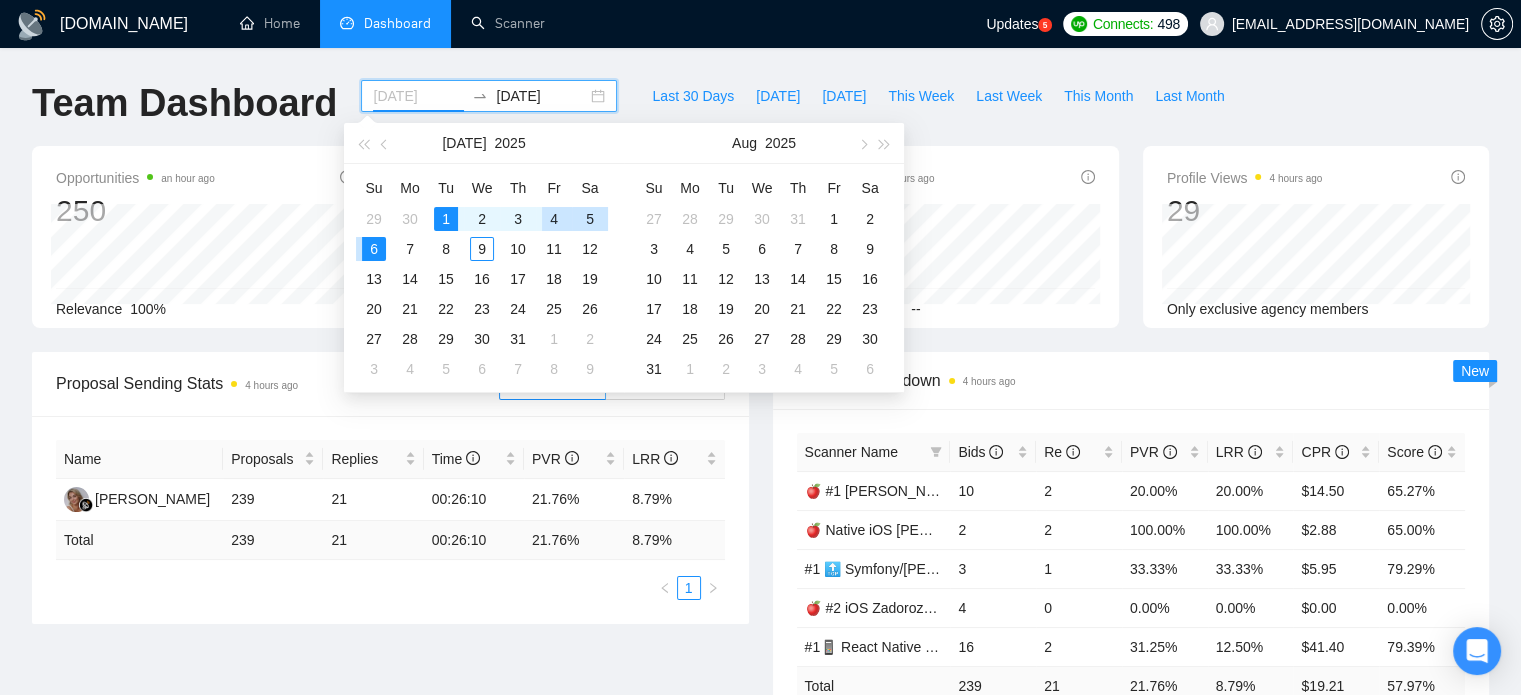 click on "4" at bounding box center [554, 219] 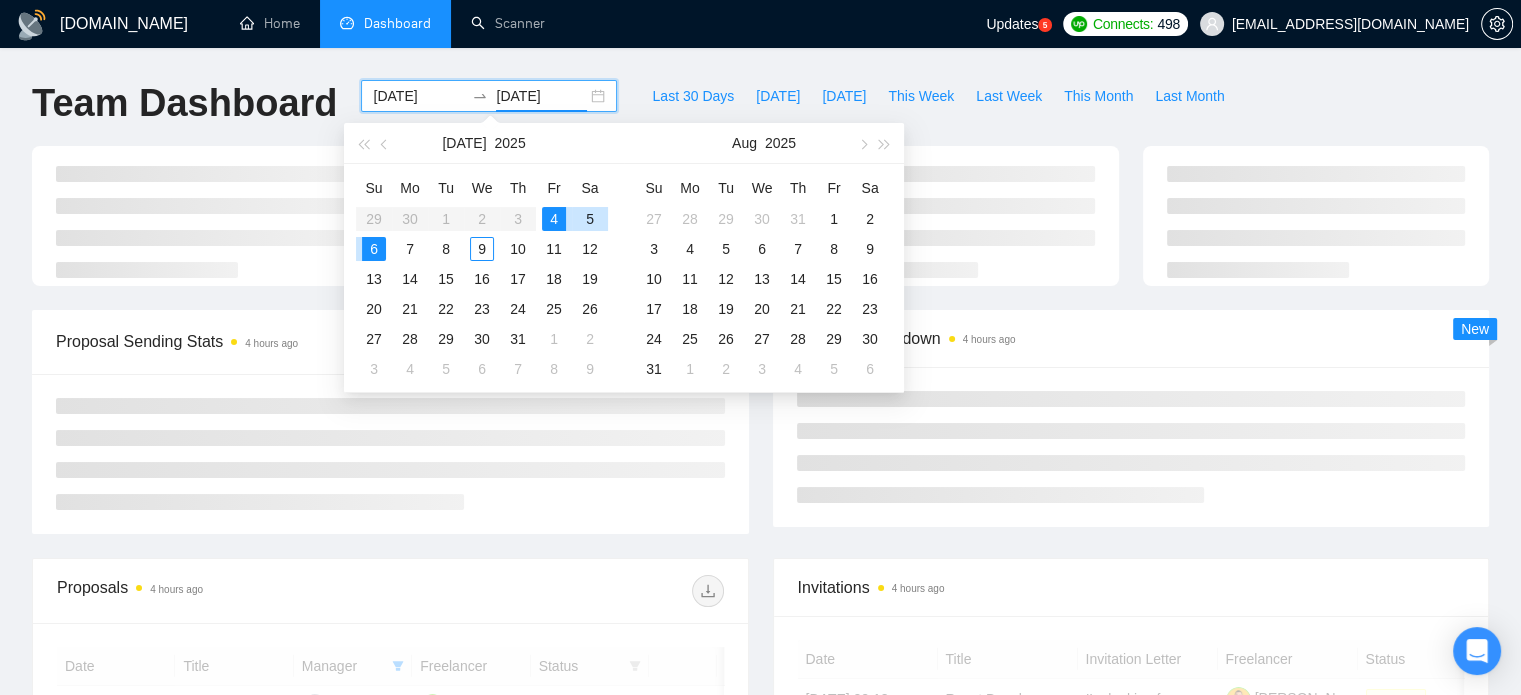 type on "[DATE]" 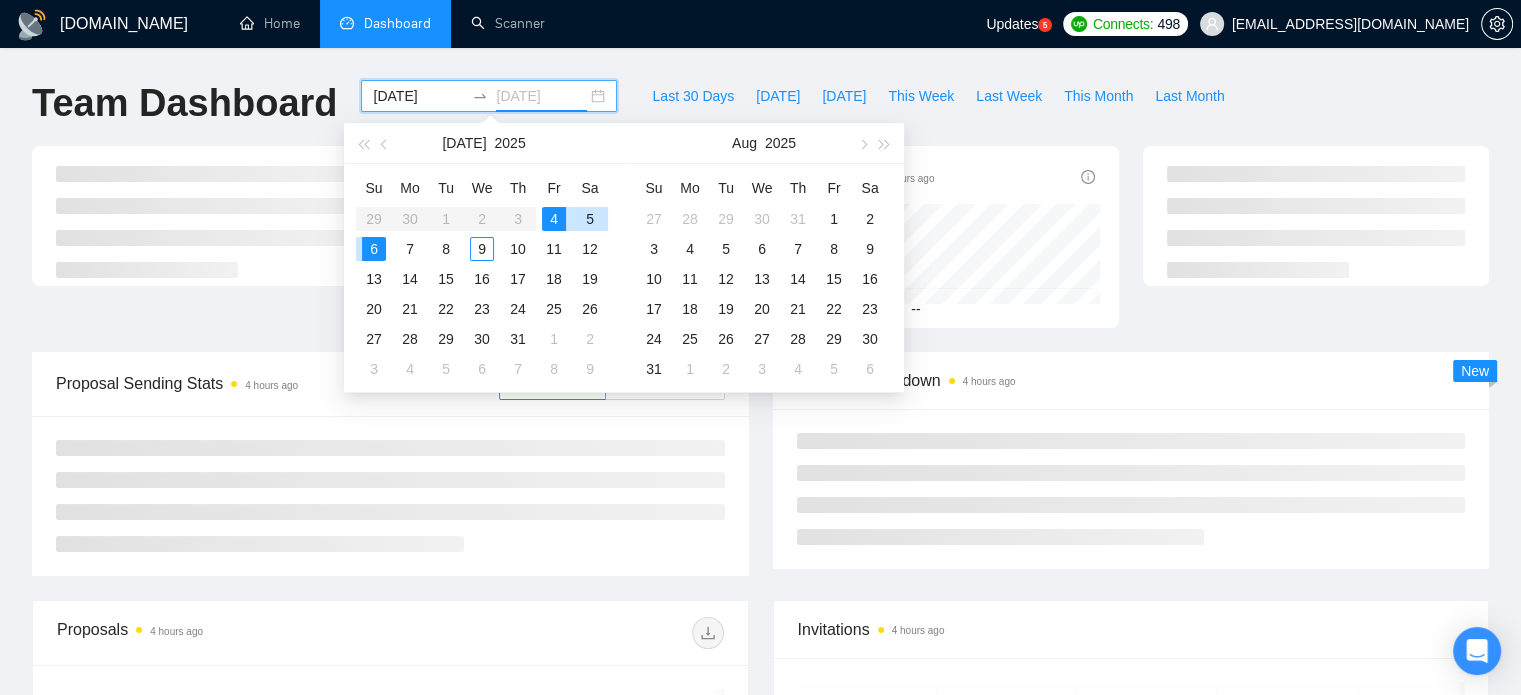 click on "6" at bounding box center (374, 249) 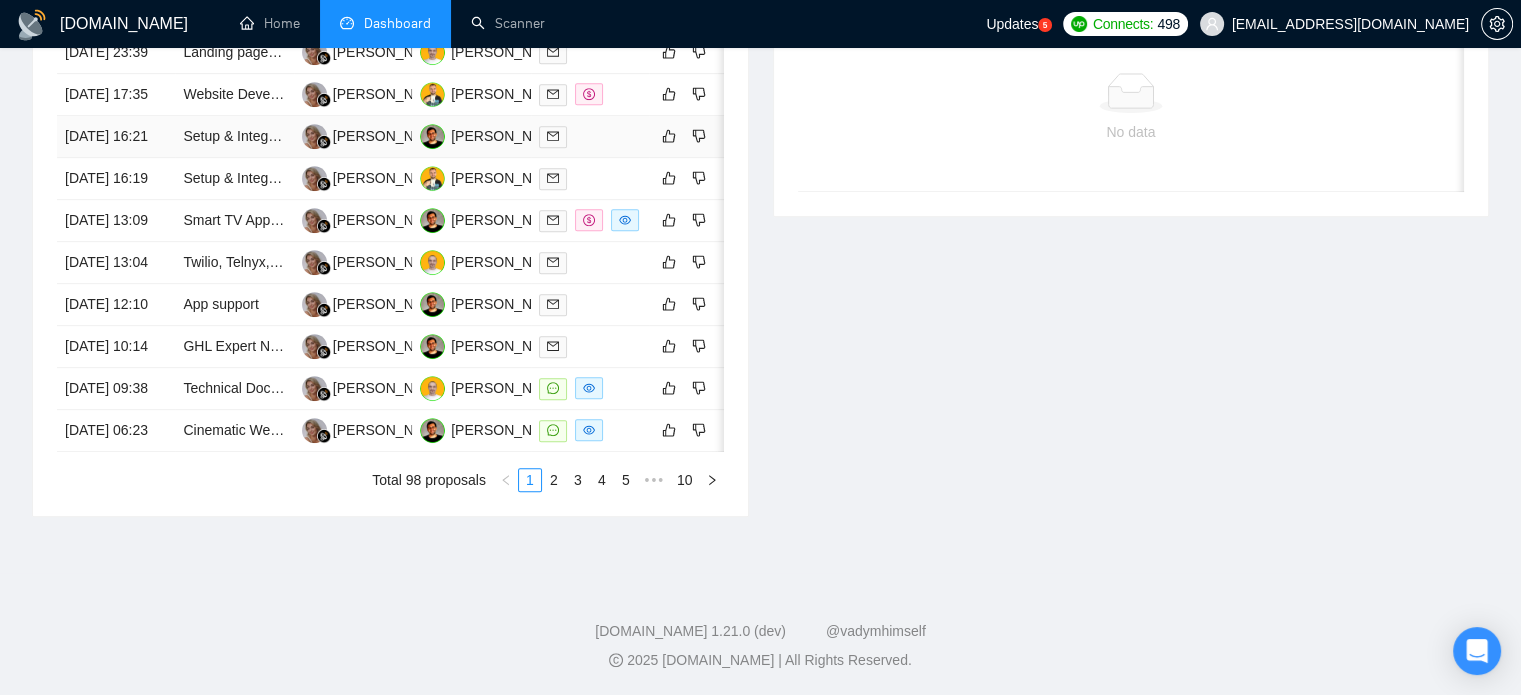scroll, scrollTop: 1090, scrollLeft: 0, axis: vertical 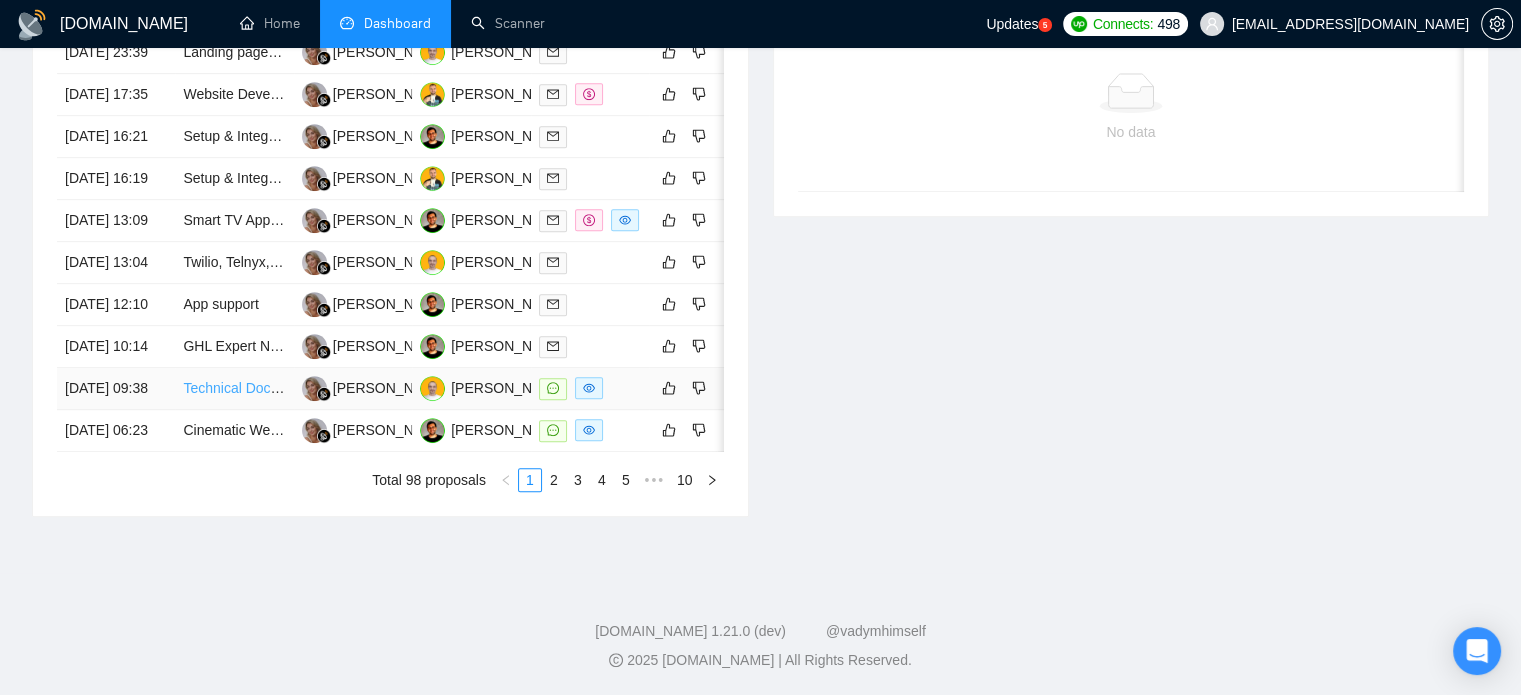 click on "Technical Documentation Developer (Strapi + Docusaurus)" at bounding box center [365, 388] 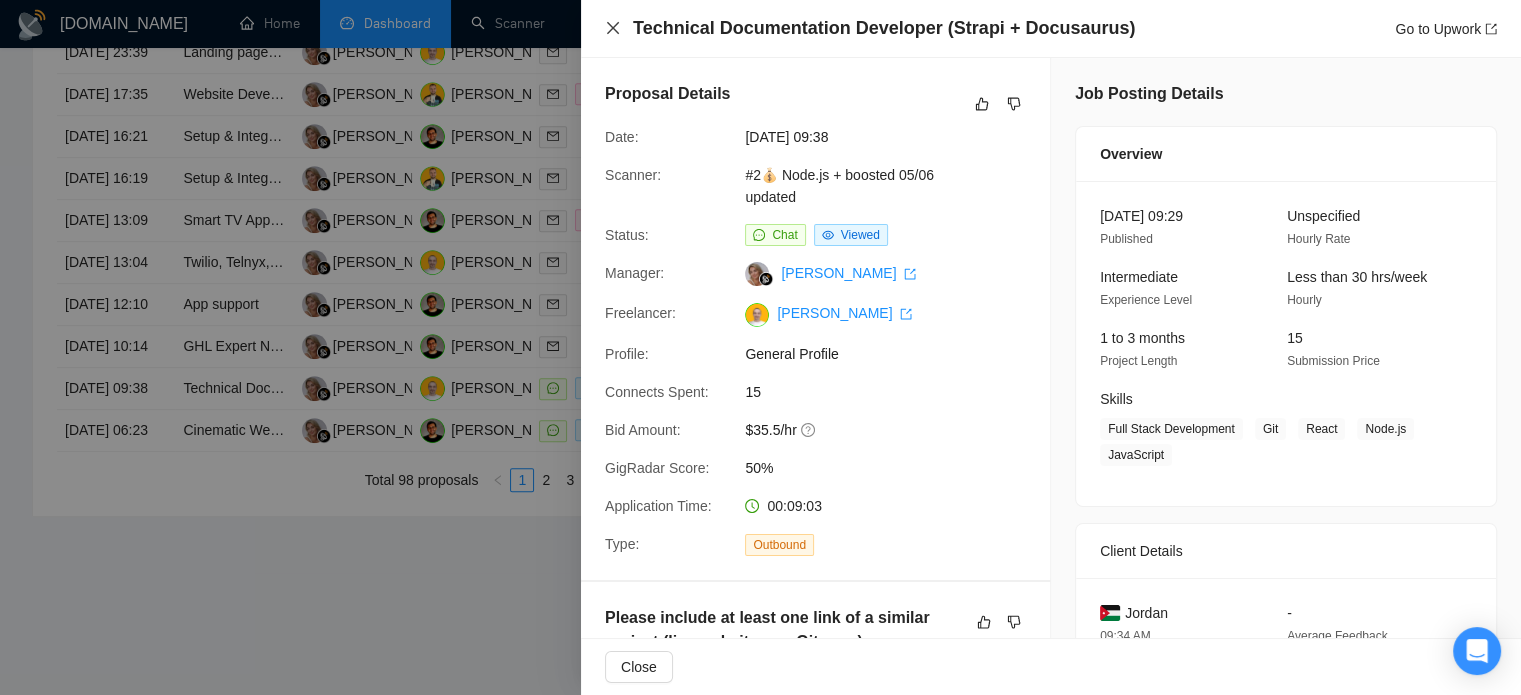 click 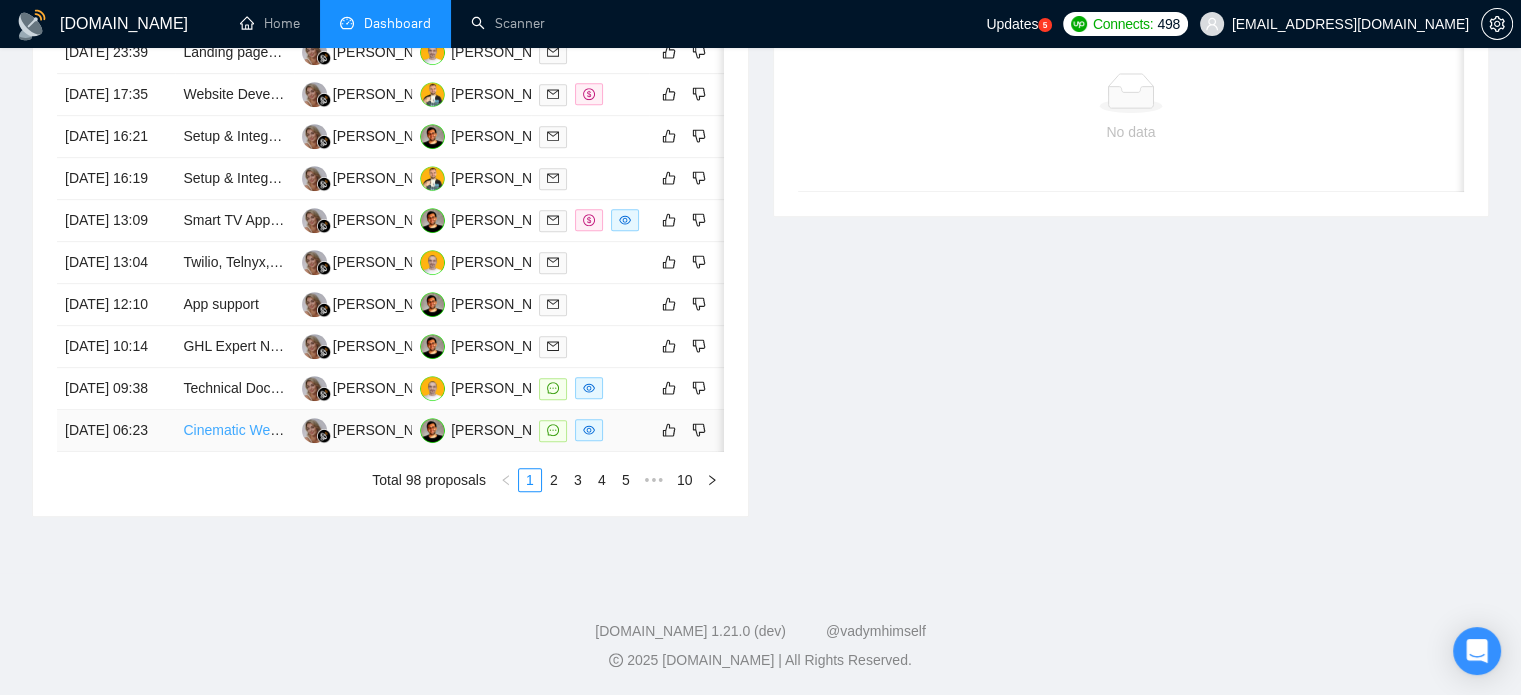 click on "Cinematic Website Designer/Developer for Indie Film Studio Relaunch" at bounding box center [401, 430] 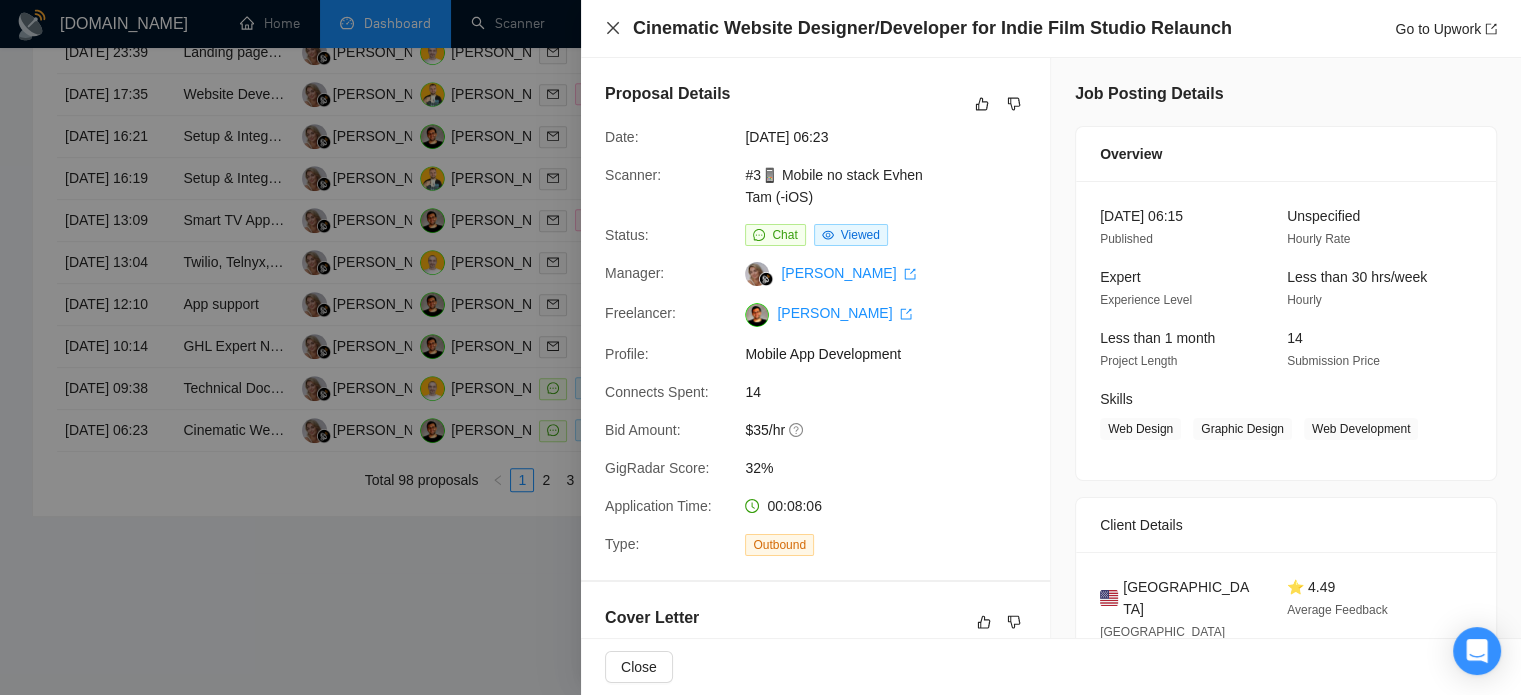 click 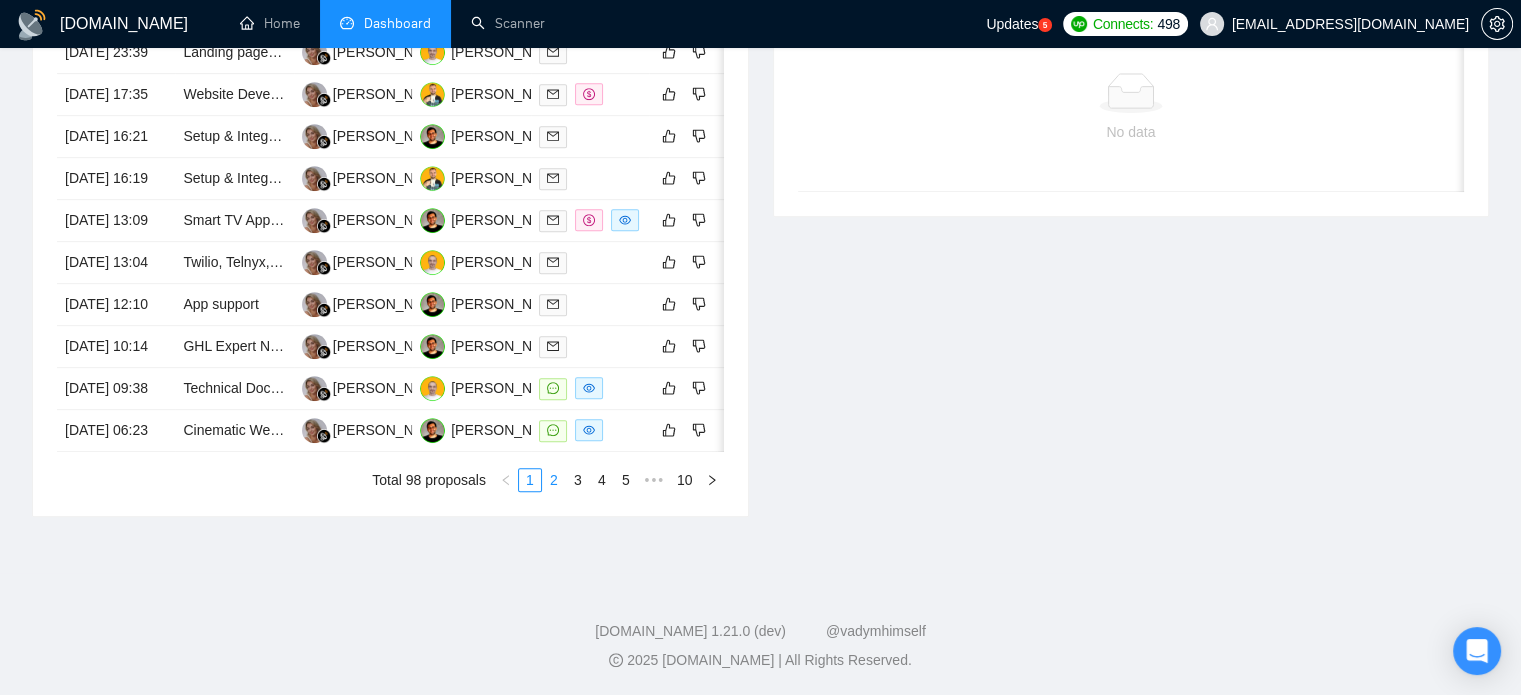 click on "2" at bounding box center (554, 480) 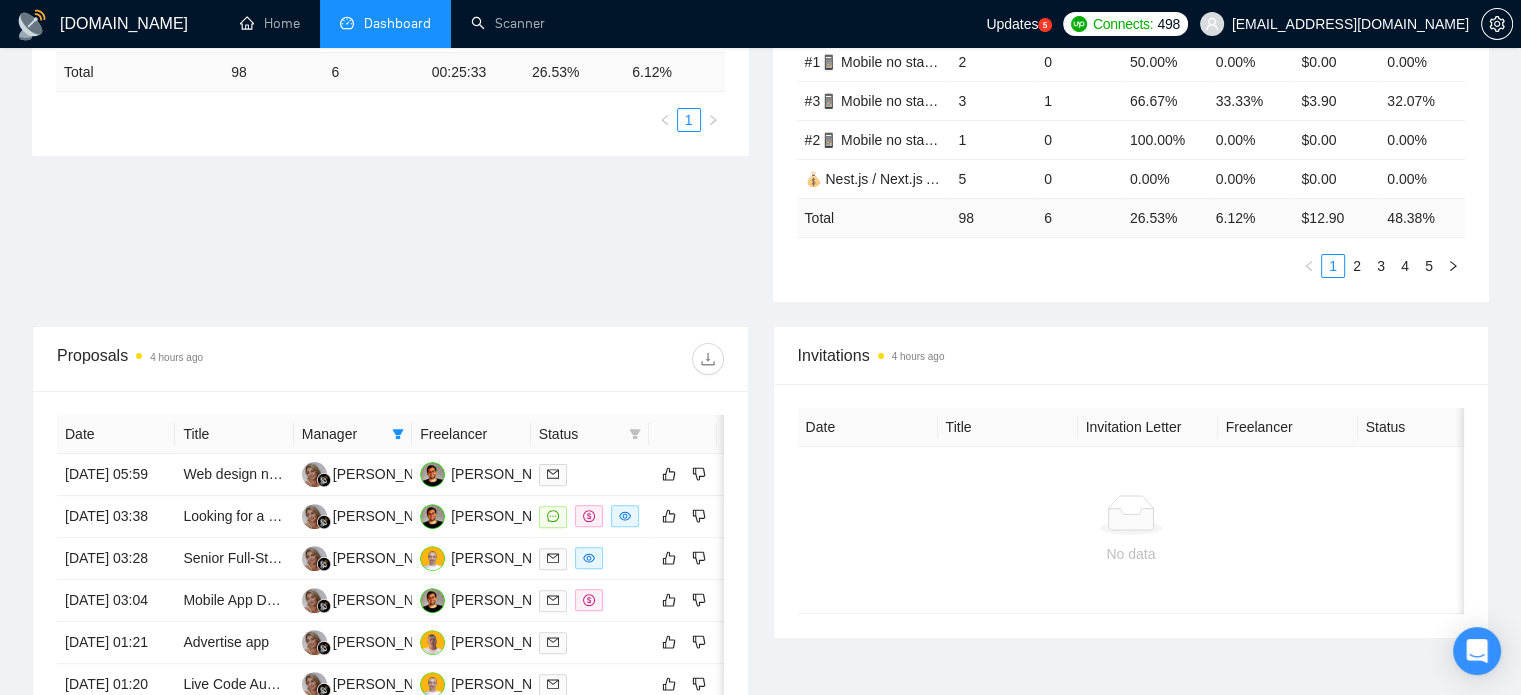 scroll, scrollTop: 590, scrollLeft: 0, axis: vertical 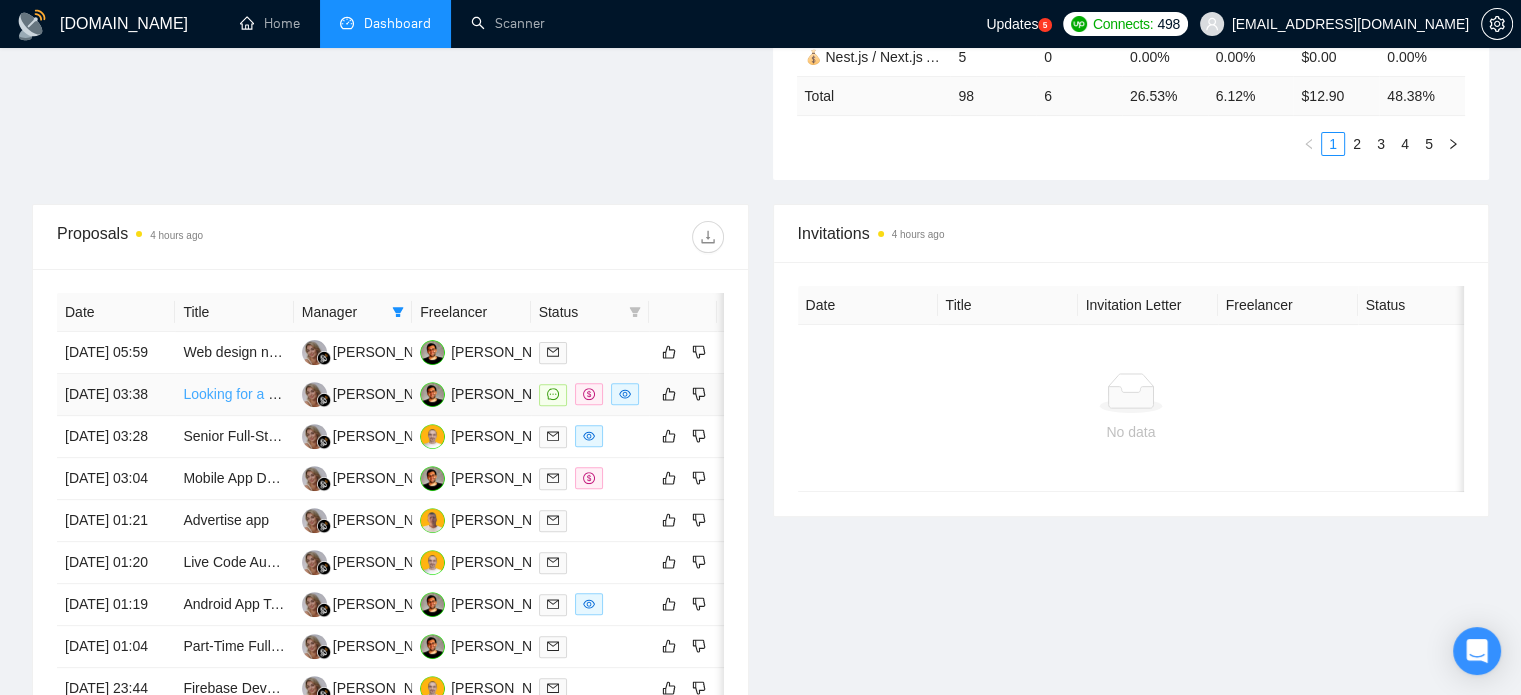 click on "Looking for a software engineer to optimize map dataset" at bounding box center (357, 394) 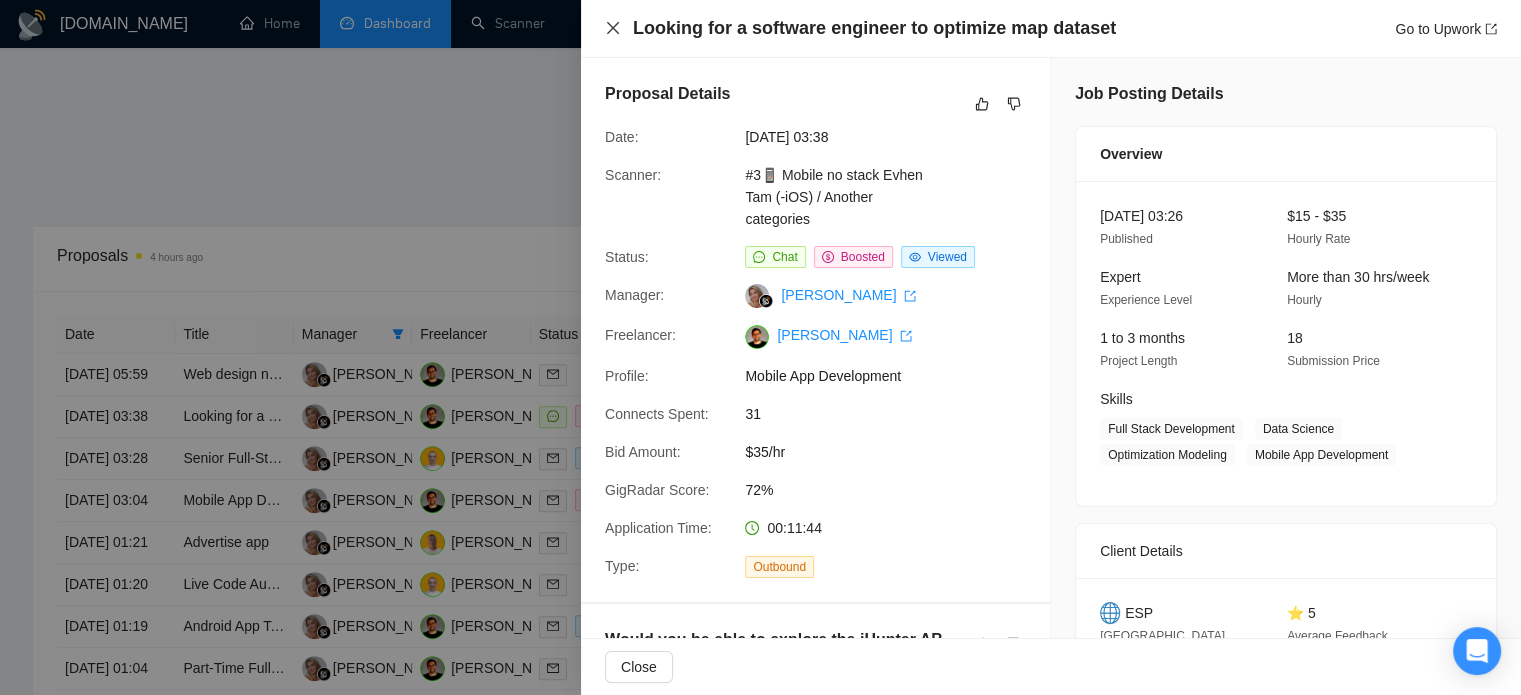 click 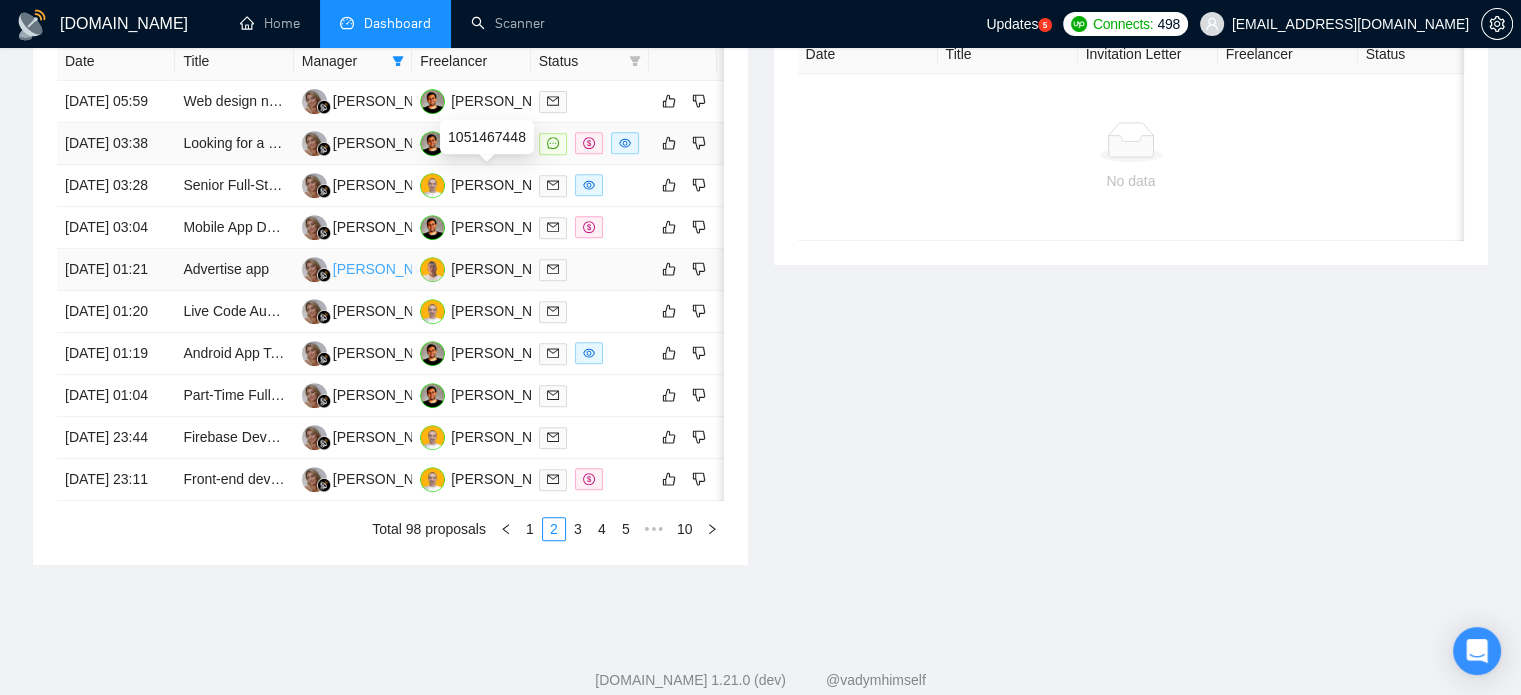 scroll, scrollTop: 890, scrollLeft: 0, axis: vertical 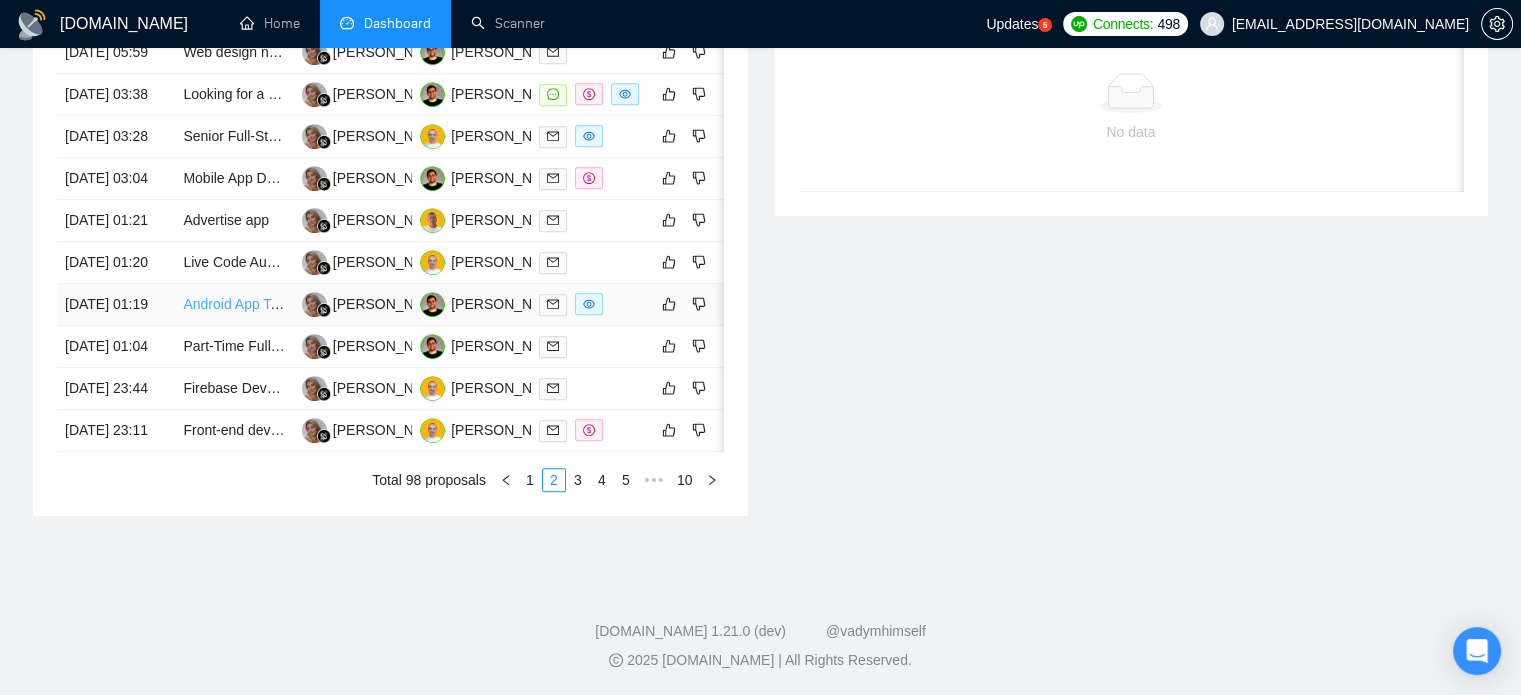 click on "Android App Testing - Closed Testers Needed" at bounding box center [324, 304] 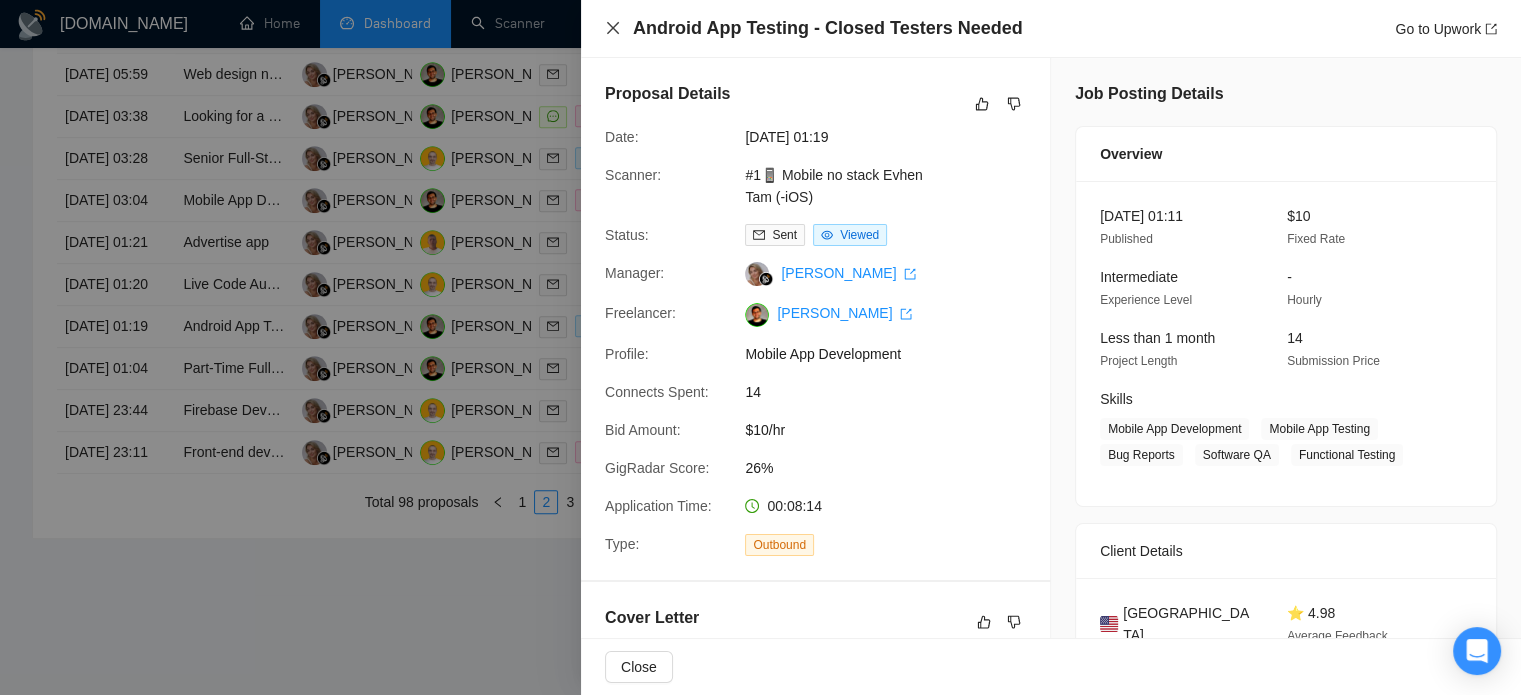 click 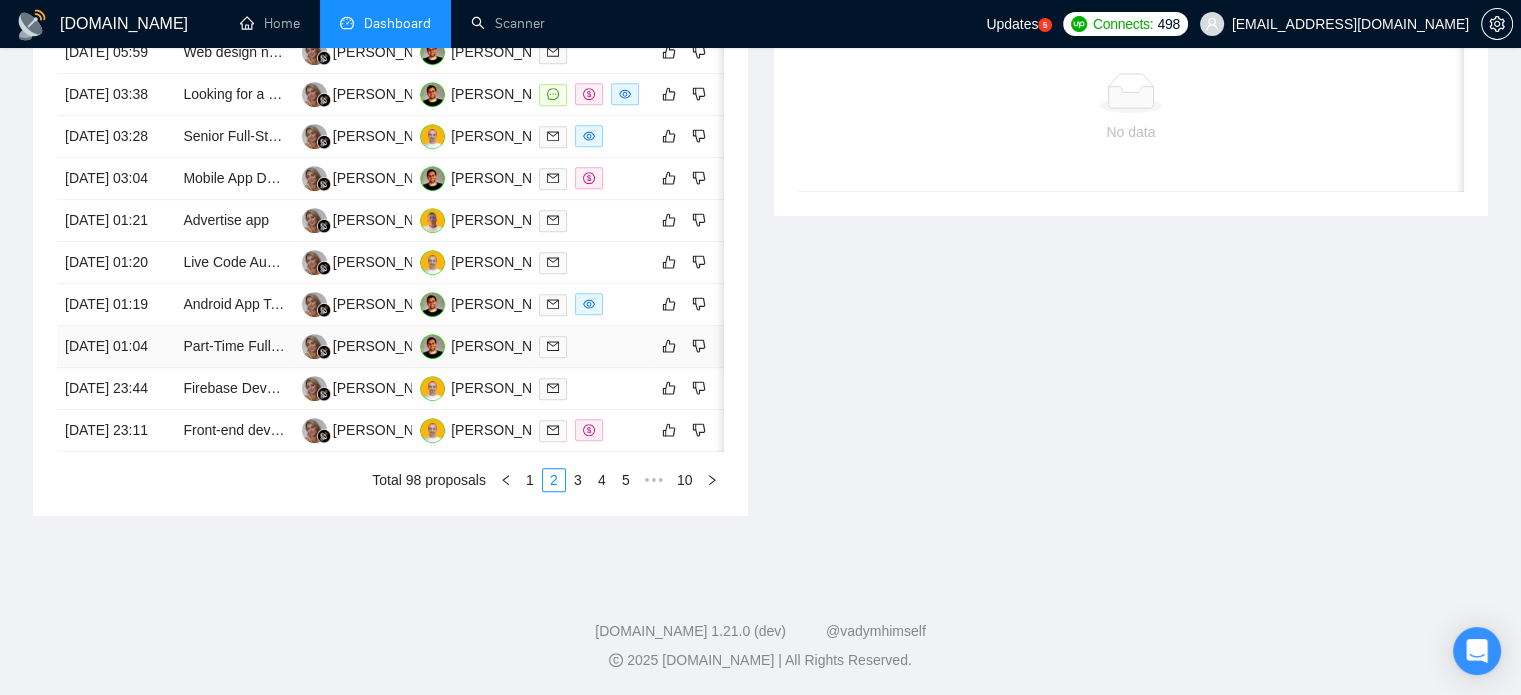 scroll, scrollTop: 1090, scrollLeft: 0, axis: vertical 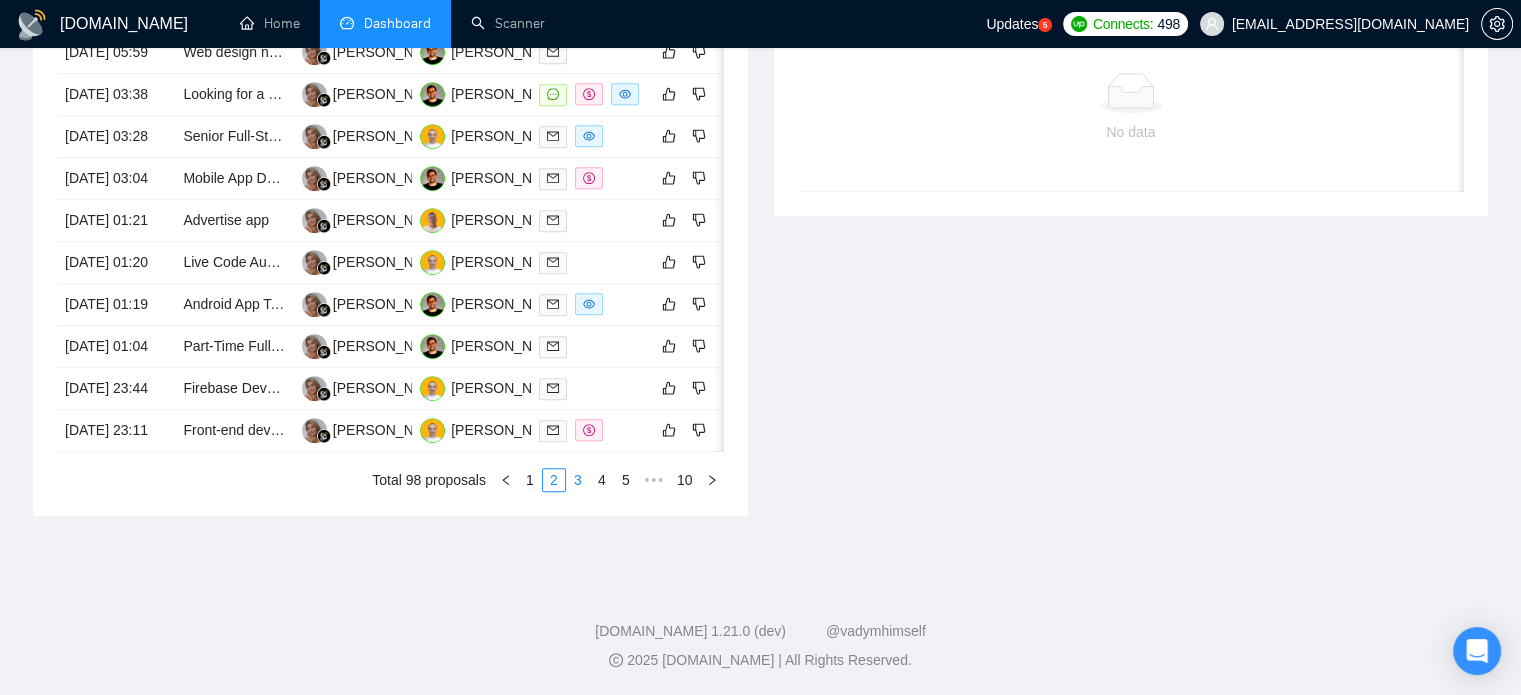 click on "3" at bounding box center (578, 480) 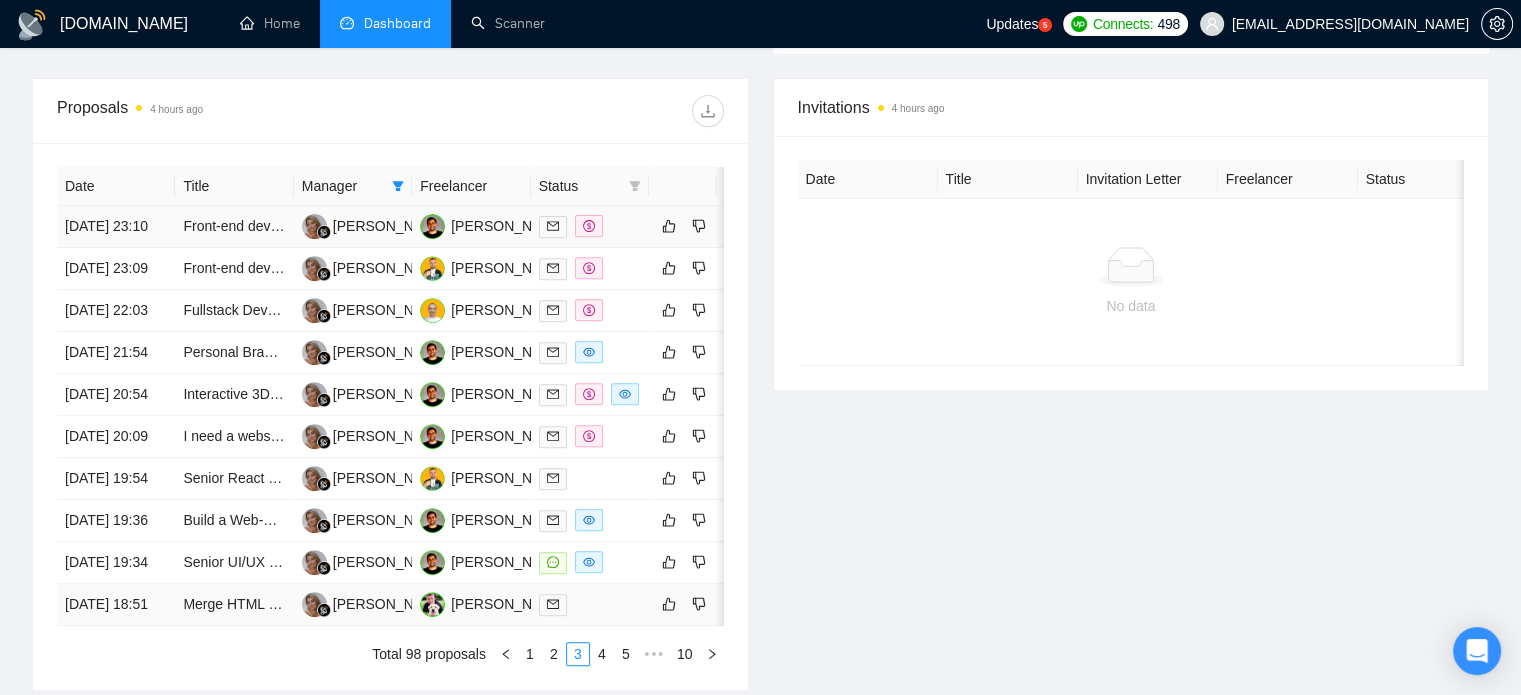 scroll, scrollTop: 890, scrollLeft: 0, axis: vertical 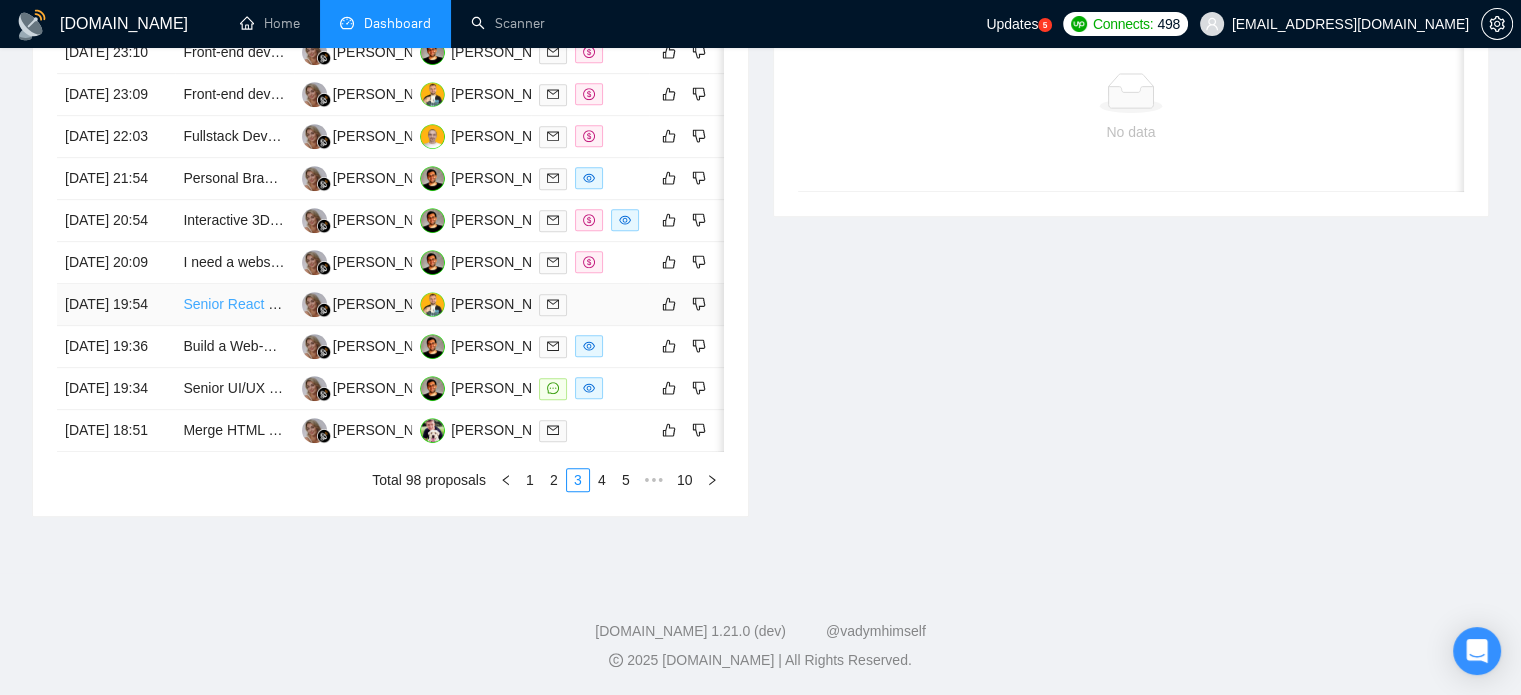 click on "Senior React Native Developer" at bounding box center [279, 304] 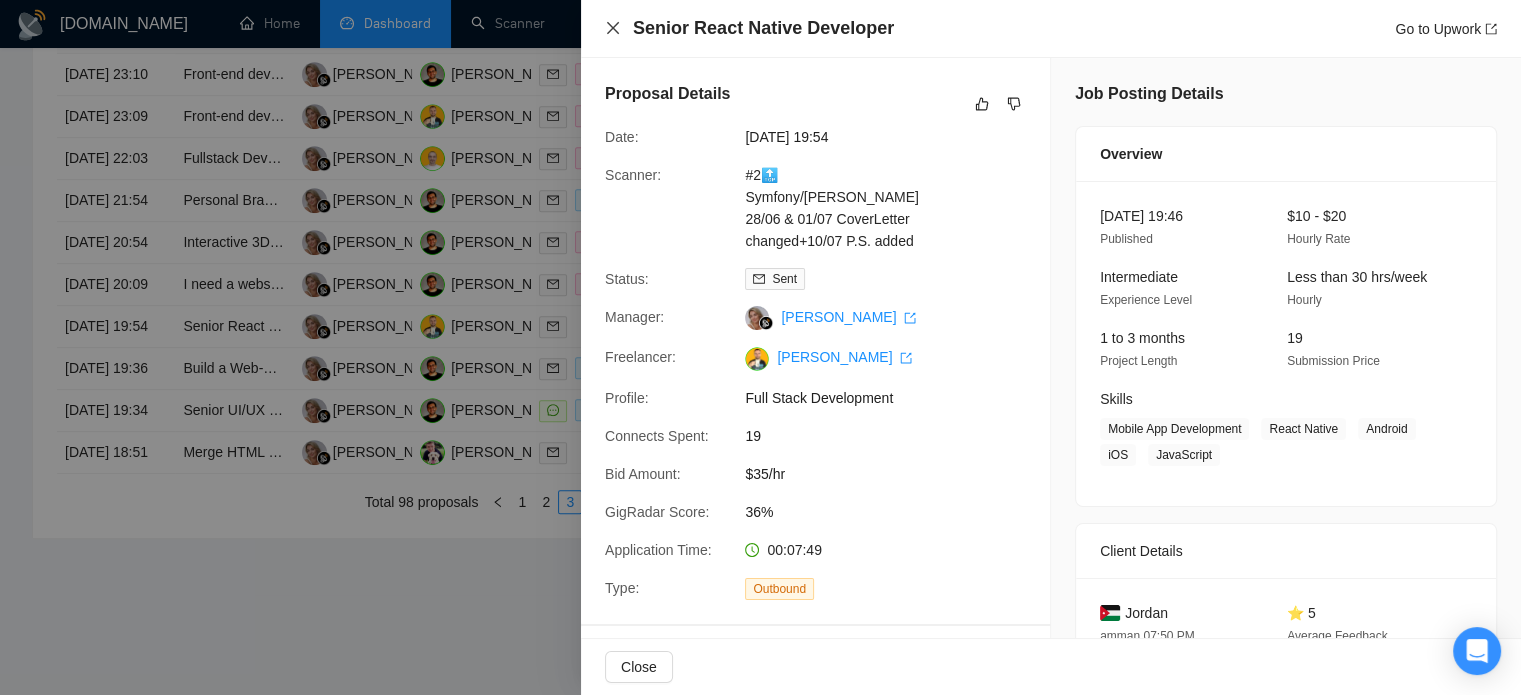 click 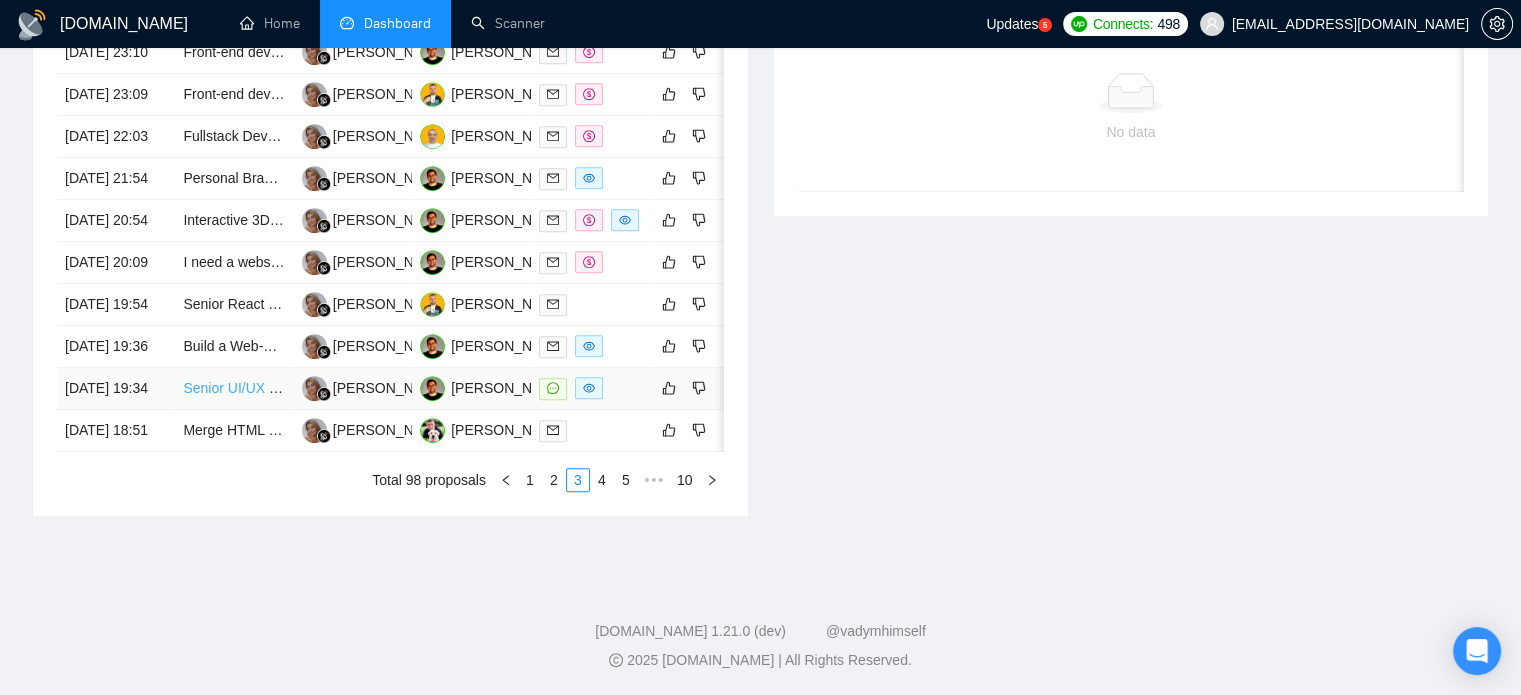 click on "Senior UI/UX Designer (Mobile App & Web App)" at bounding box center [332, 388] 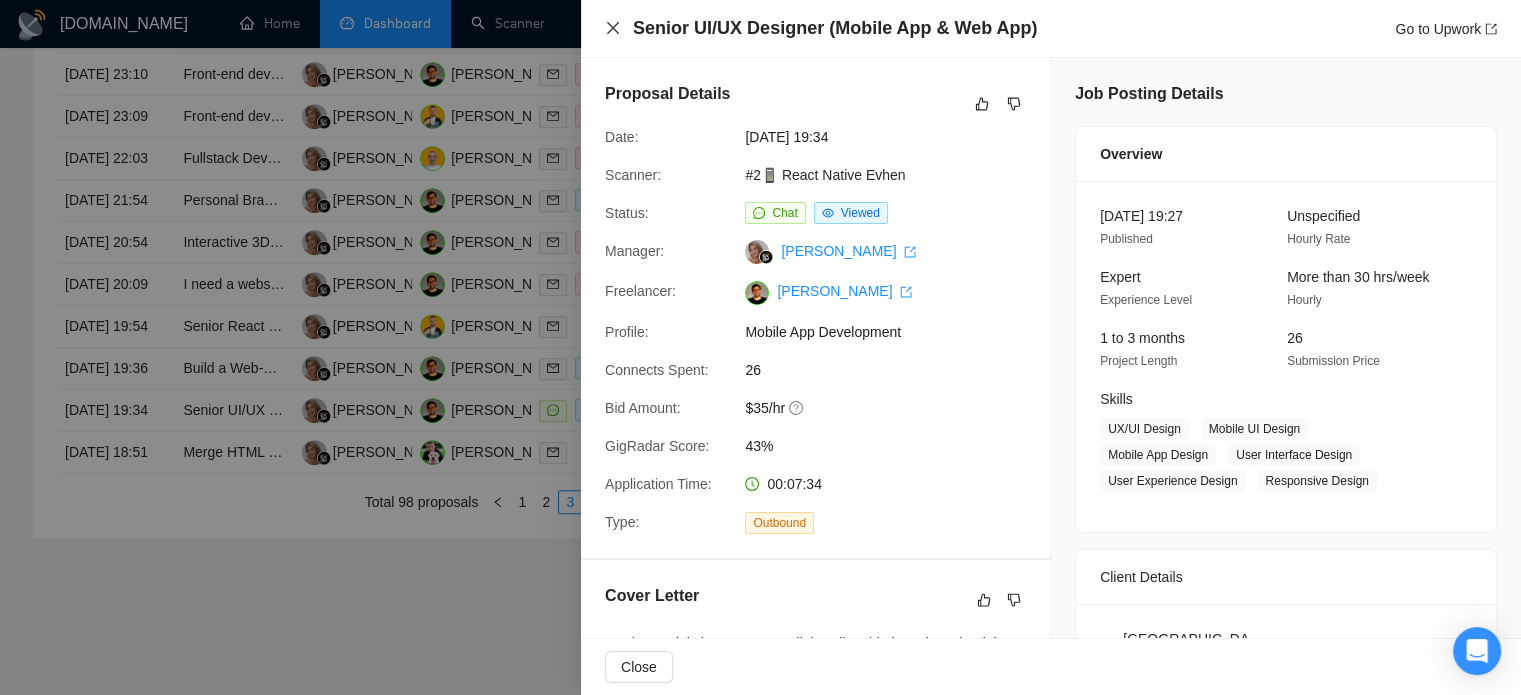 click 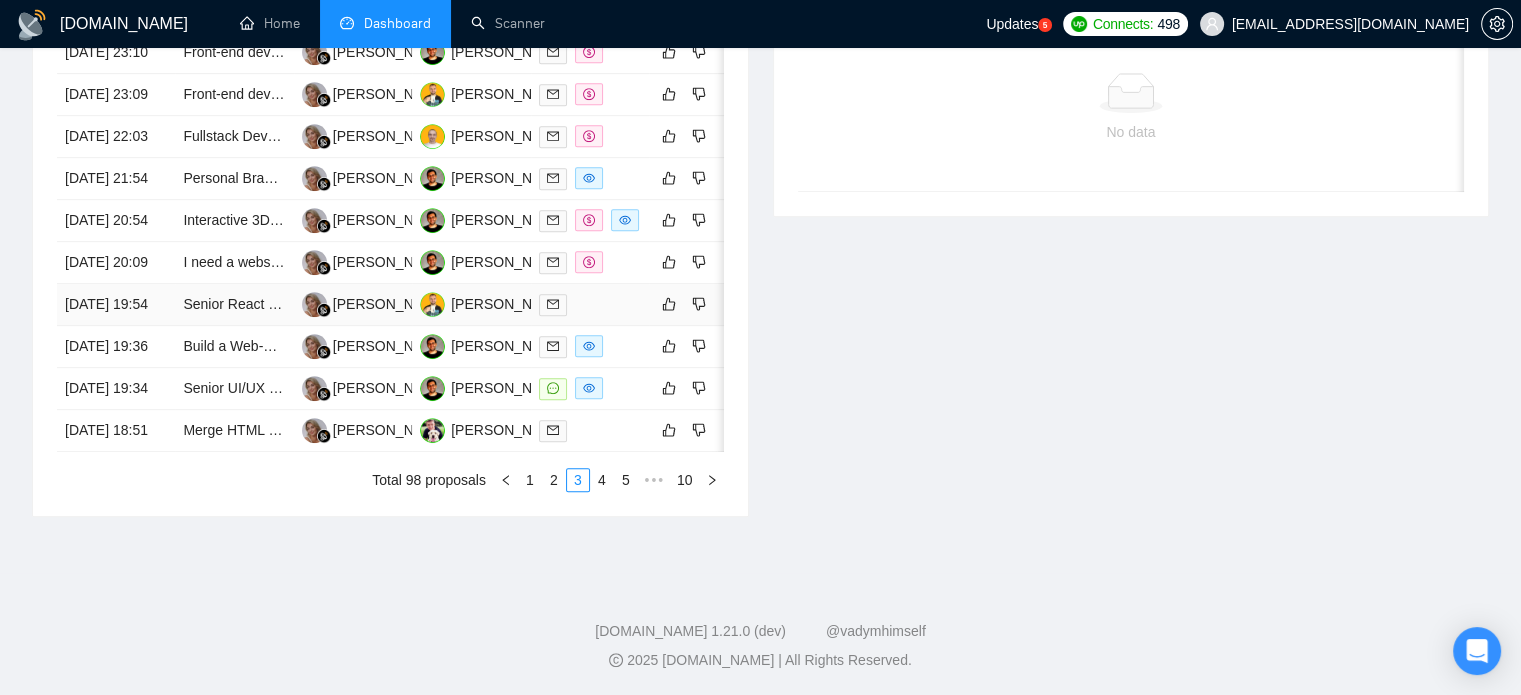 scroll, scrollTop: 990, scrollLeft: 0, axis: vertical 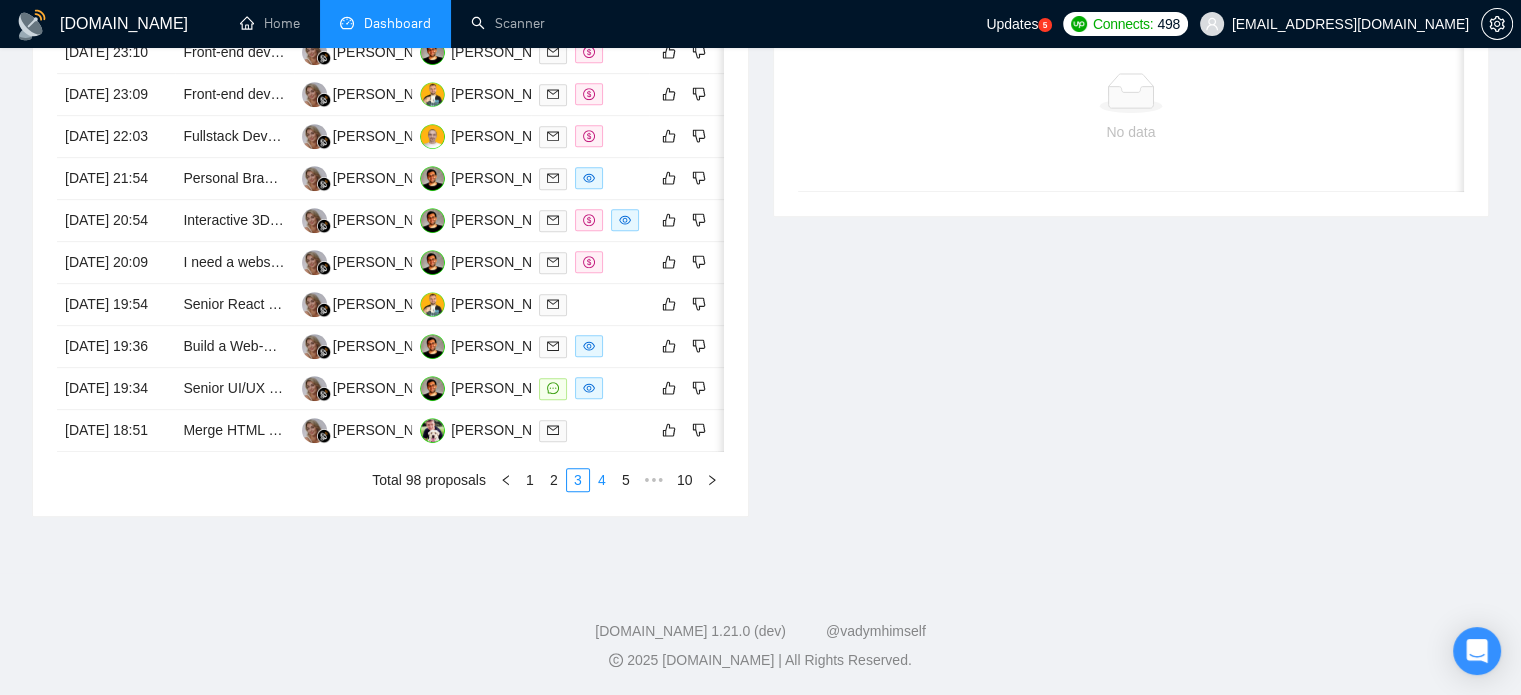 click on "4" at bounding box center (602, 480) 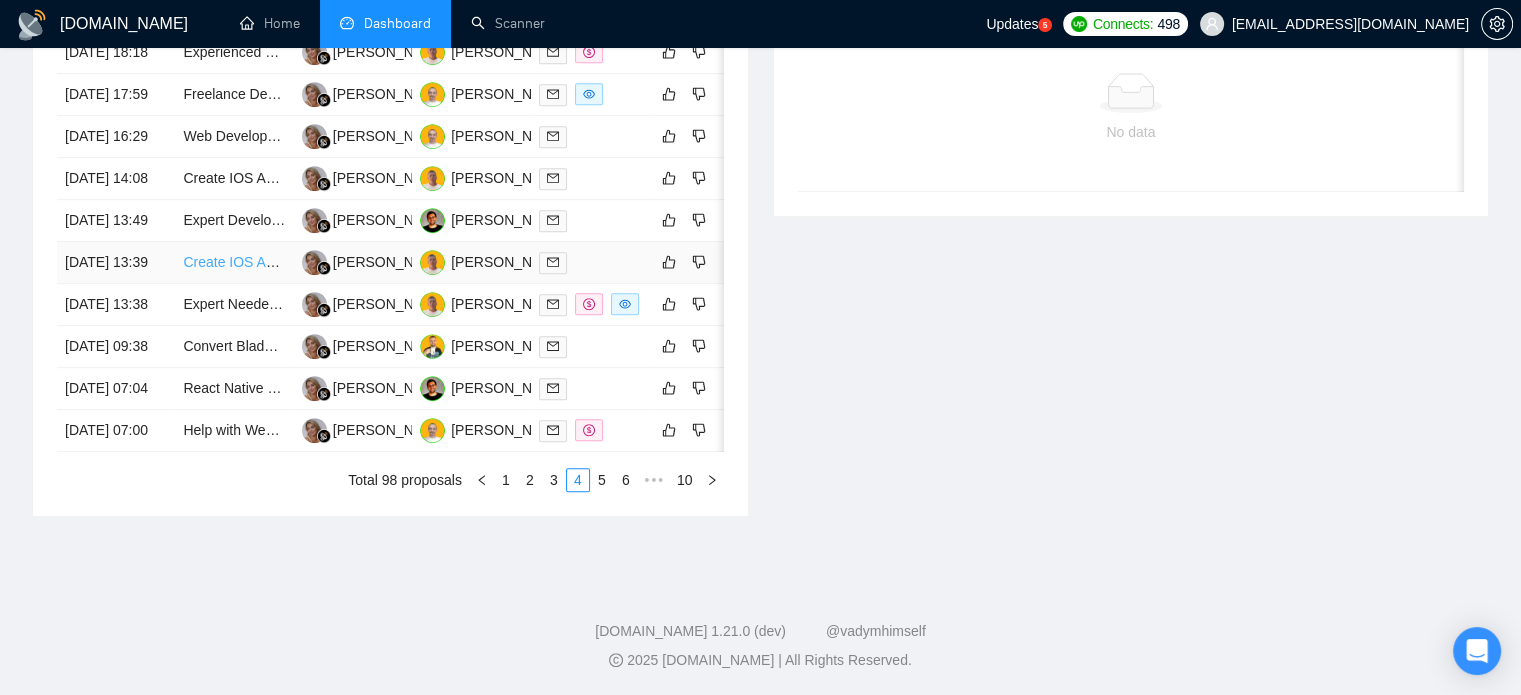 click on "Create IOS Application" at bounding box center (254, 262) 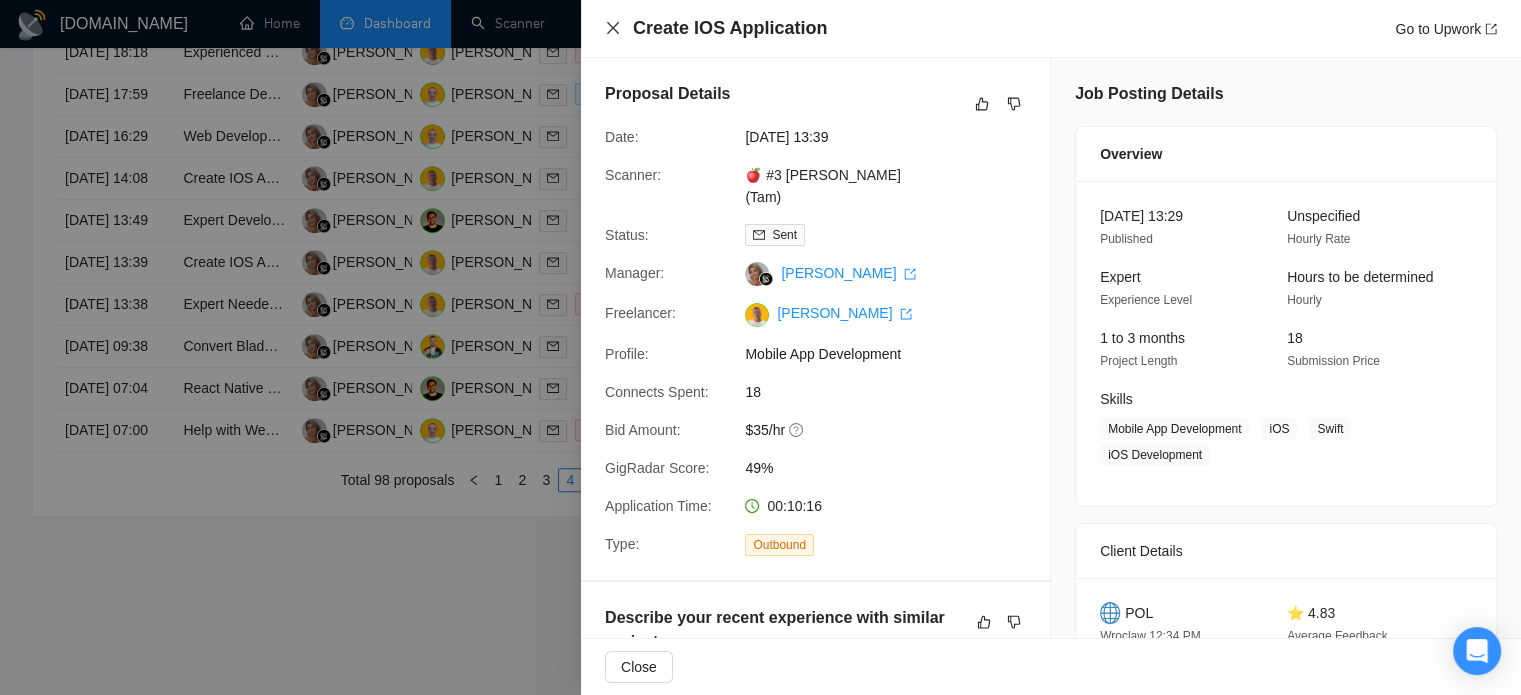 click 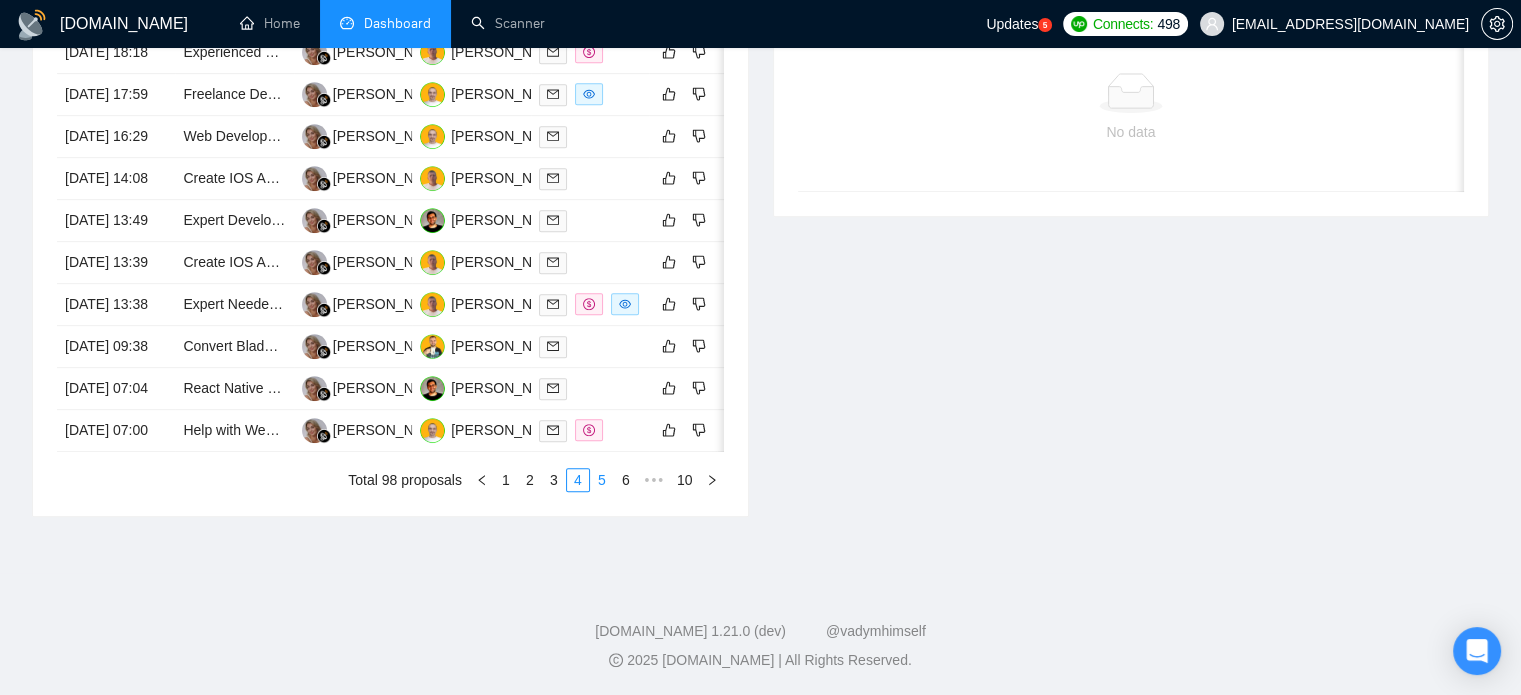 click on "5" at bounding box center (602, 480) 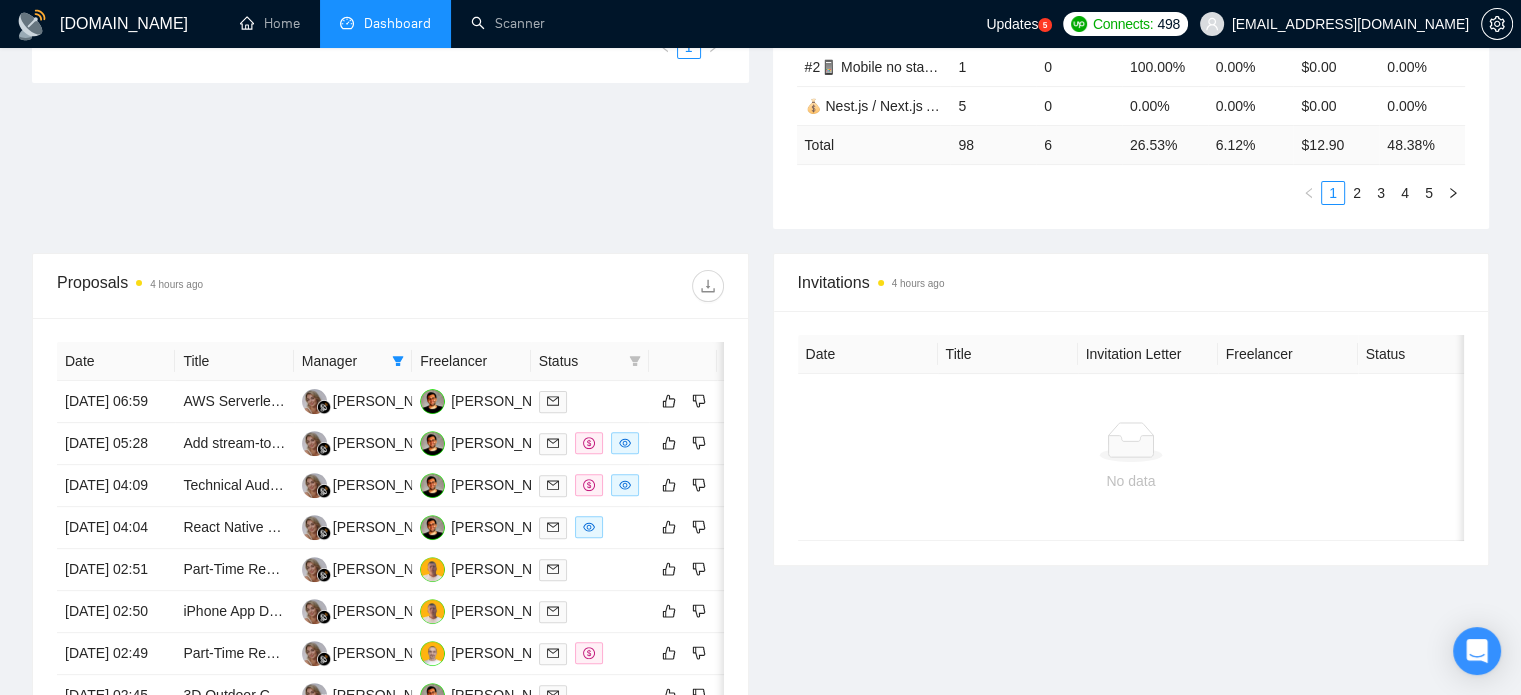 scroll, scrollTop: 590, scrollLeft: 0, axis: vertical 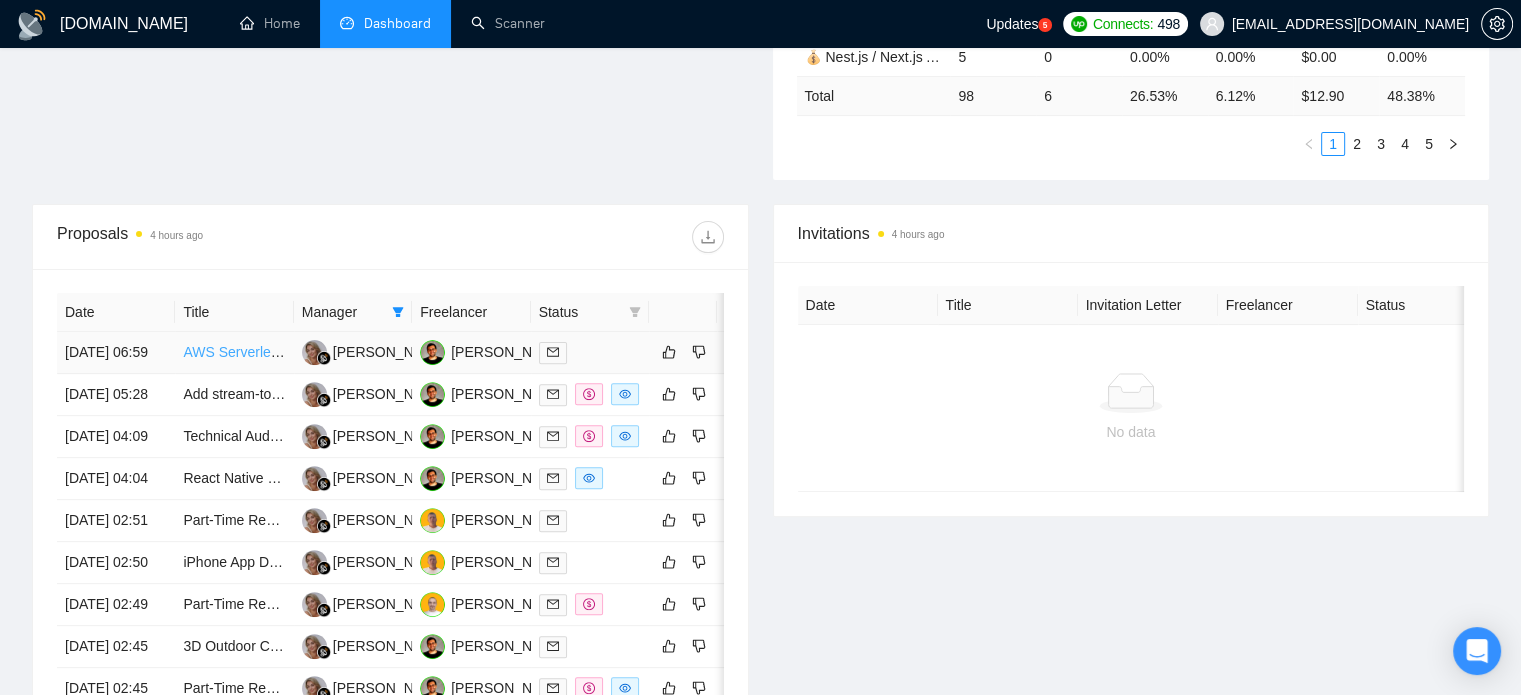 click on "AWS Serverless Login & MFA Handler with Cognito, Lambda, and SQS (Production-Ready)" at bounding box center (466, 352) 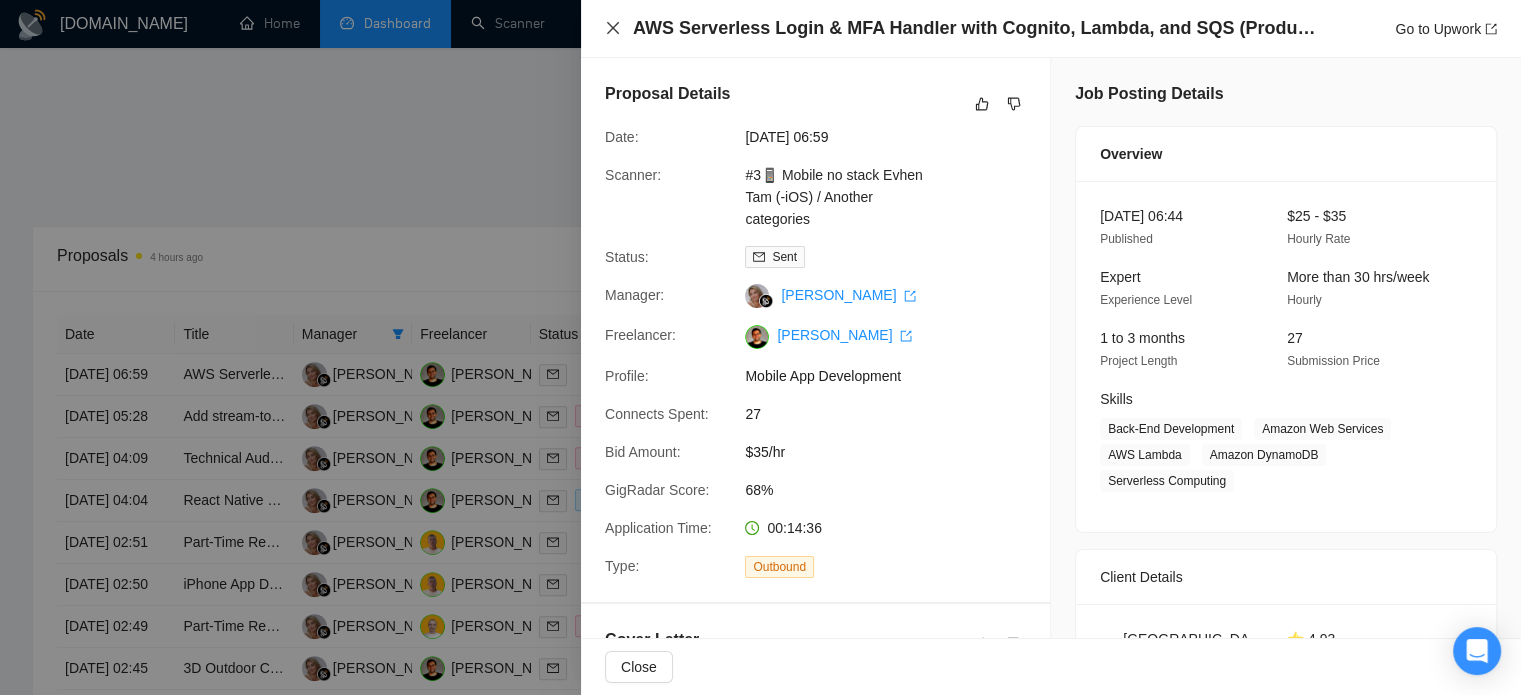 click 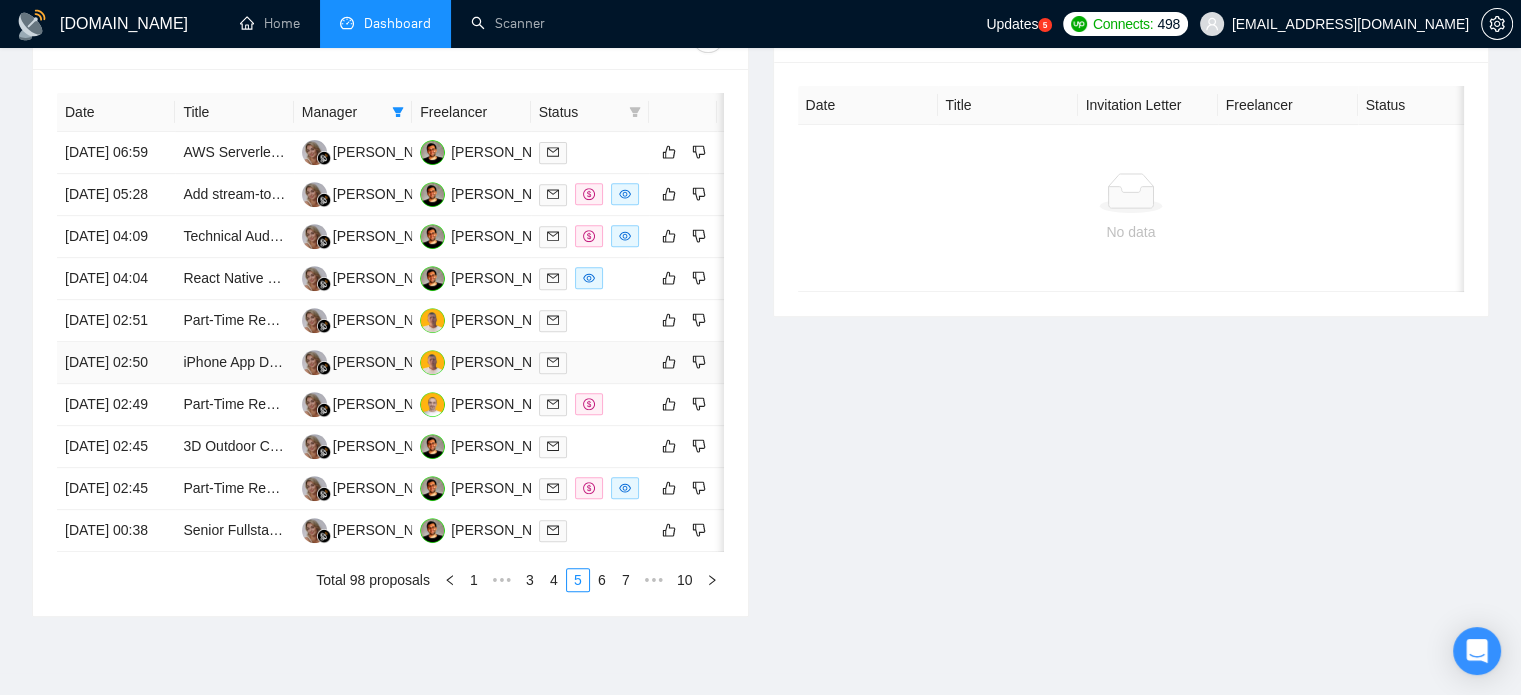 scroll, scrollTop: 990, scrollLeft: 0, axis: vertical 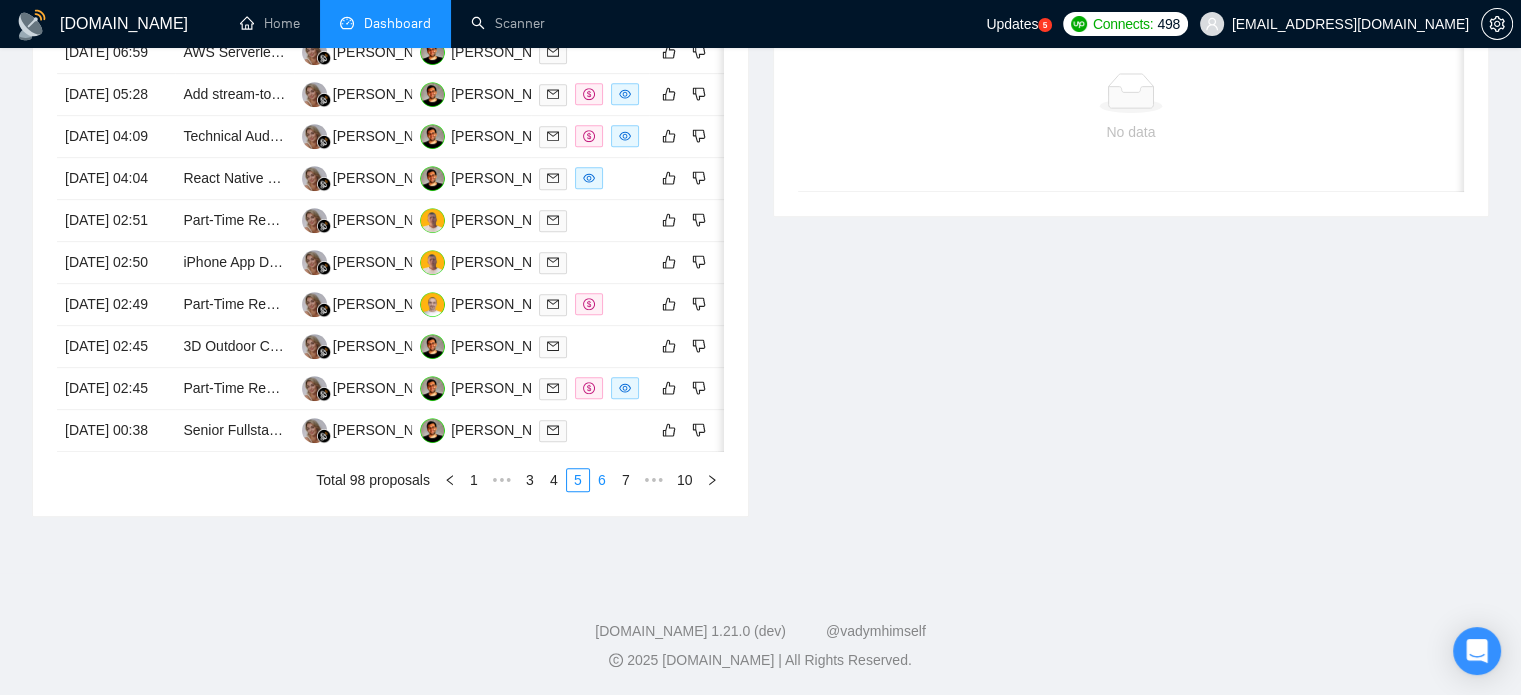 click on "6" at bounding box center (602, 480) 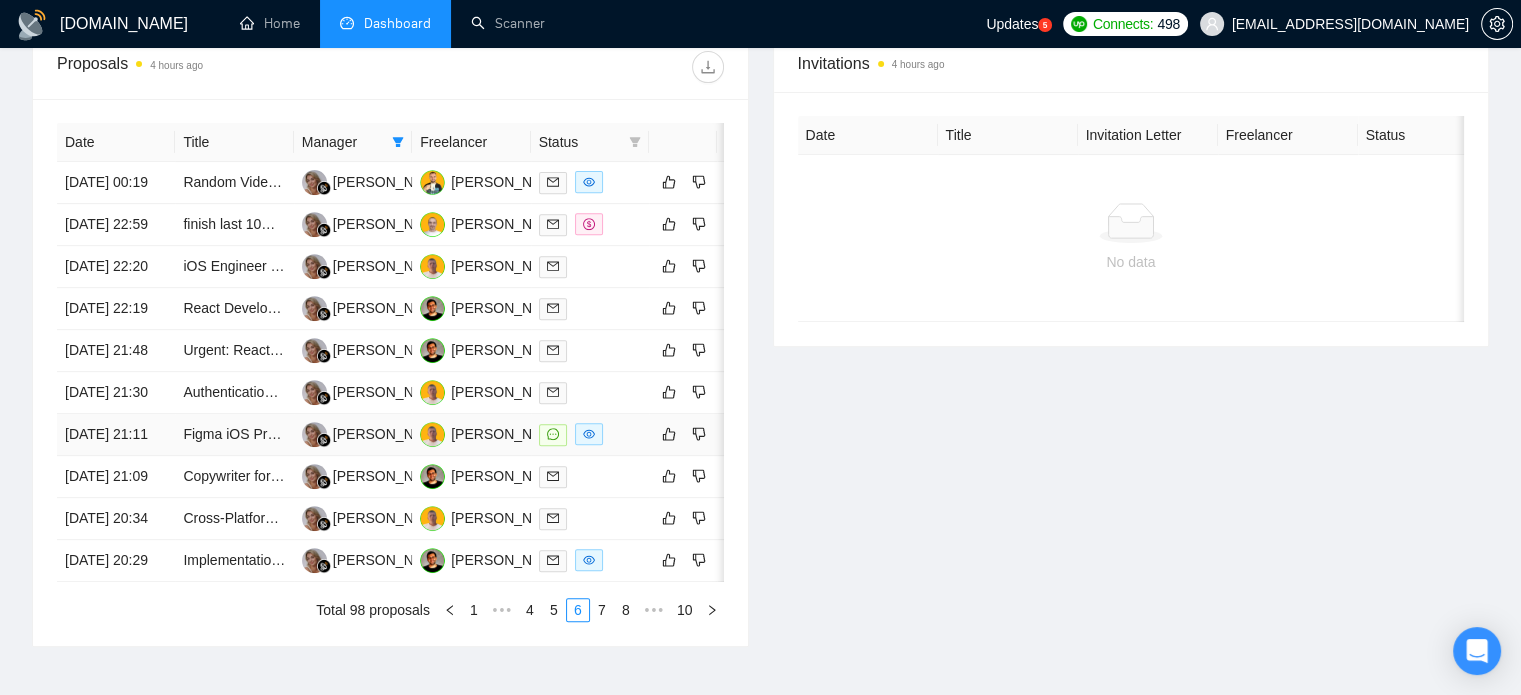scroll, scrollTop: 490, scrollLeft: 0, axis: vertical 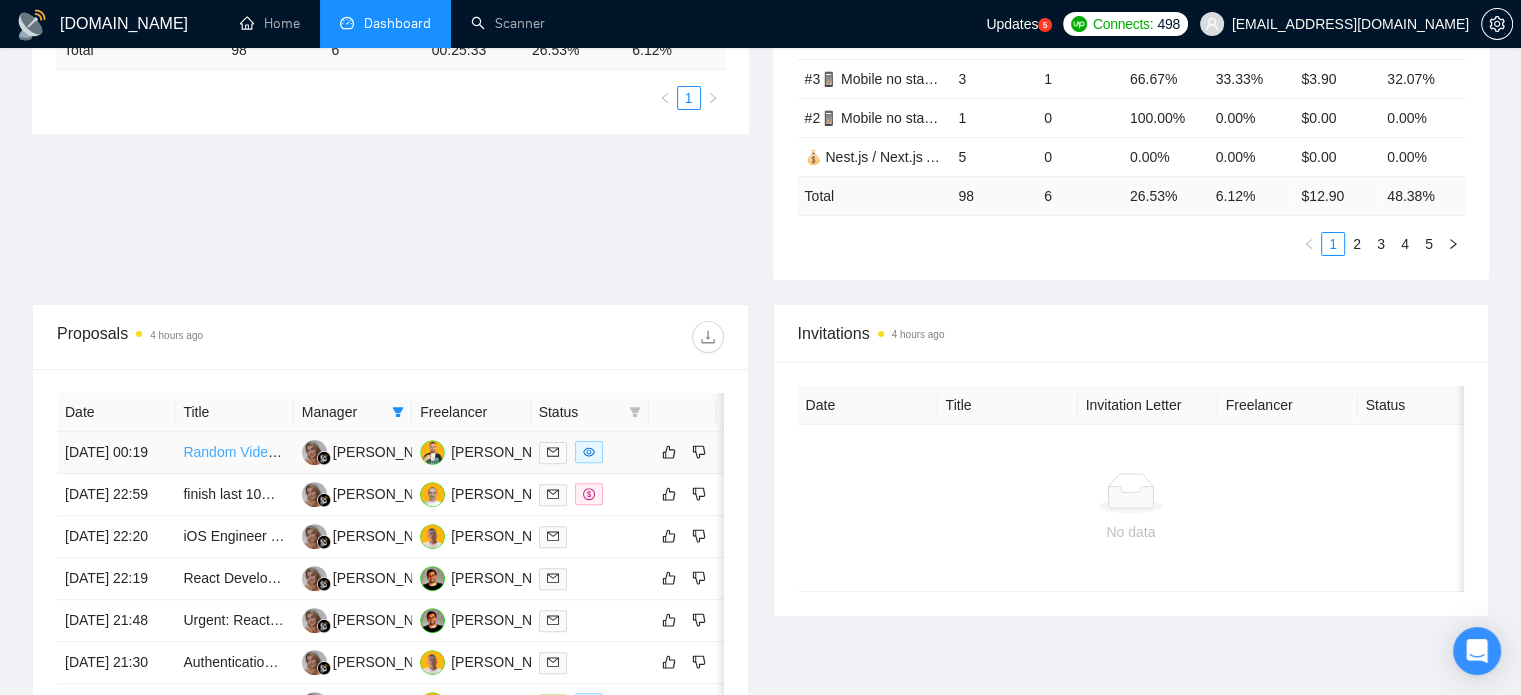 click on "Random Video Chat - Existing Social/Dating Platform (Vue 2/Laravel)" at bounding box center [397, 452] 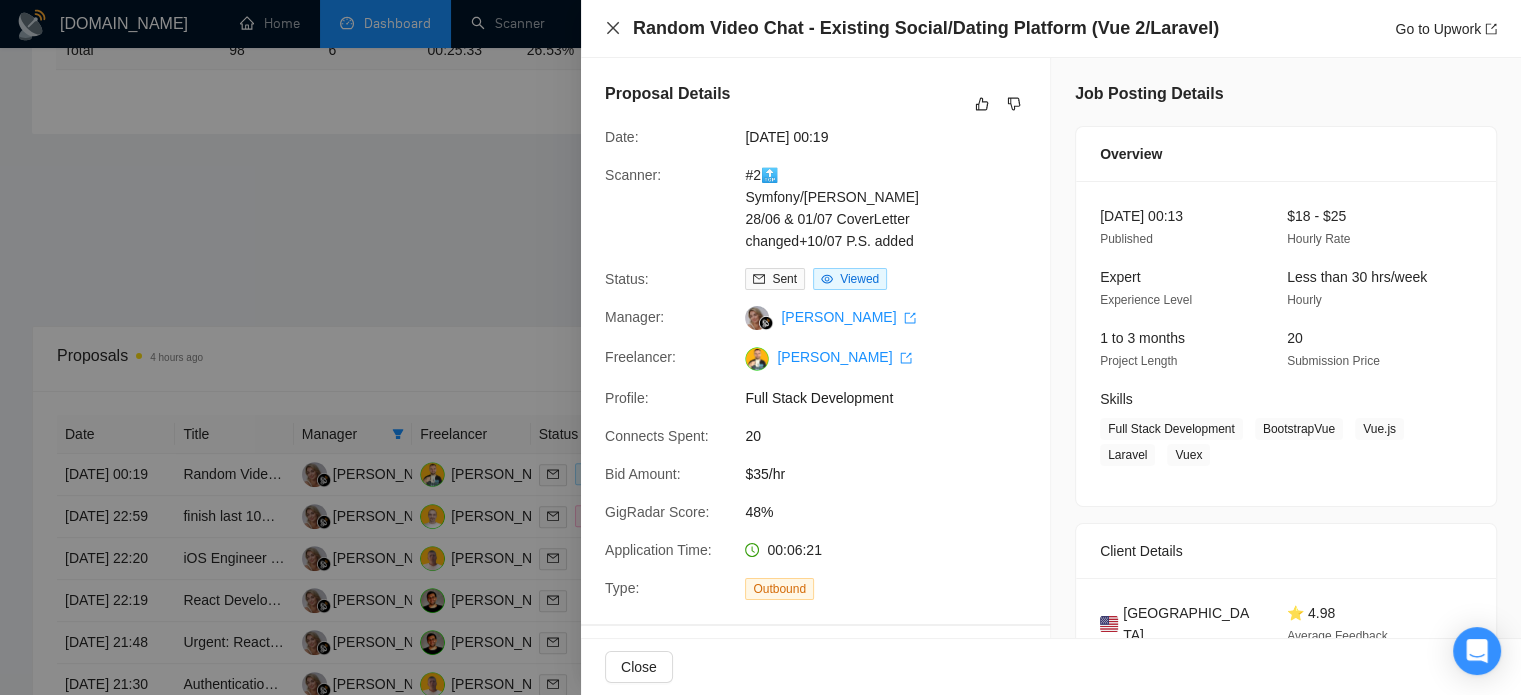 click 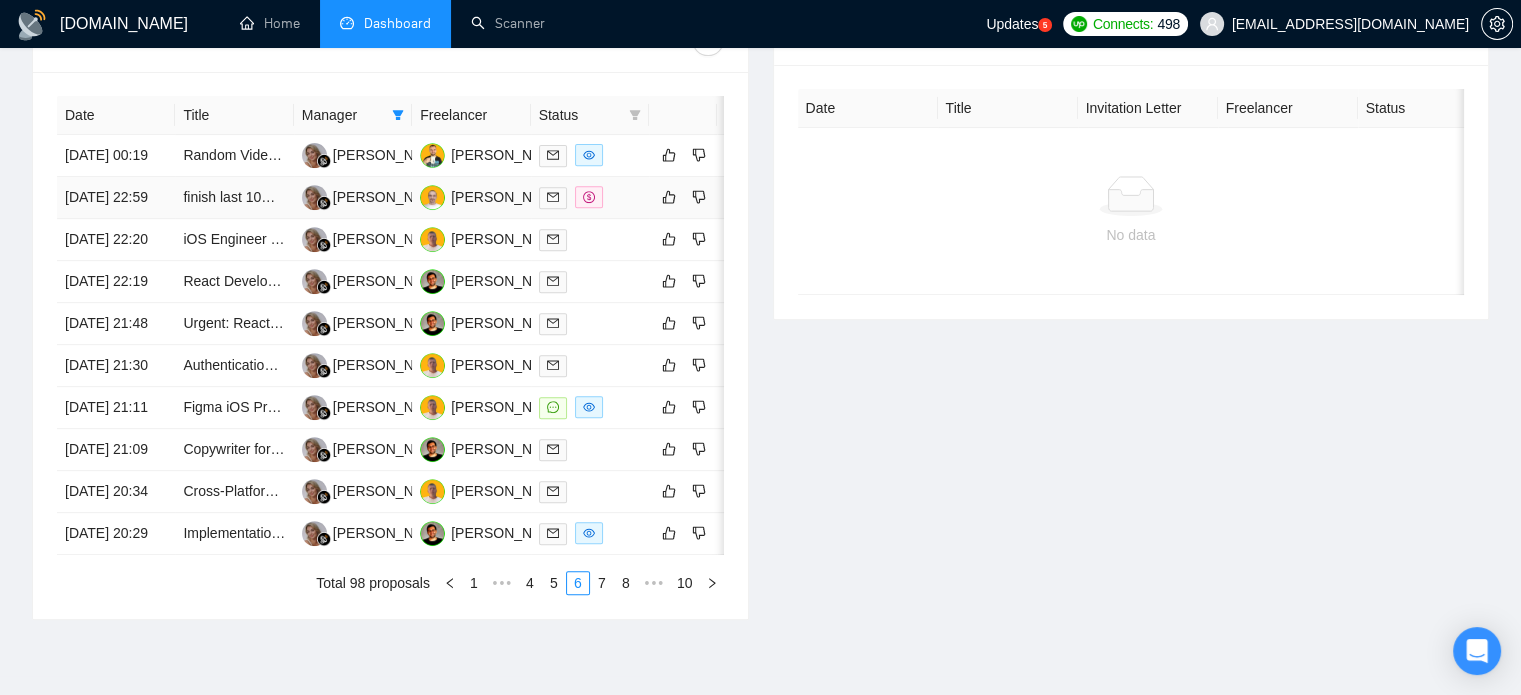 scroll, scrollTop: 790, scrollLeft: 0, axis: vertical 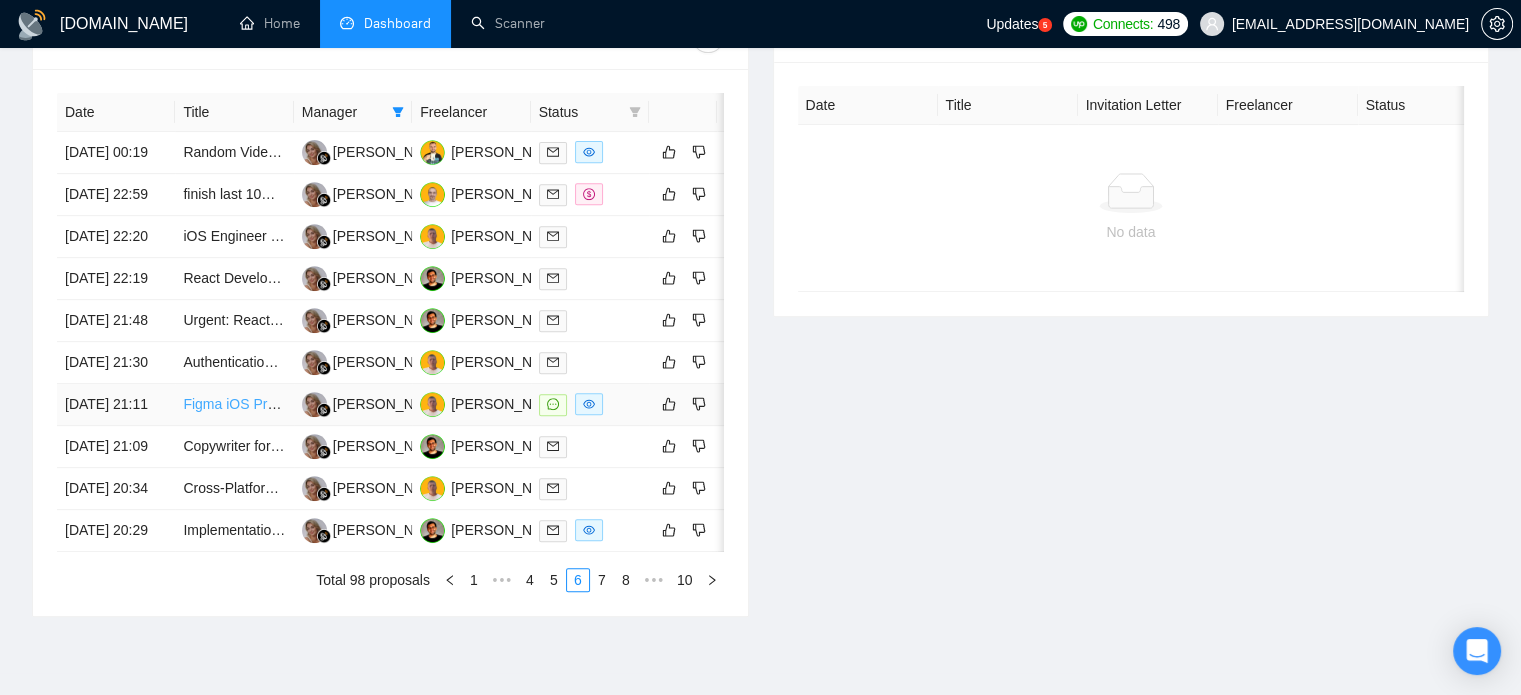 click on "Figma iOS Prototype – Using Apple UI Kit & SF Symbols" at bounding box center [358, 404] 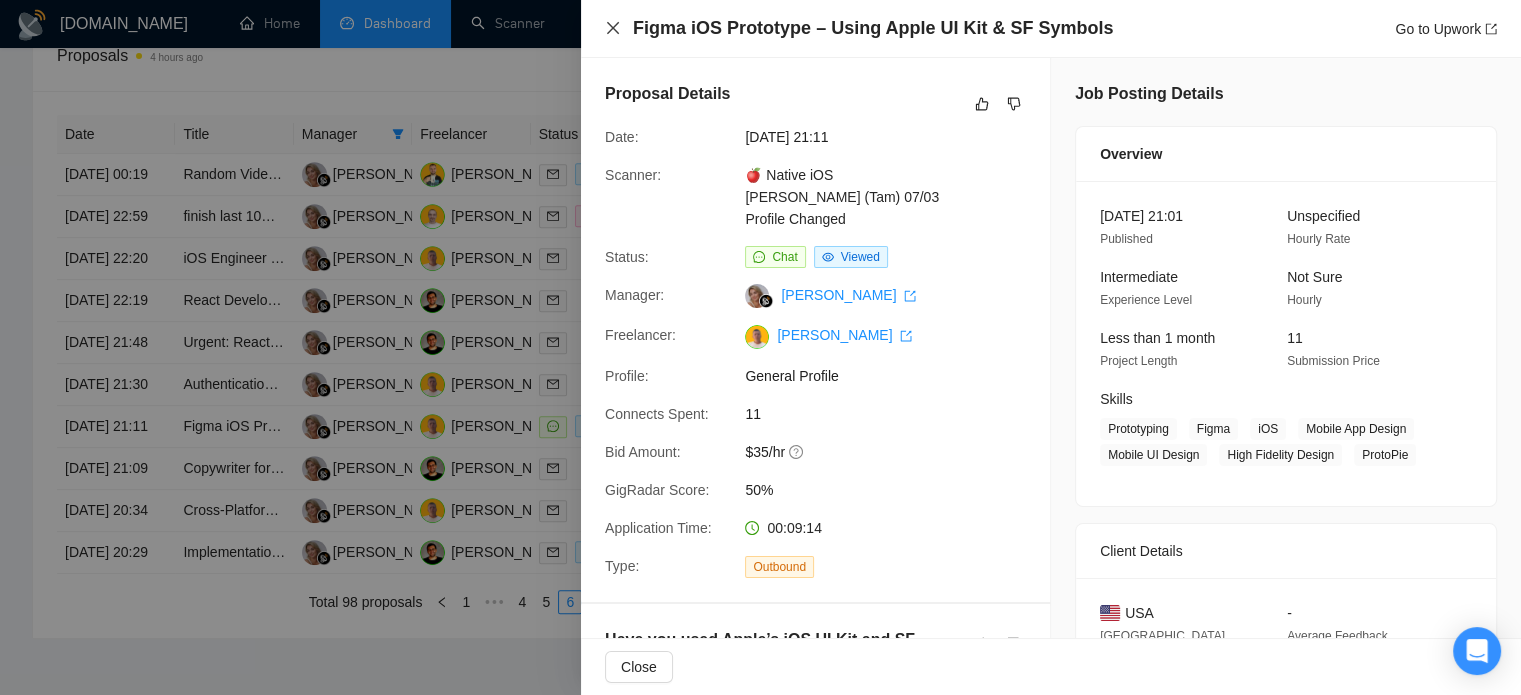 click 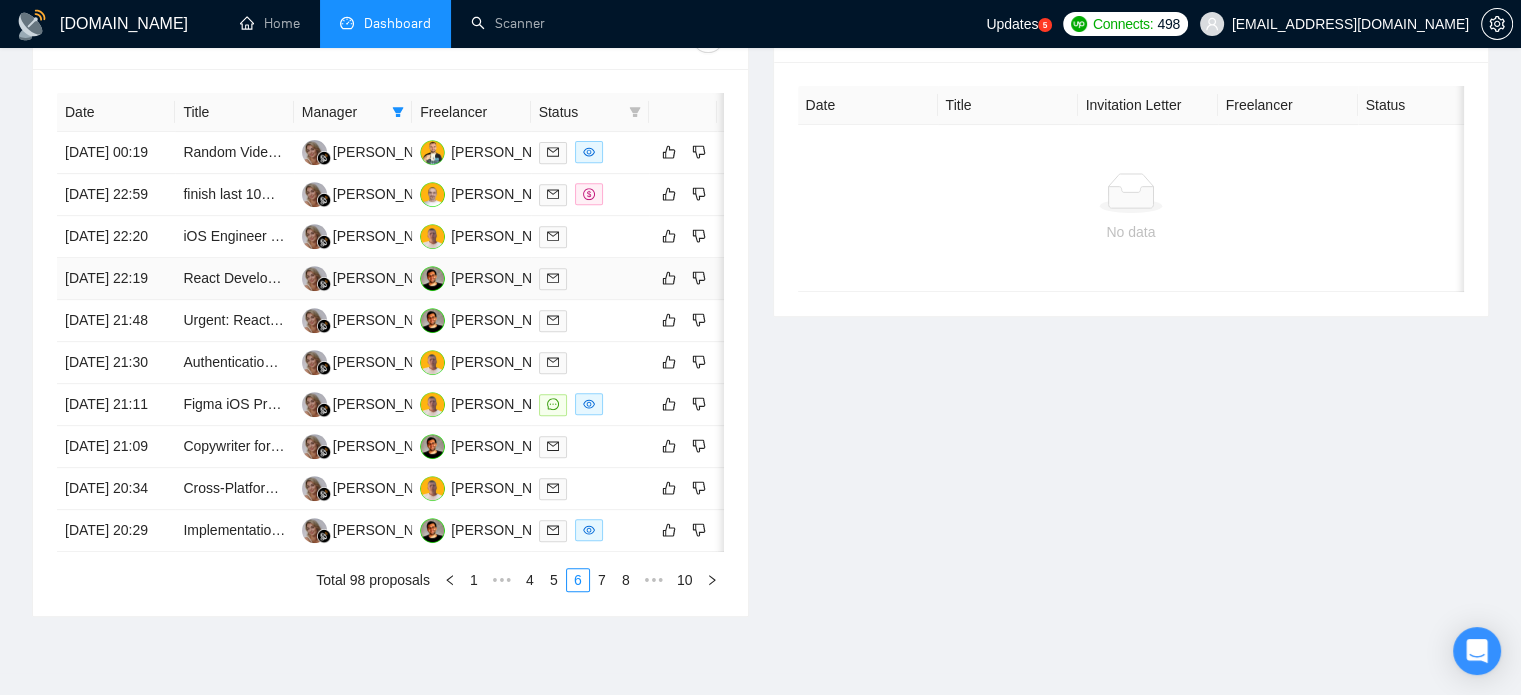 scroll, scrollTop: 890, scrollLeft: 0, axis: vertical 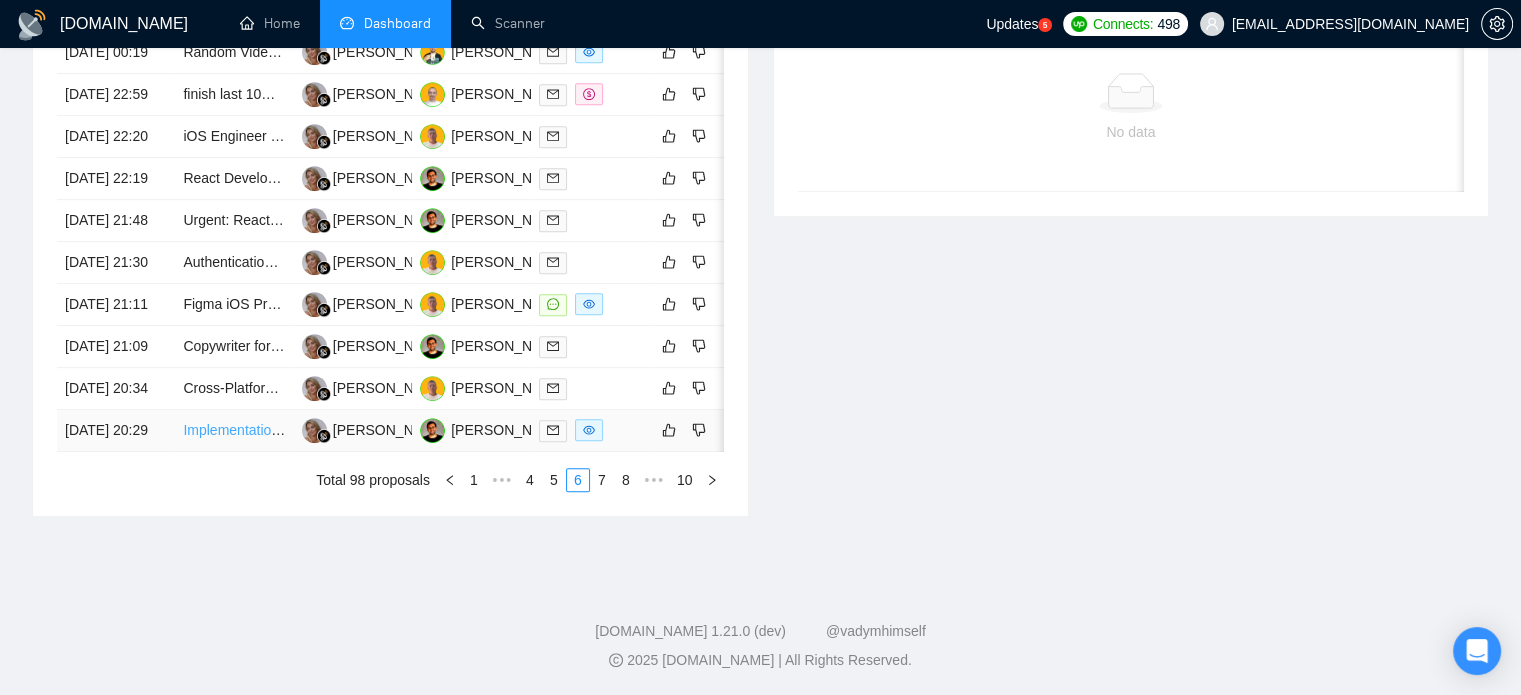 click on "Implementation and Testing of Adjust MPP" at bounding box center (314, 430) 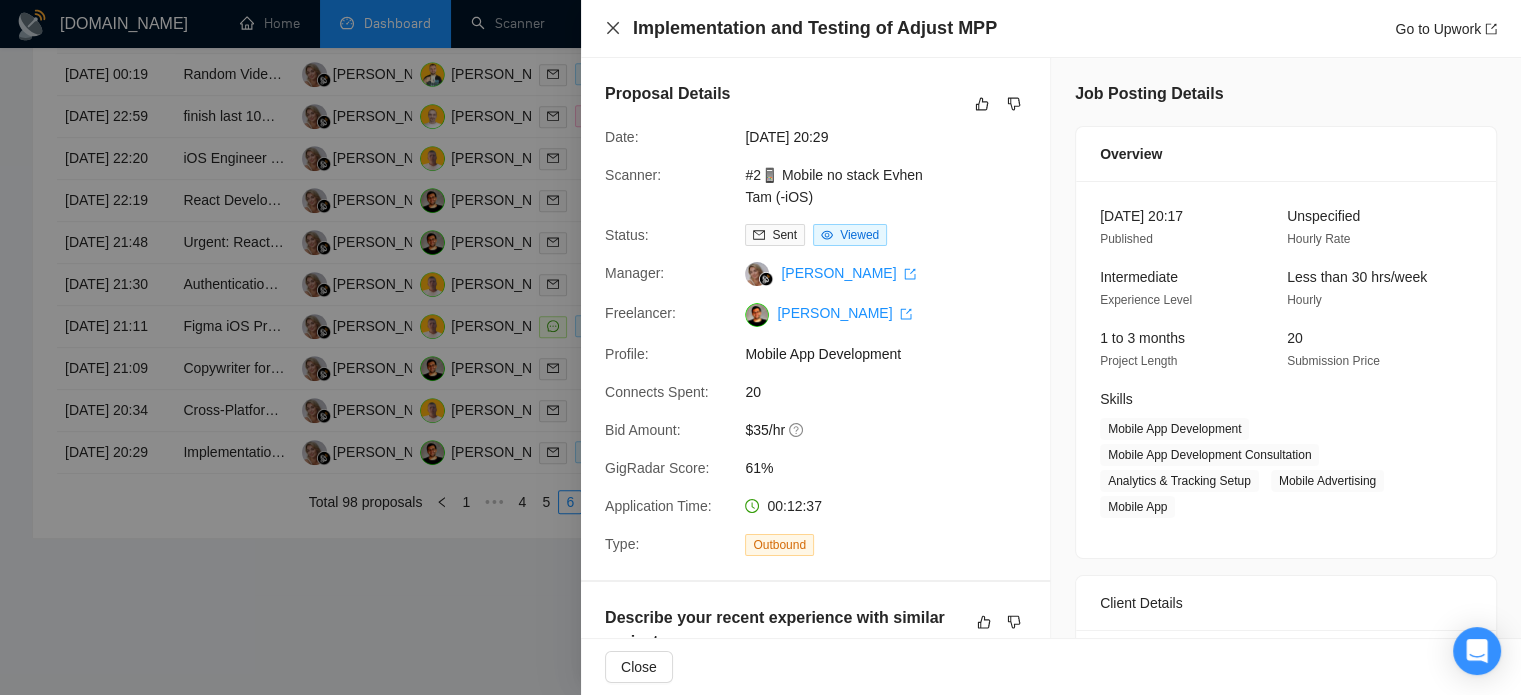 click 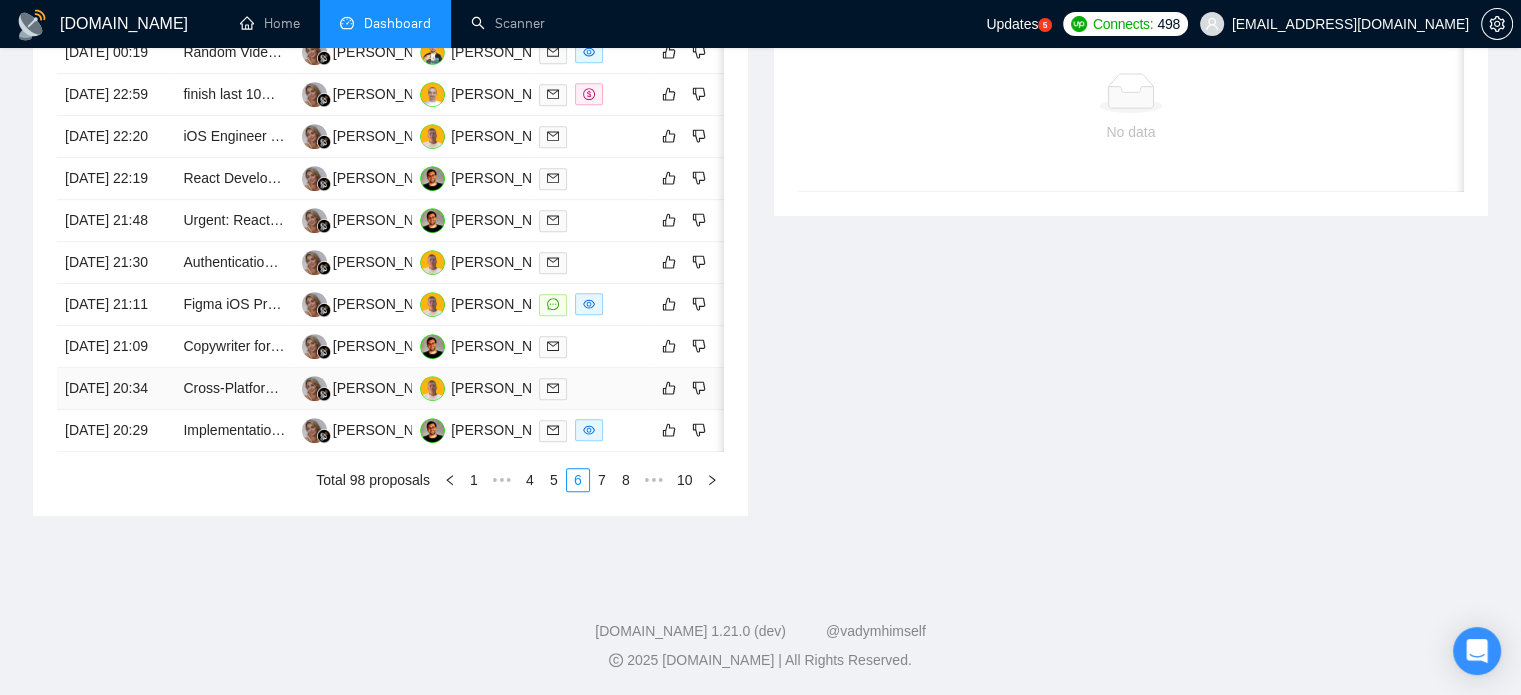 scroll, scrollTop: 990, scrollLeft: 0, axis: vertical 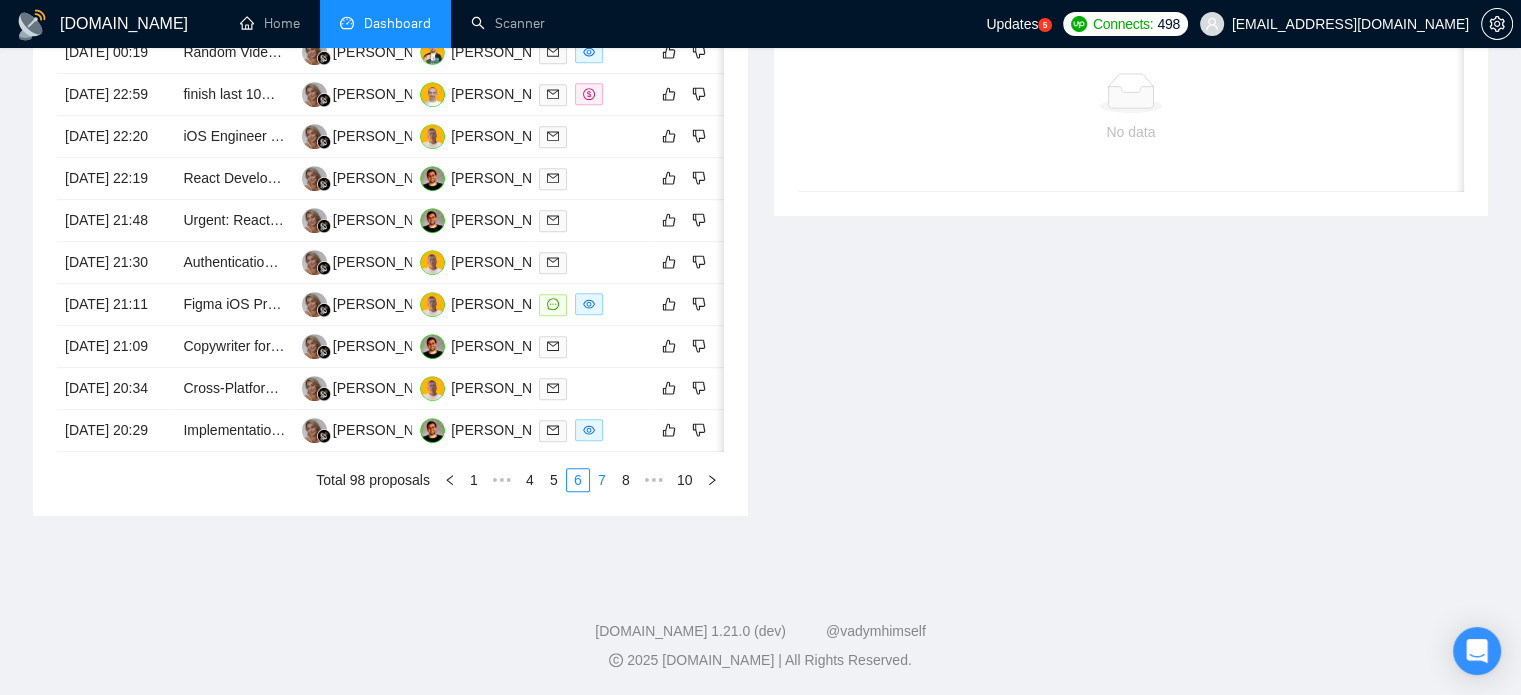 click on "7" at bounding box center [602, 480] 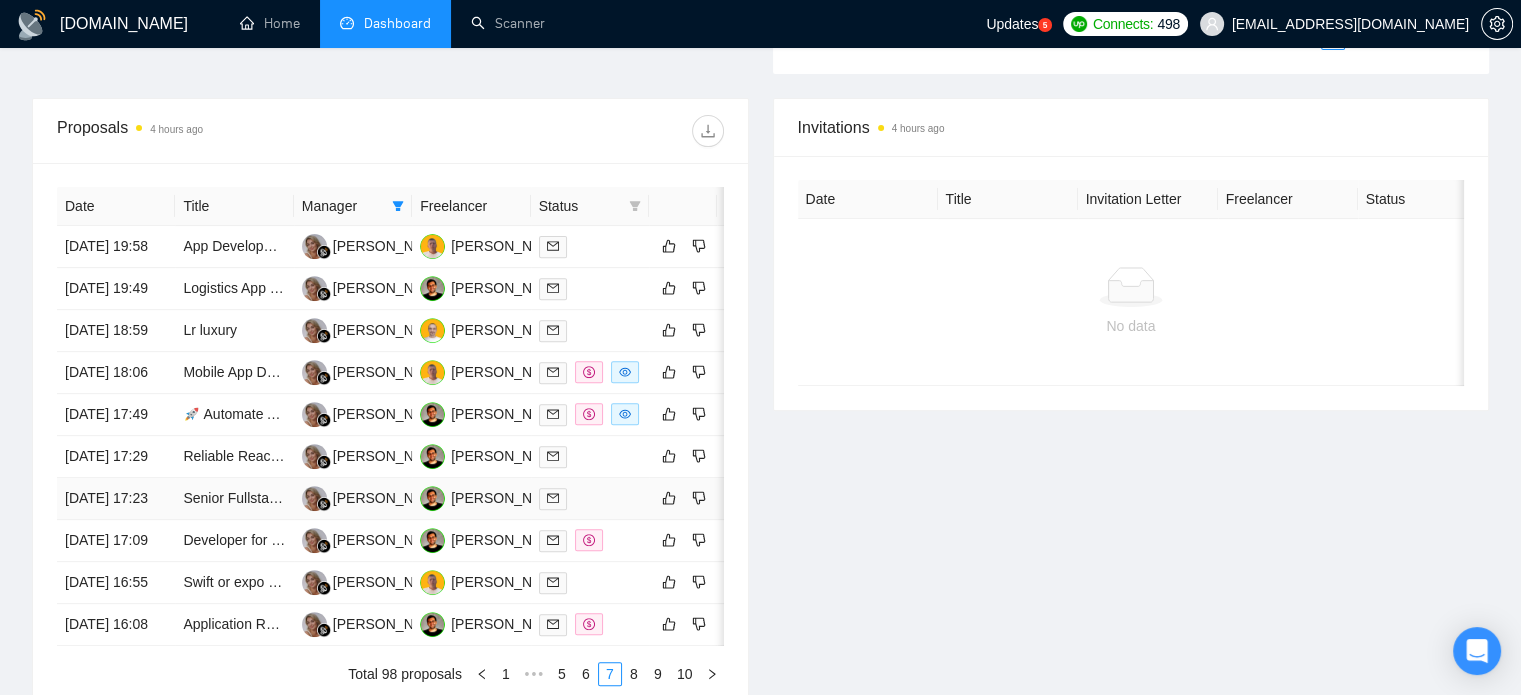 scroll, scrollTop: 690, scrollLeft: 0, axis: vertical 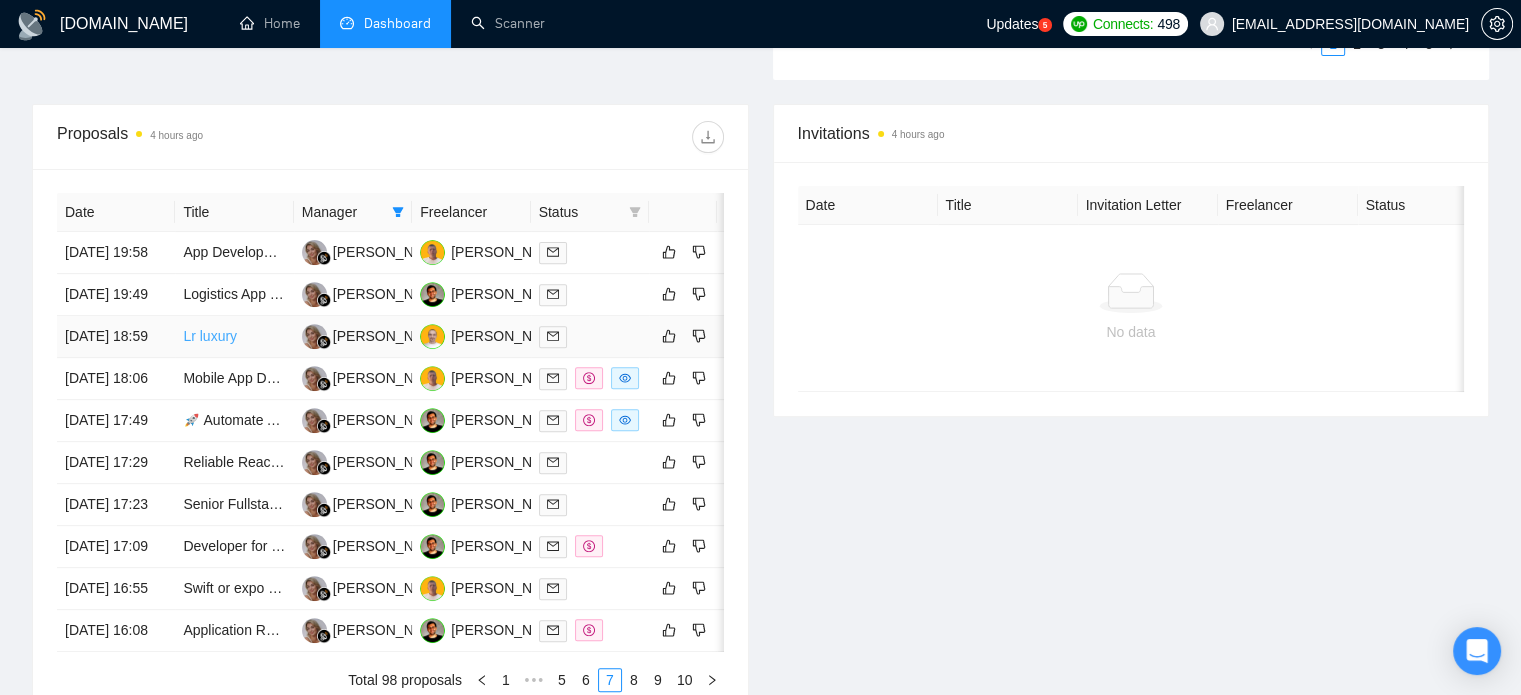 click on "Lr luxury" at bounding box center [210, 336] 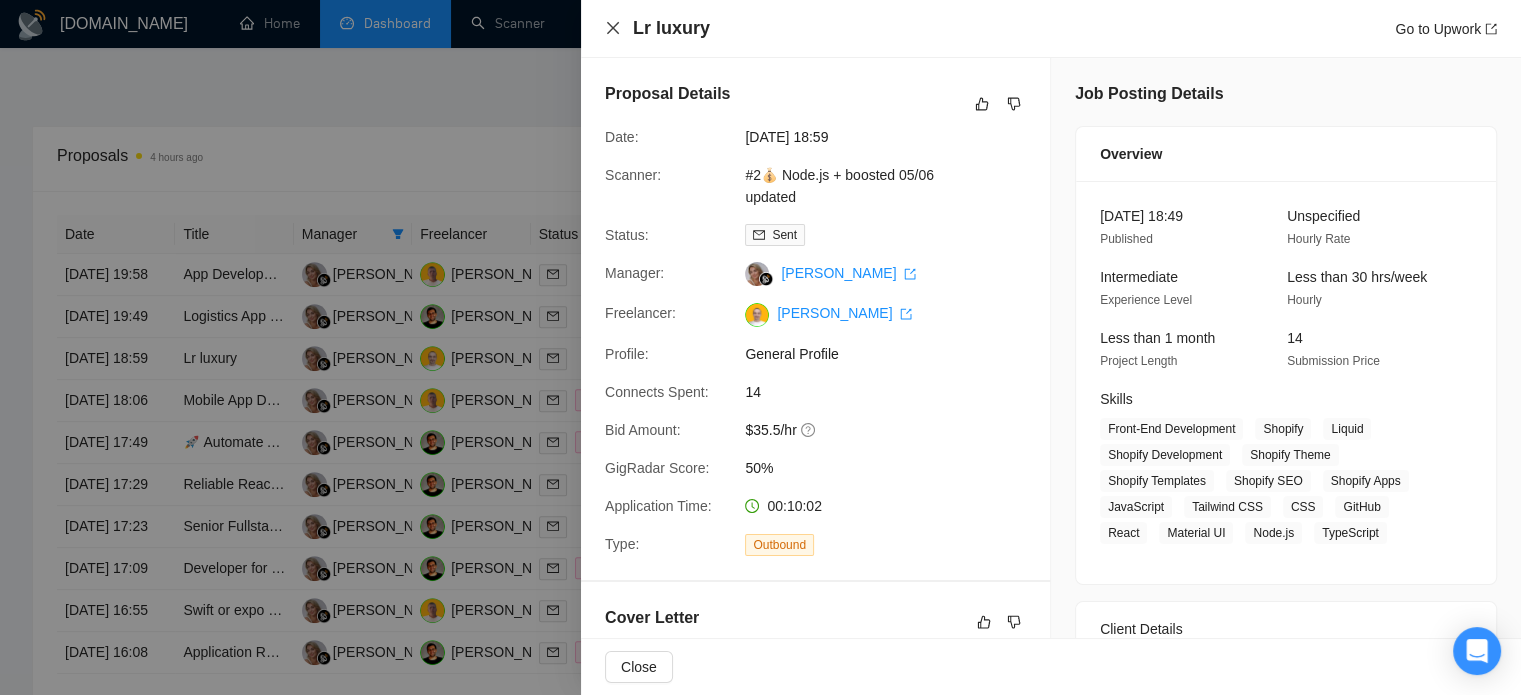 click 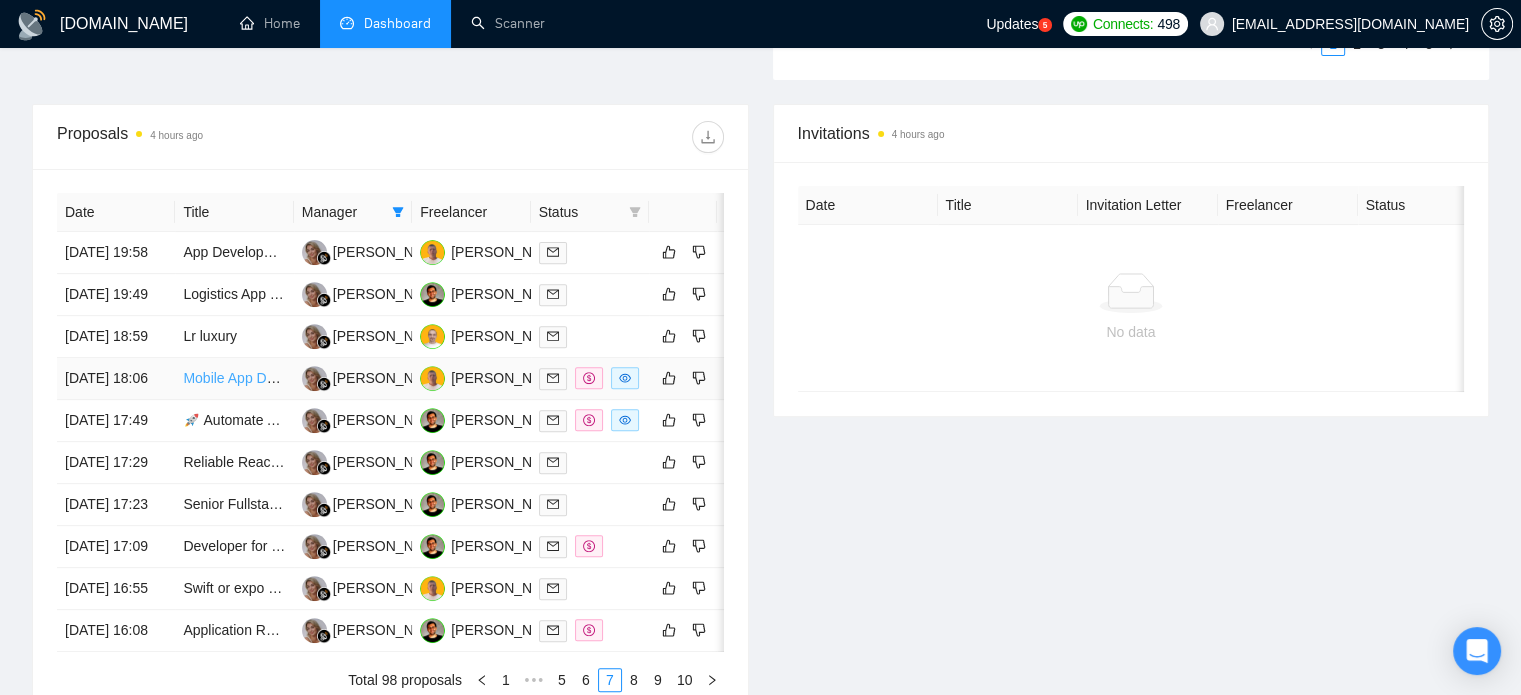 click on "Mobile App Developer for Interactive Entertainment" at bounding box center [341, 378] 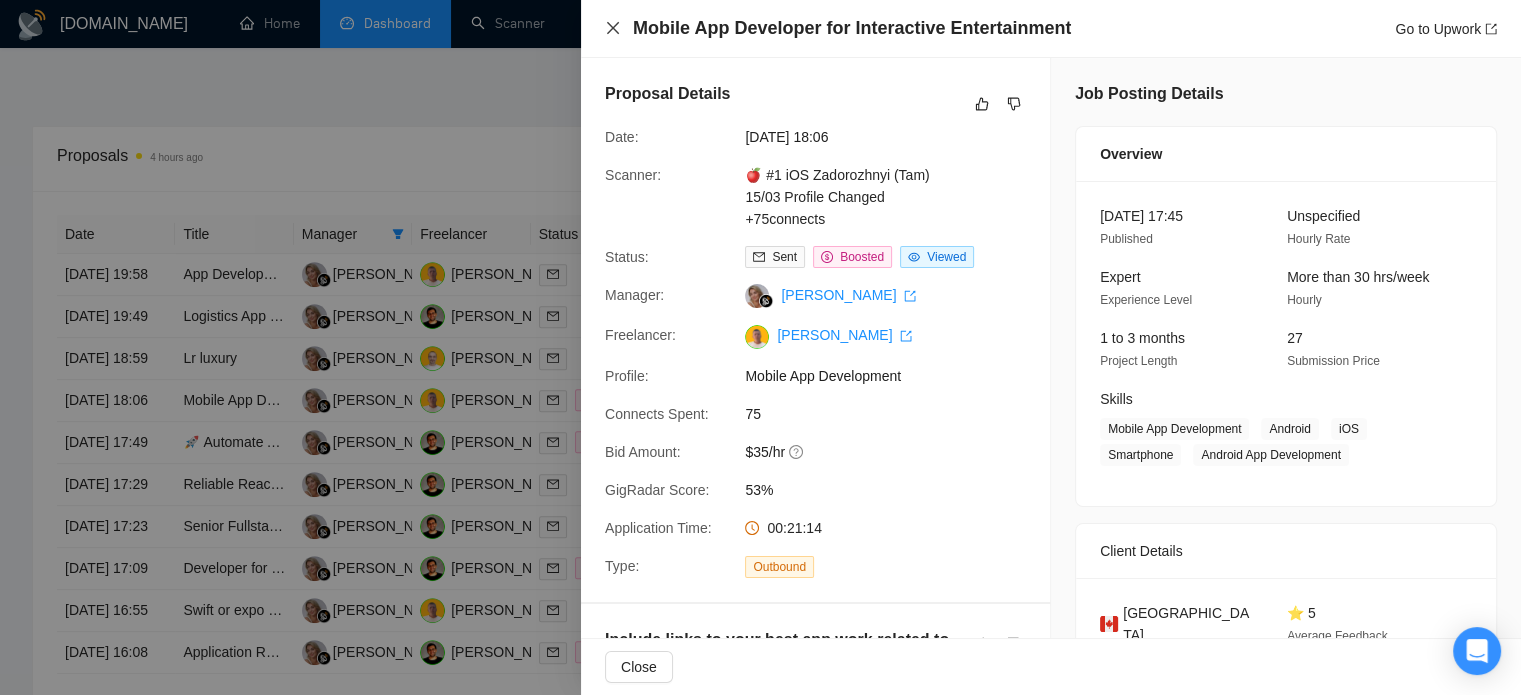 click 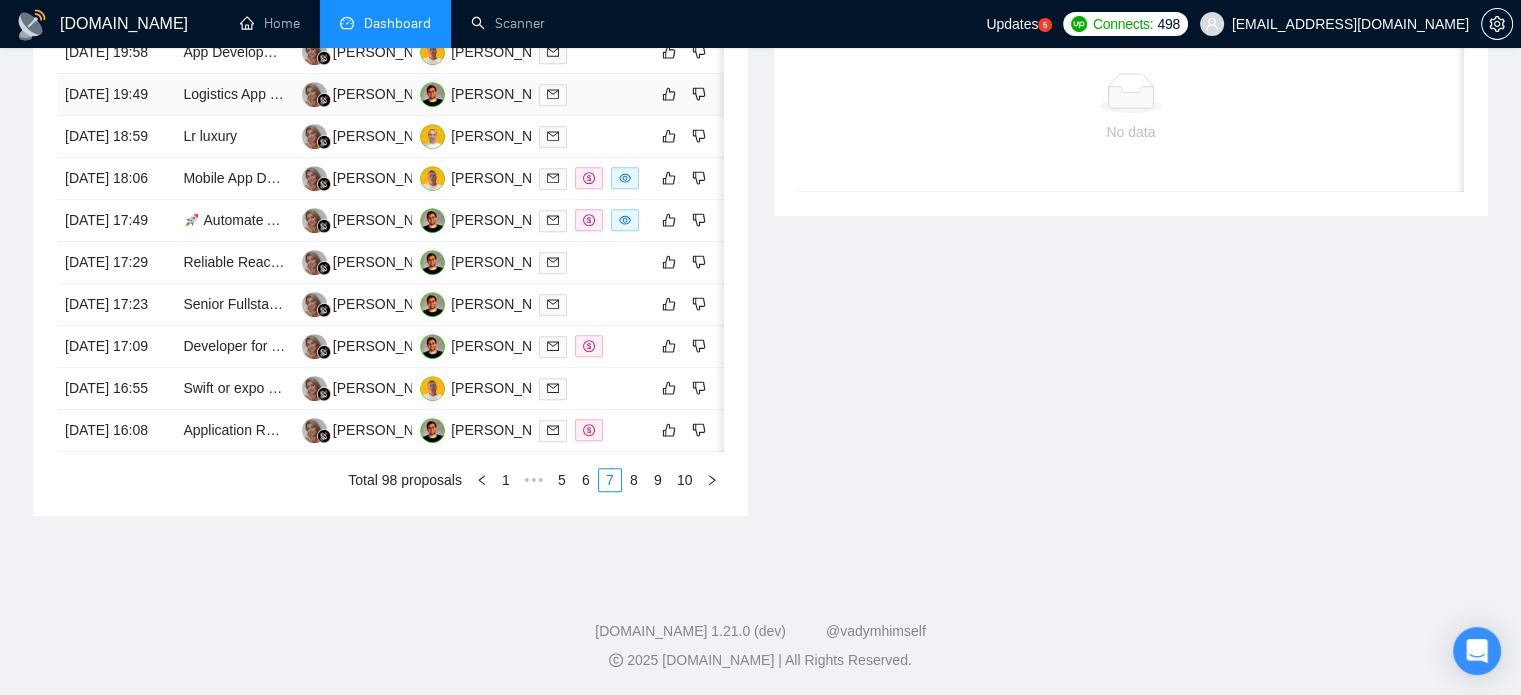 scroll, scrollTop: 1090, scrollLeft: 0, axis: vertical 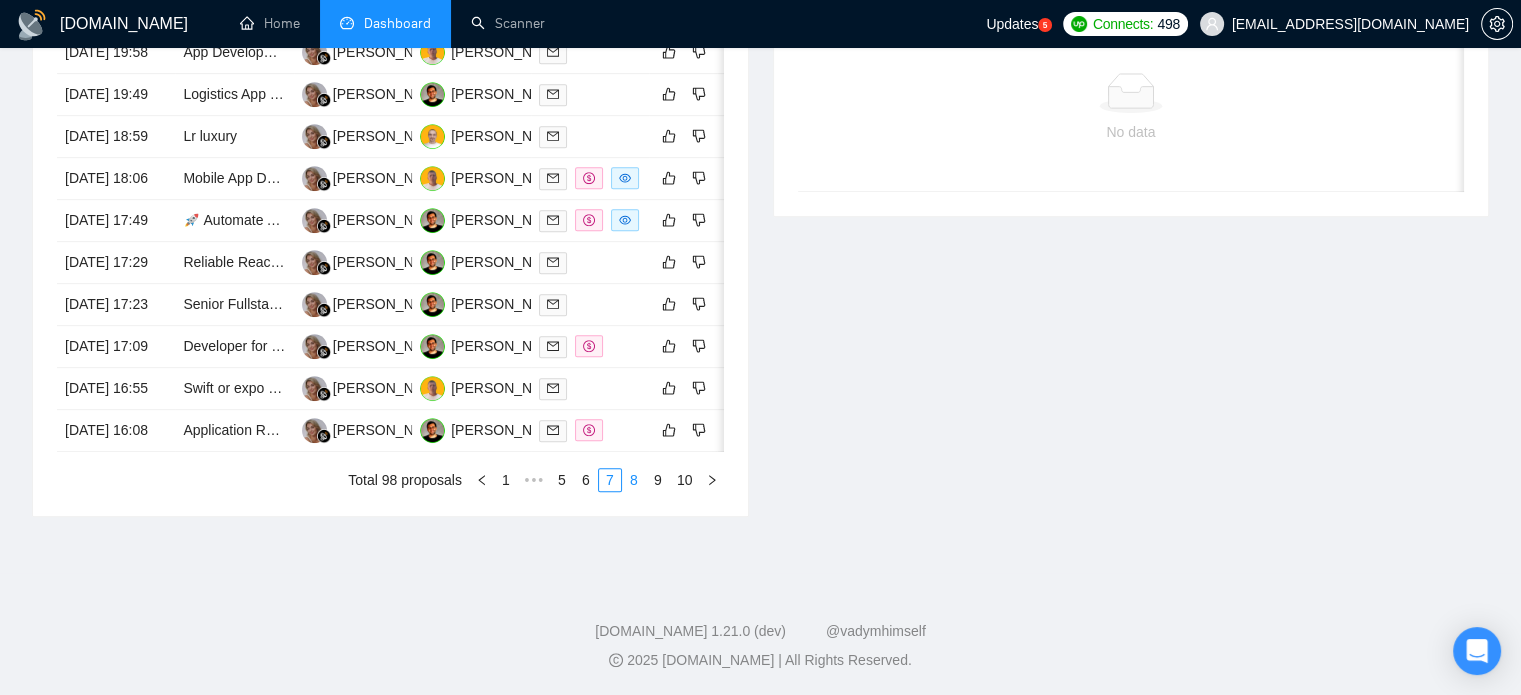 click on "8" at bounding box center [634, 480] 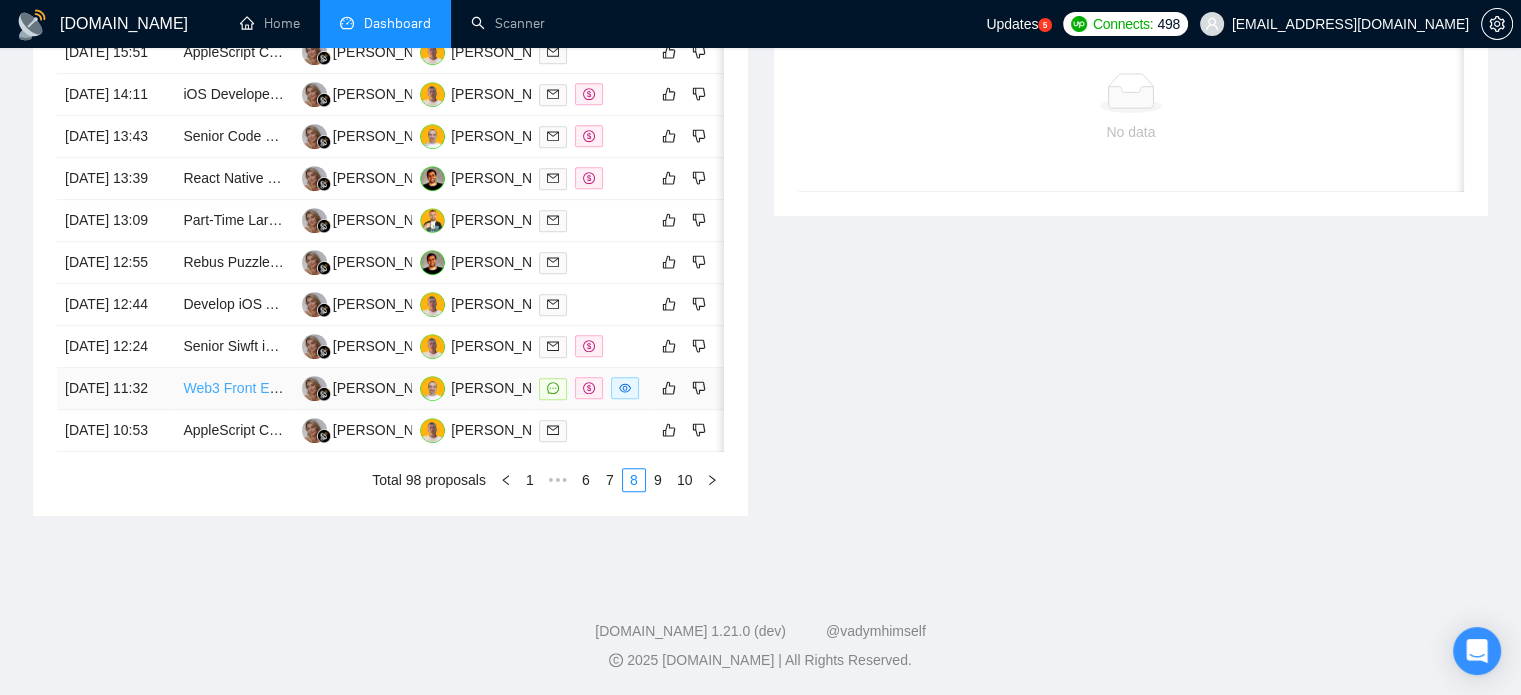 click on "Web3 Front End Developer with Blockchain Experience" at bounding box center (355, 388) 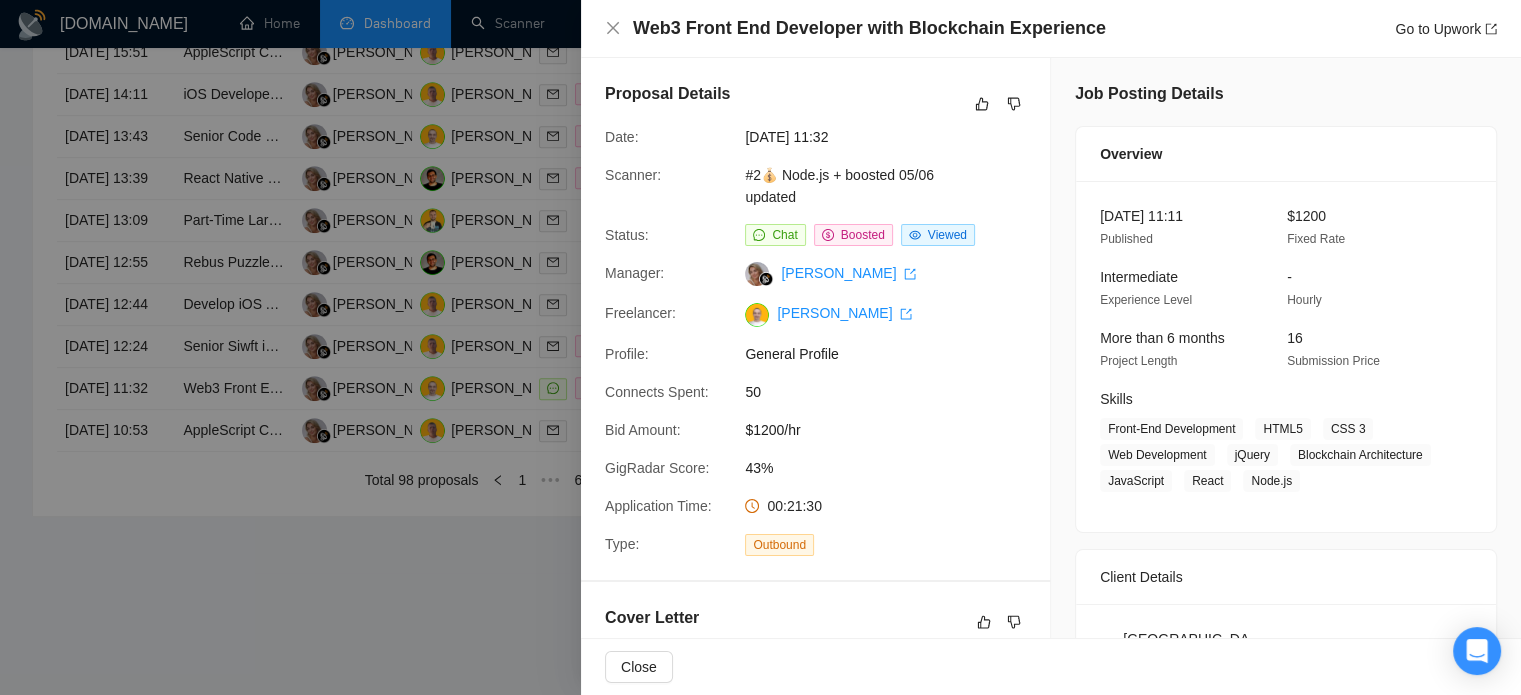 click on "Web3 Front End Developer with Blockchain Experience Go to Upwork" at bounding box center (1051, 28) 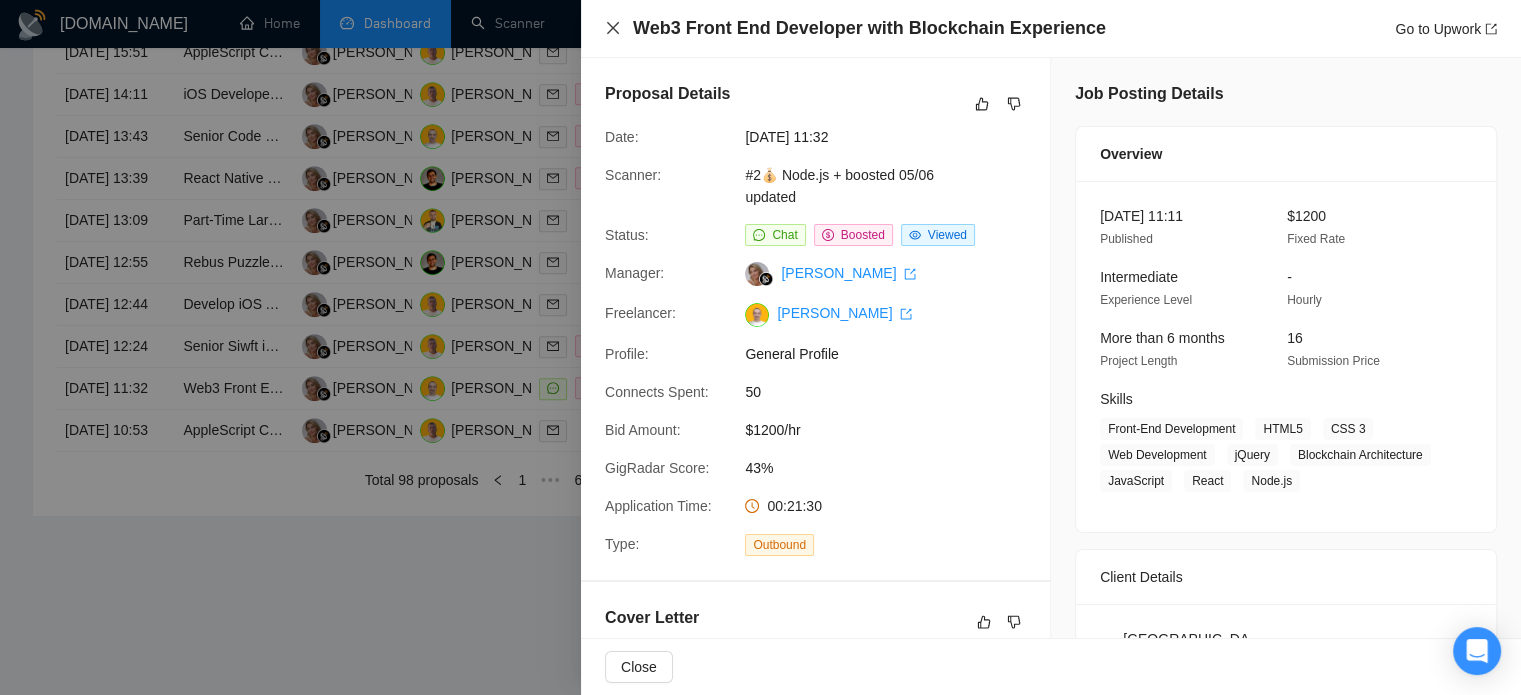 click 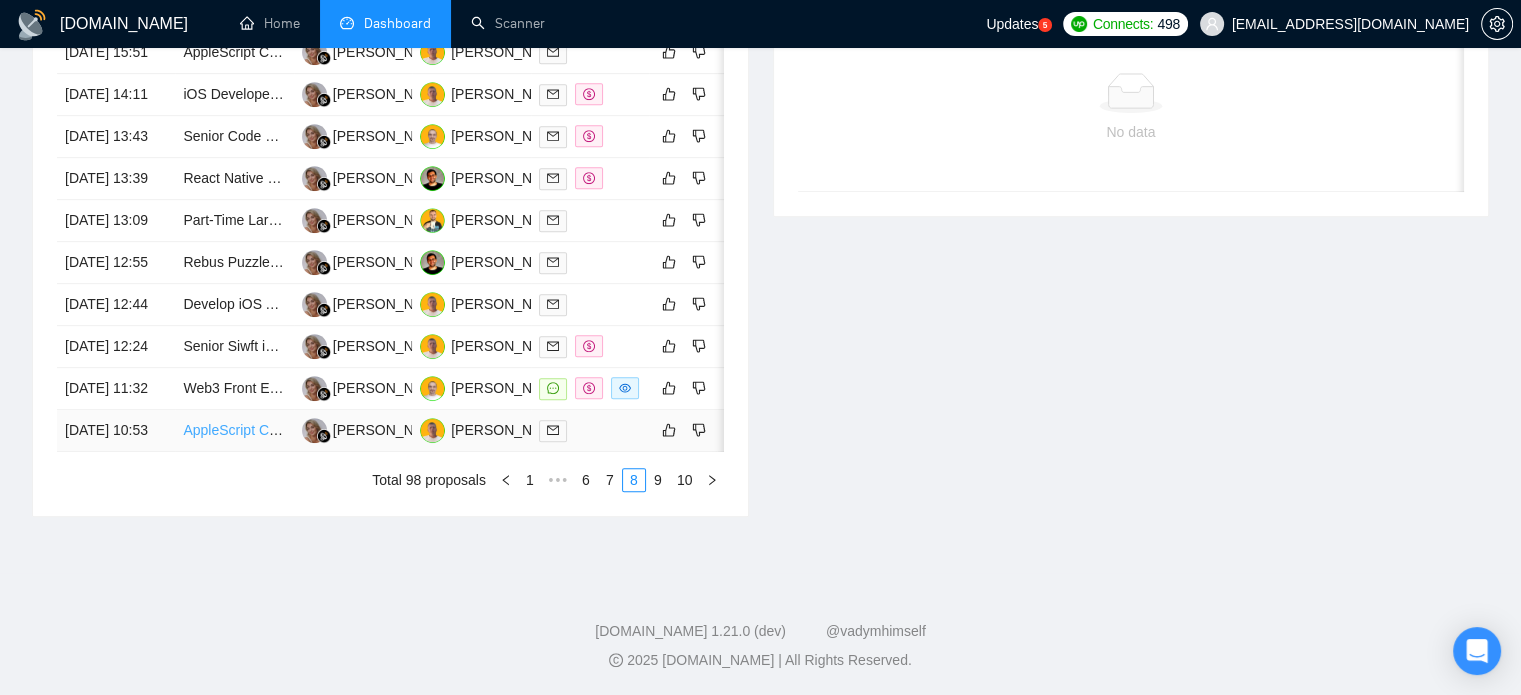 click on "AppleScript Compatibility Issue - Mac Media Control App" at bounding box center [358, 430] 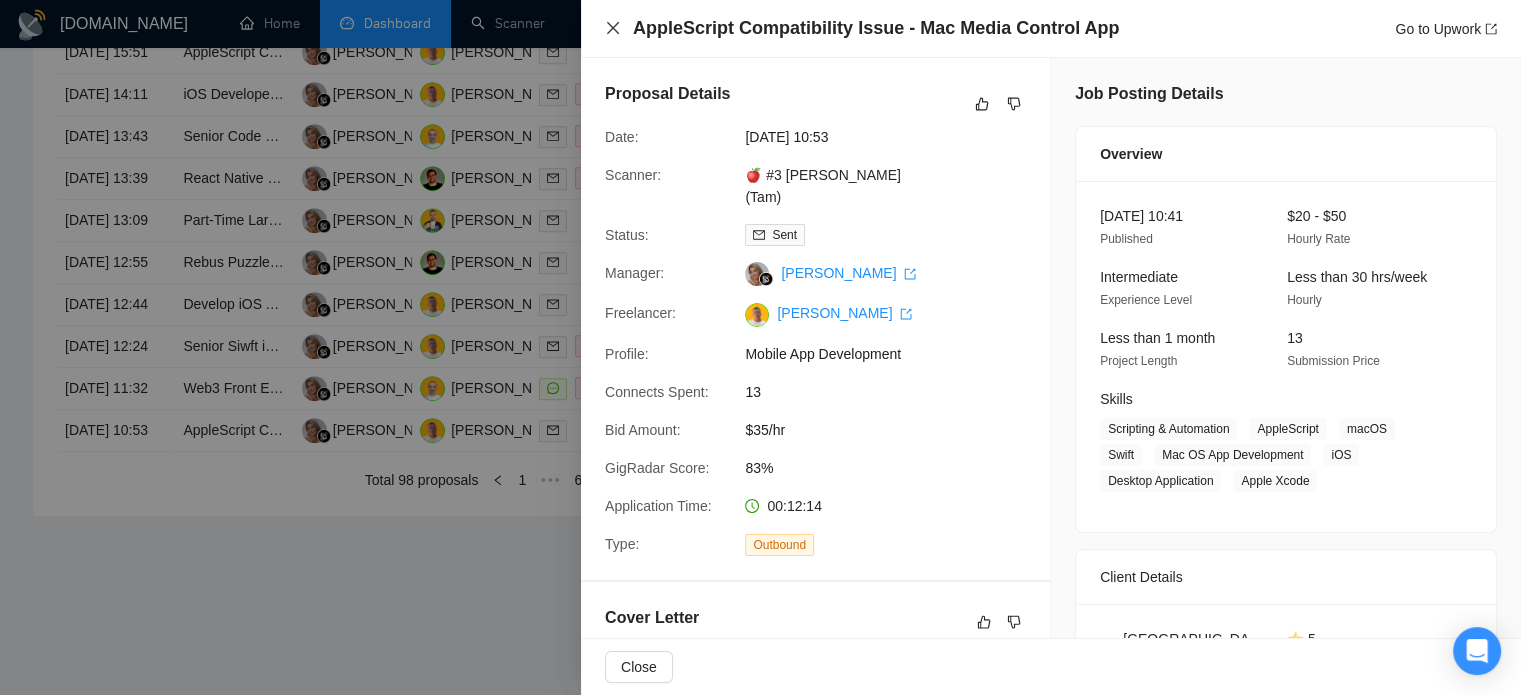 click 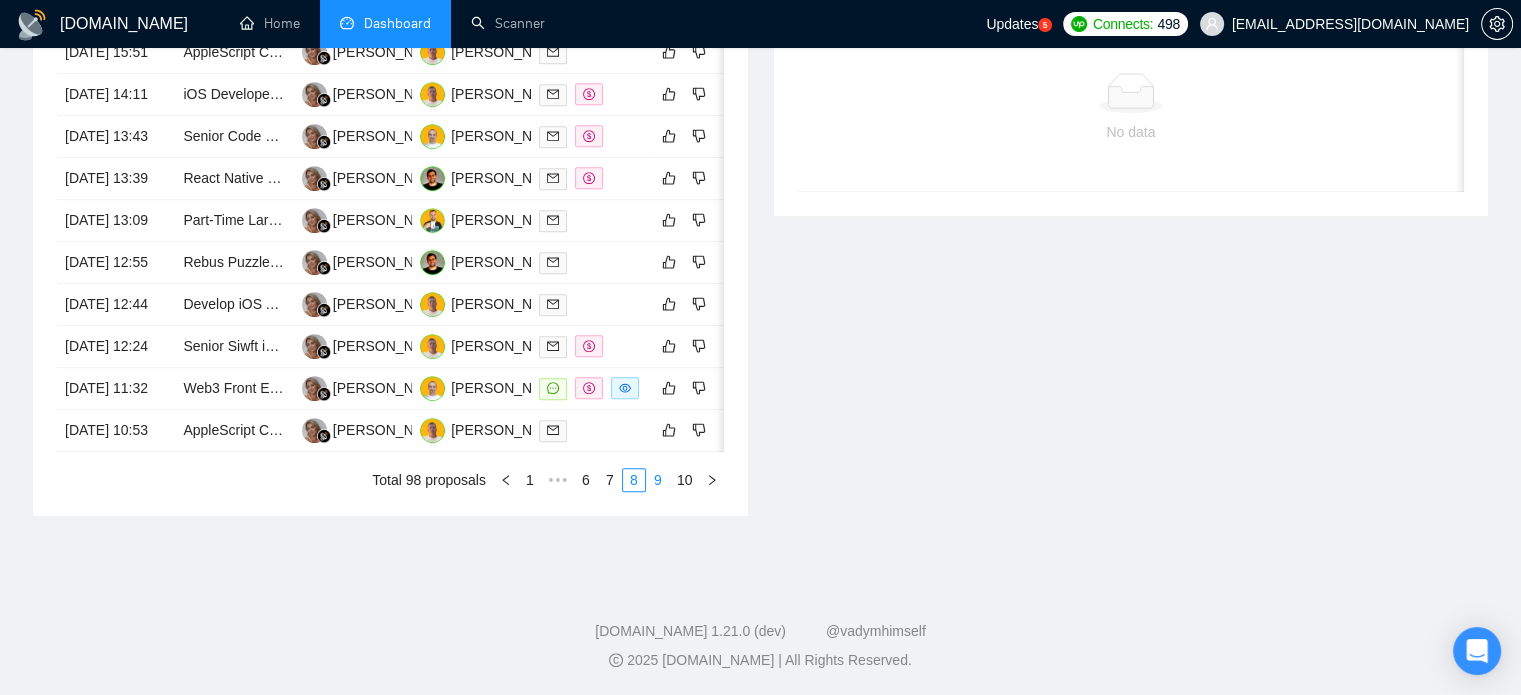 click on "9" at bounding box center (658, 480) 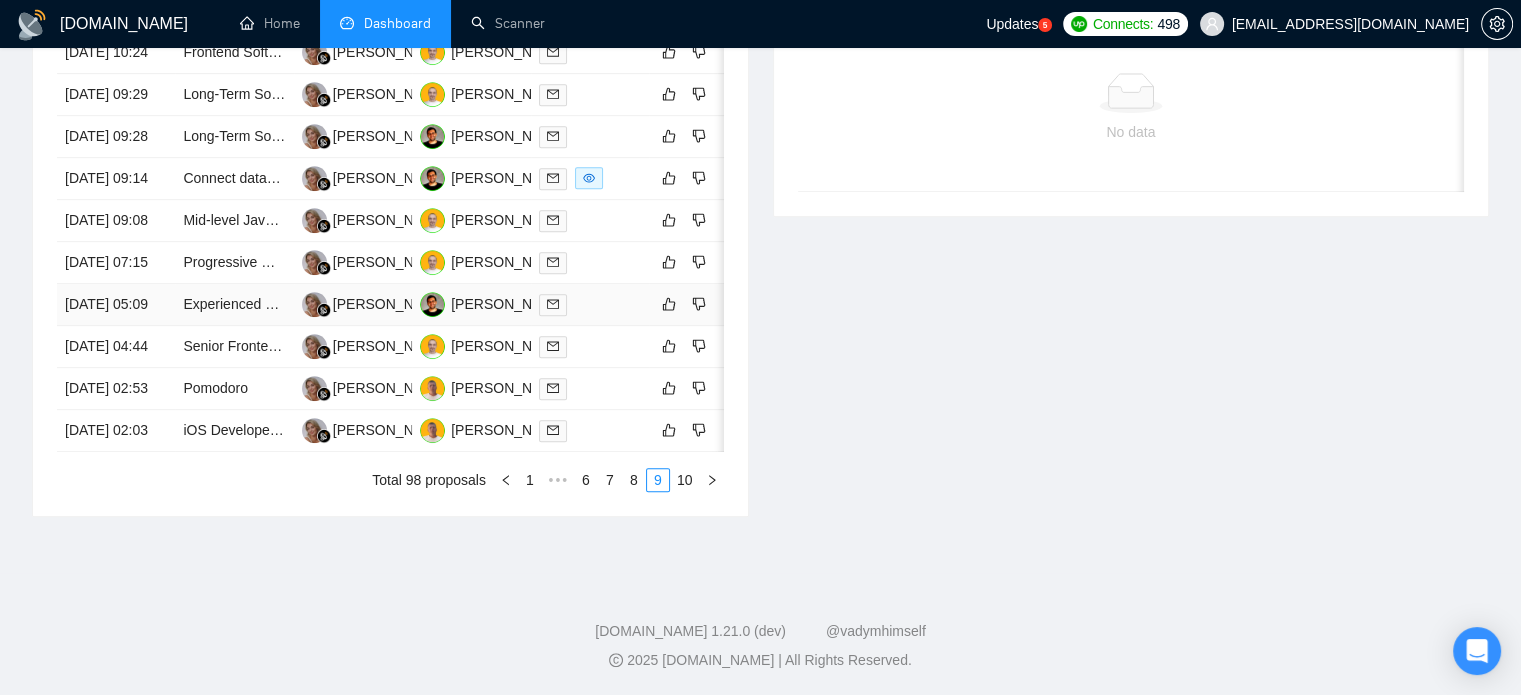 scroll, scrollTop: 790, scrollLeft: 0, axis: vertical 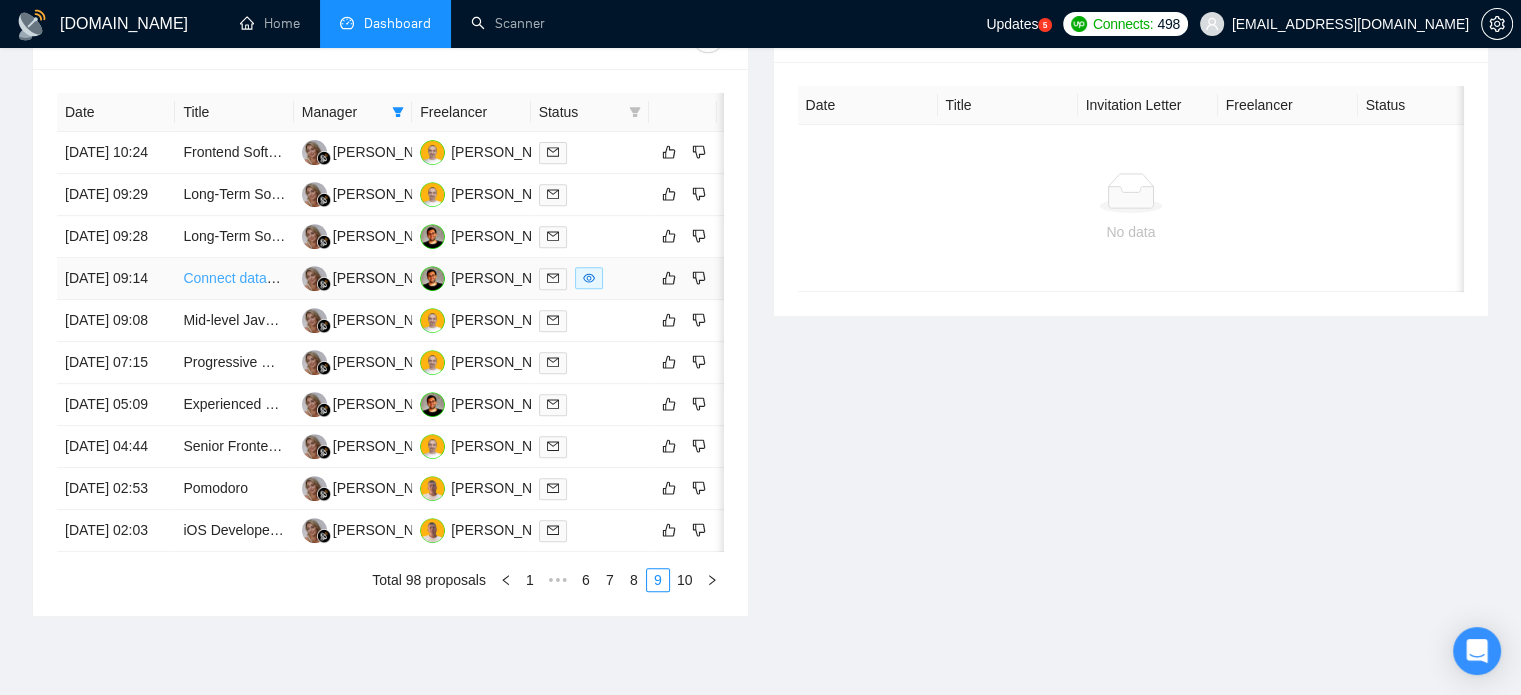 click on "Connect database to Expo-go project" at bounding box center [298, 278] 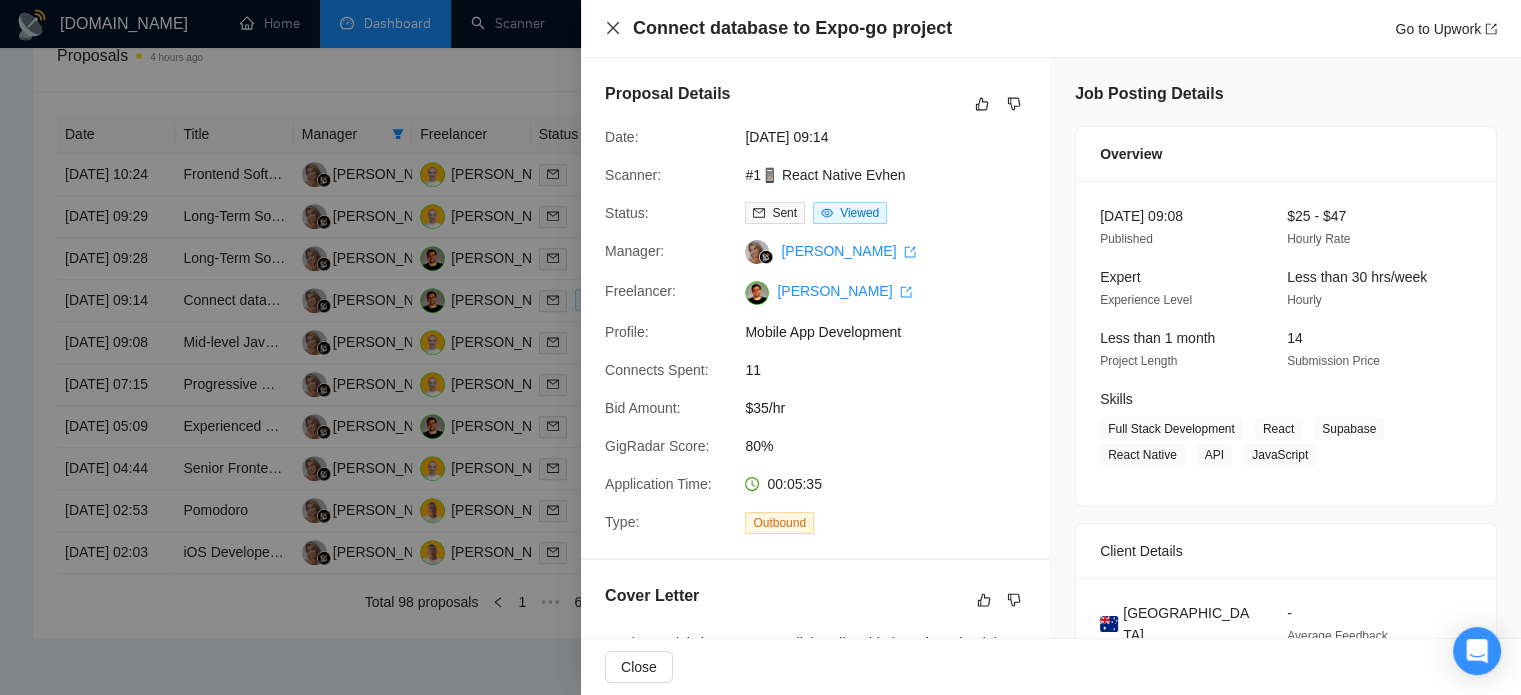 click 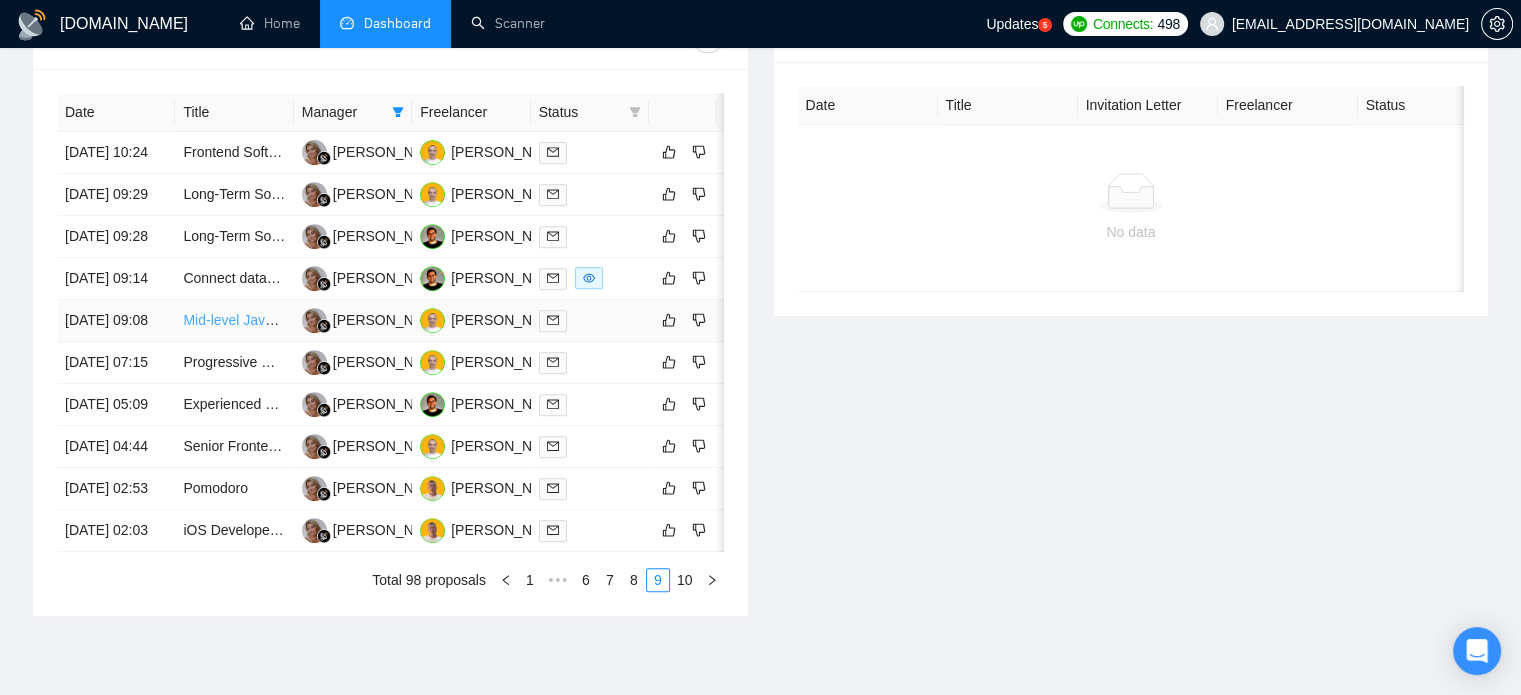 click on "Mid-level JavaScript Engineer - Full stack w/ React and Node (No C2C or Sponsorship available)" at bounding box center (483, 320) 